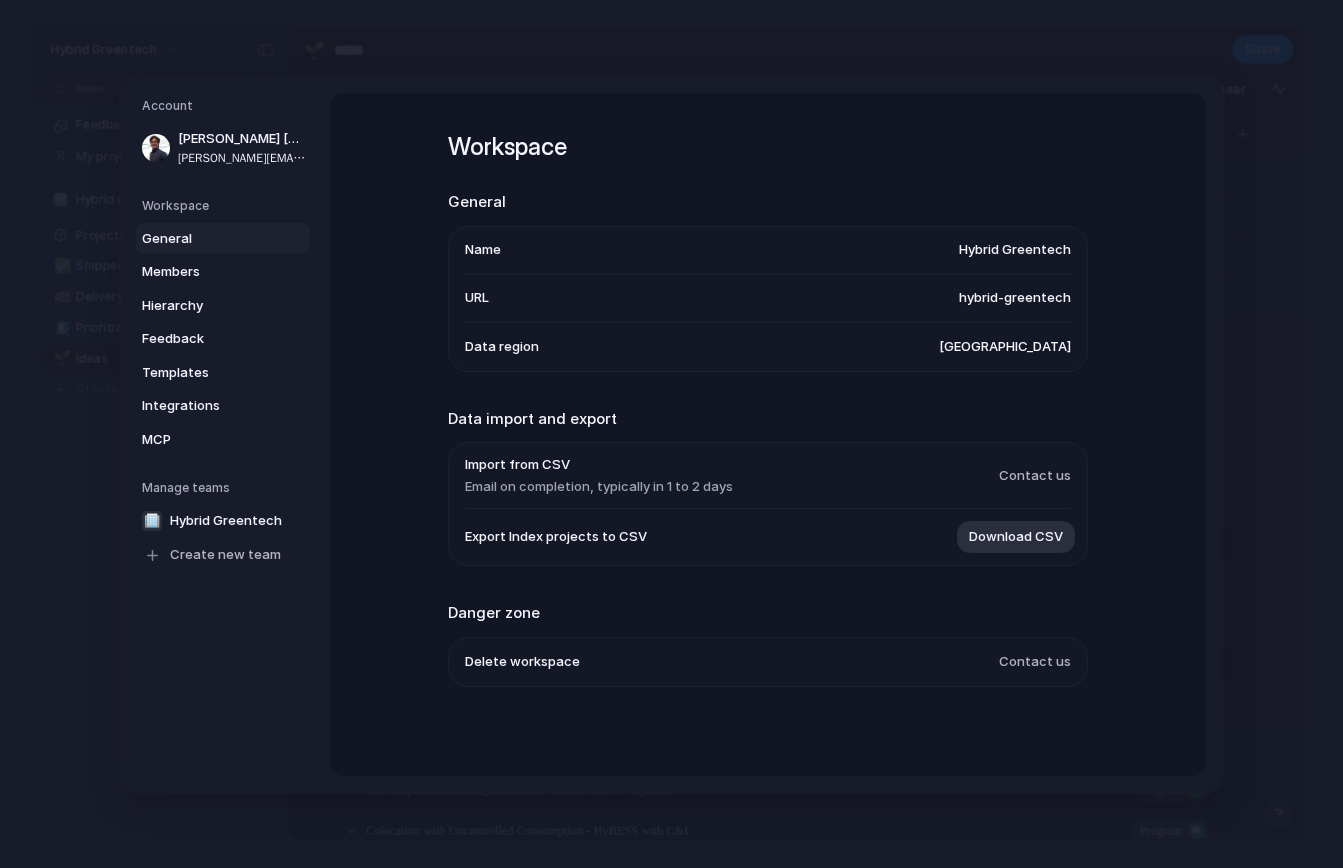 scroll, scrollTop: 0, scrollLeft: 0, axis: both 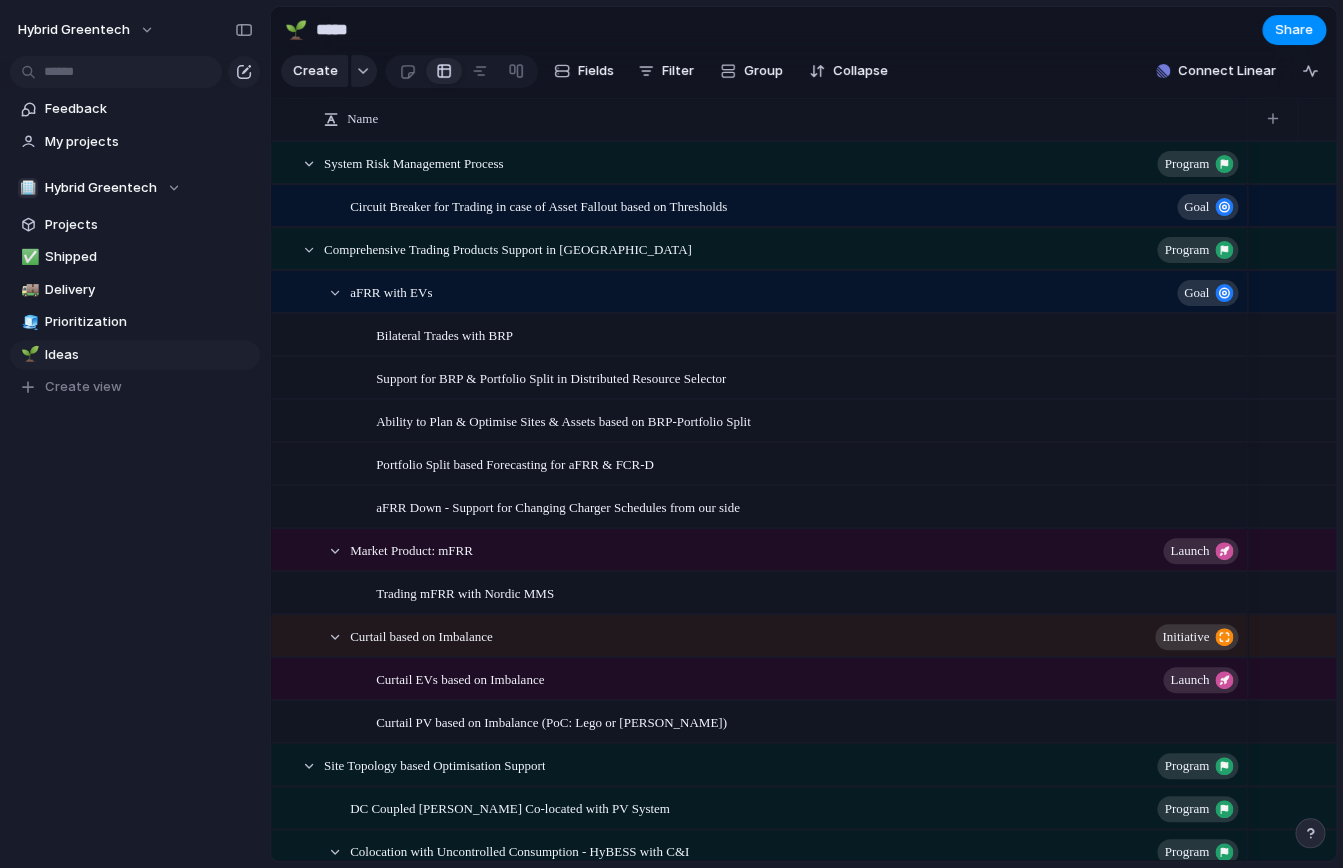 click on "🌱 ***** Share" at bounding box center [803, 29] 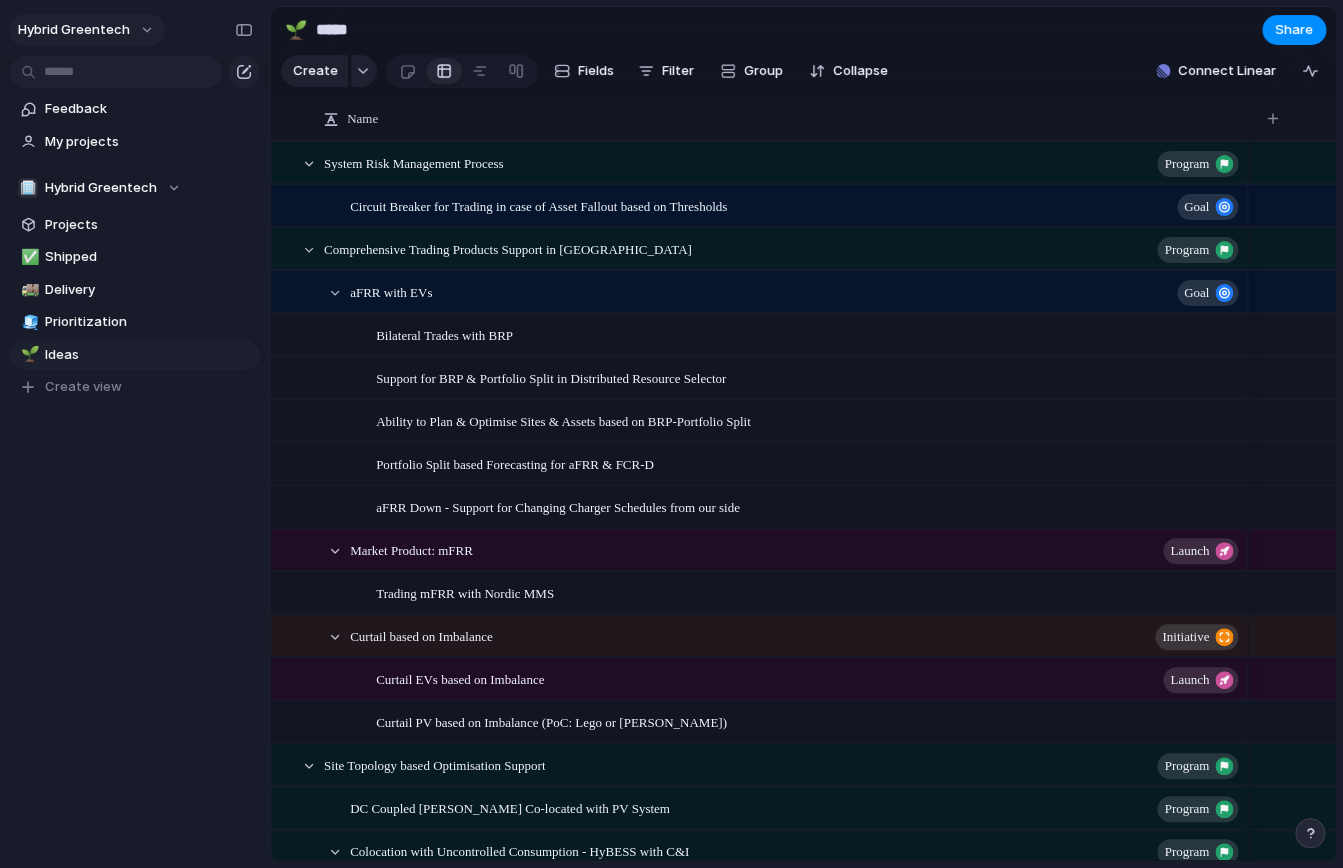 click on "Hybrid Greentech" at bounding box center (87, 30) 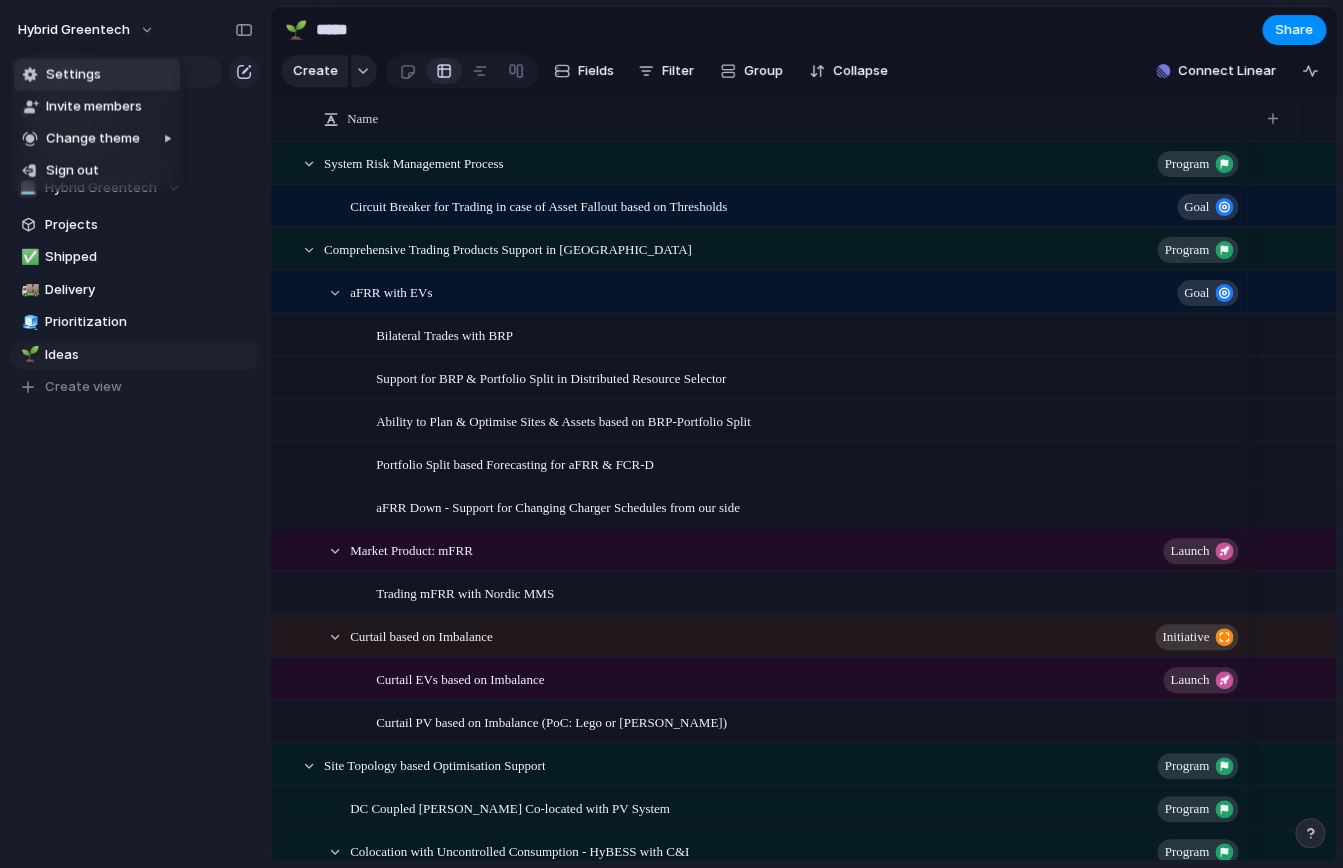 click on "Settings" at bounding box center (97, 75) 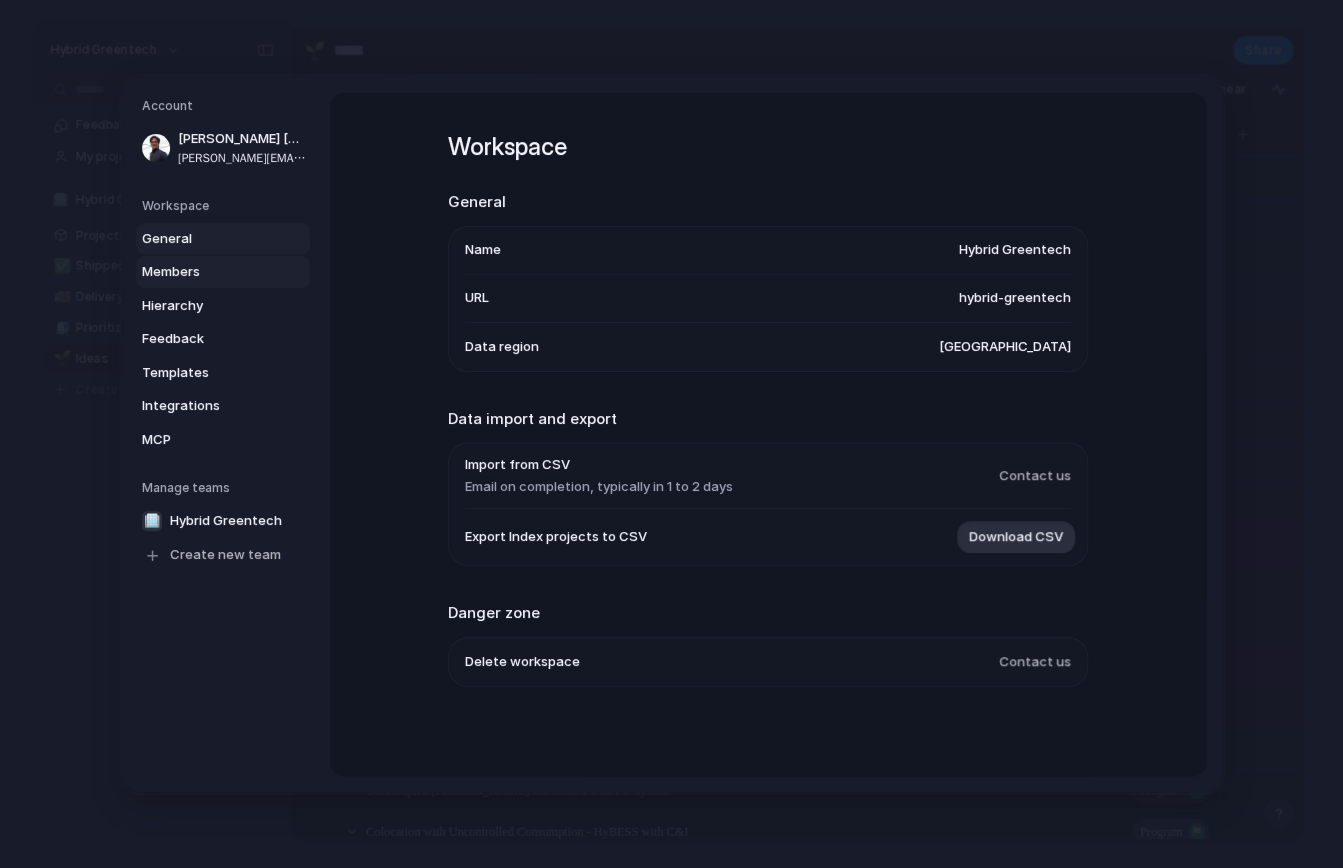 click on "Members" at bounding box center (206, 272) 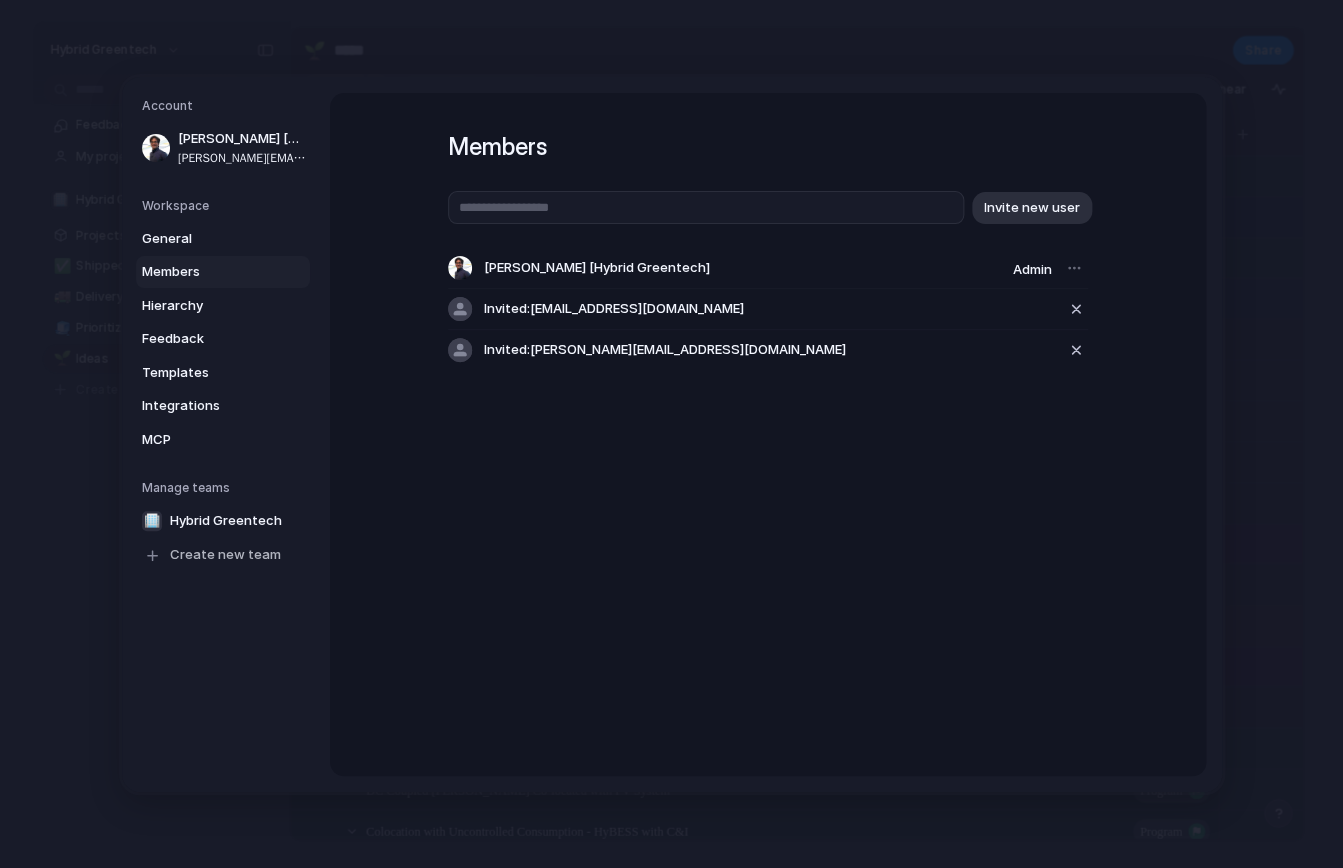 click on "Members Invite new user Vignesh Krishnamoorthy [Hybrid Greentech] Admin Invited:  jwalith@hybridgreentech.com Invited:  andreas@hybridgreentech.com" at bounding box center (768, 267) 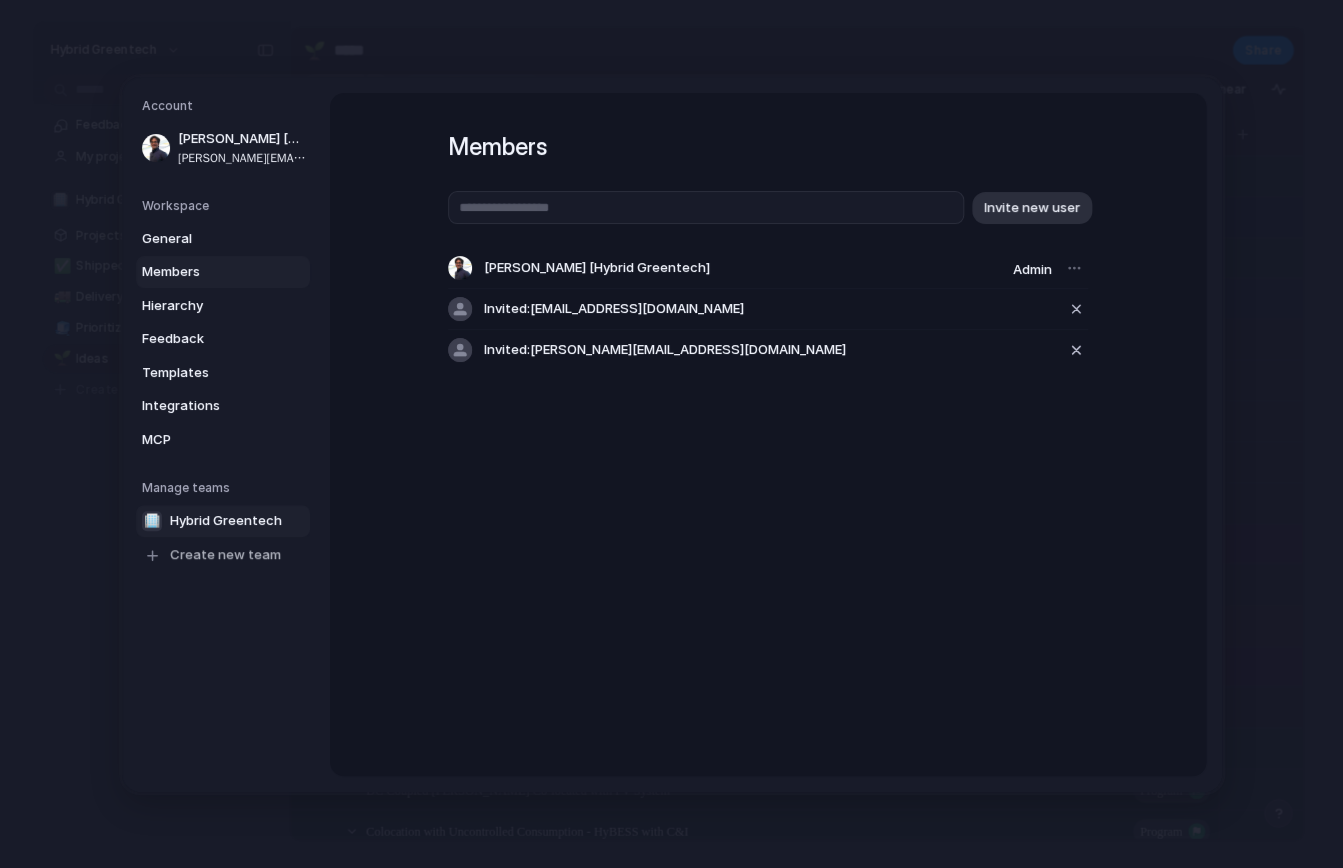 click on "Hybrid Greentech" at bounding box center [226, 521] 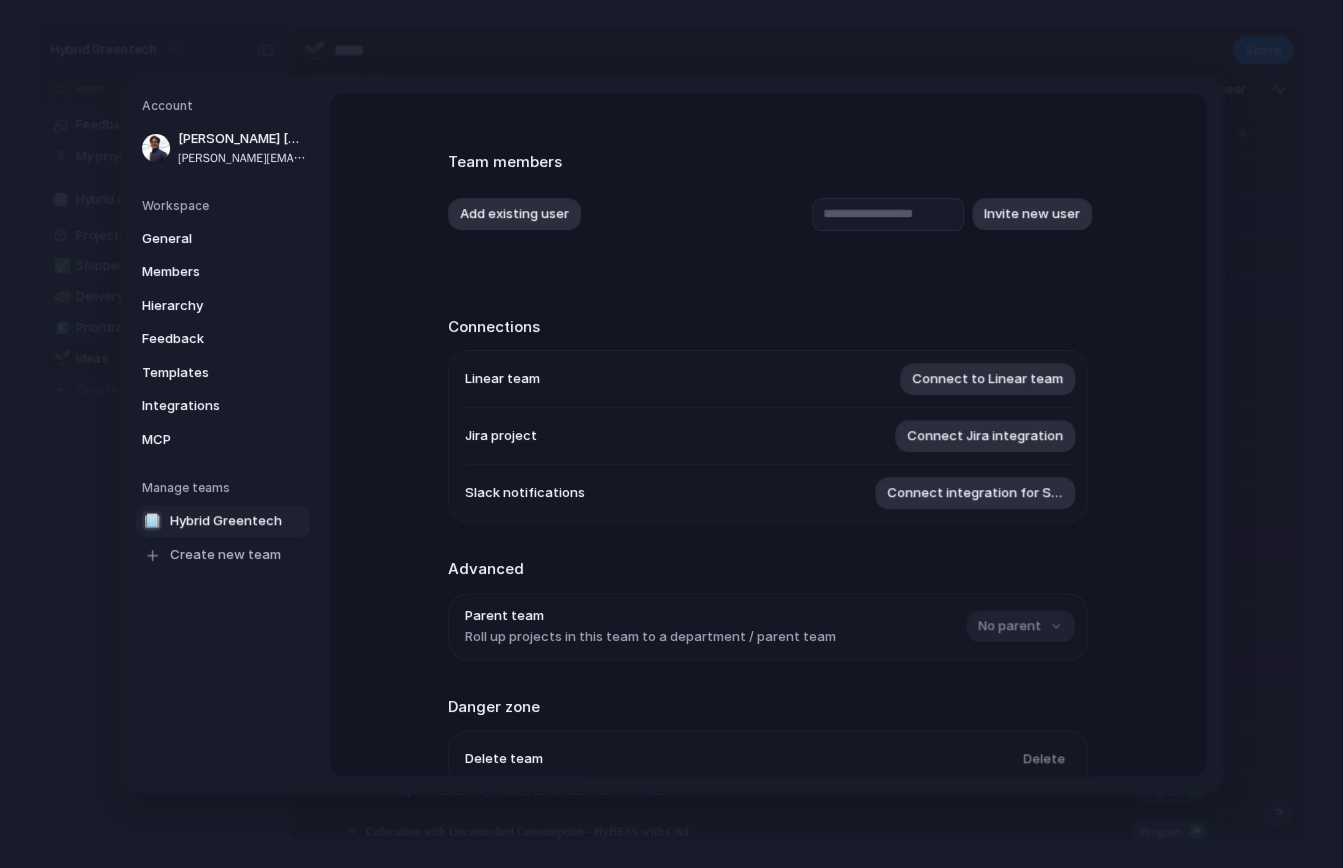 scroll, scrollTop: 183, scrollLeft: 0, axis: vertical 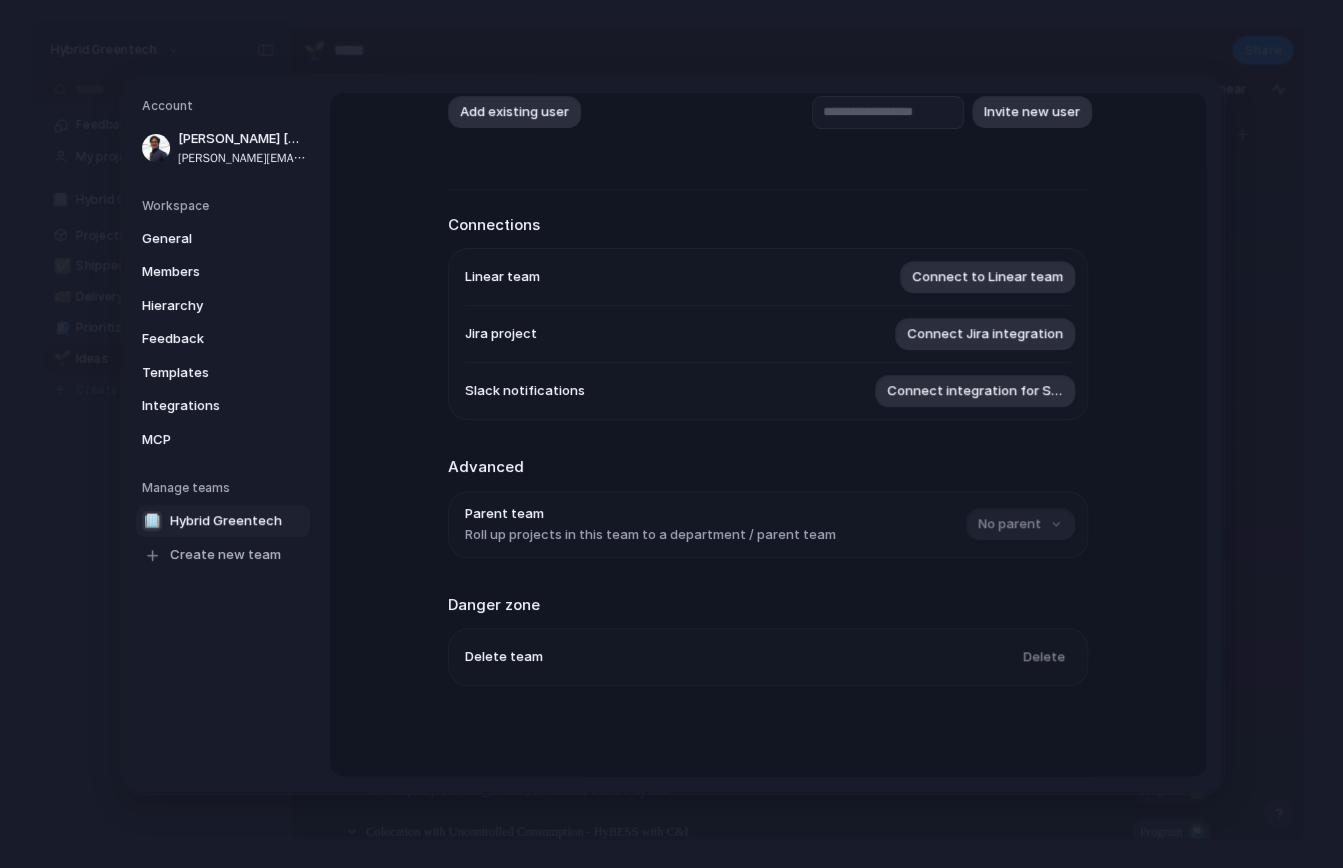 click on "No parent" at bounding box center [1018, 524] 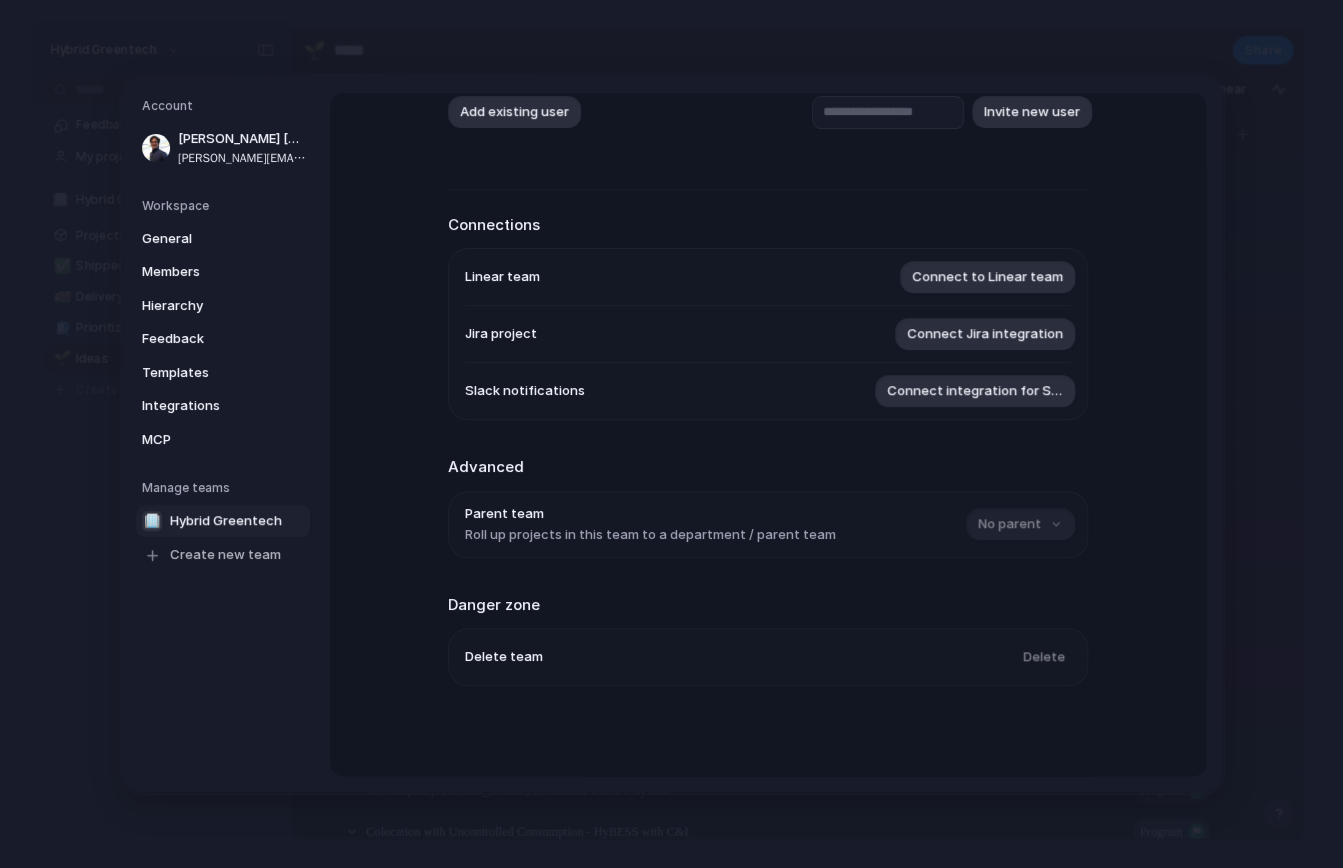 click on "No parent" at bounding box center (1018, 524) 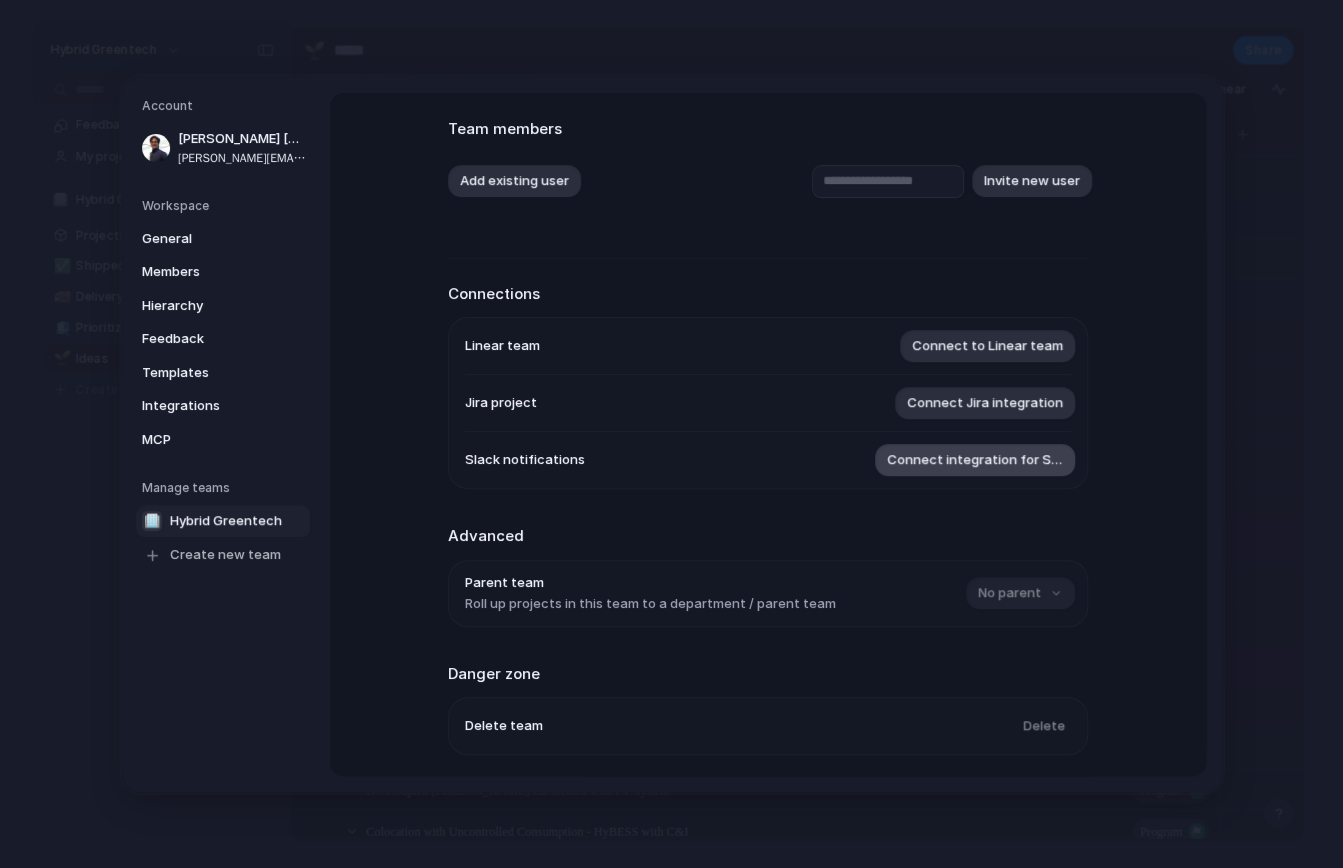 scroll, scrollTop: 0, scrollLeft: 0, axis: both 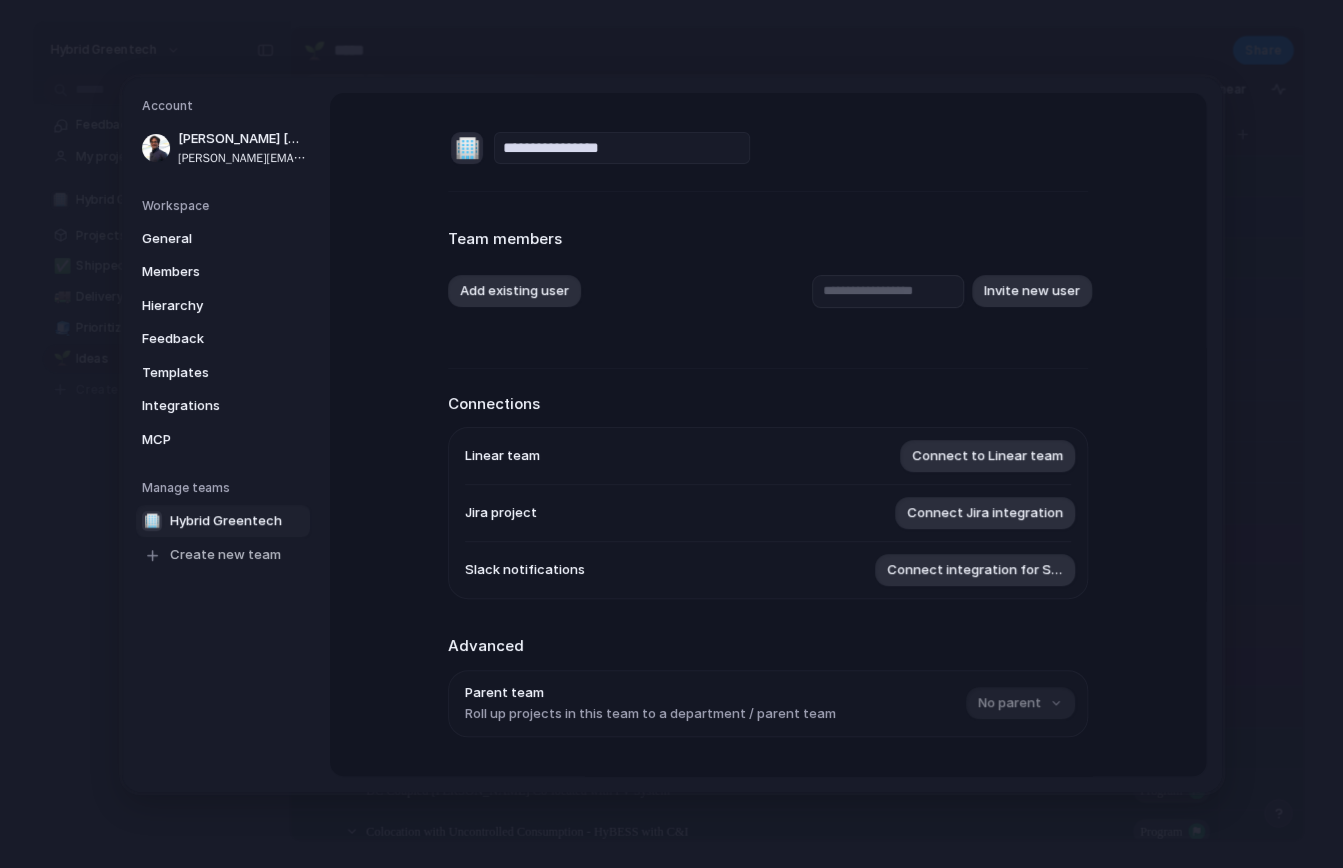 click on "**********" at bounding box center [622, 148] 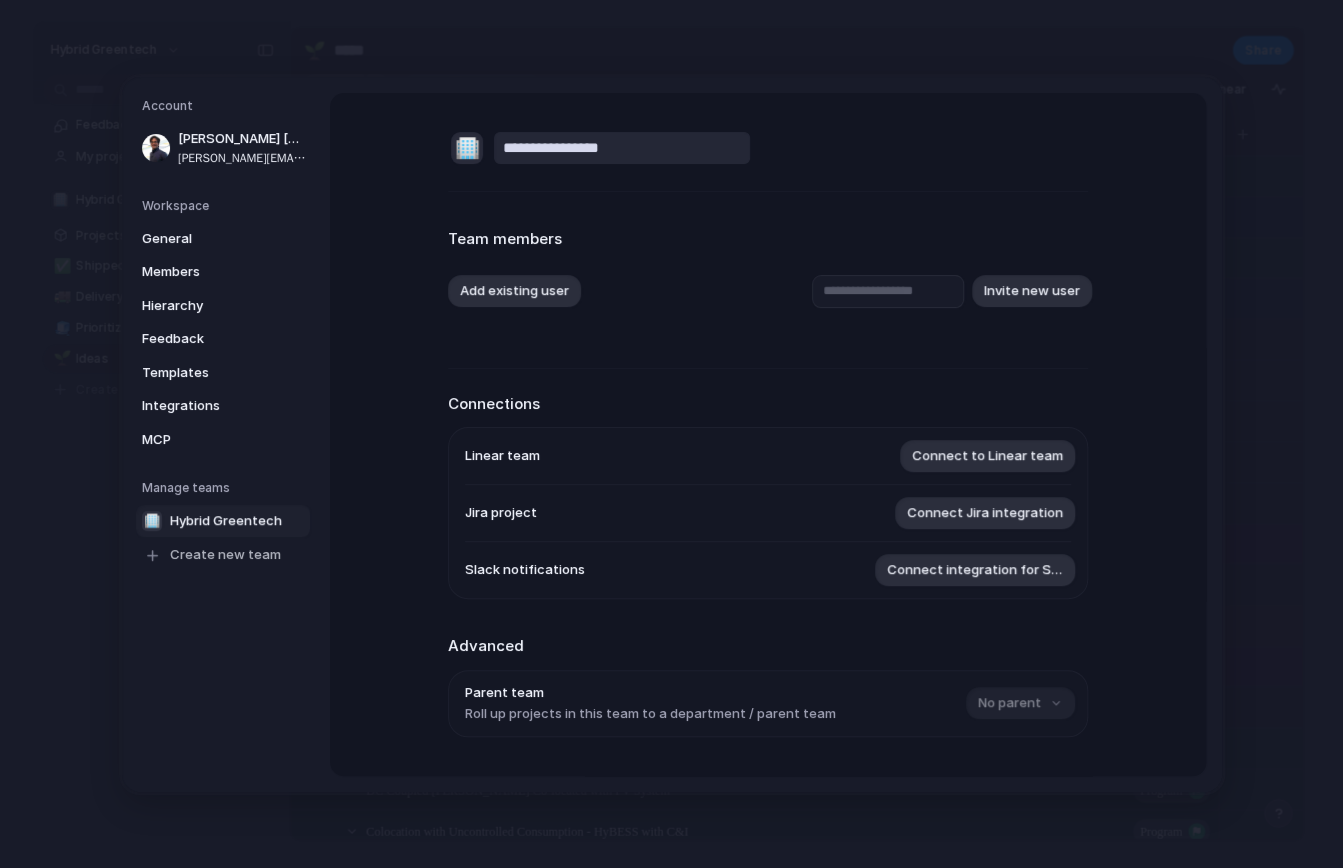 click on "🏢" at bounding box center (467, 148) 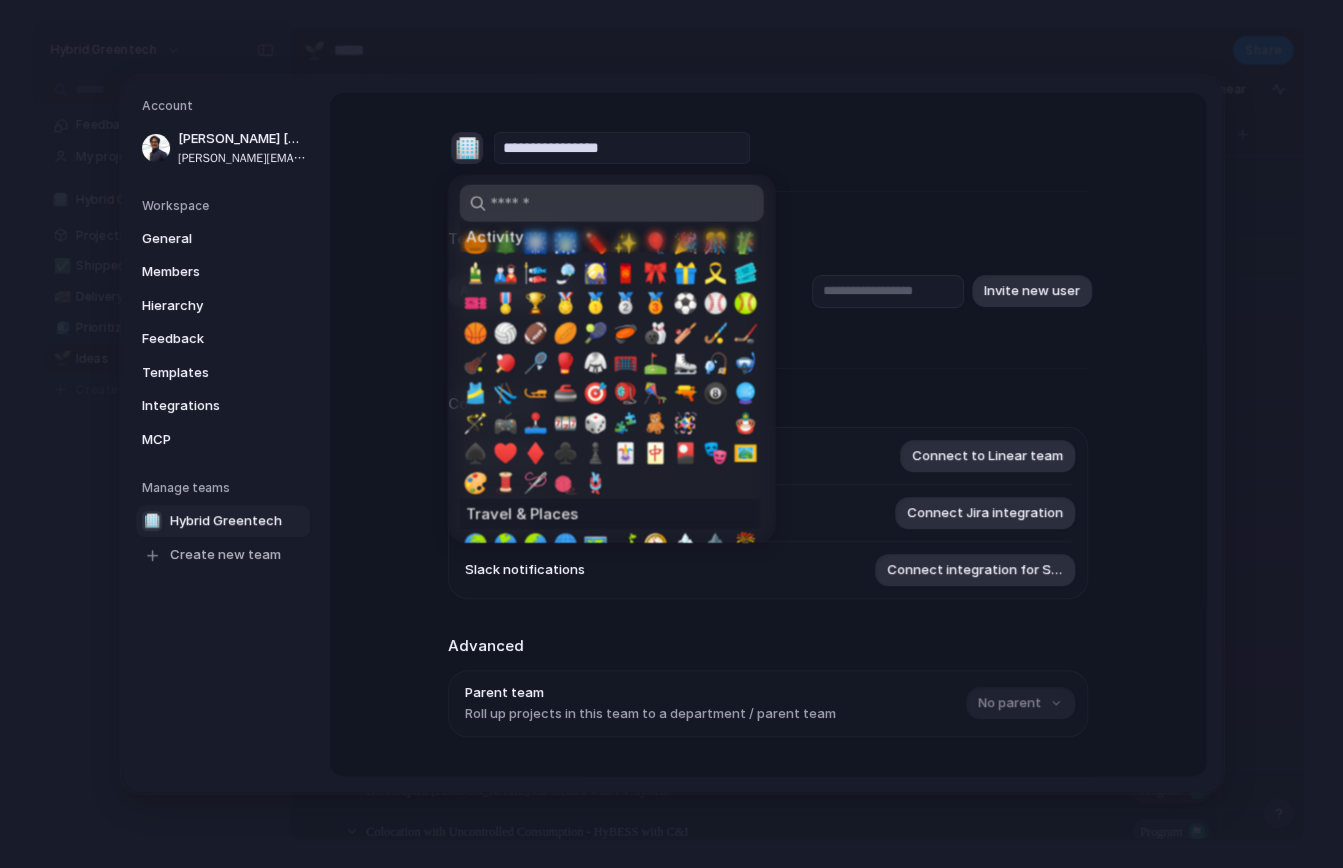 scroll, scrollTop: 2680, scrollLeft: 0, axis: vertical 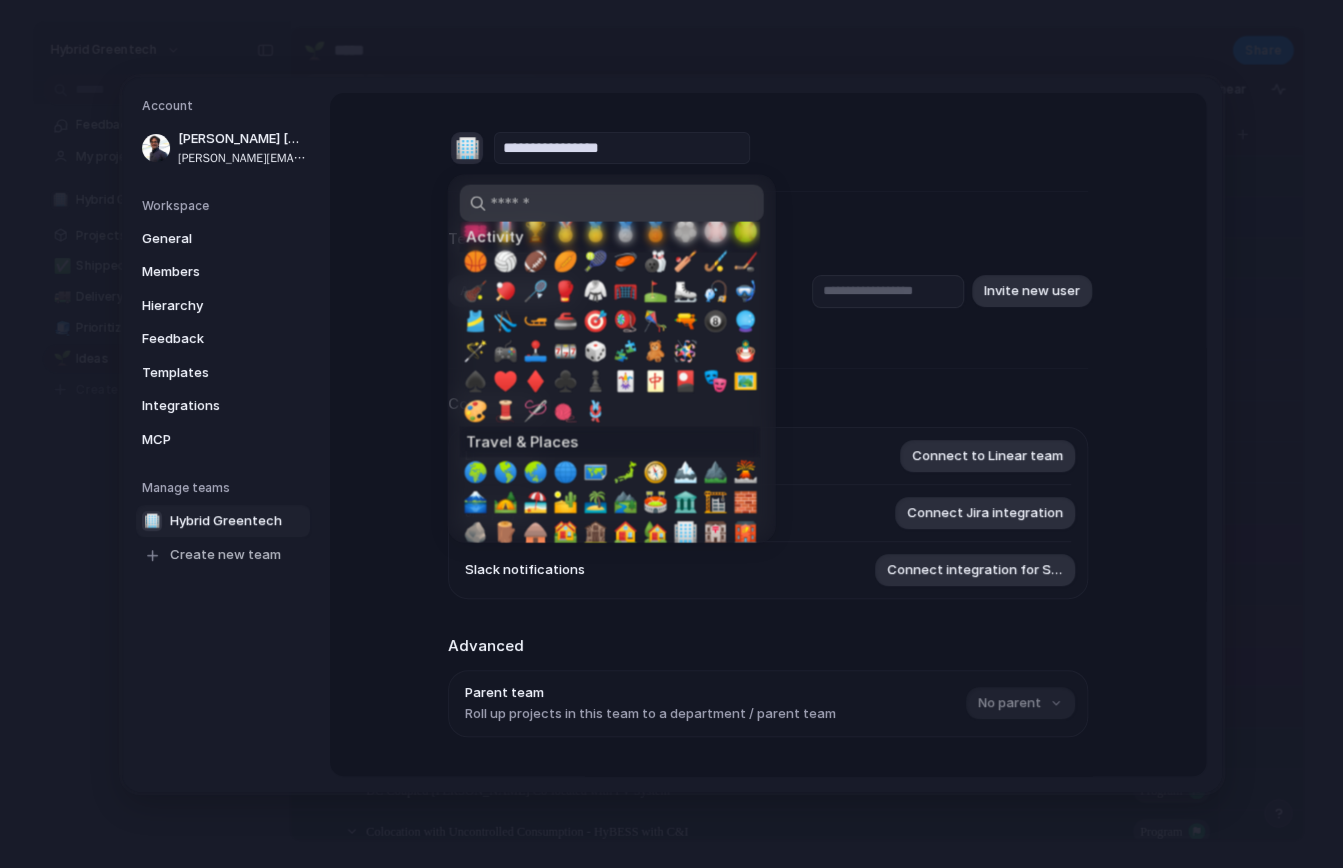 click at bounding box center [612, 203] 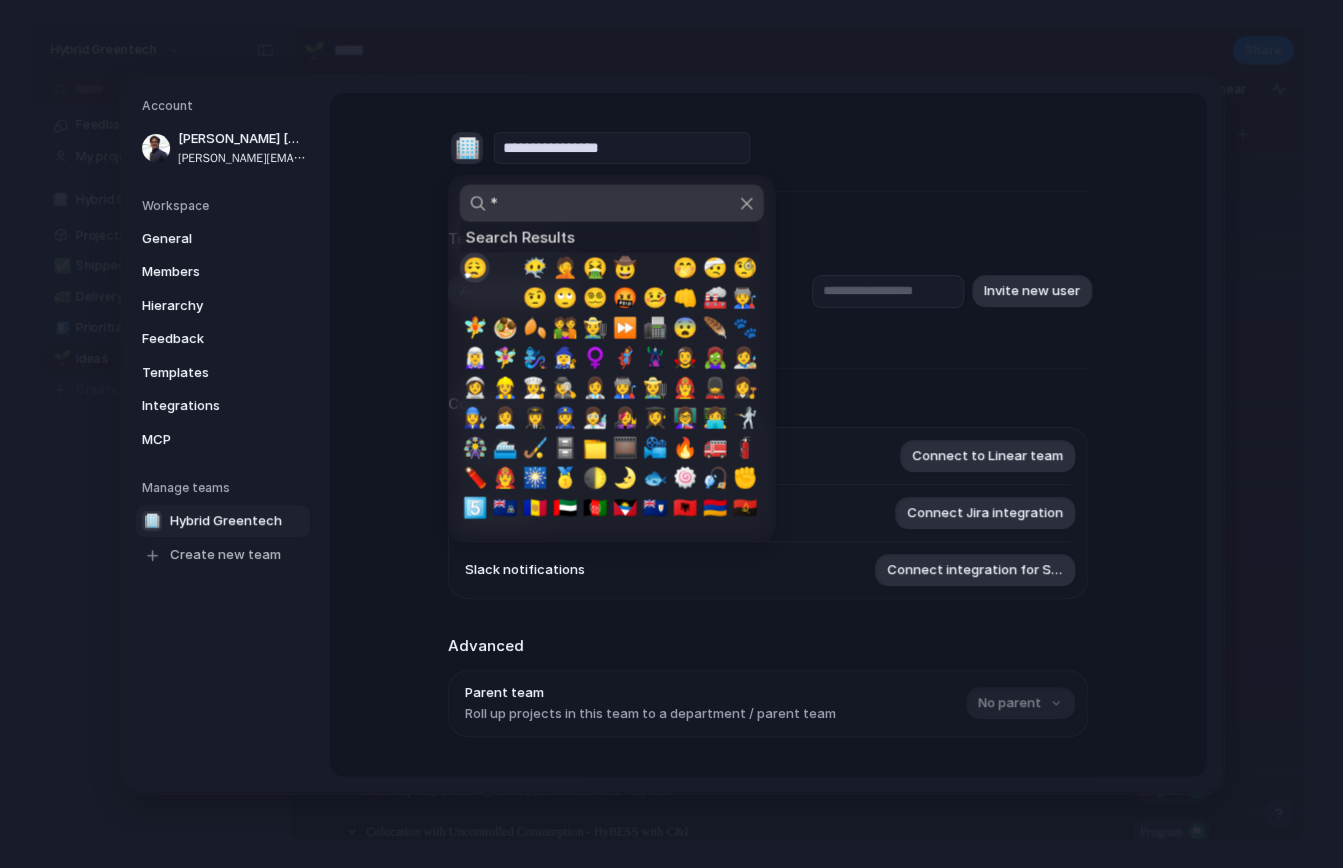 scroll, scrollTop: 0, scrollLeft: 0, axis: both 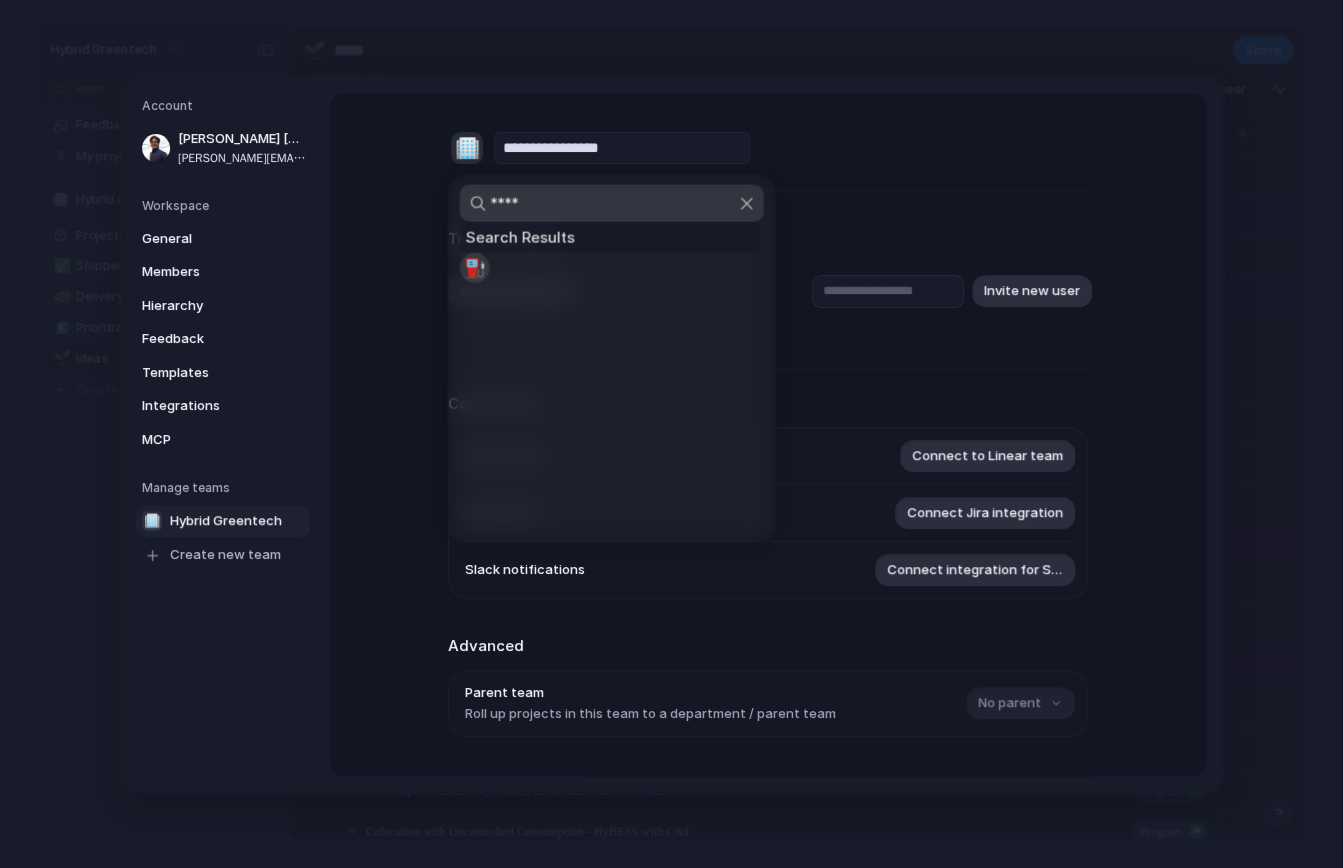 type on "****" 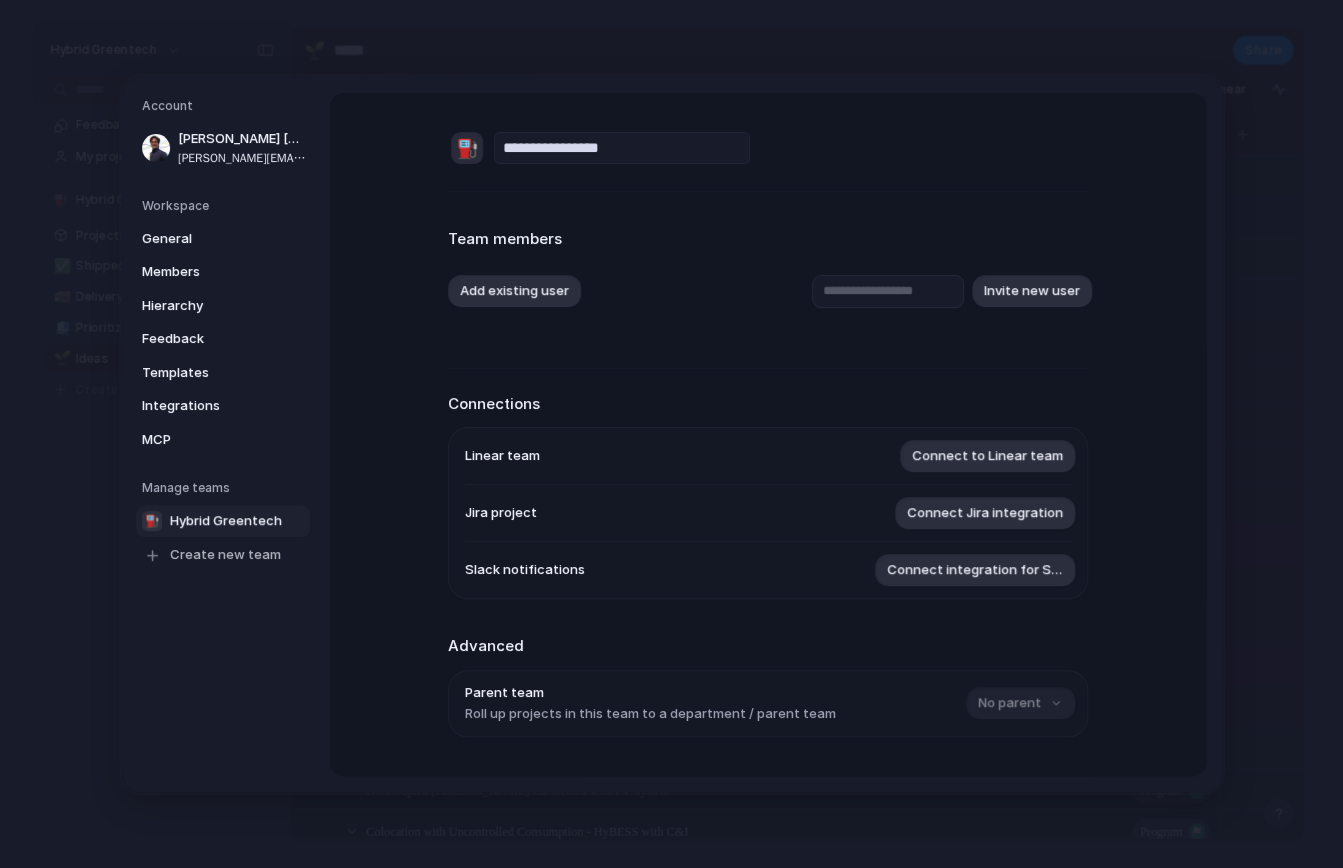 click on "Add existing user Invite new user" at bounding box center (768, 290) 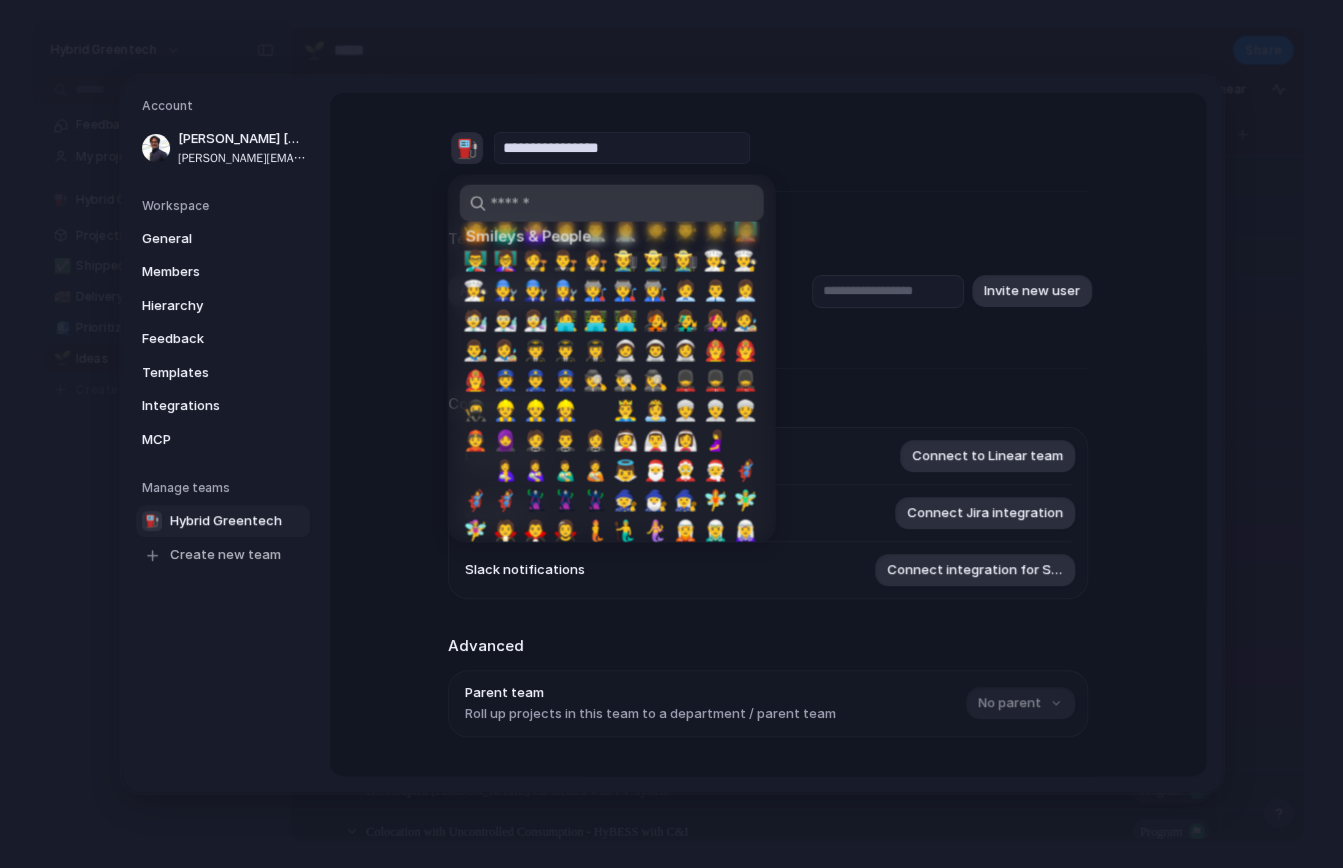 scroll, scrollTop: 0, scrollLeft: 0, axis: both 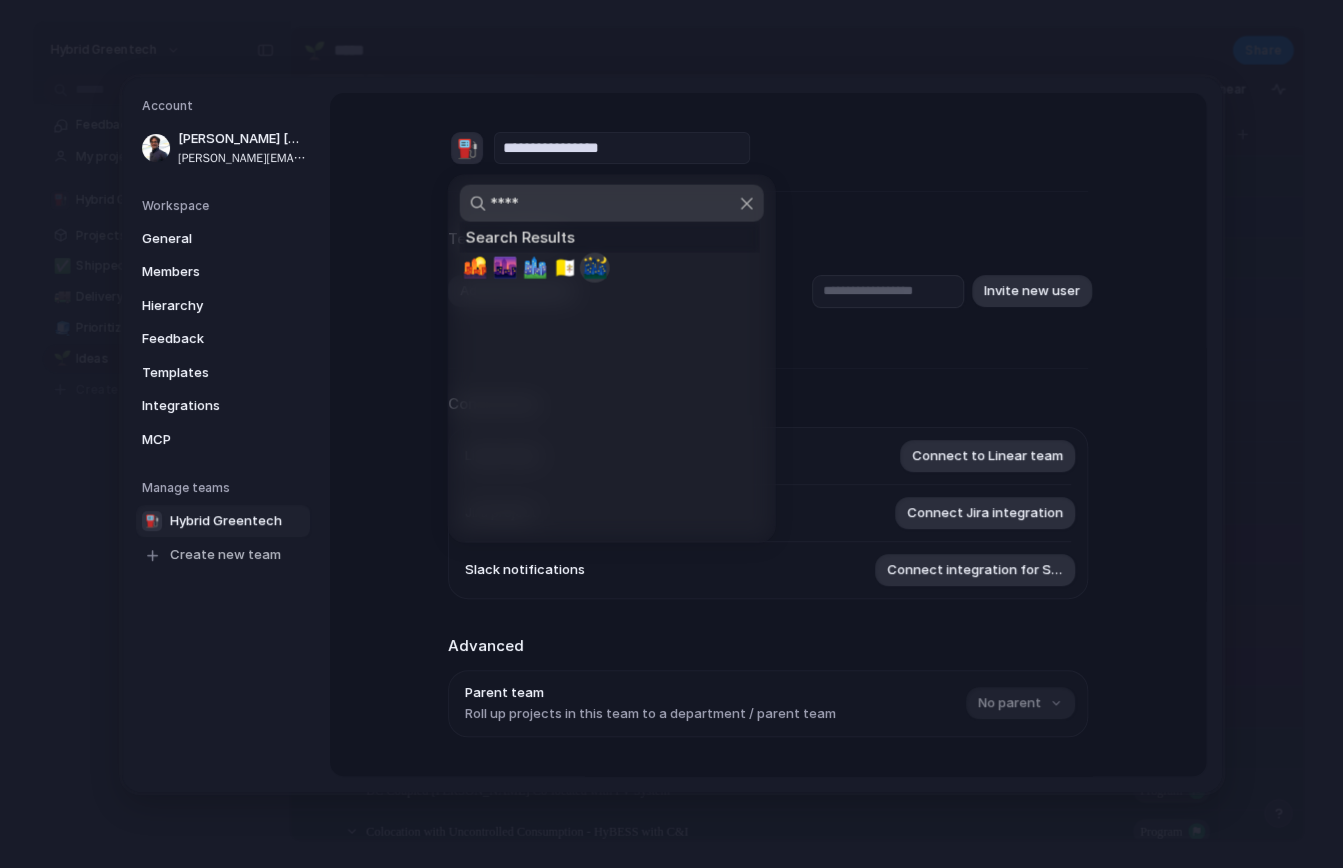type on "****" 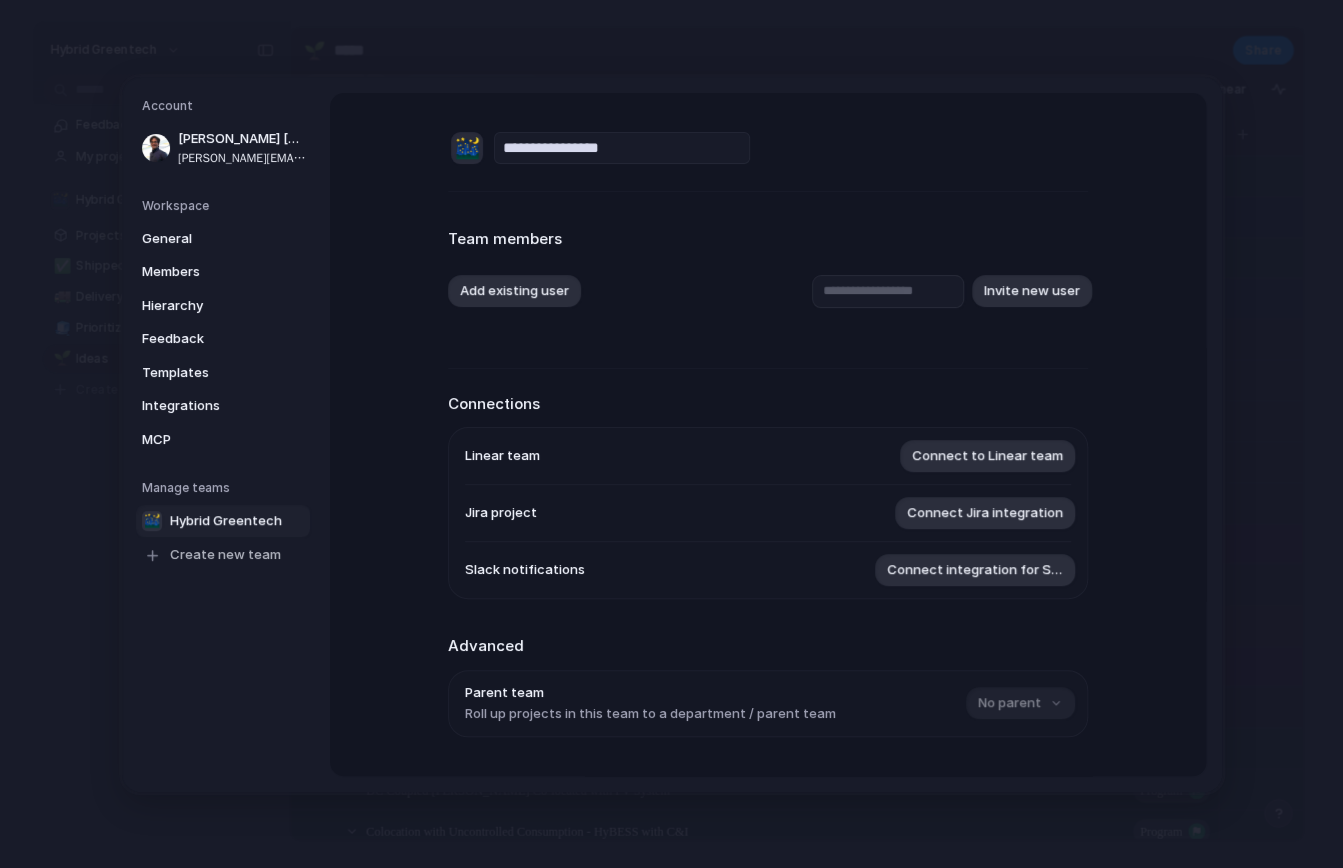 click on "**********" at bounding box center (768, 524) 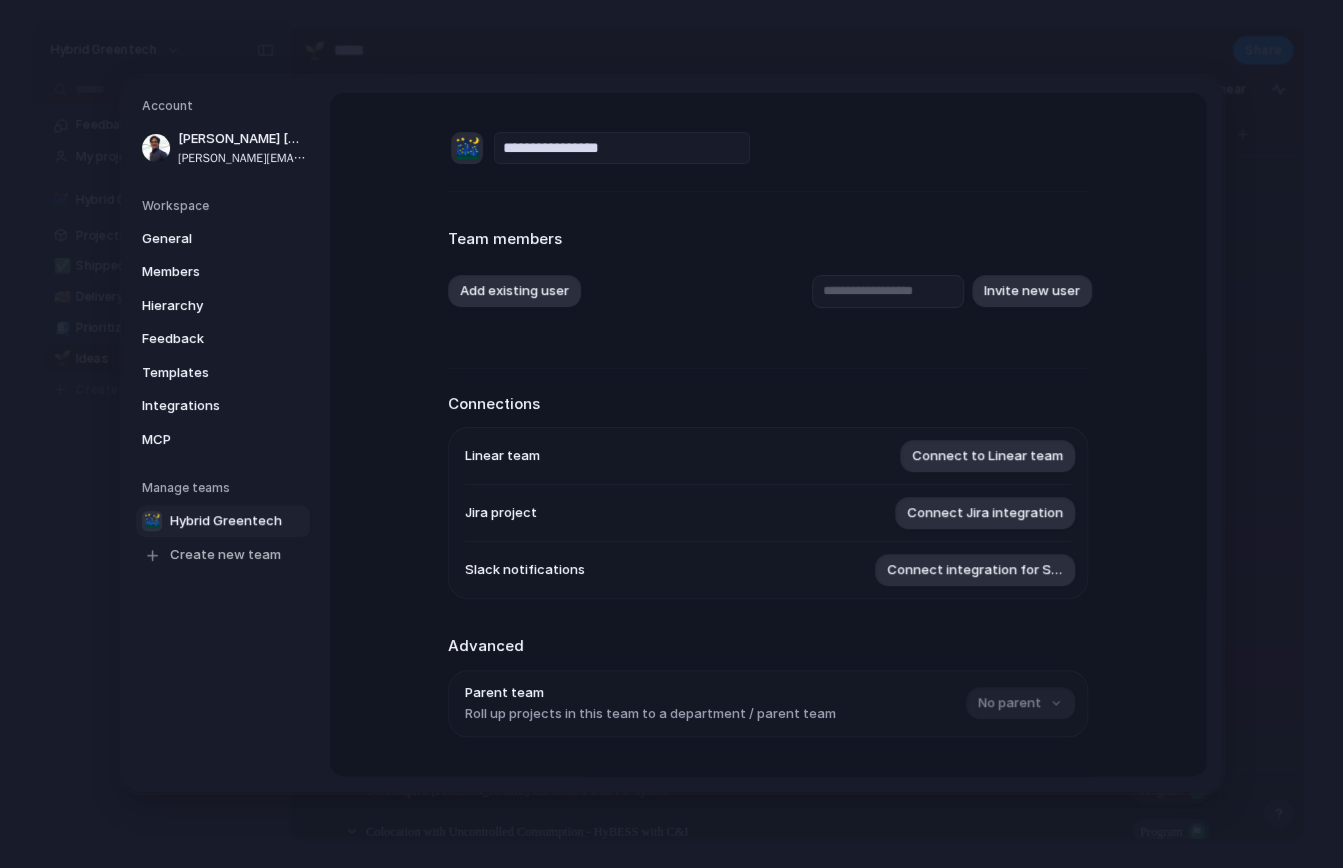 click on "Manage teams" at bounding box center [226, 488] 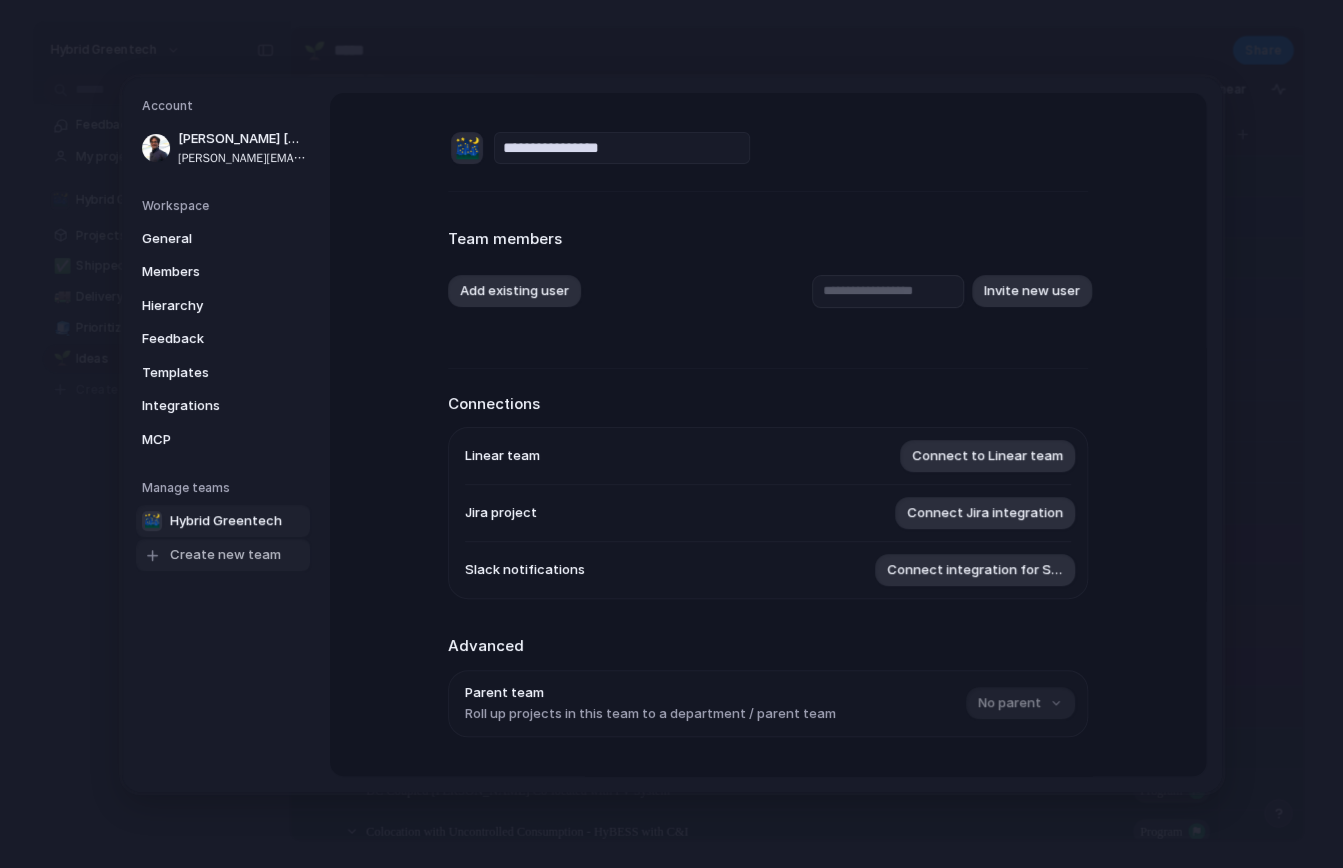 click on "Create new team" at bounding box center [225, 555] 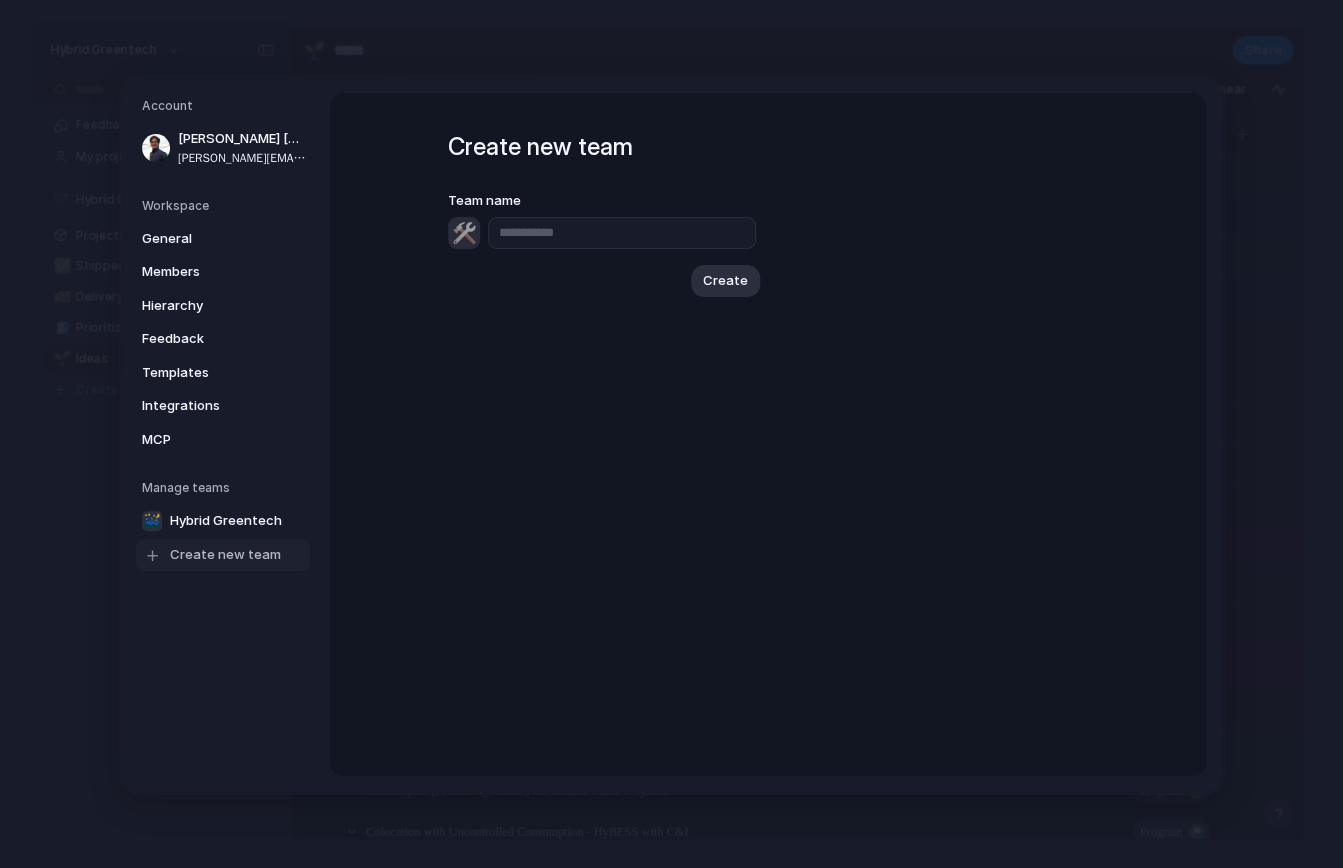 click on "Create new team Team name 🛠️ Create" at bounding box center [768, 434] 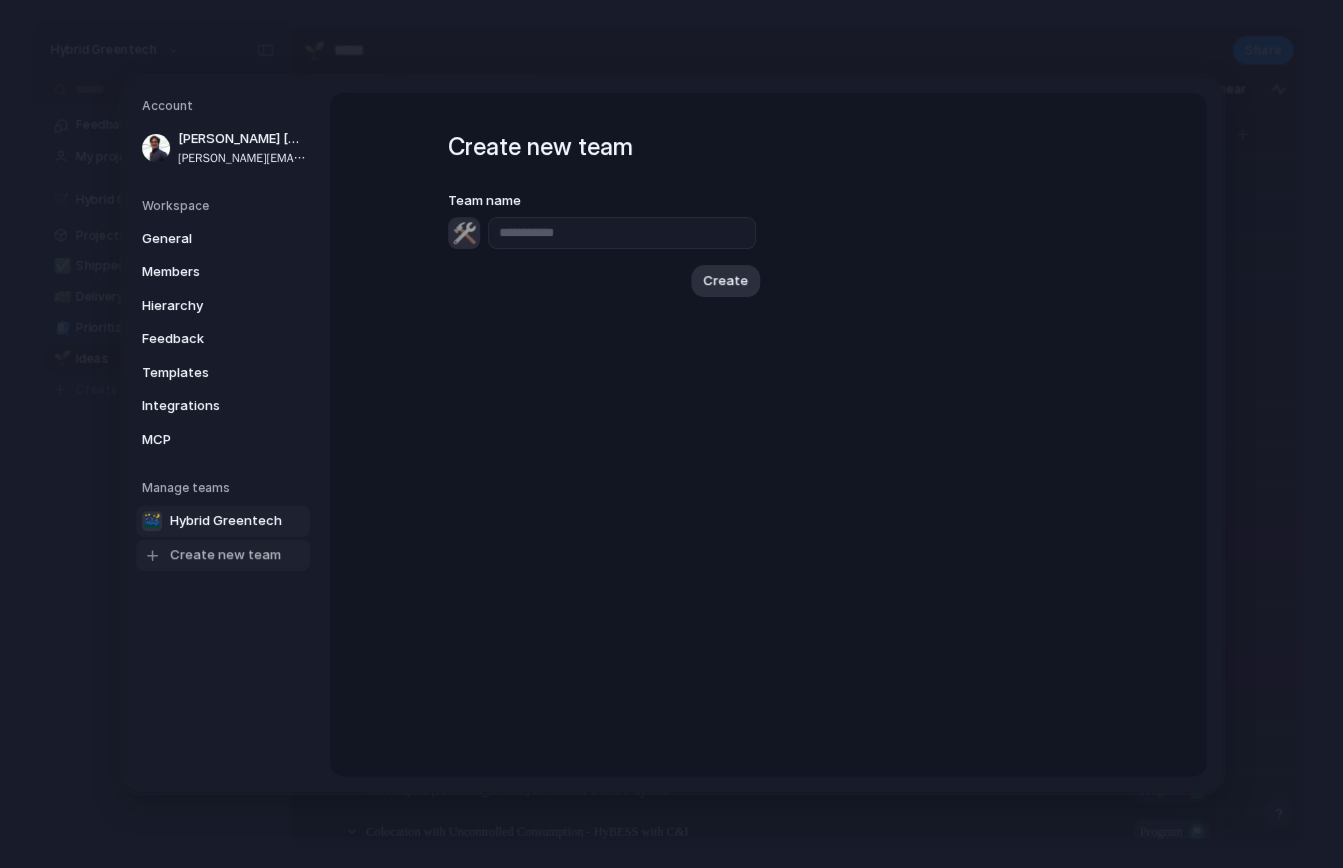 click on "Hybrid Greentech" at bounding box center [226, 521] 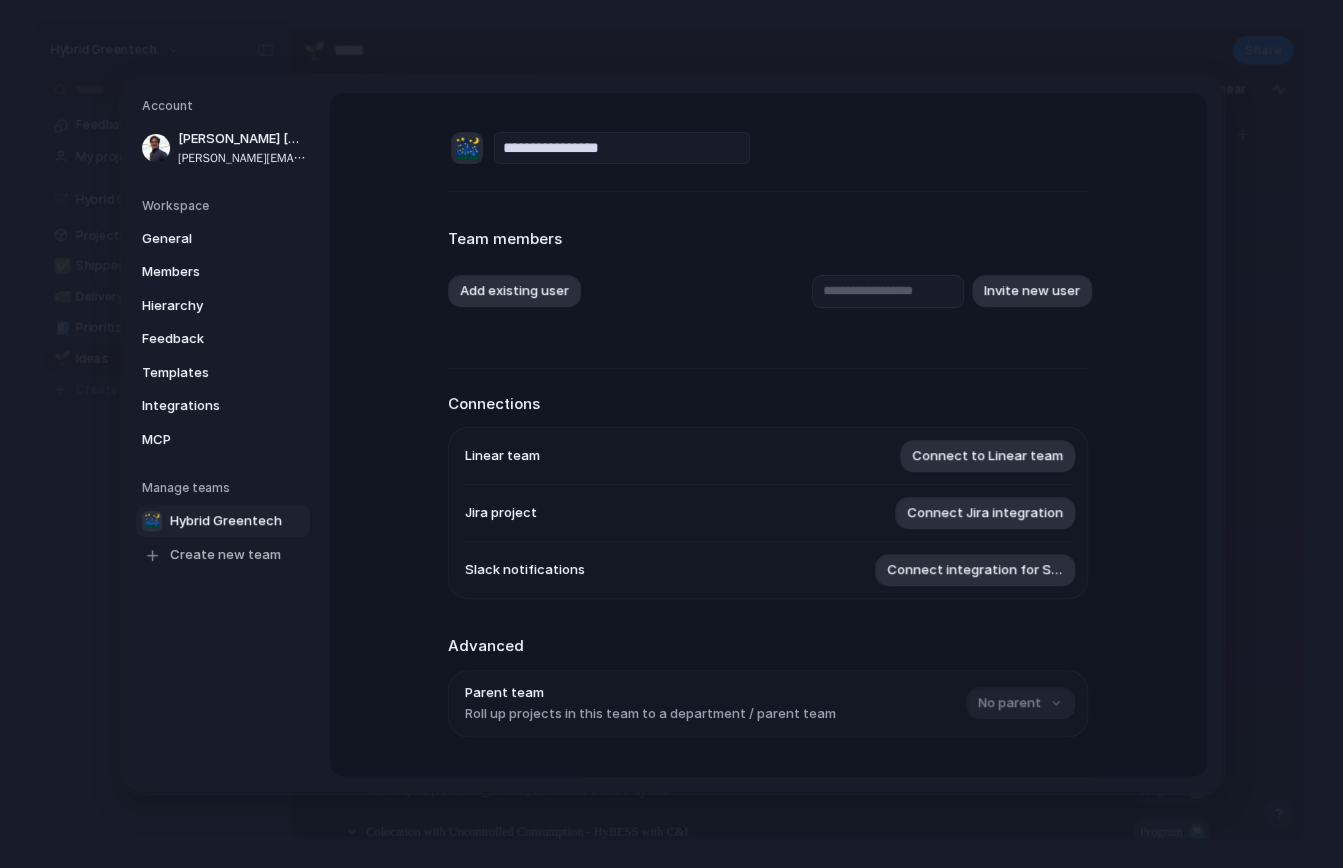 click on "**********" at bounding box center (768, 524) 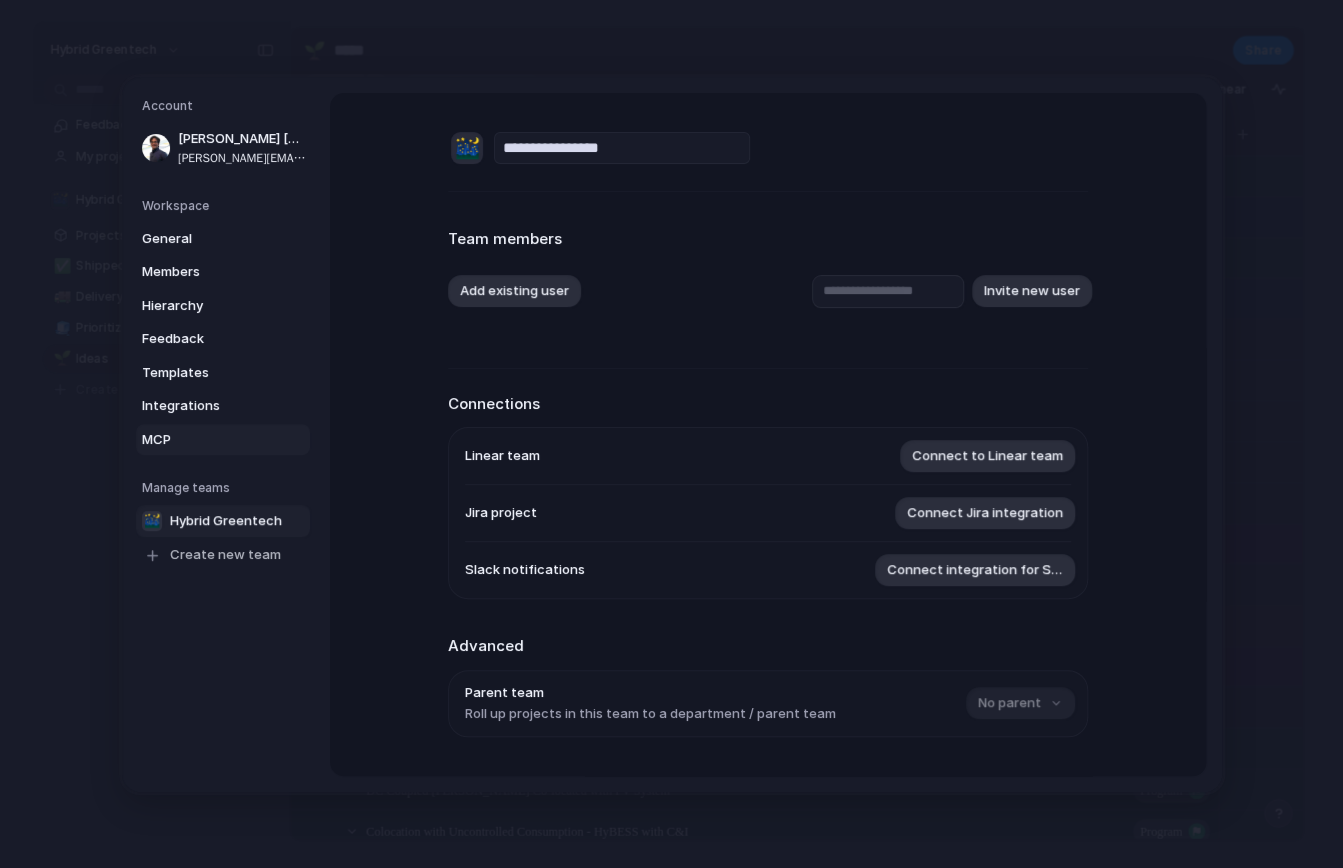 click on "MCP" at bounding box center [223, 439] 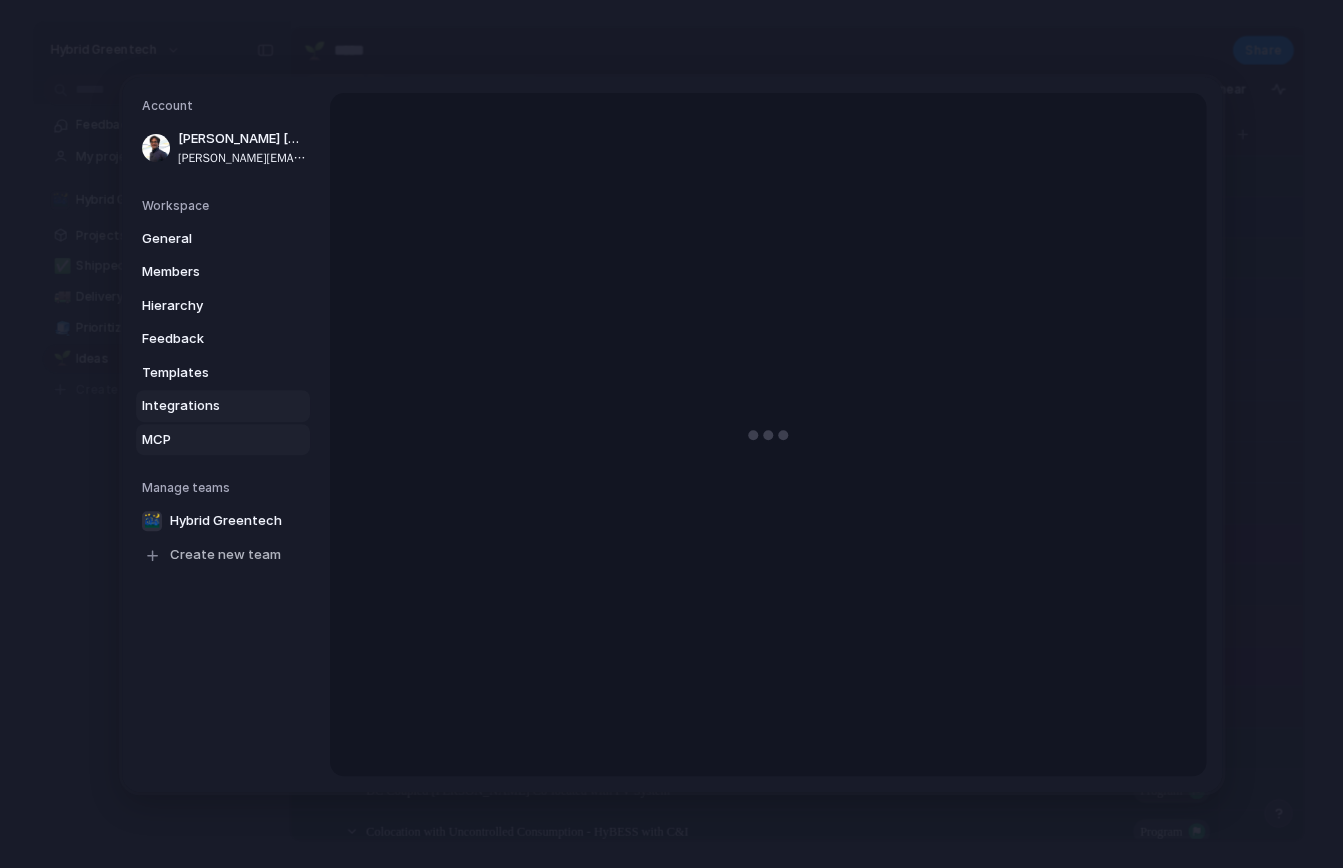 click on "Integrations" at bounding box center (206, 406) 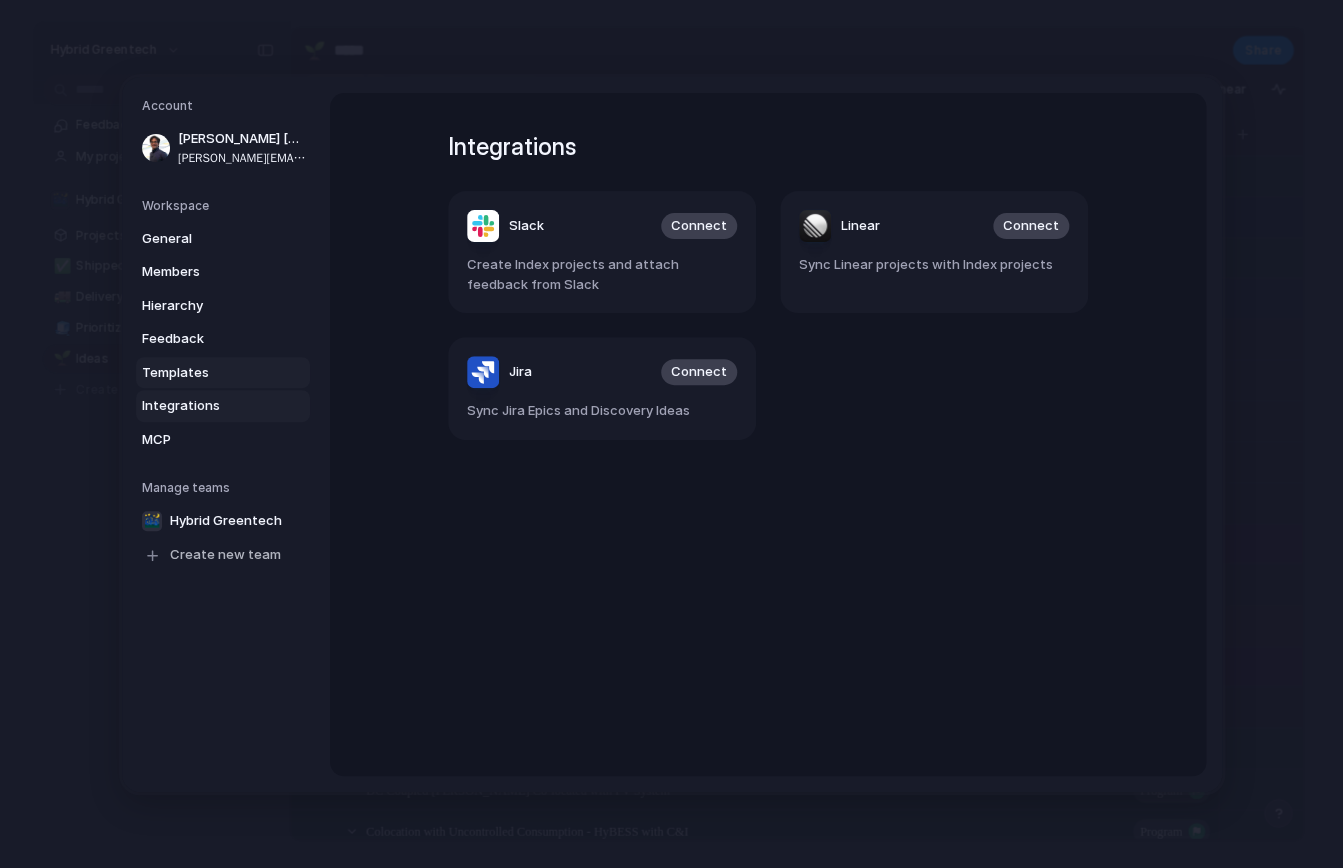 click on "Templates" at bounding box center (206, 372) 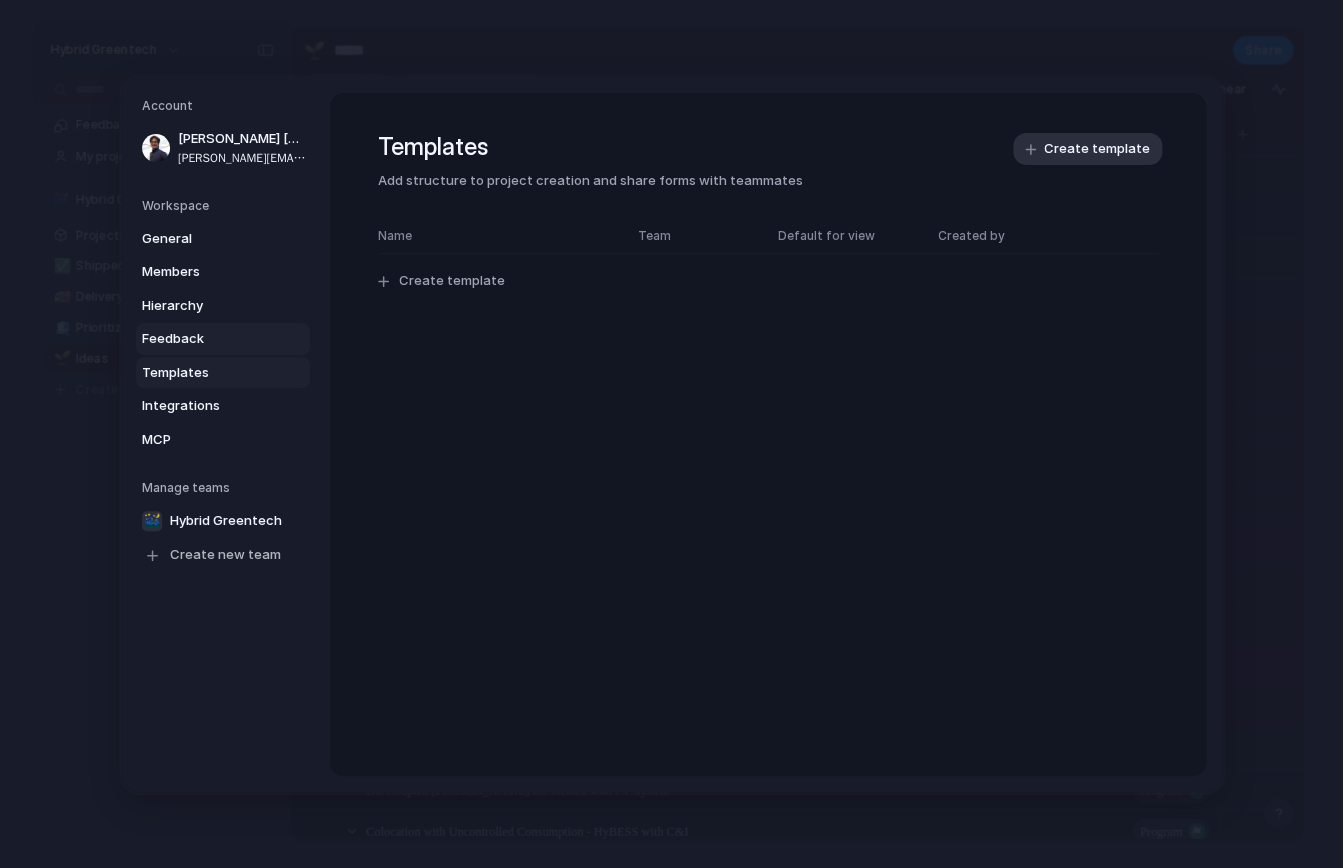click on "Feedback" at bounding box center [206, 339] 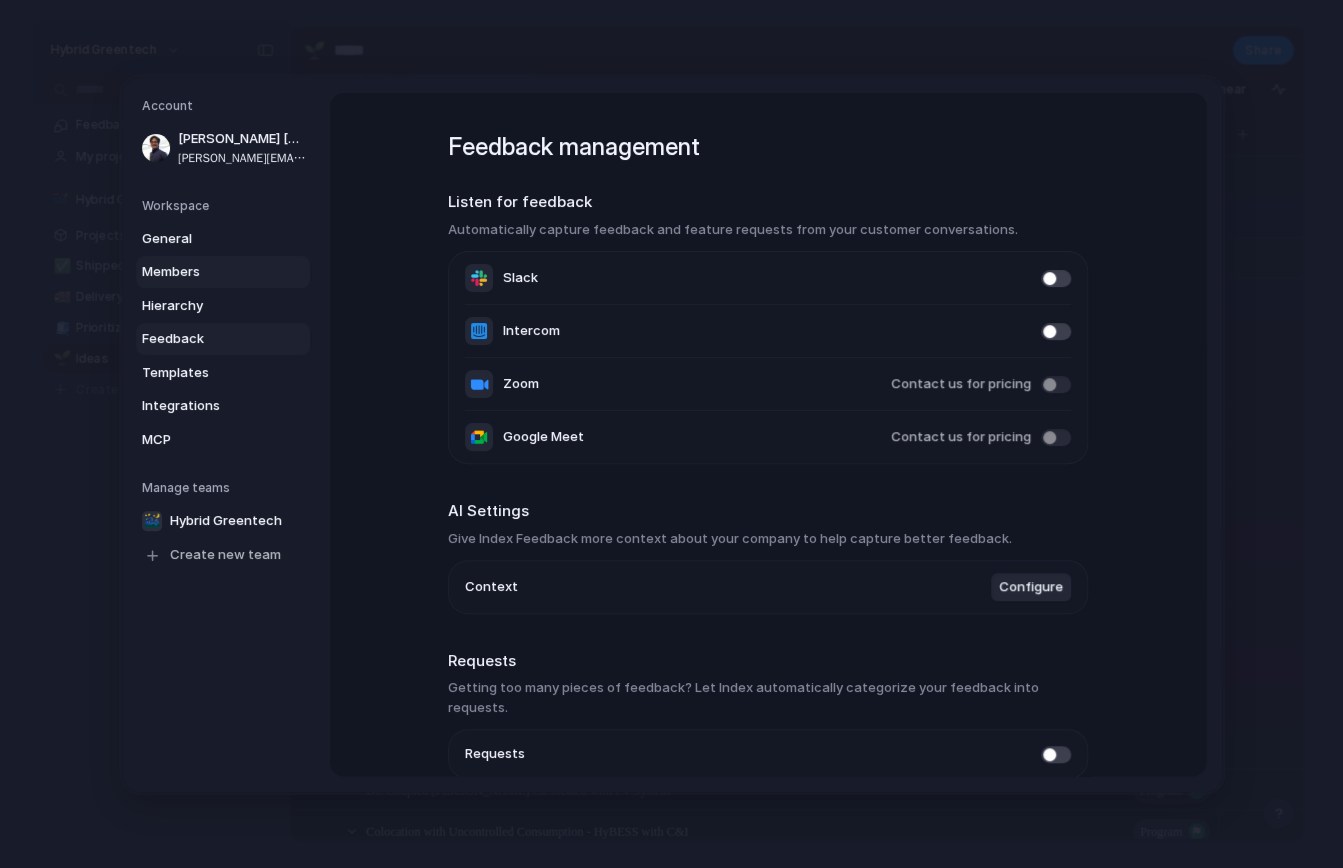 click on "Members" at bounding box center (206, 272) 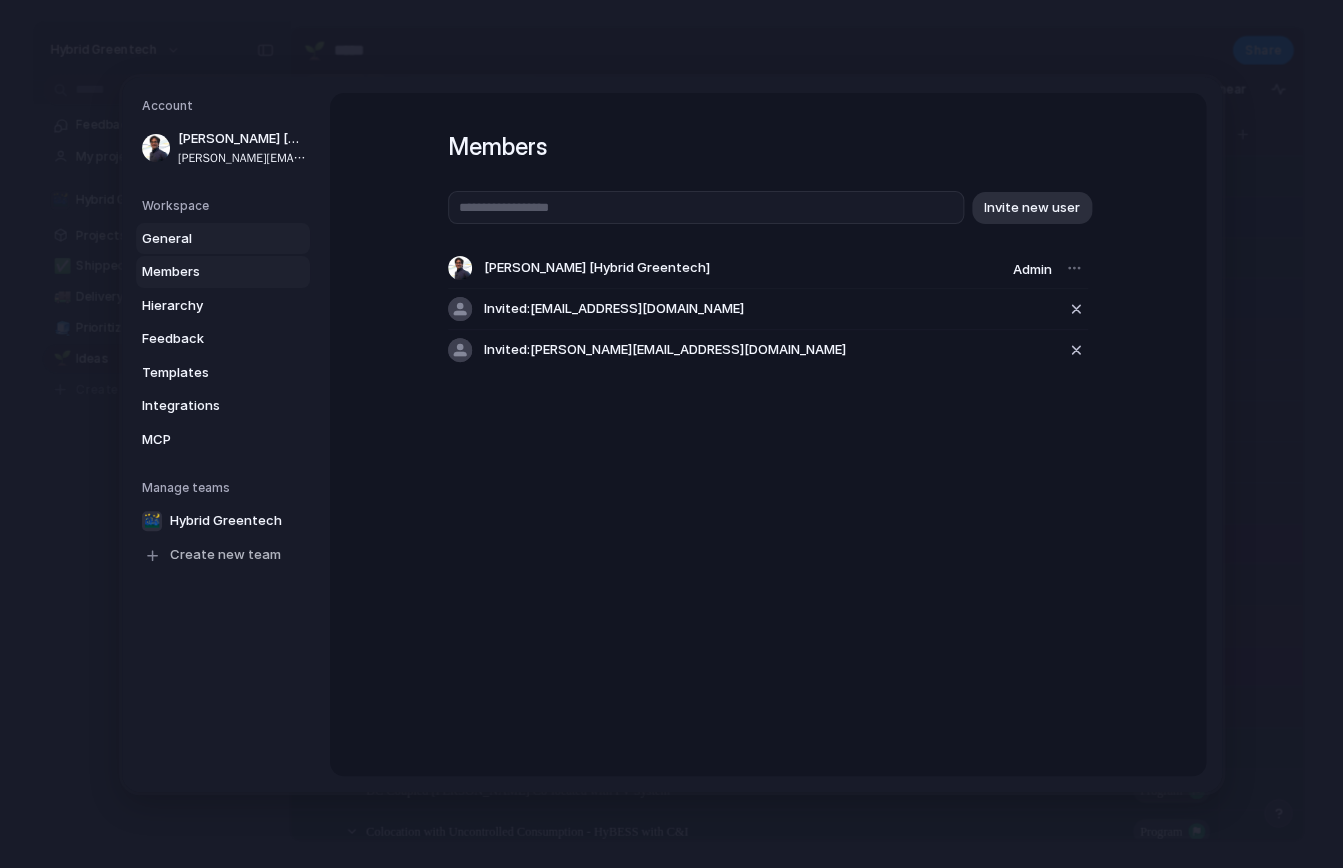 click on "General" at bounding box center [206, 238] 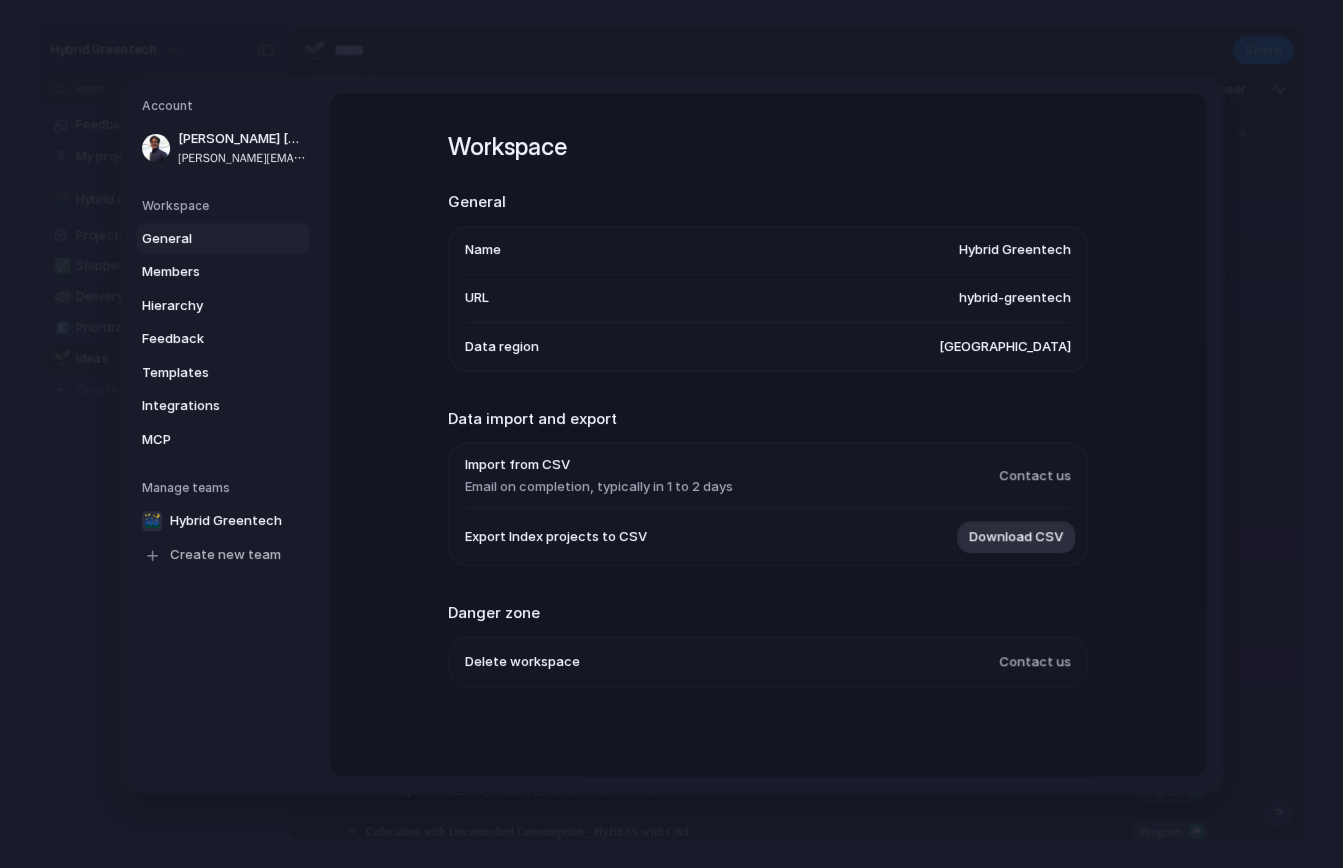 click on "Workspace General Name Hybrid Greentech URL hybrid-greentech Data region United States Data import and export Import from CSV Email on completion, typically in 1 to 2 days Contact us Export Index projects to CSV Download CSV Danger zone Delete workspace Contact us" at bounding box center (768, 435) 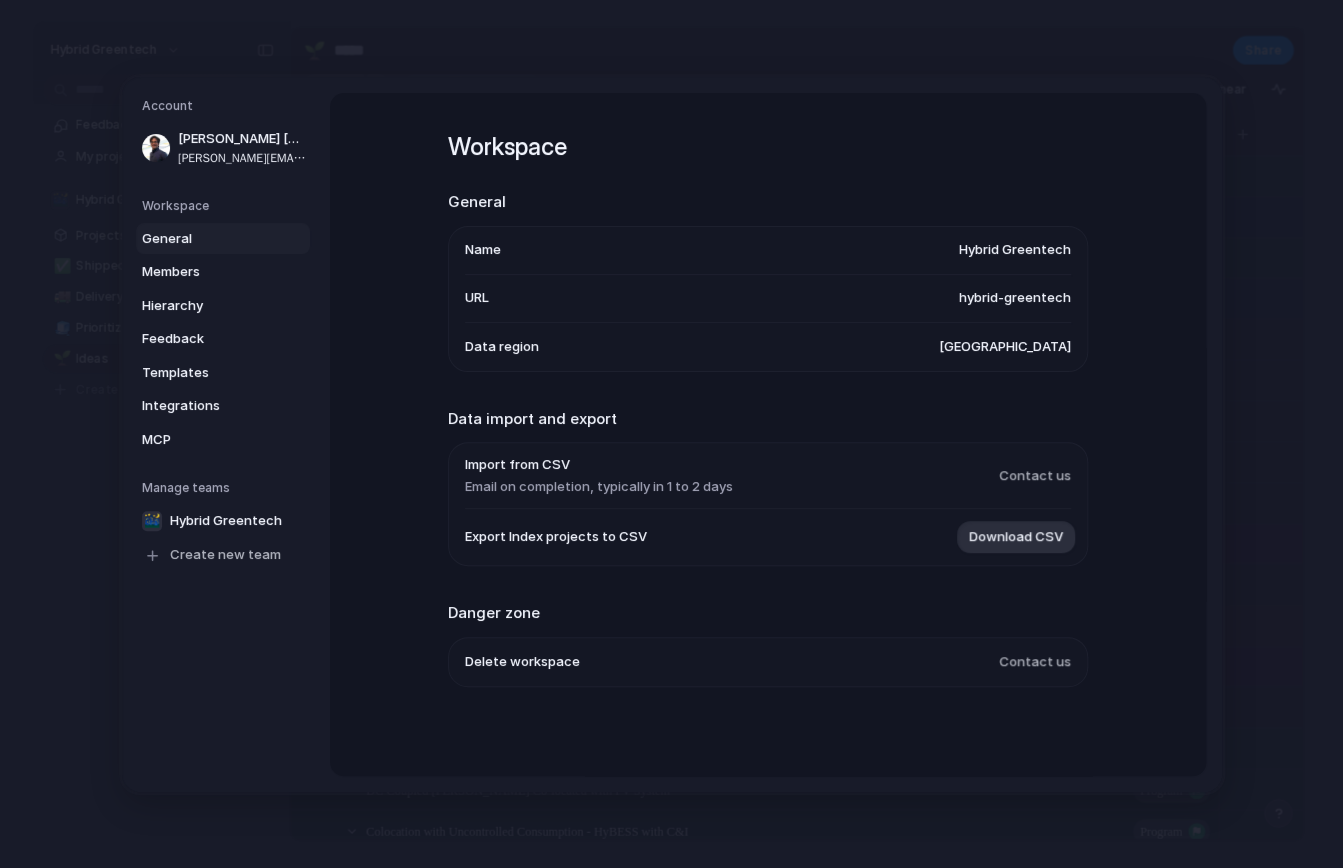 click on "Contact us" at bounding box center (1035, 475) 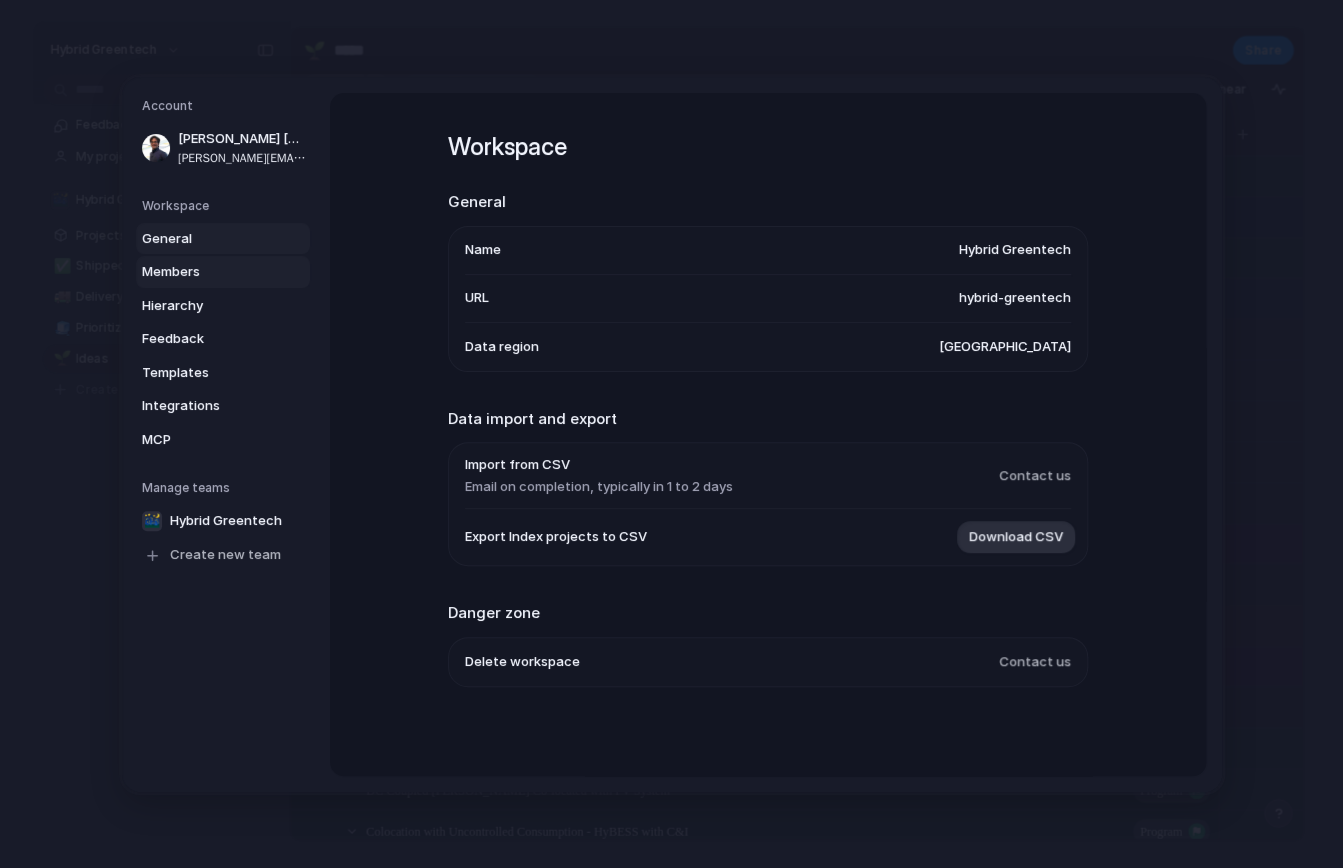 click on "Members" at bounding box center [206, 272] 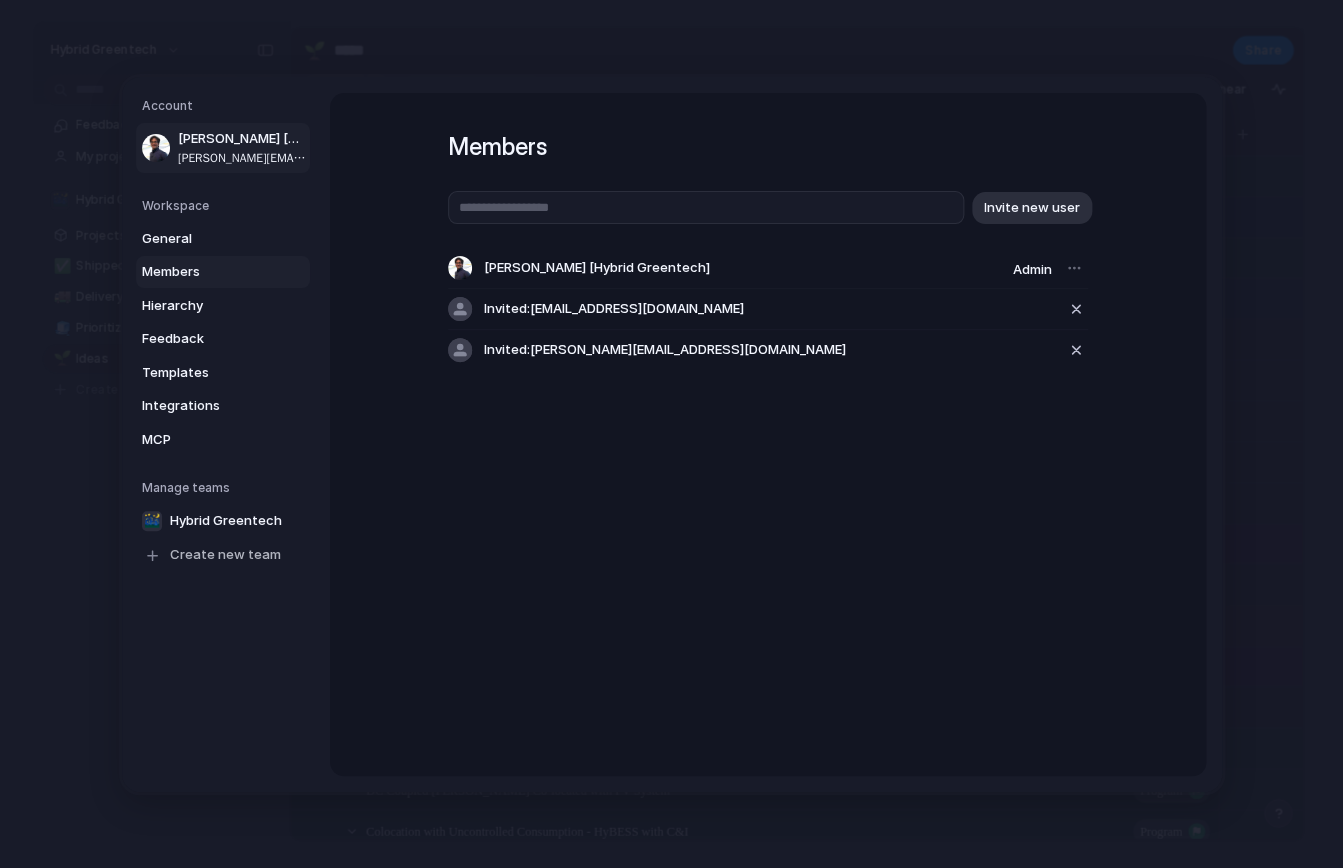 click on "[PERSON_NAME][EMAIL_ADDRESS][DOMAIN_NAME]" at bounding box center (242, 157) 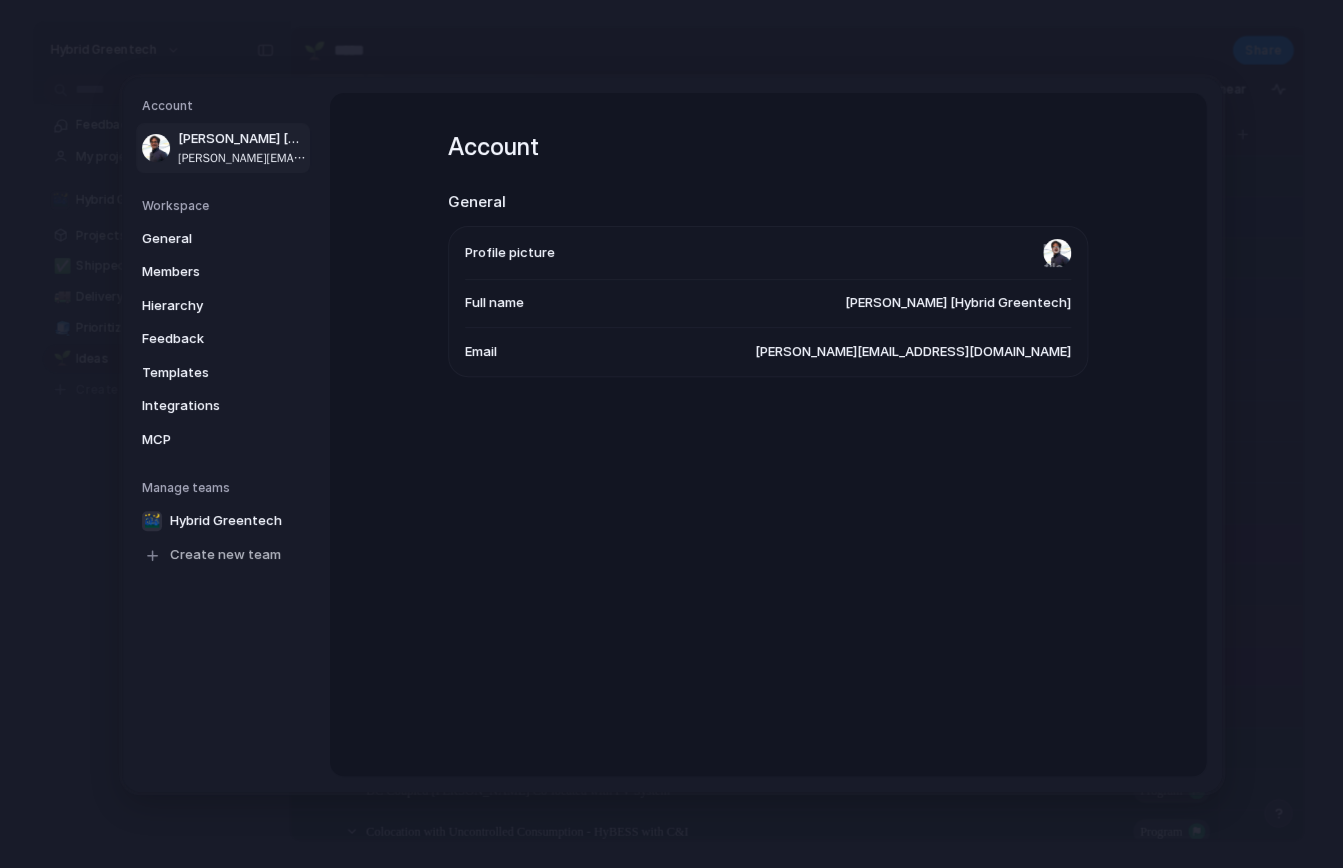 click on "Account General Profile picture Full name   [PERSON_NAME] [Hybrid Greentech] Email   [PERSON_NAME][EMAIL_ADDRESS][DOMAIN_NAME]" at bounding box center (768, 280) 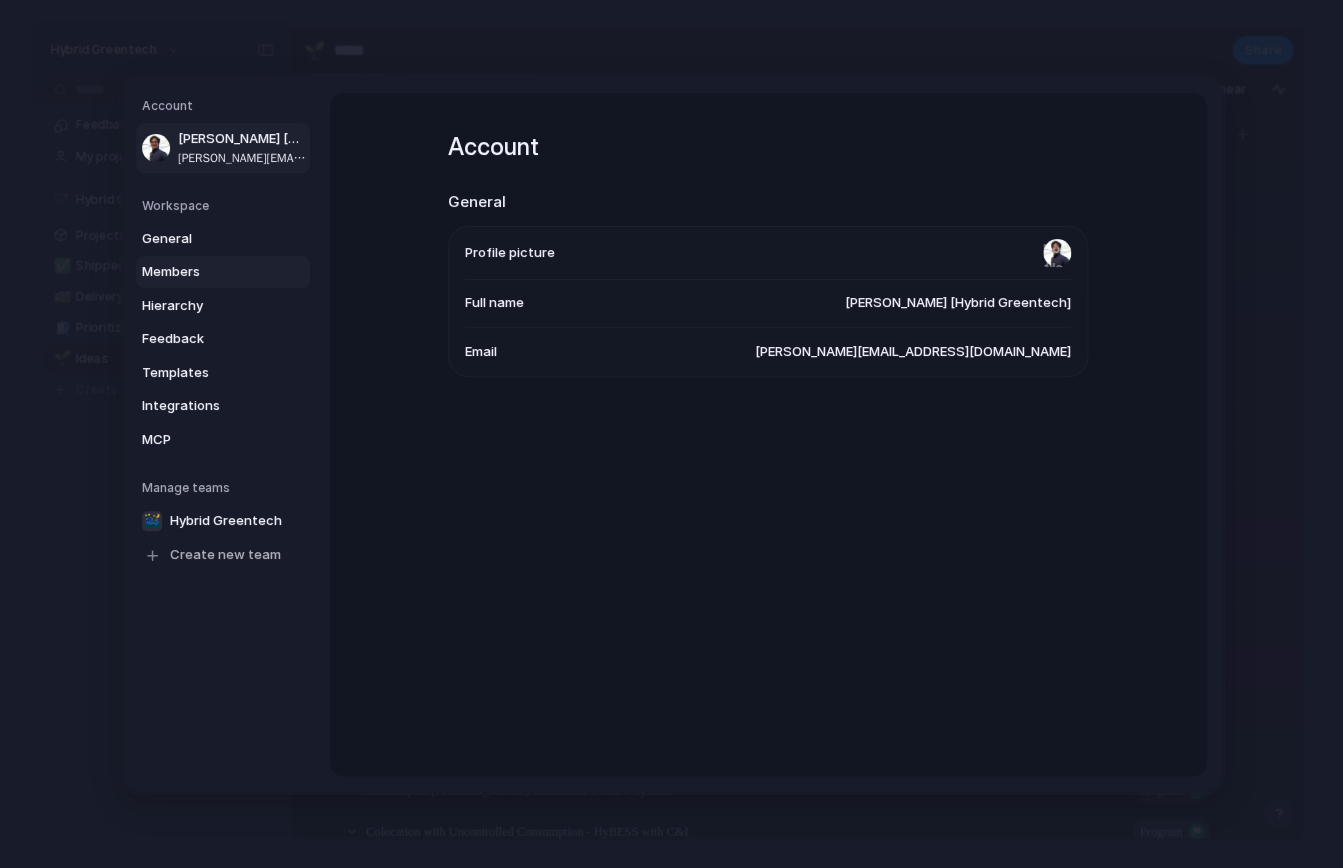 click on "Members" at bounding box center (206, 272) 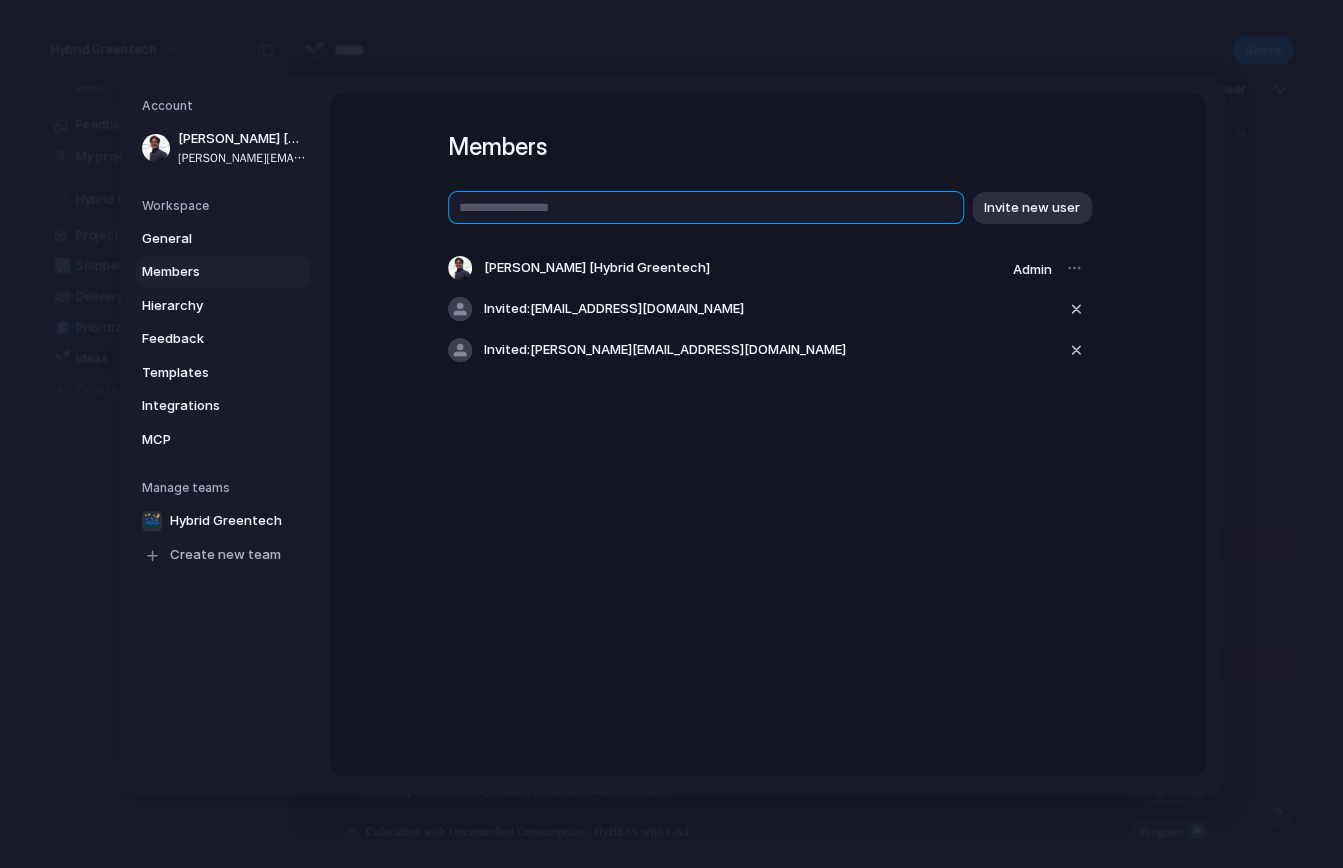 click at bounding box center (706, 207) 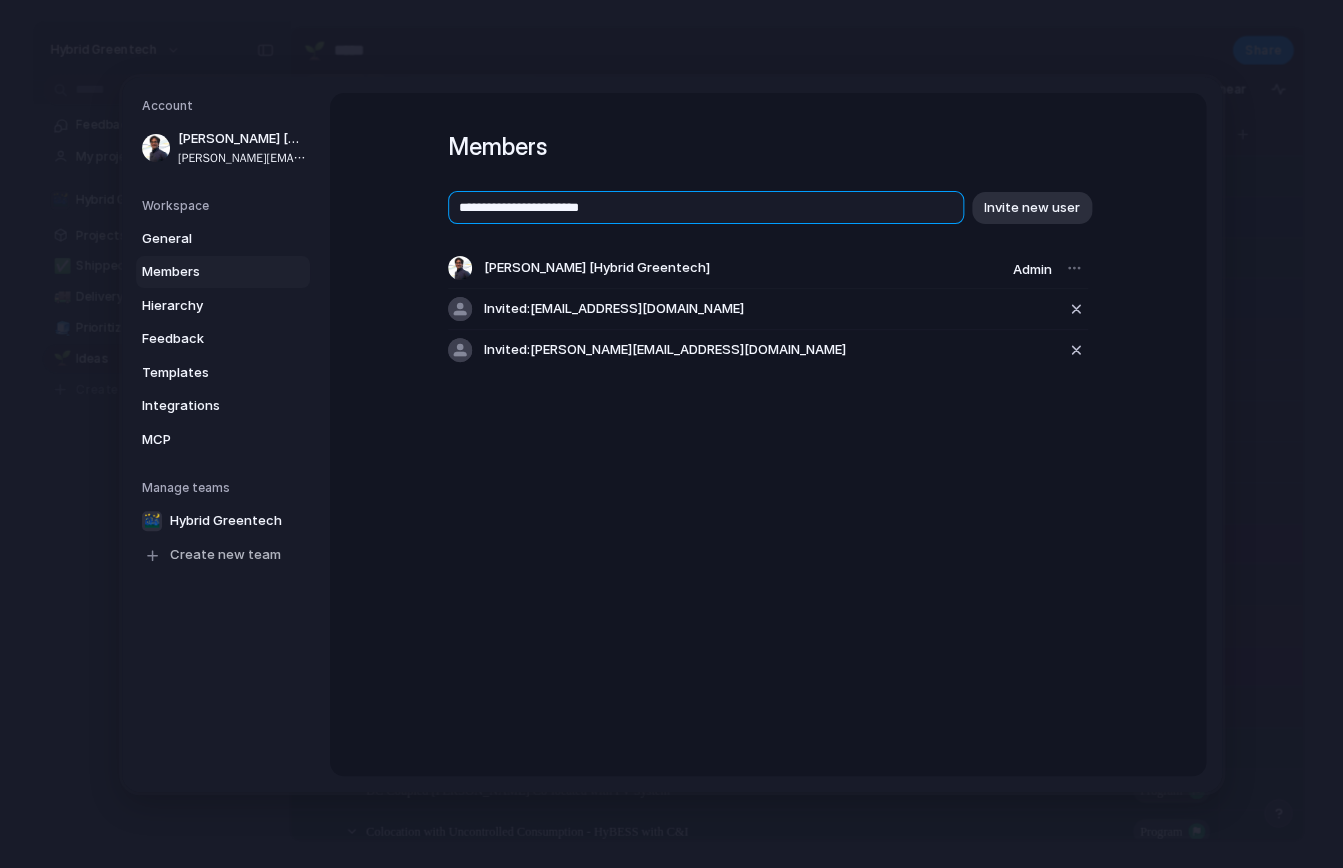 type on "**********" 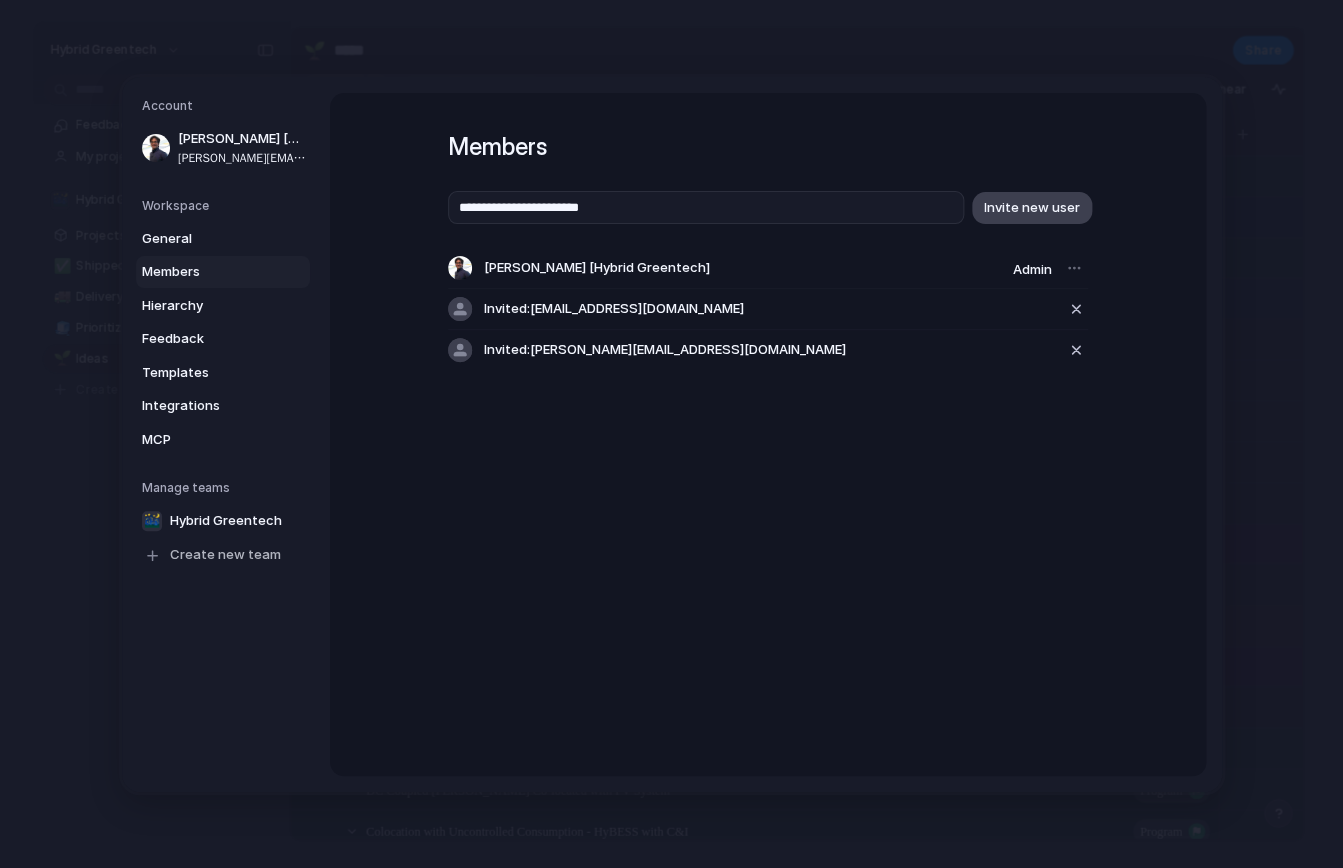 click on "Invite new user" at bounding box center (1032, 207) 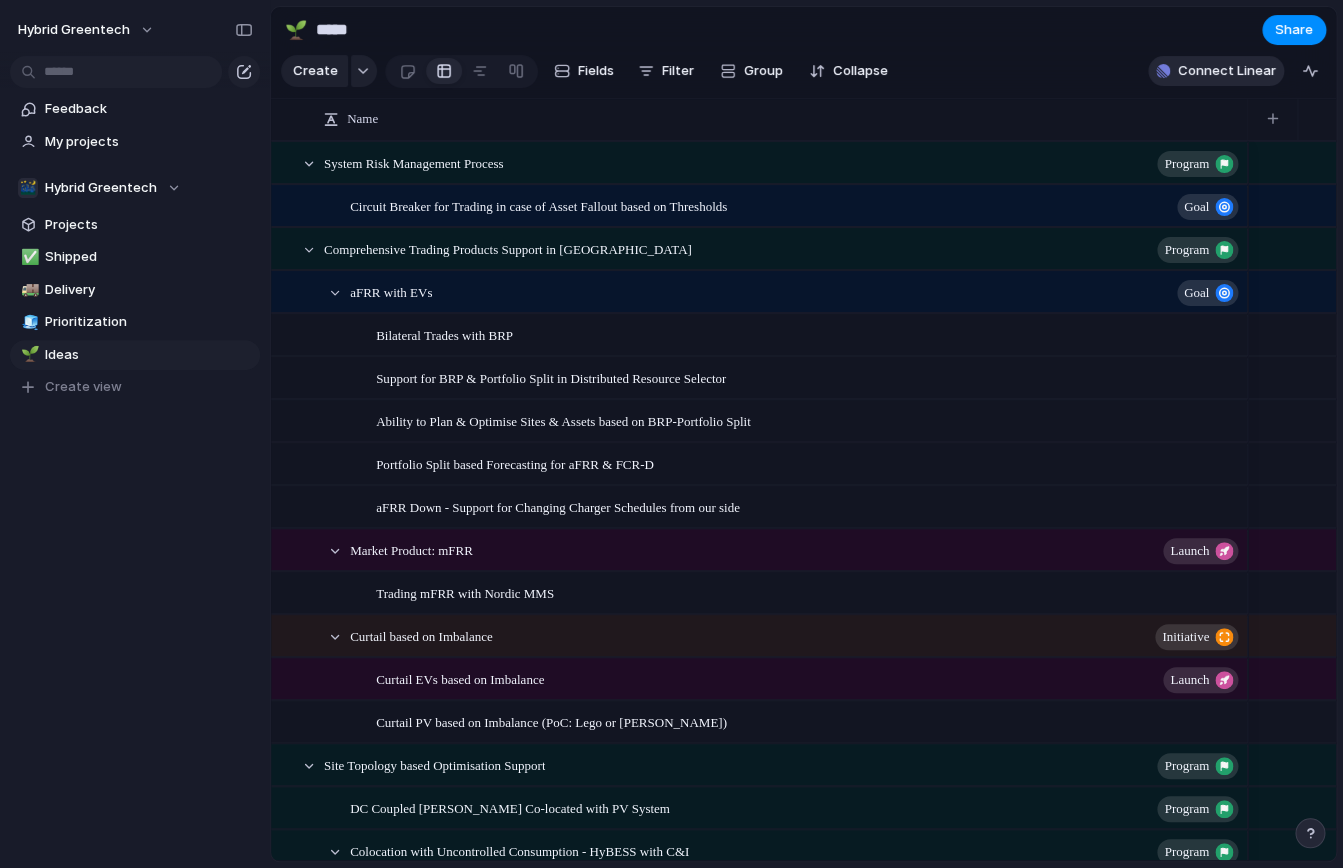 click on "Connect Linear" at bounding box center [1227, 71] 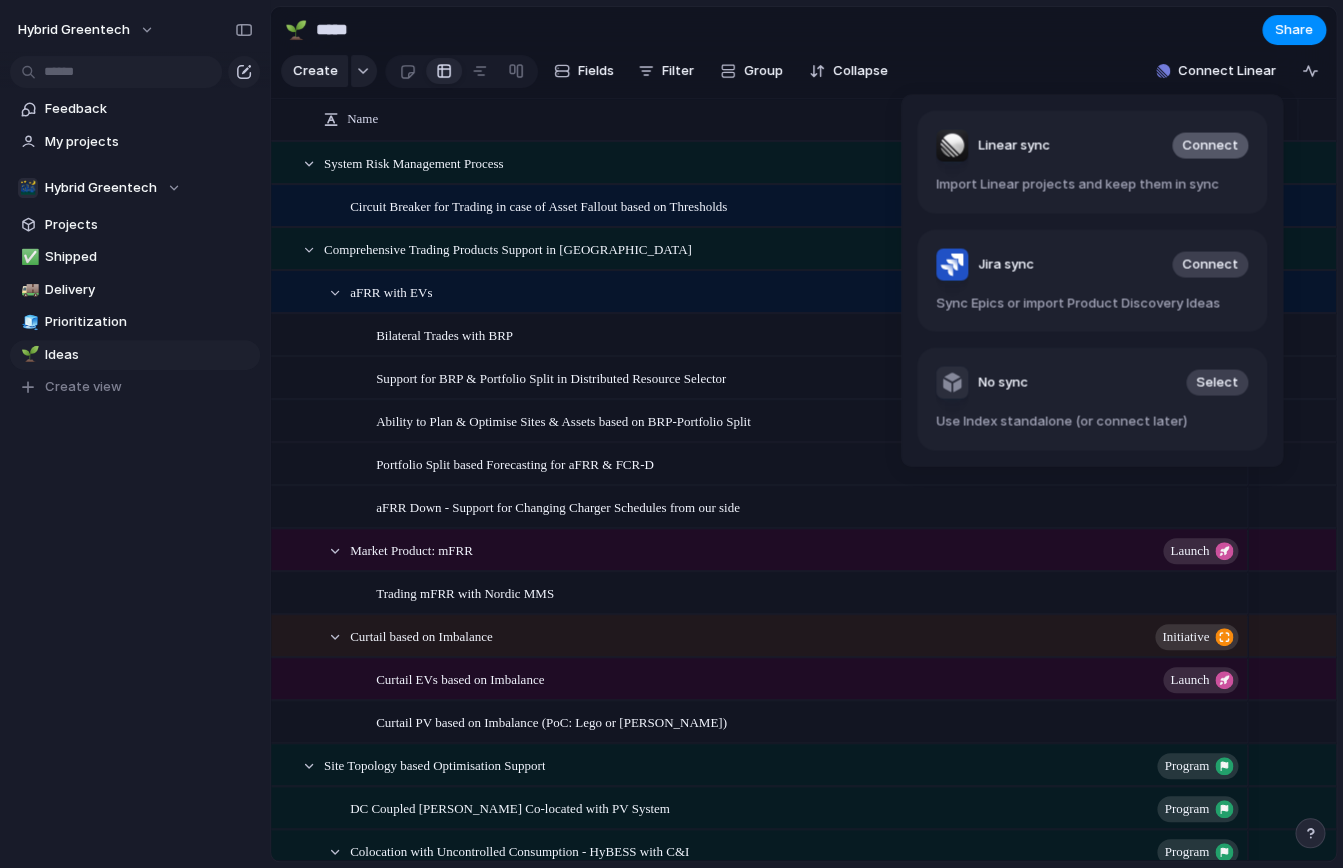 click on "Connect" at bounding box center (1210, 146) 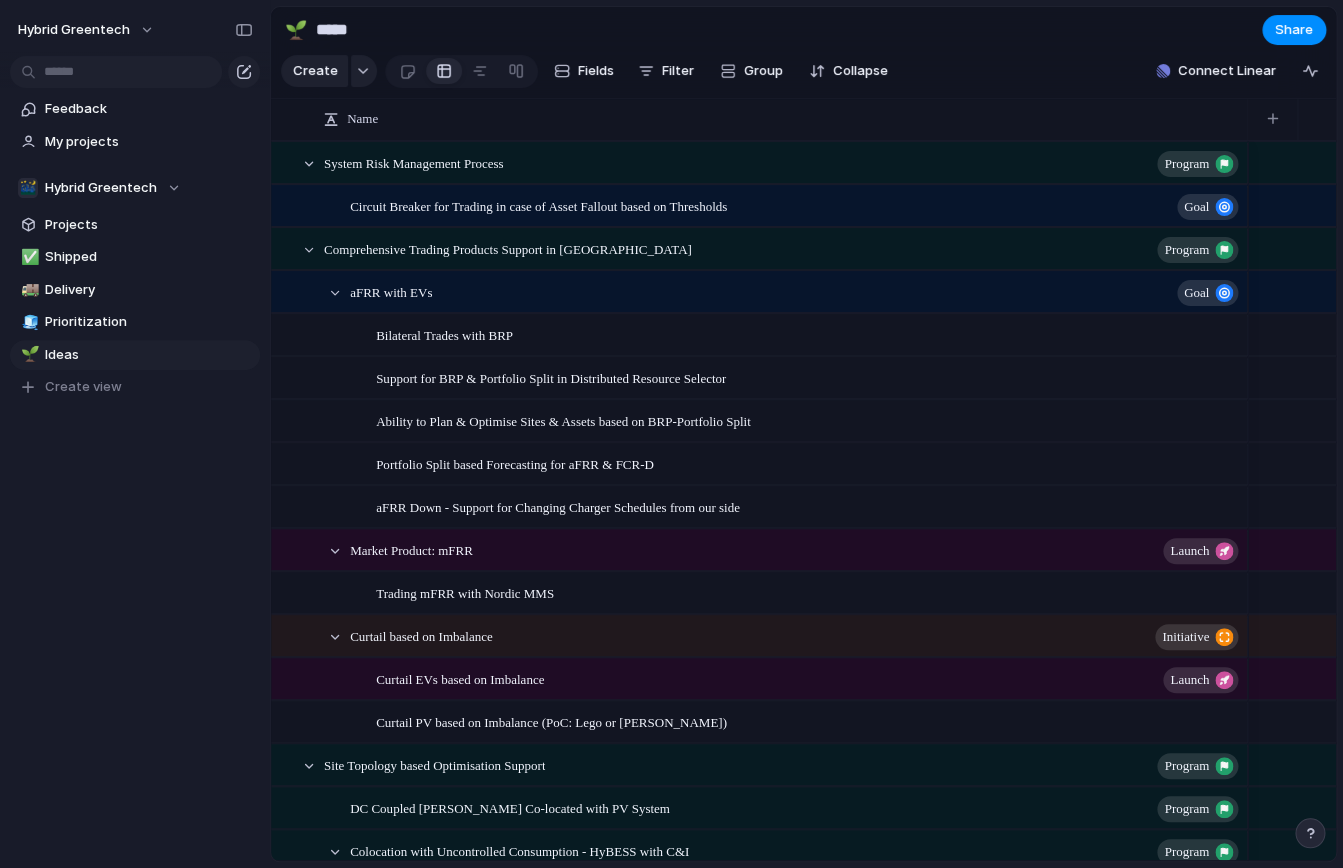 click on "Linear sync Connect Import Linear projects and keep them in sync Jira sync Connect Sync Epics or import Product Discovery Ideas No sync Select Use Index standalone (or connect later)" at bounding box center (671, 434) 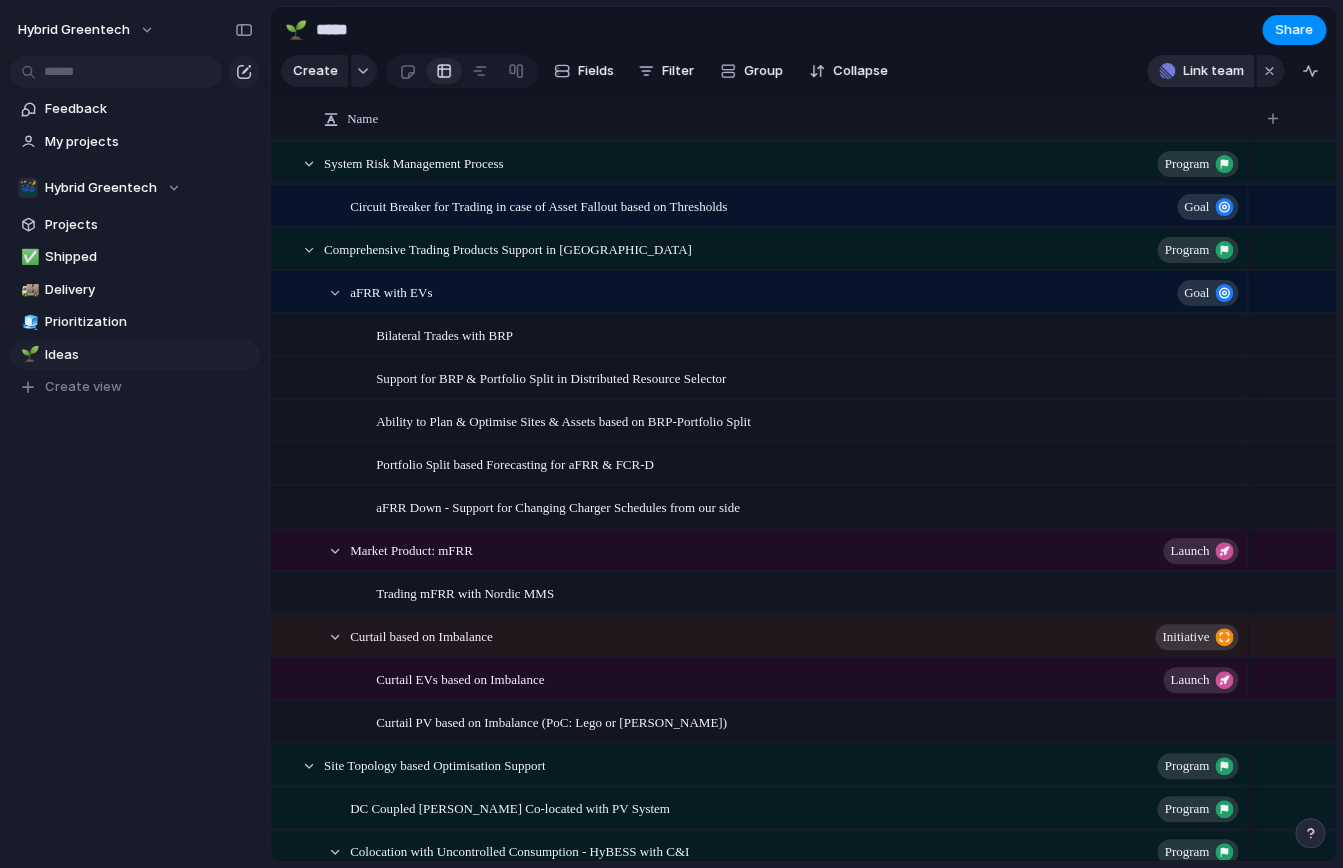 click on "Link team" at bounding box center (1213, 71) 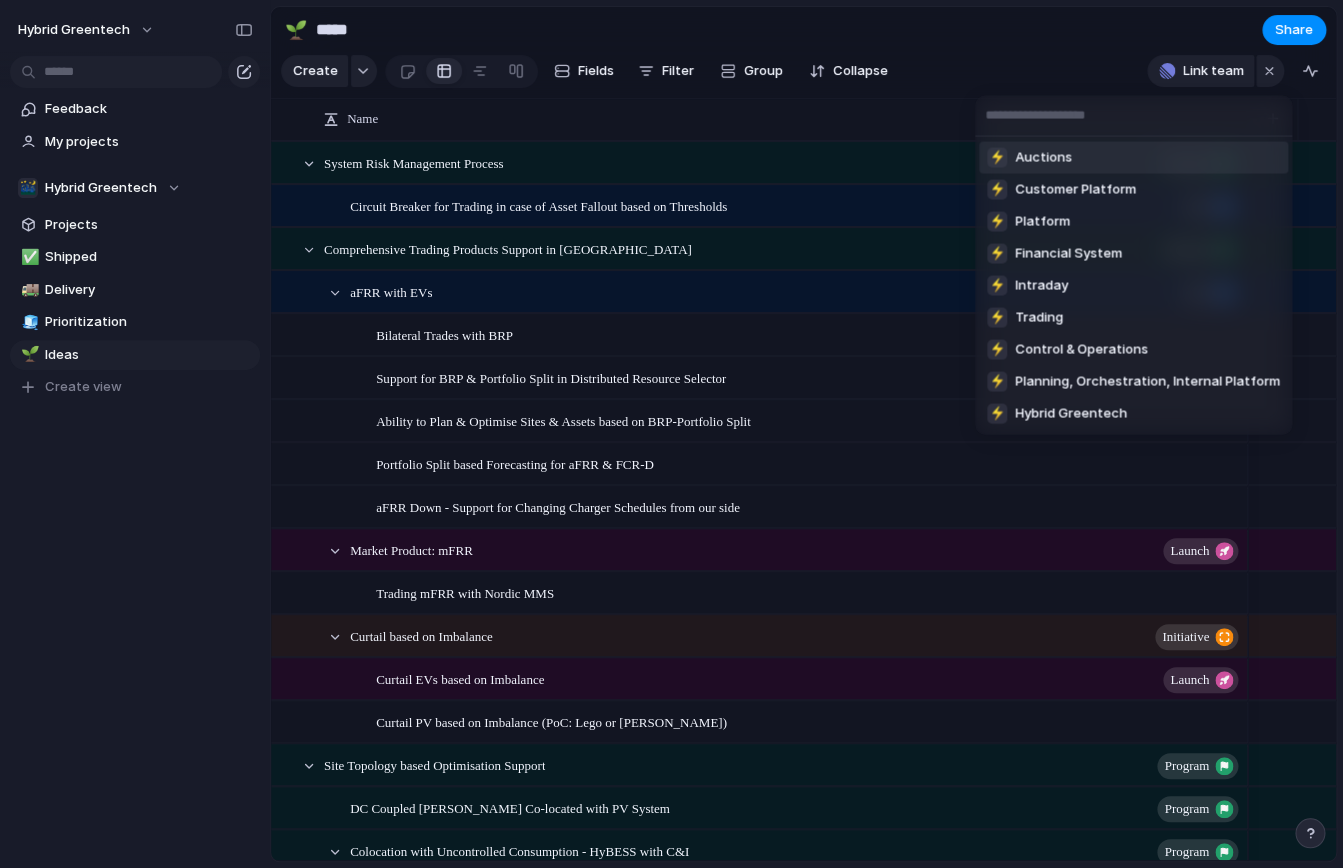 click on "⚡ Auctions   ⚡ Customer Platform   ⚡ Platform   ⚡ Financial System   ⚡ Intraday   ⚡ Trading   ⚡ Control & Operations   ⚡ Planning, Orchestration, Internal Platform   ⚡ Hybrid Greentech" at bounding box center (671, 434) 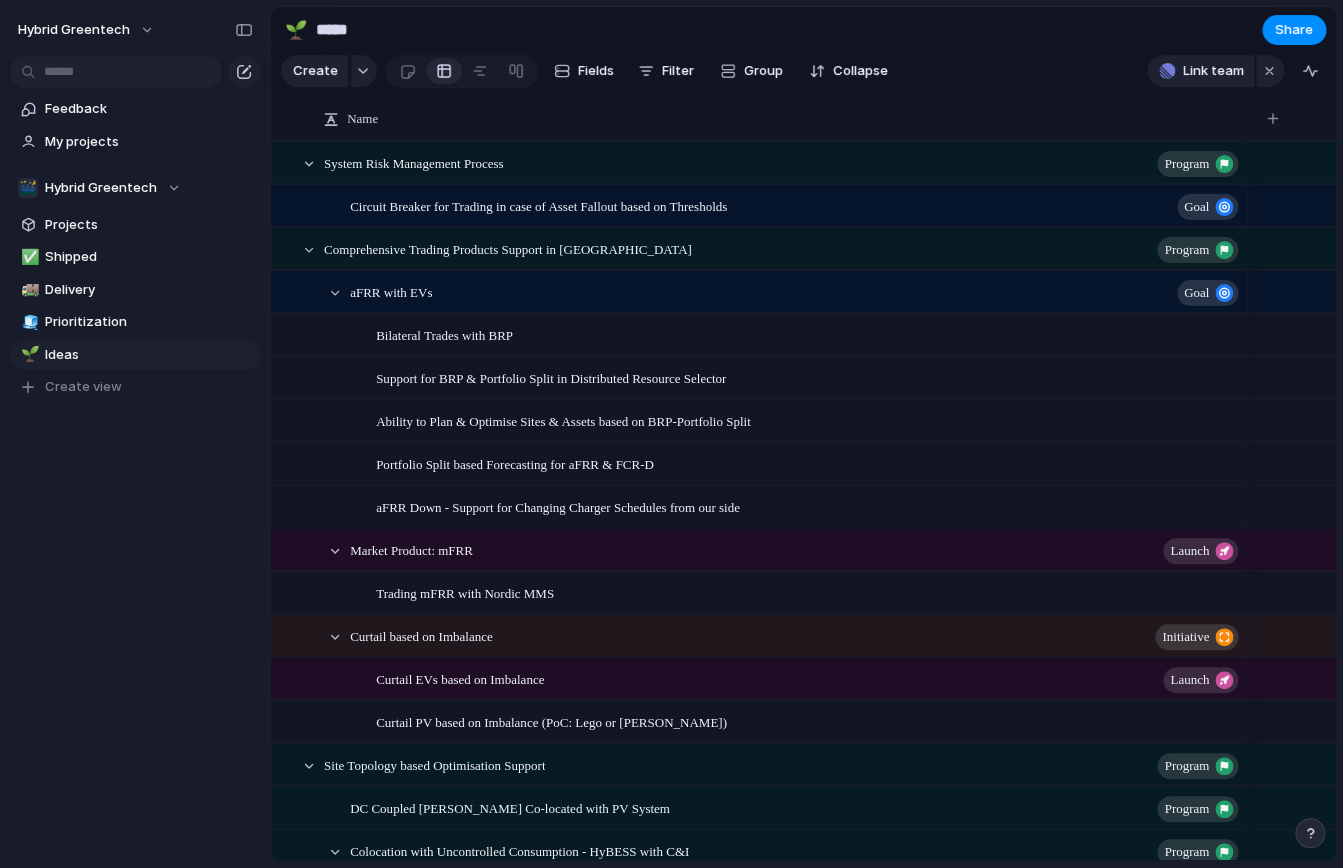 click on "Create Fields Filter Group Zoom Collapse Link team" at bounding box center (803, 75) 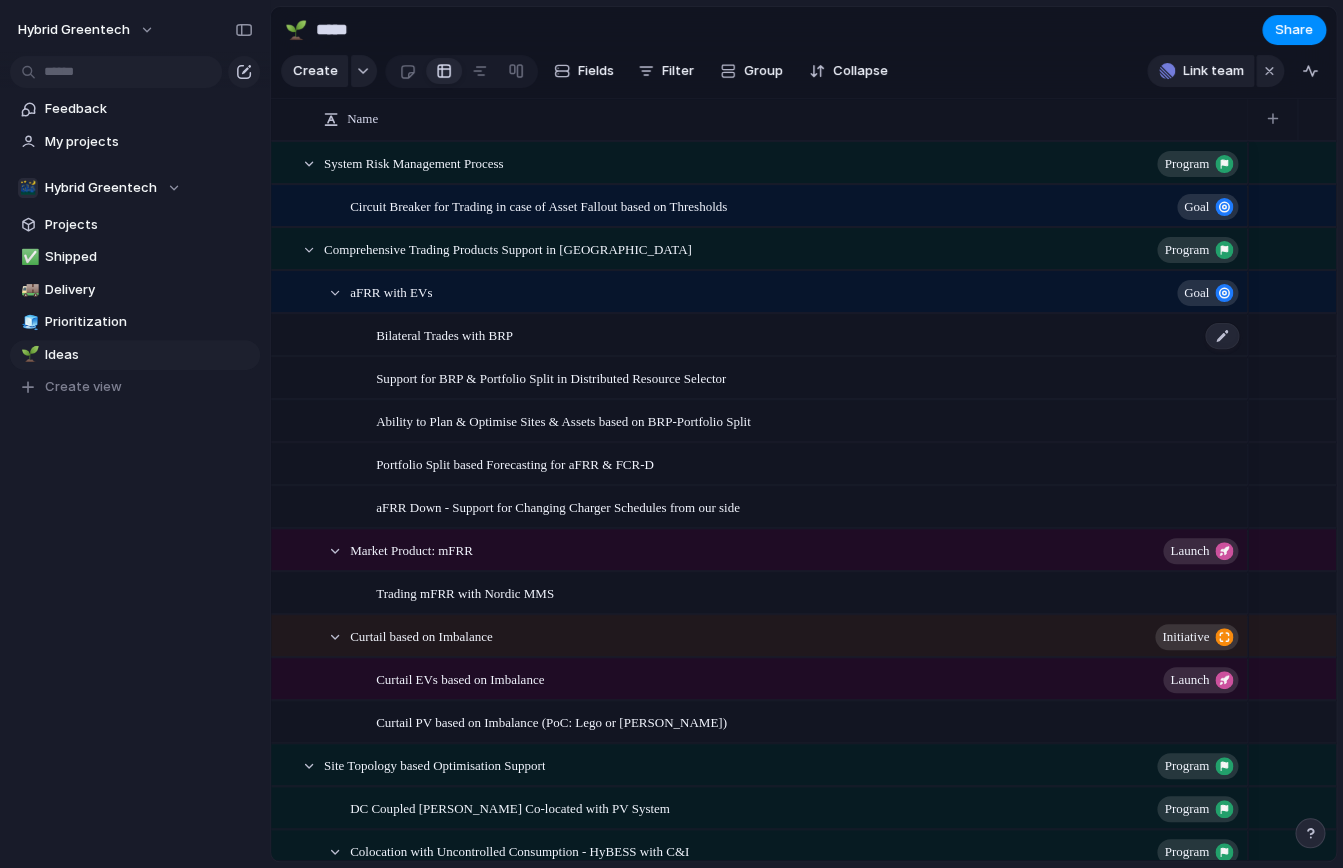 scroll, scrollTop: 64, scrollLeft: 0, axis: vertical 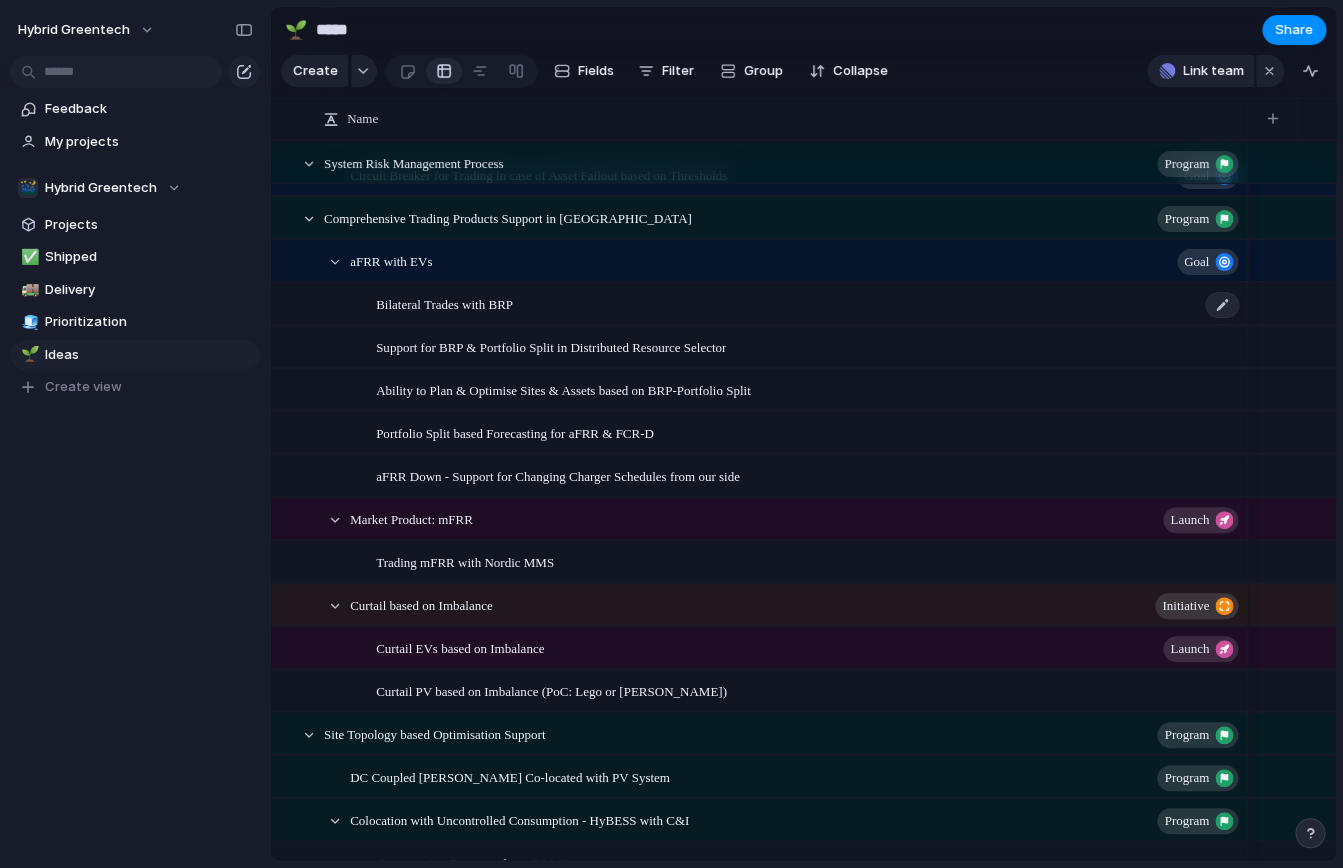 click on "Bilateral Trades with BRP" at bounding box center (808, 304) 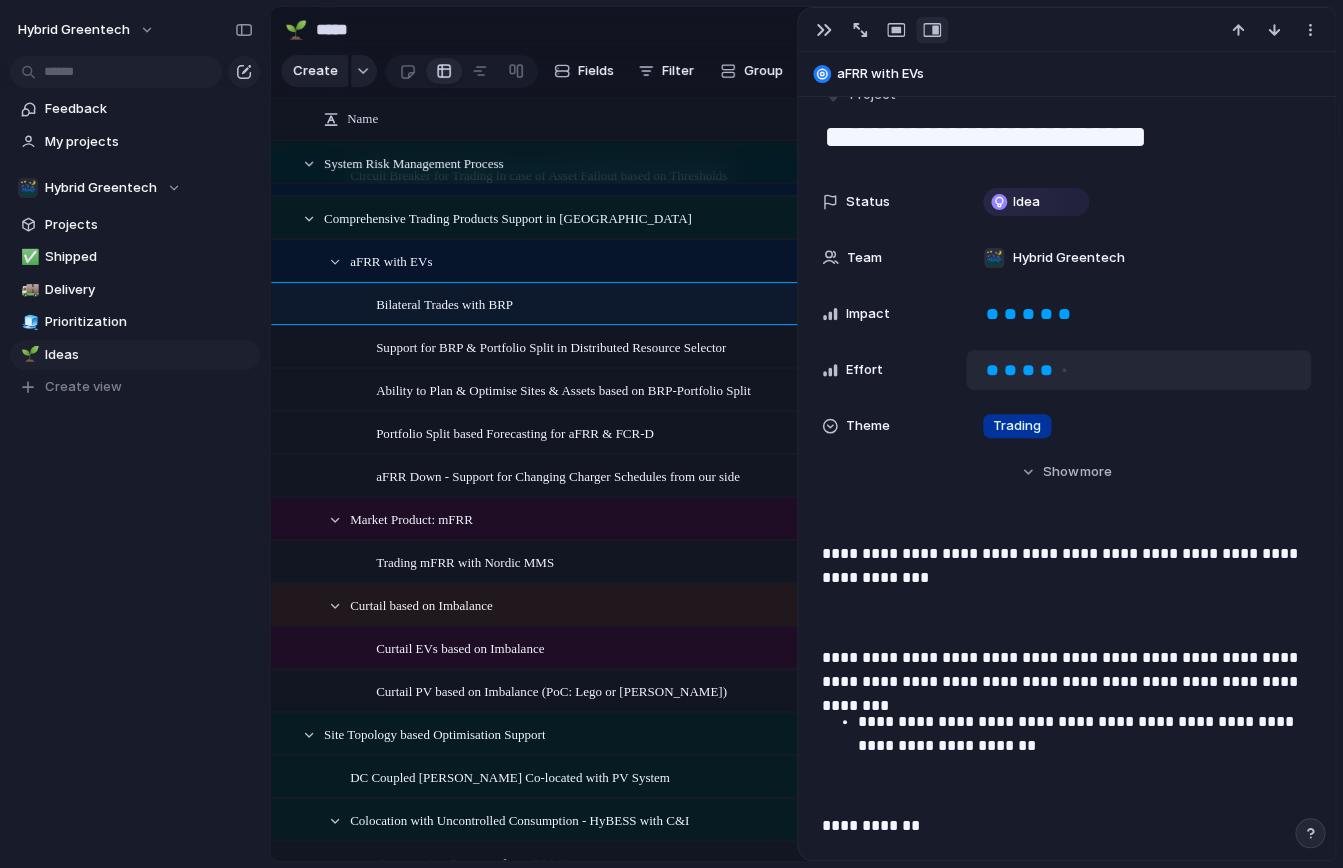 scroll, scrollTop: 38, scrollLeft: 0, axis: vertical 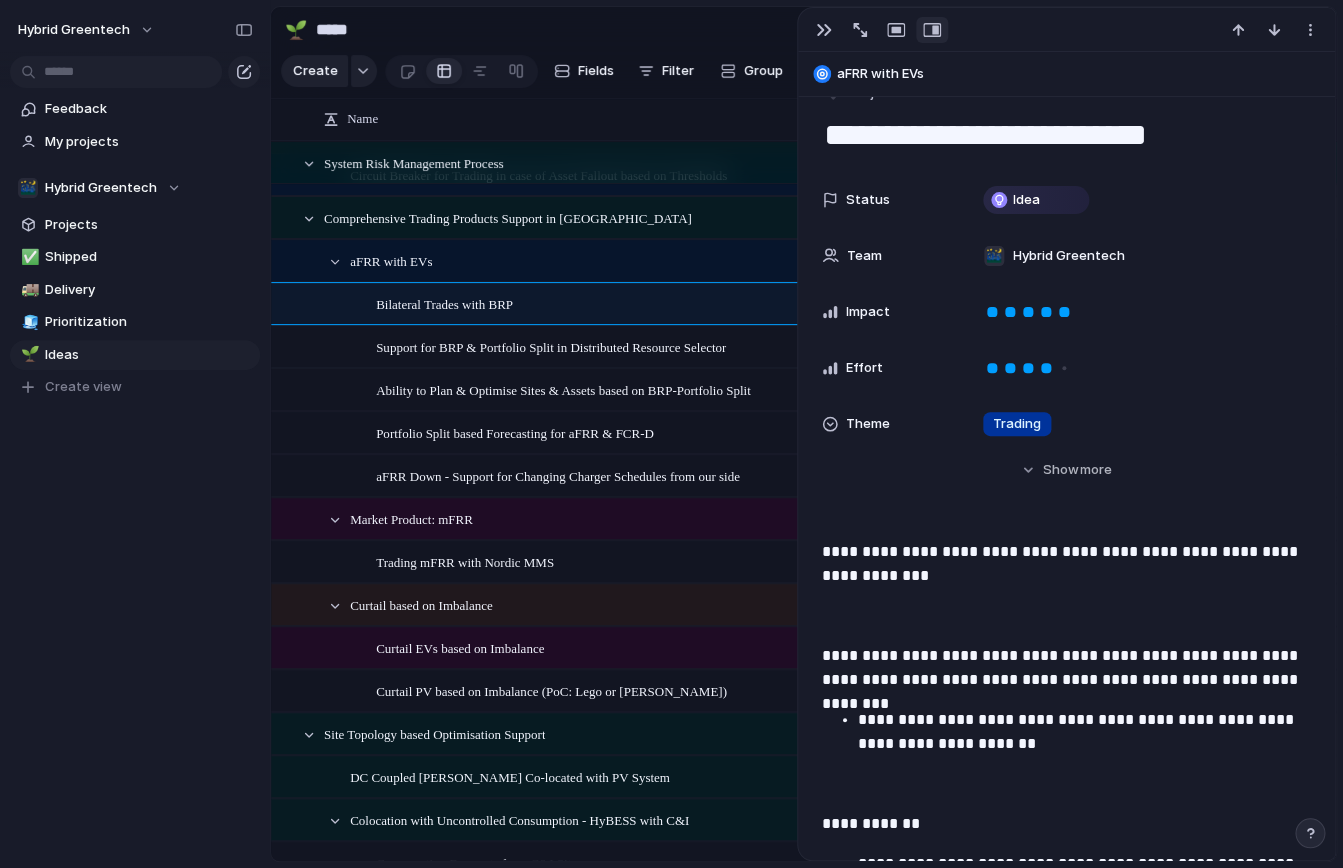 click on "Support for BRP & Portfolio Split in Distributed Resource Selector" at bounding box center (551, 346) 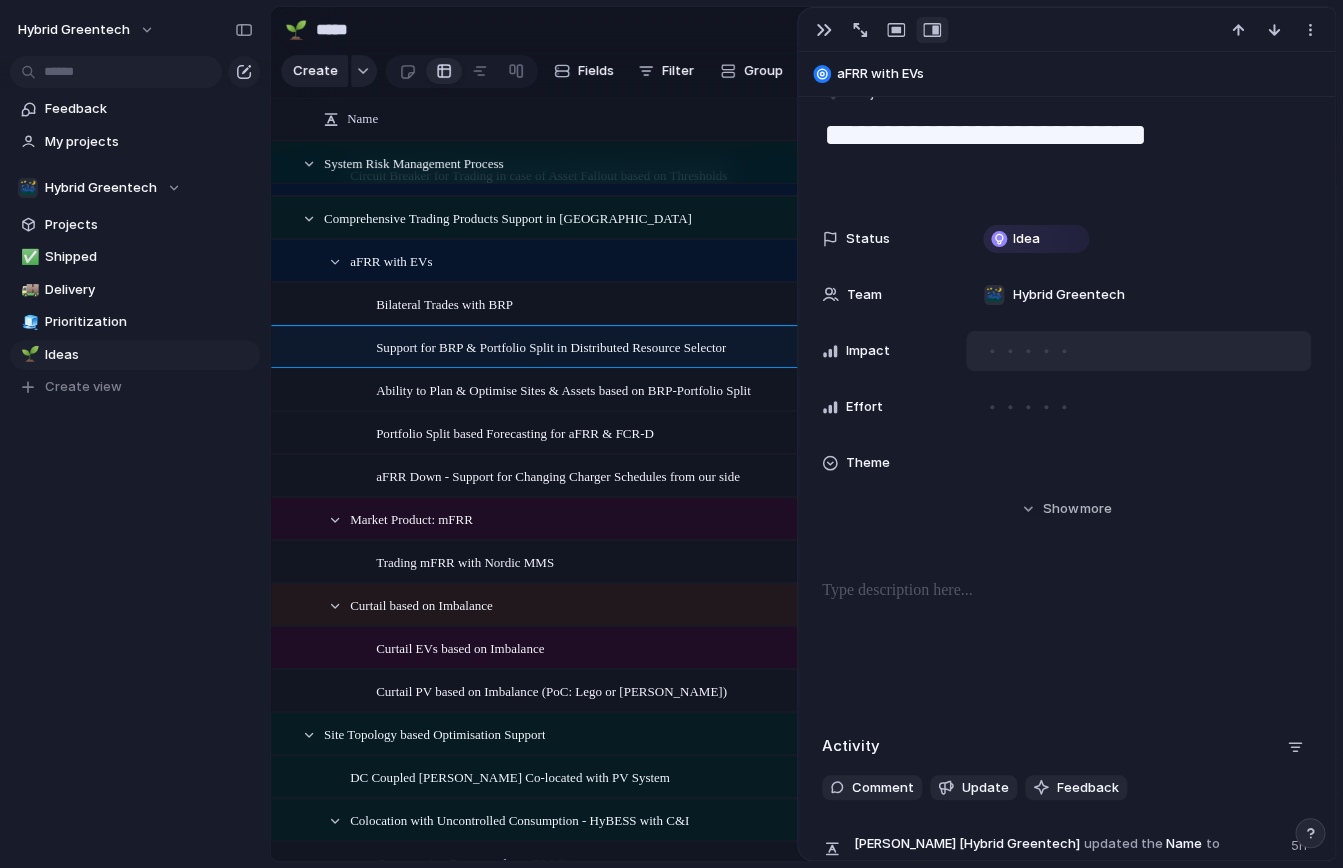 click at bounding box center [1028, 351] 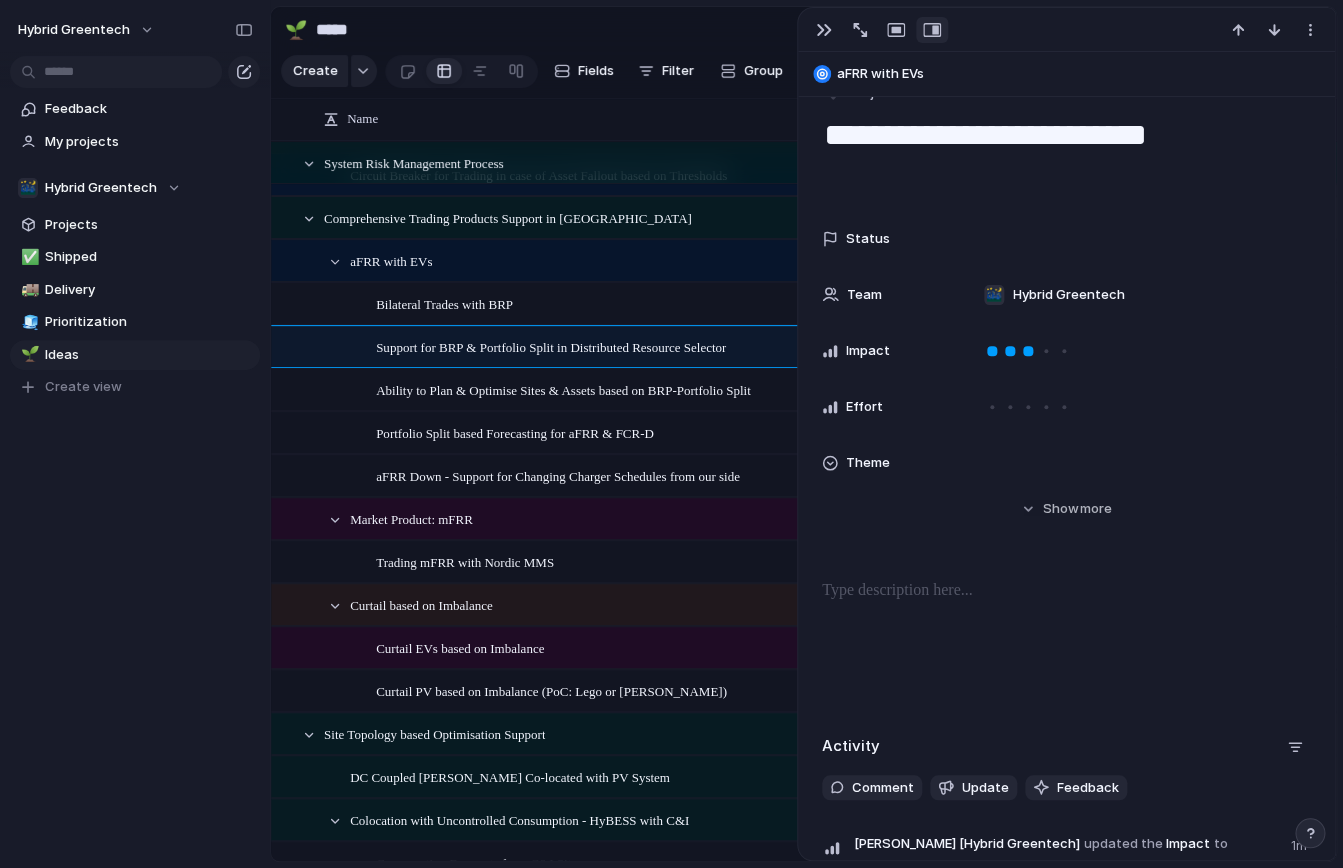 click on "Ability to Plan & Optimise Sites & Assets based on BRP-Portfolio Split" at bounding box center [563, 389] 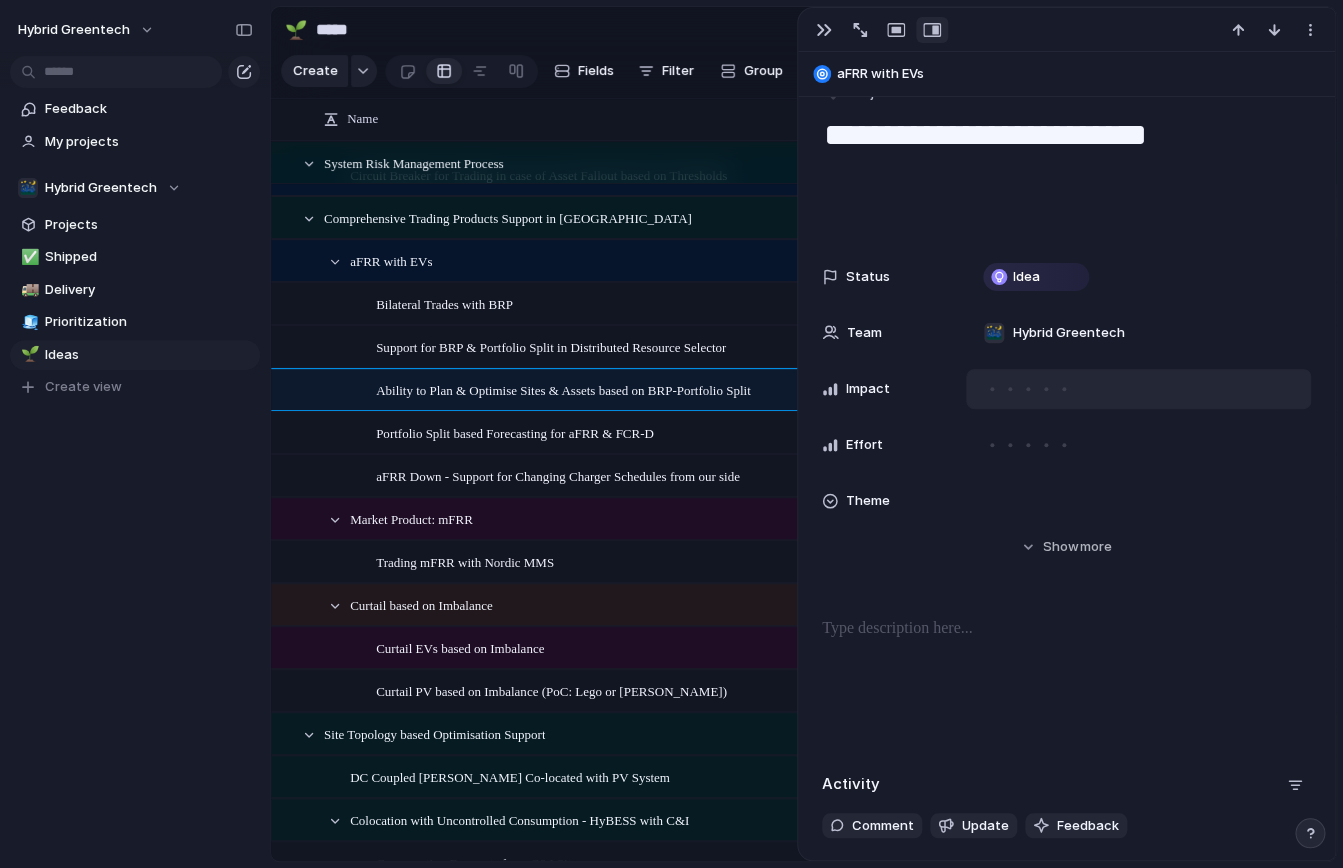 click at bounding box center (1028, 389) 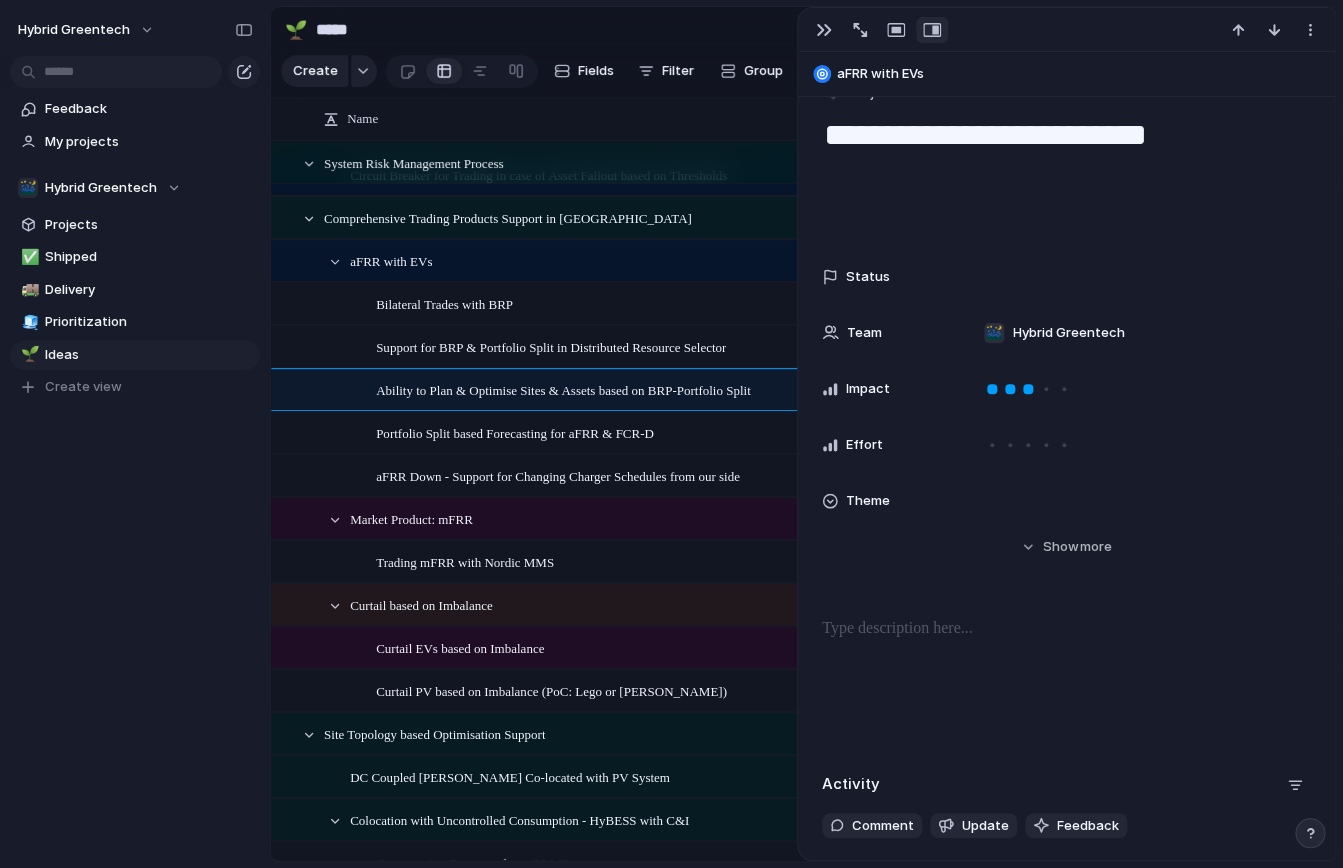 click on "Portfolio Split based Forecasting for aFRR & FCR-D" at bounding box center [515, 432] 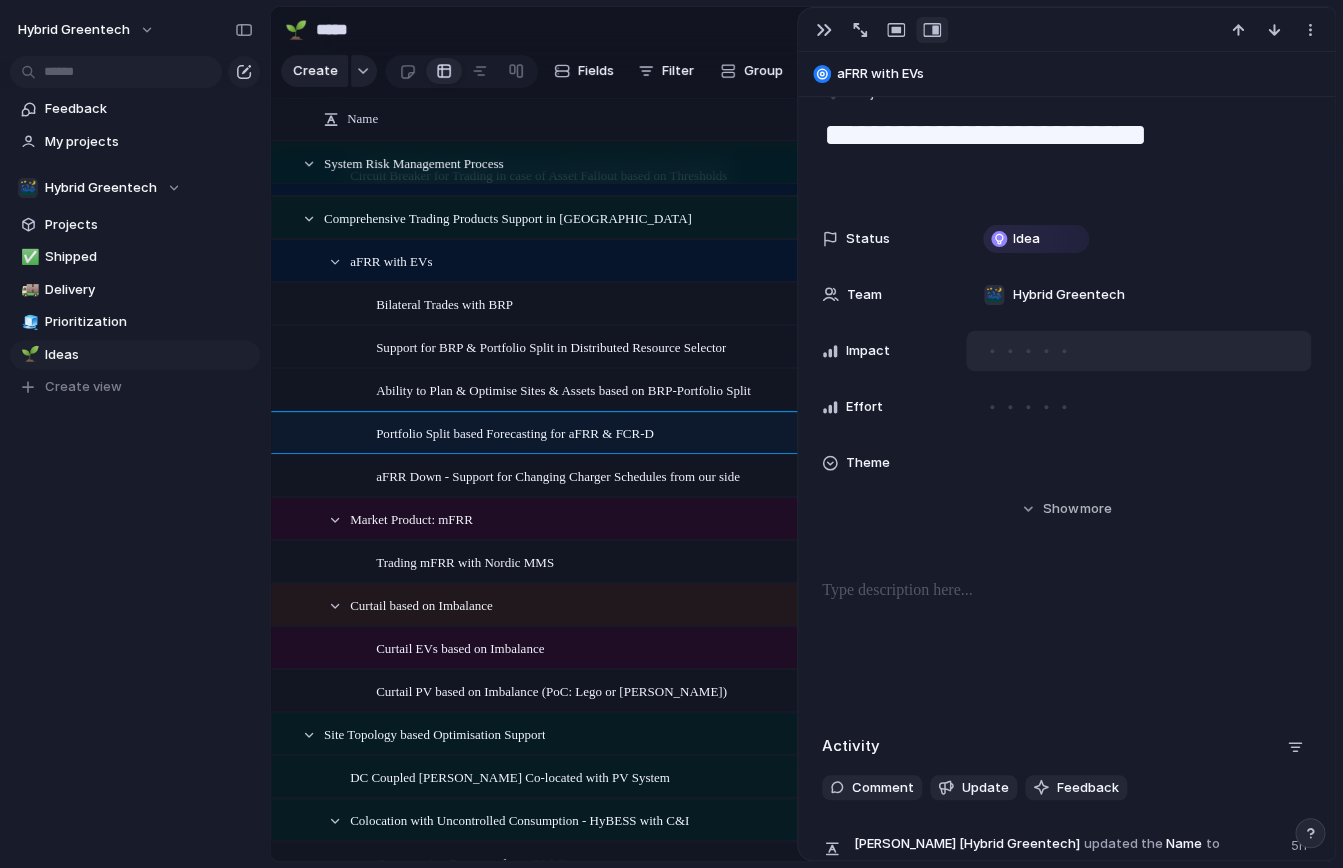 click at bounding box center (1028, 351) 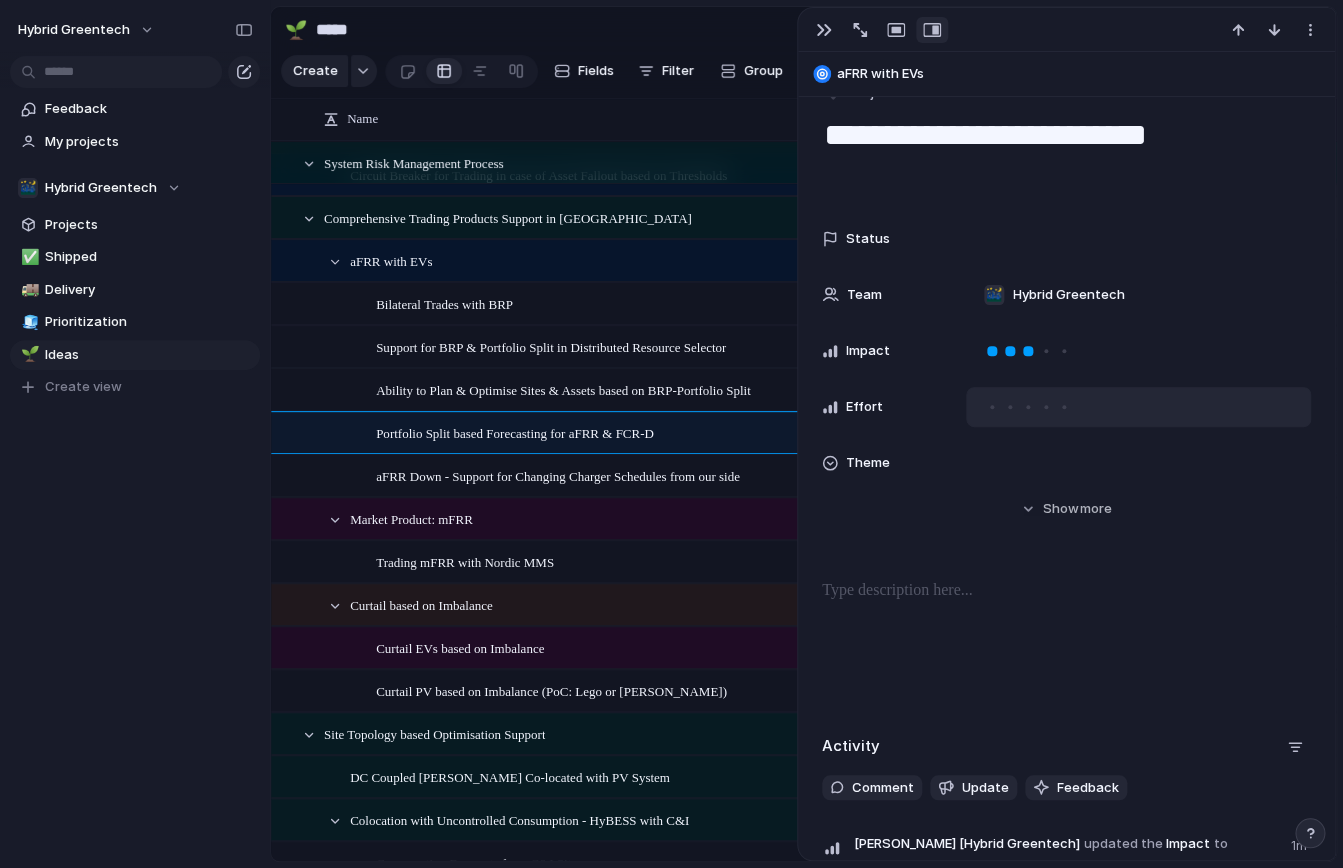 click at bounding box center [1046, 407] 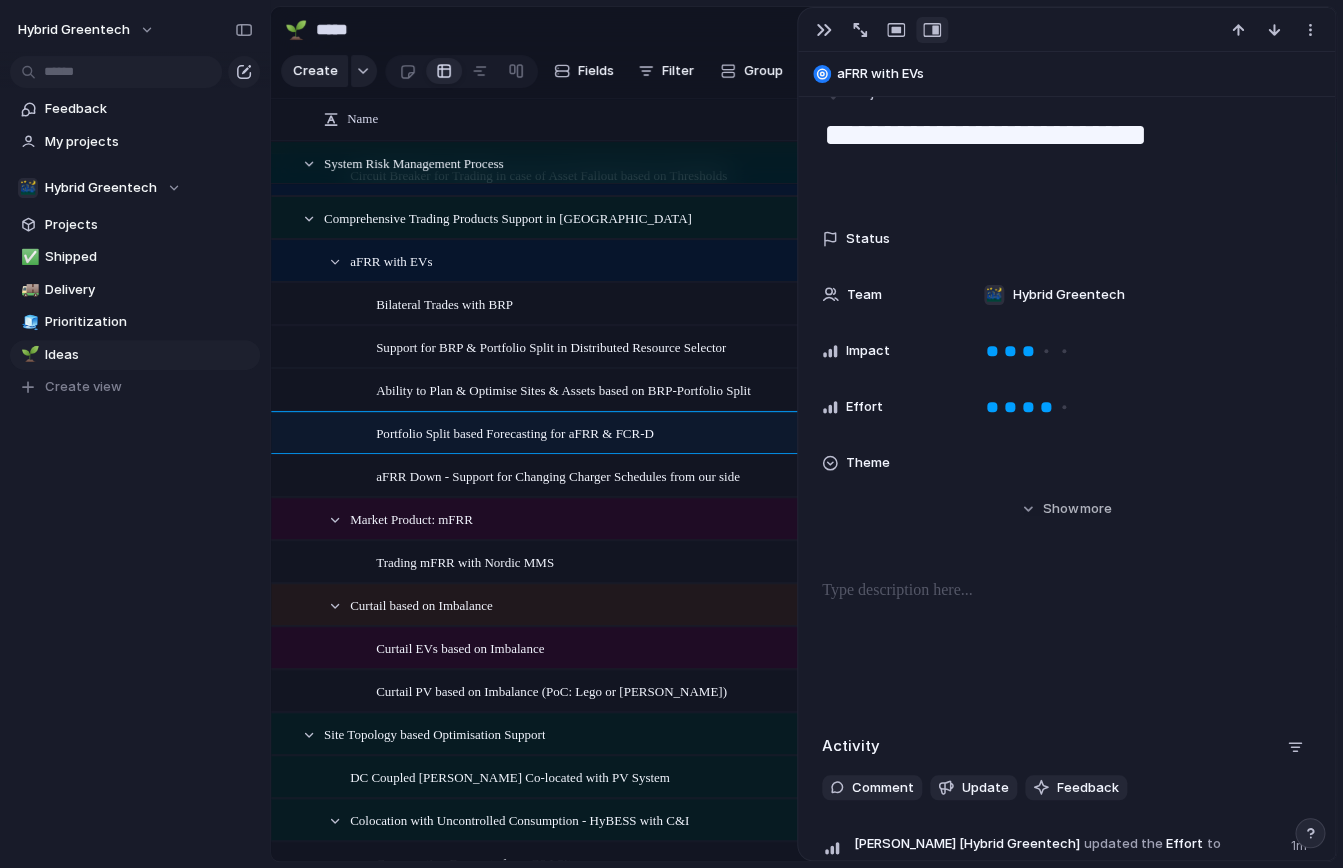 click on "Ability to Plan & Optimise Sites & Assets based on BRP-Portfolio Split" at bounding box center [563, 389] 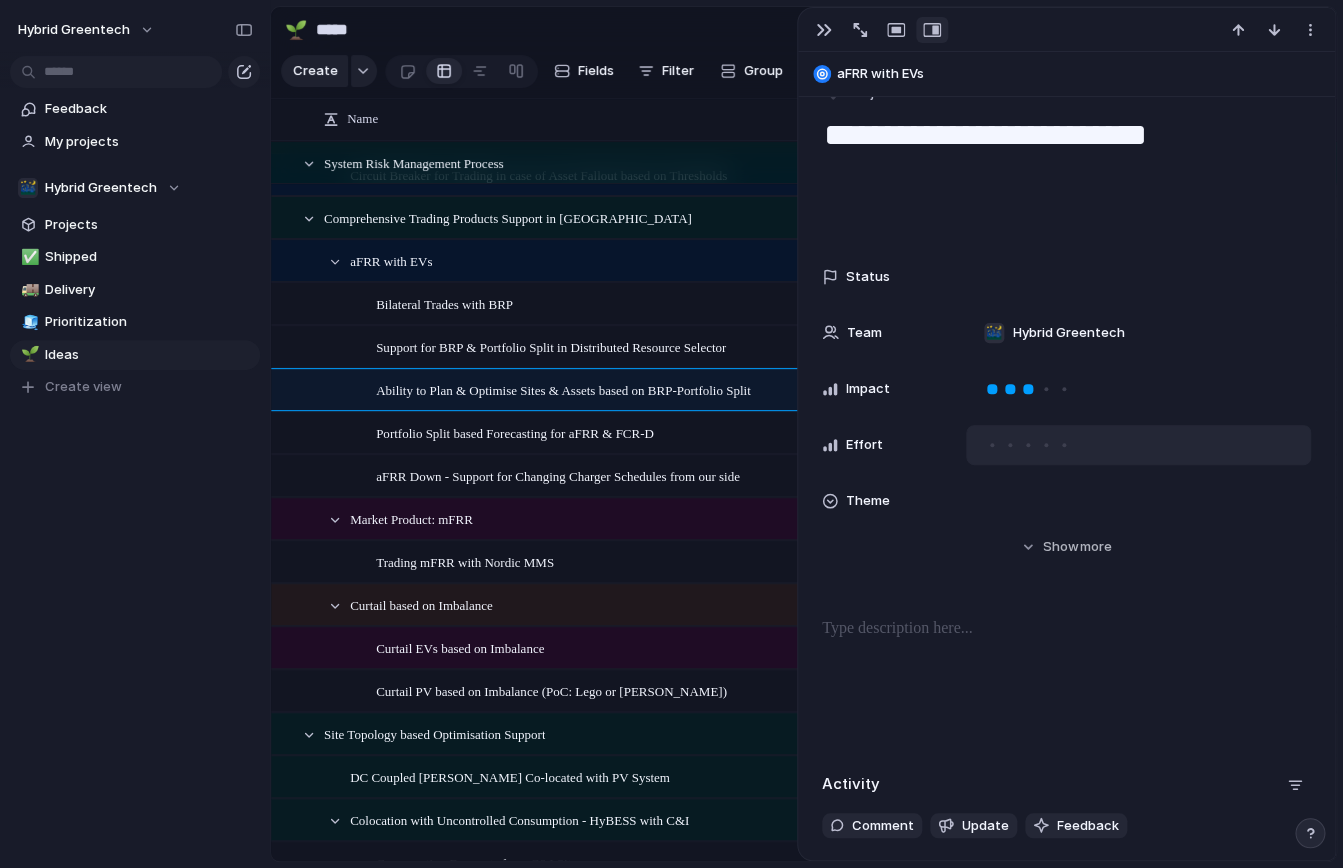 click at bounding box center [1028, 445] 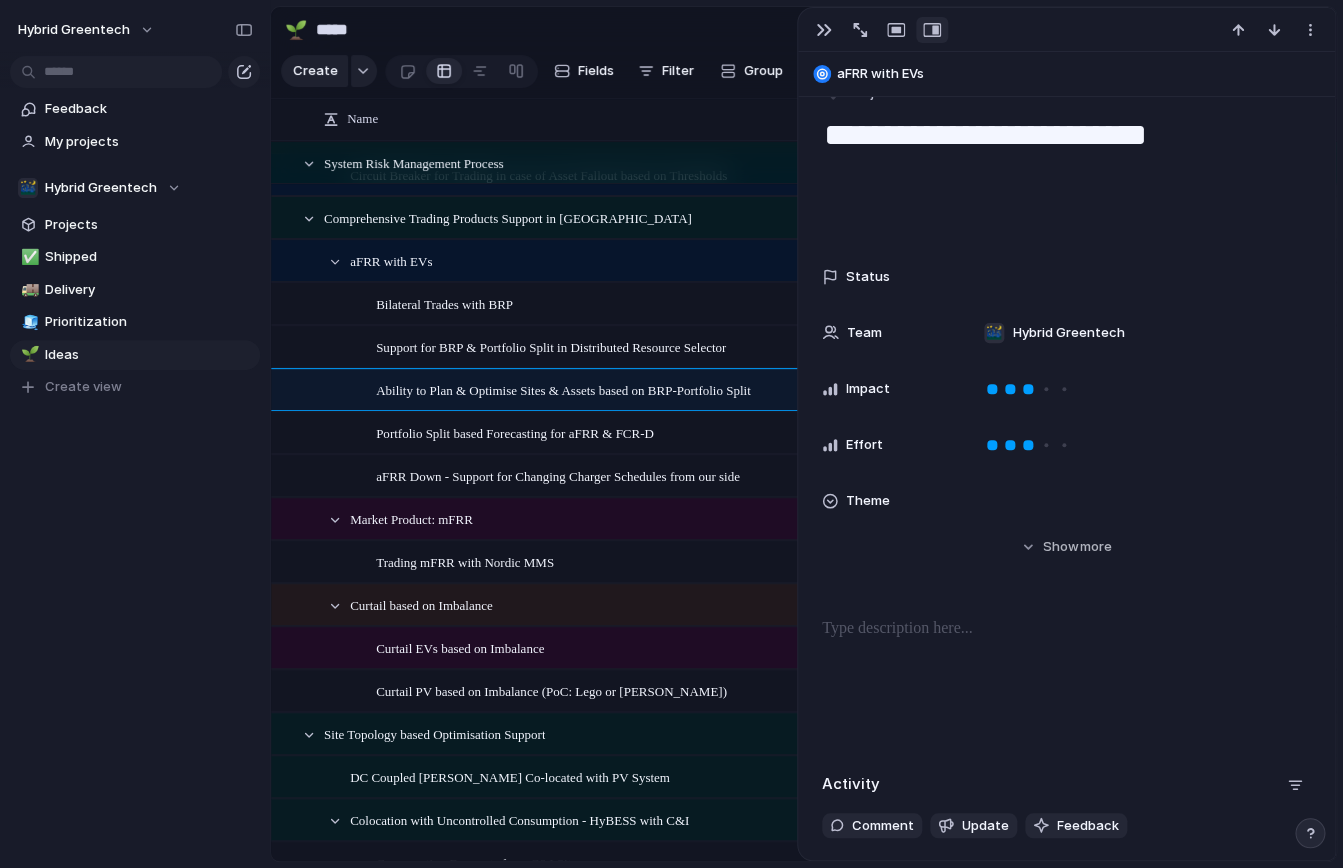 click on "Support for BRP & Portfolio Split in Distributed Resource Selector" at bounding box center (551, 346) 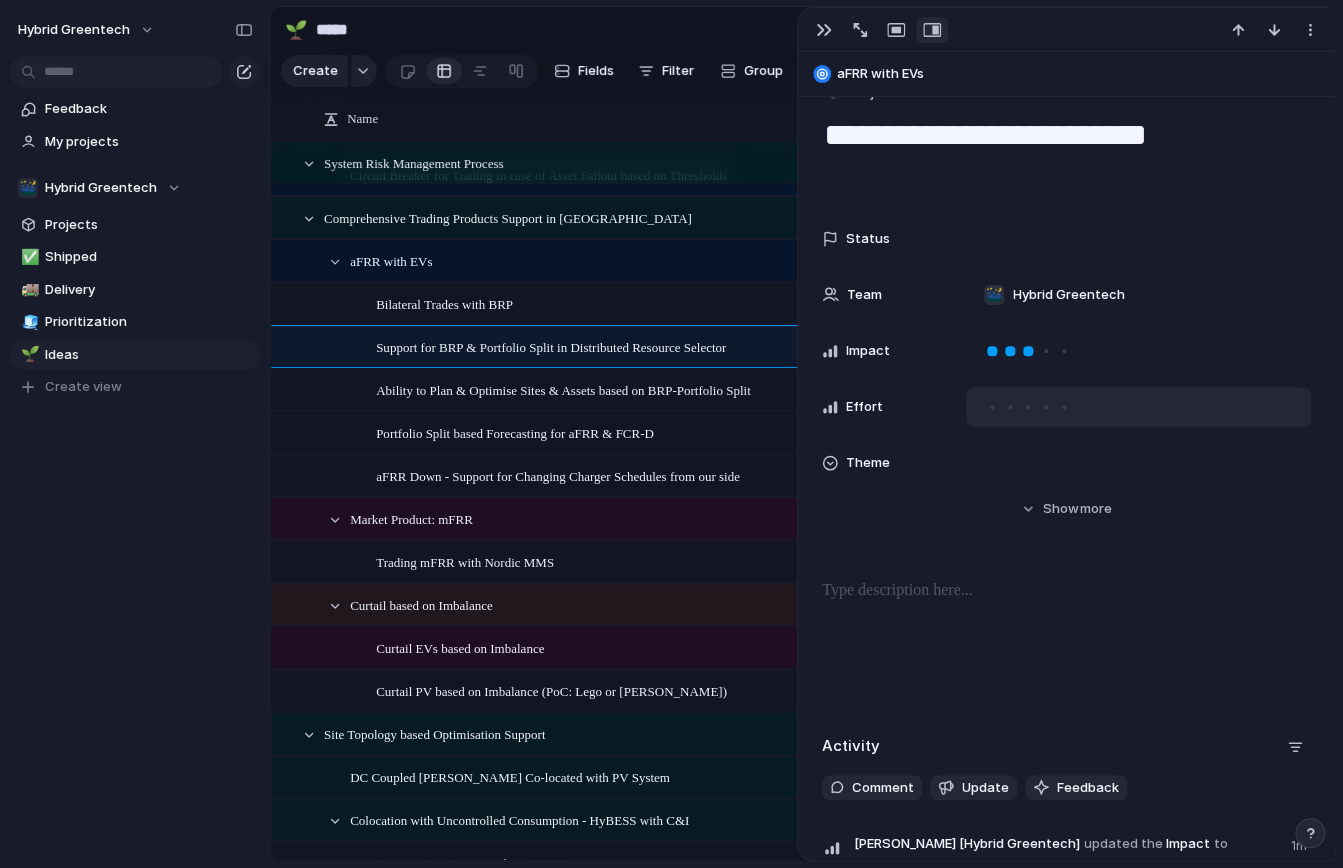 click at bounding box center [1064, 407] 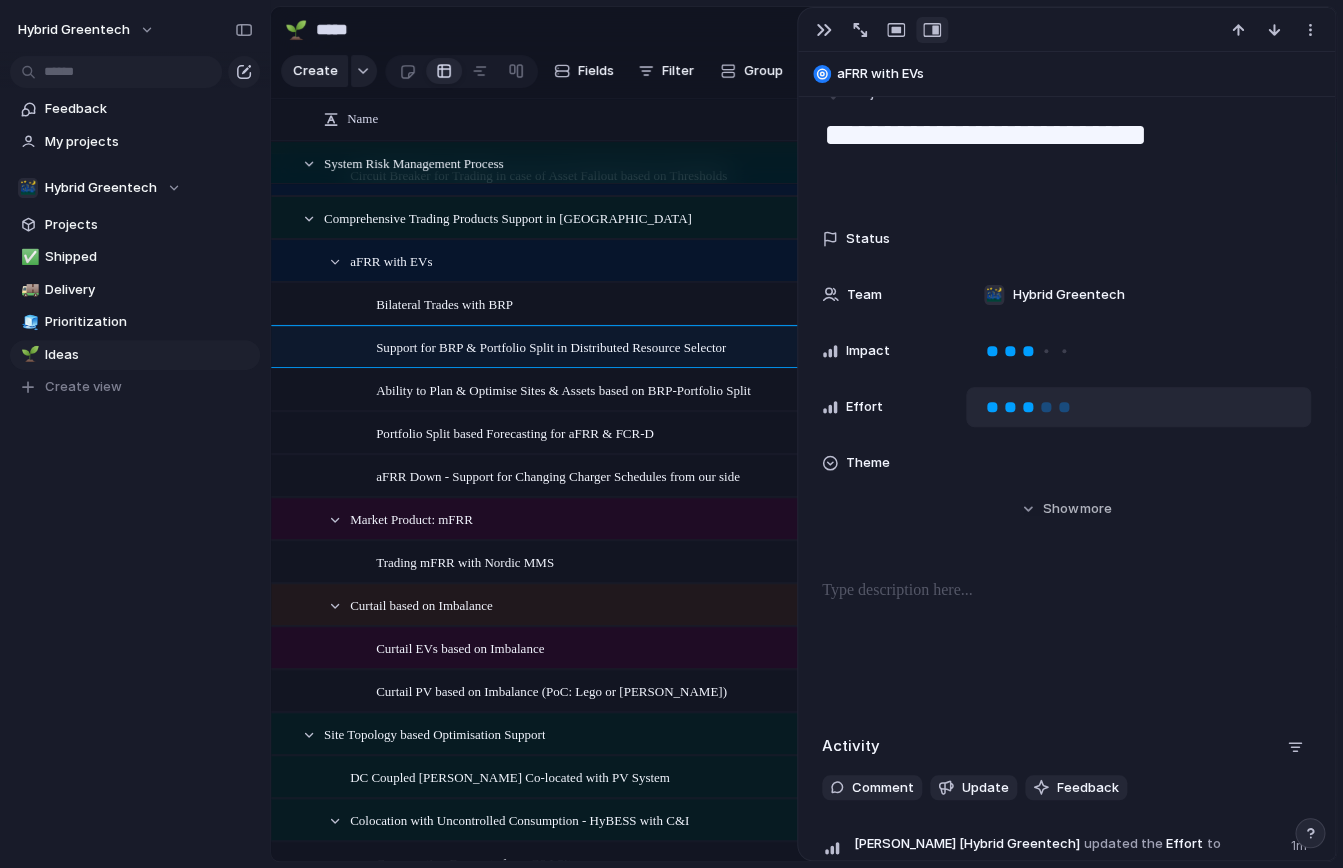 click at bounding box center [1028, 407] 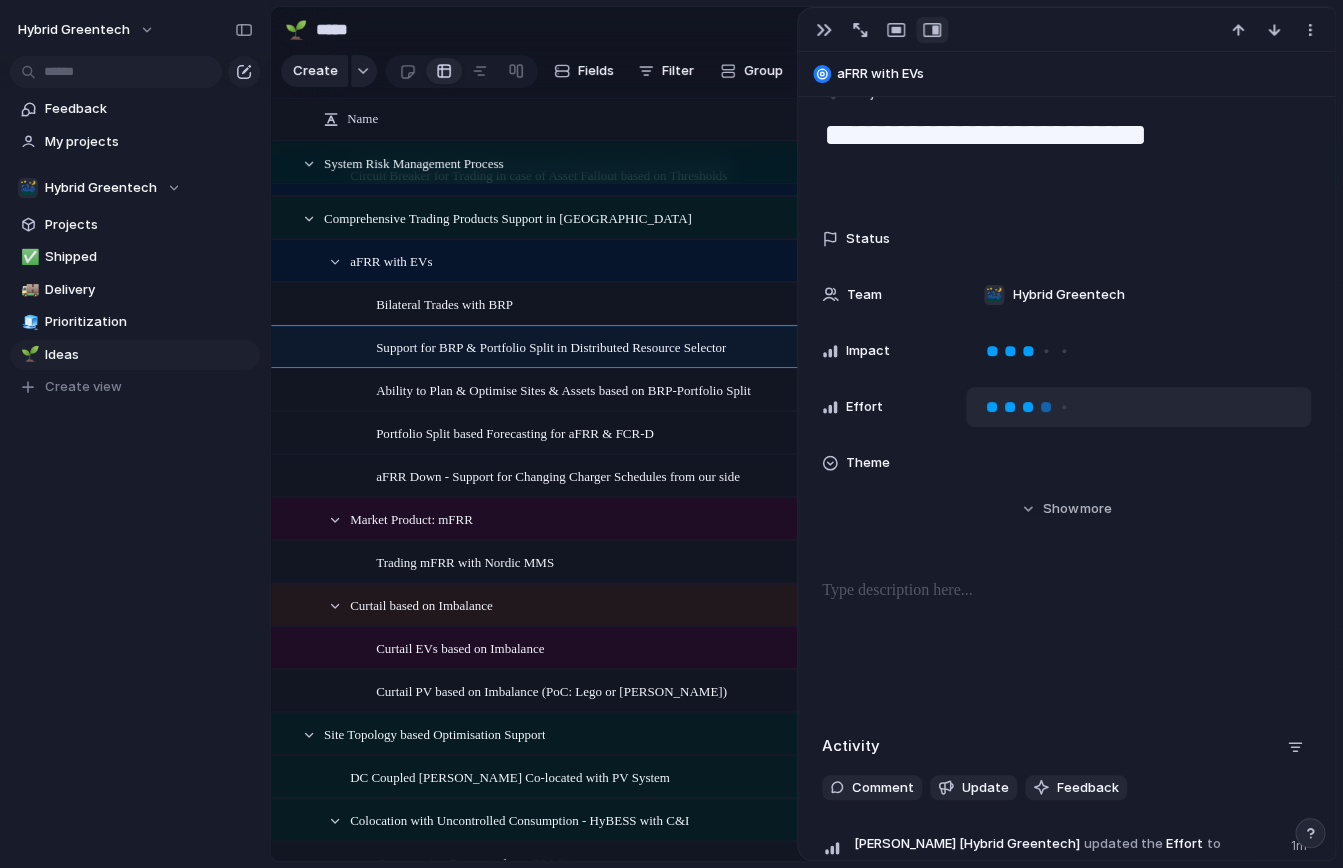 click at bounding box center [1064, 407] 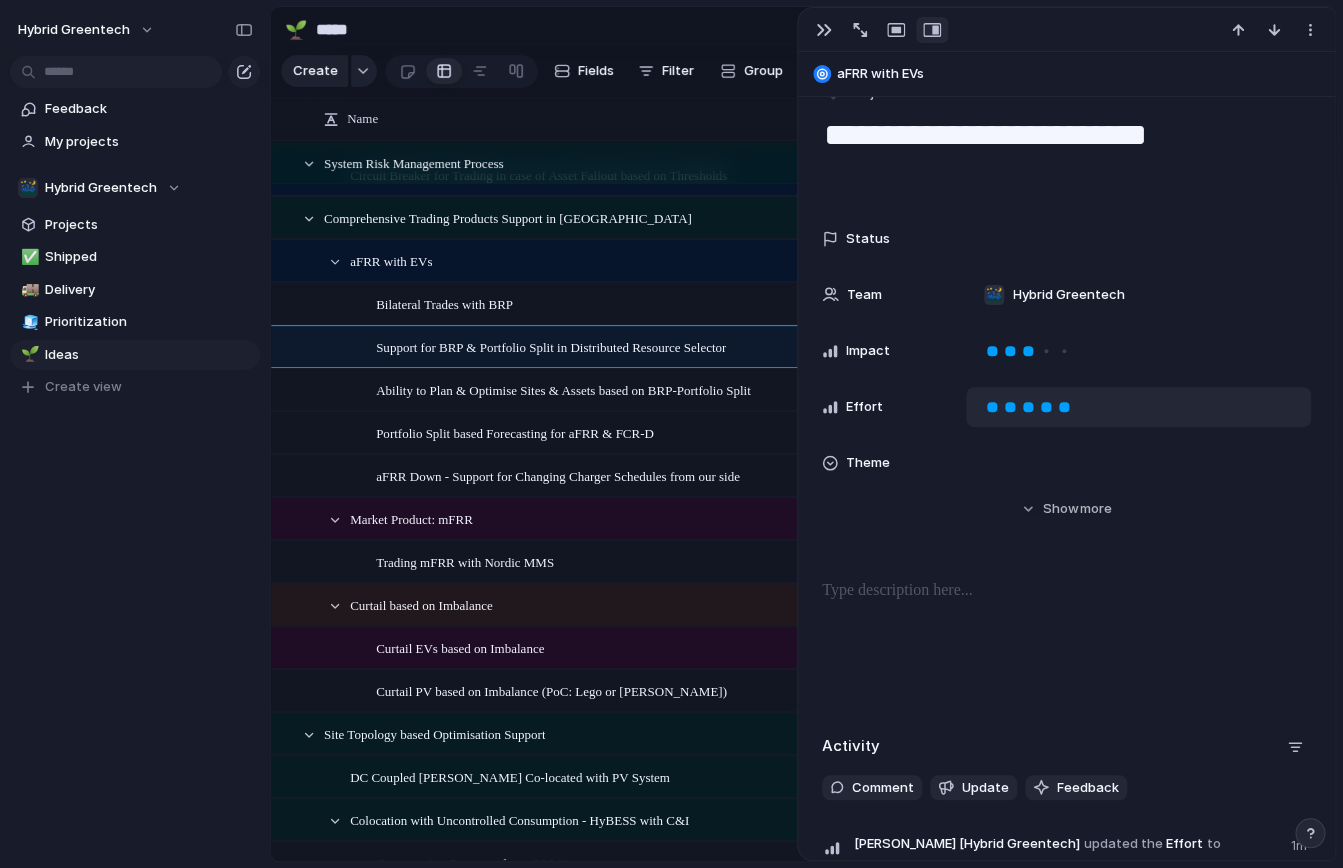 click at bounding box center [1046, 407] 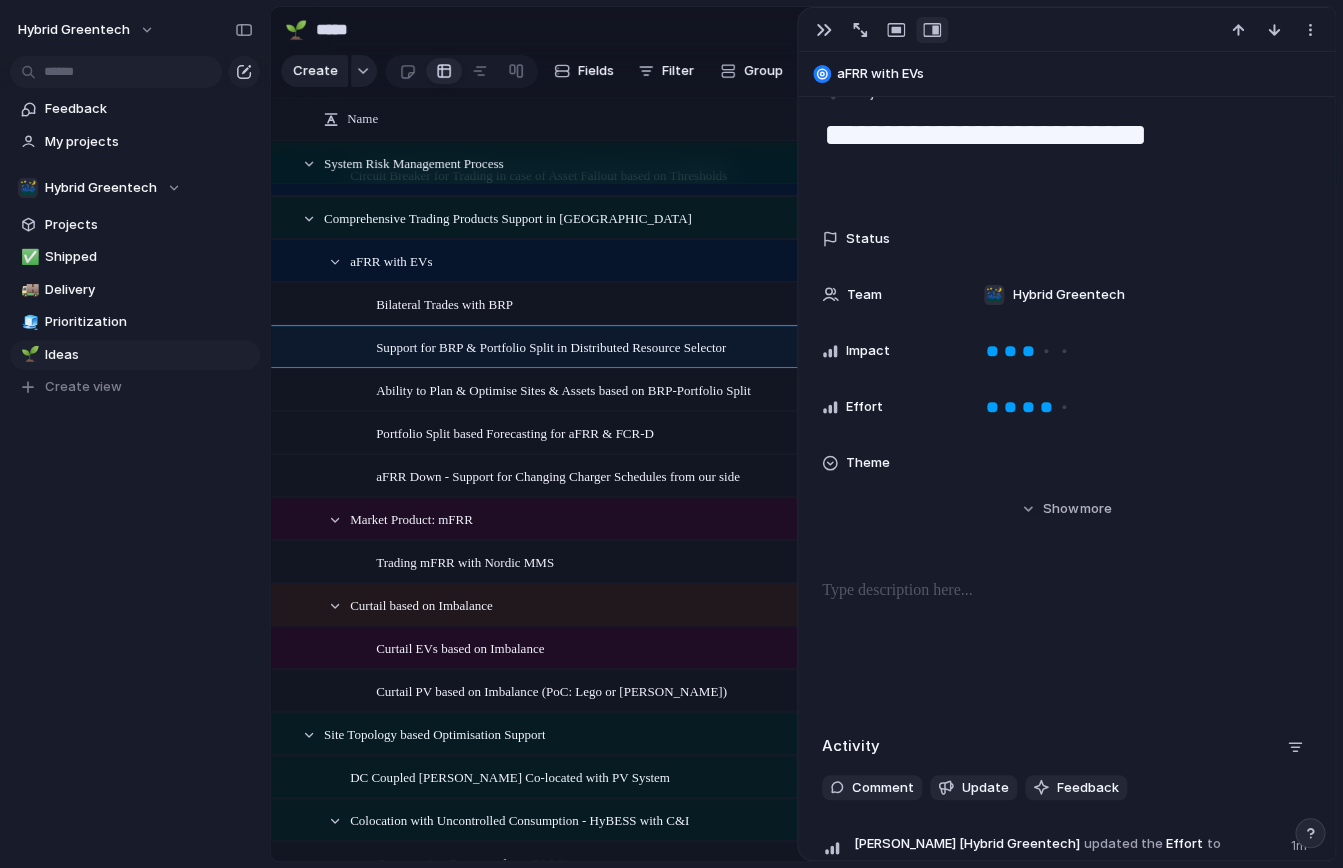 click on "aFRR Down - Support for Changing Charger Schedules from our side" at bounding box center [558, 475] 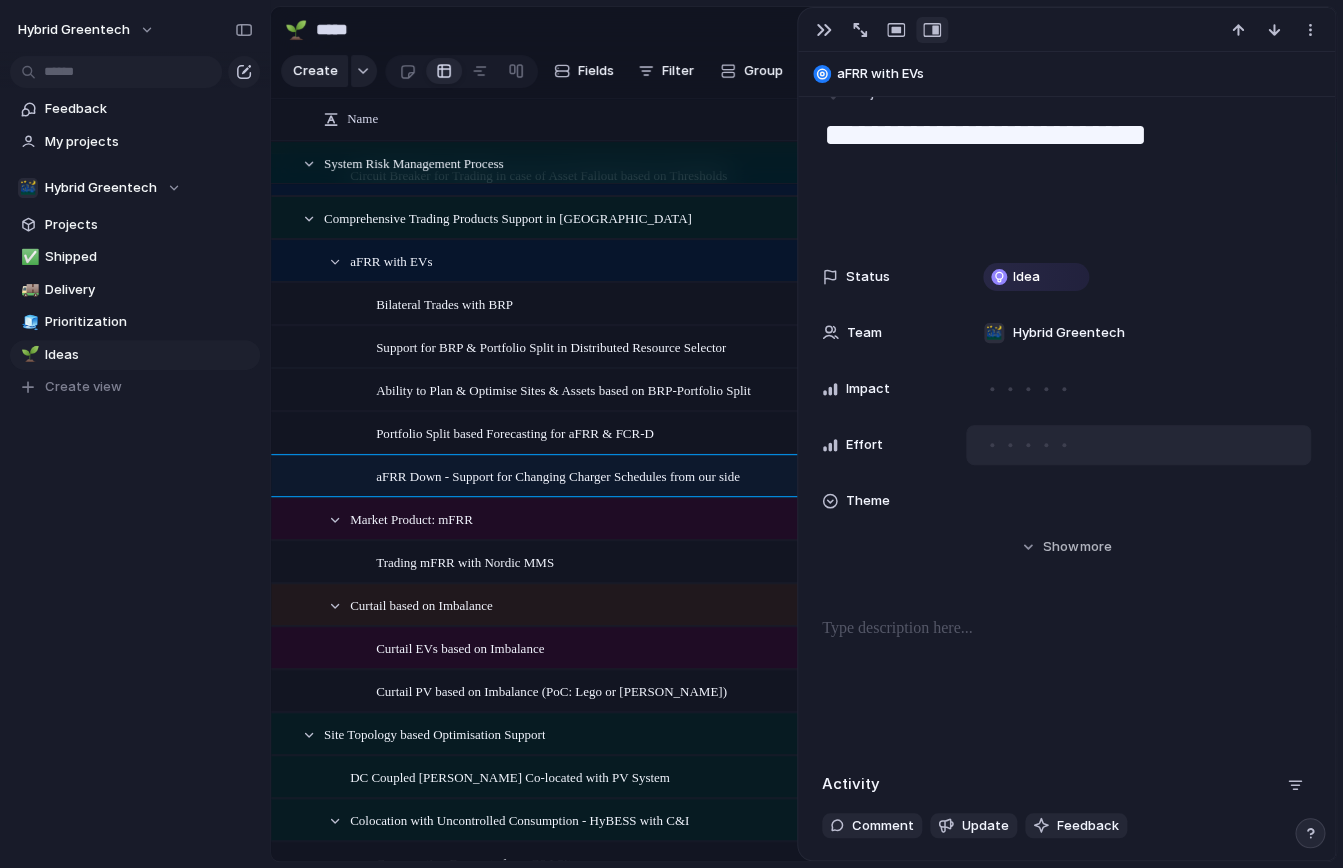 click at bounding box center (1064, 445) 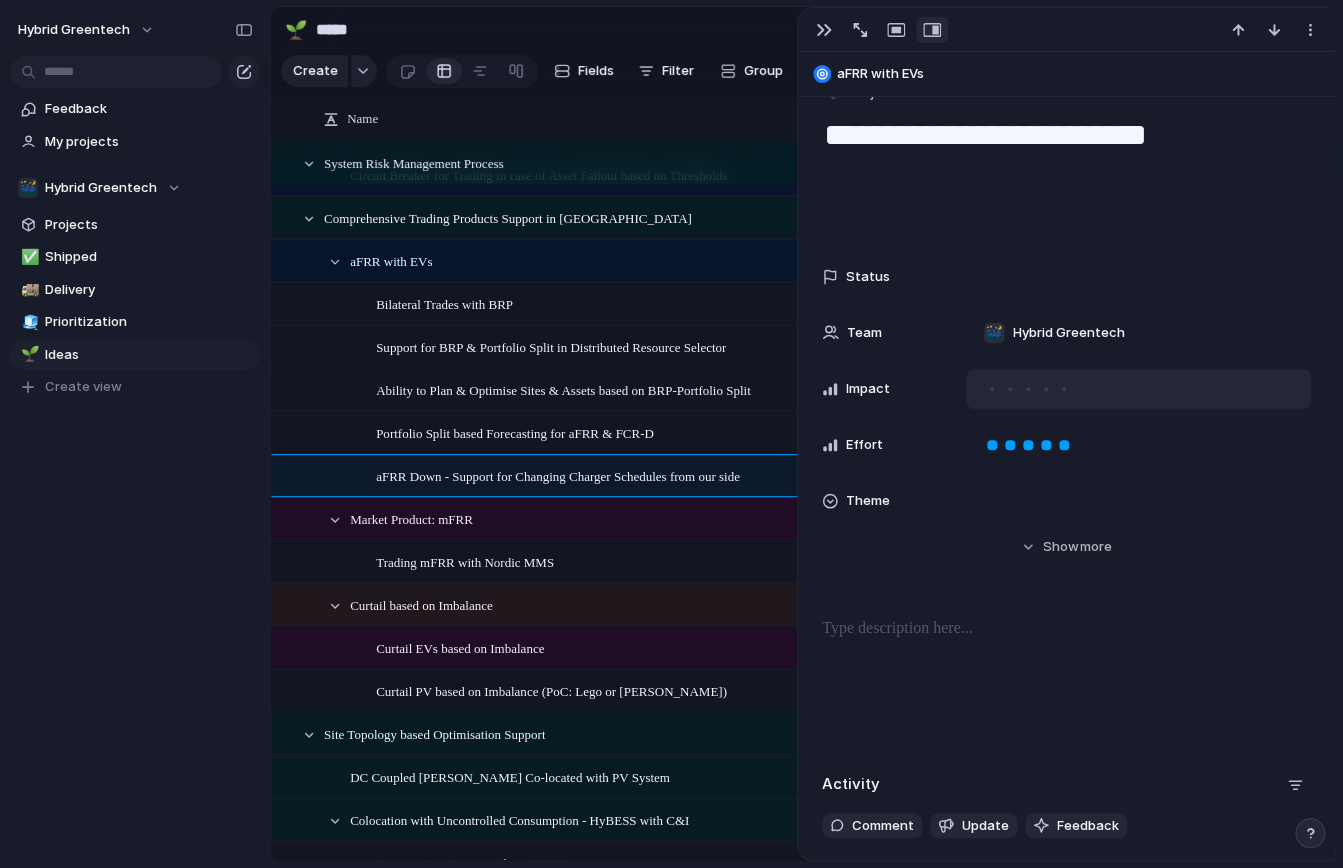 click at bounding box center [1028, 389] 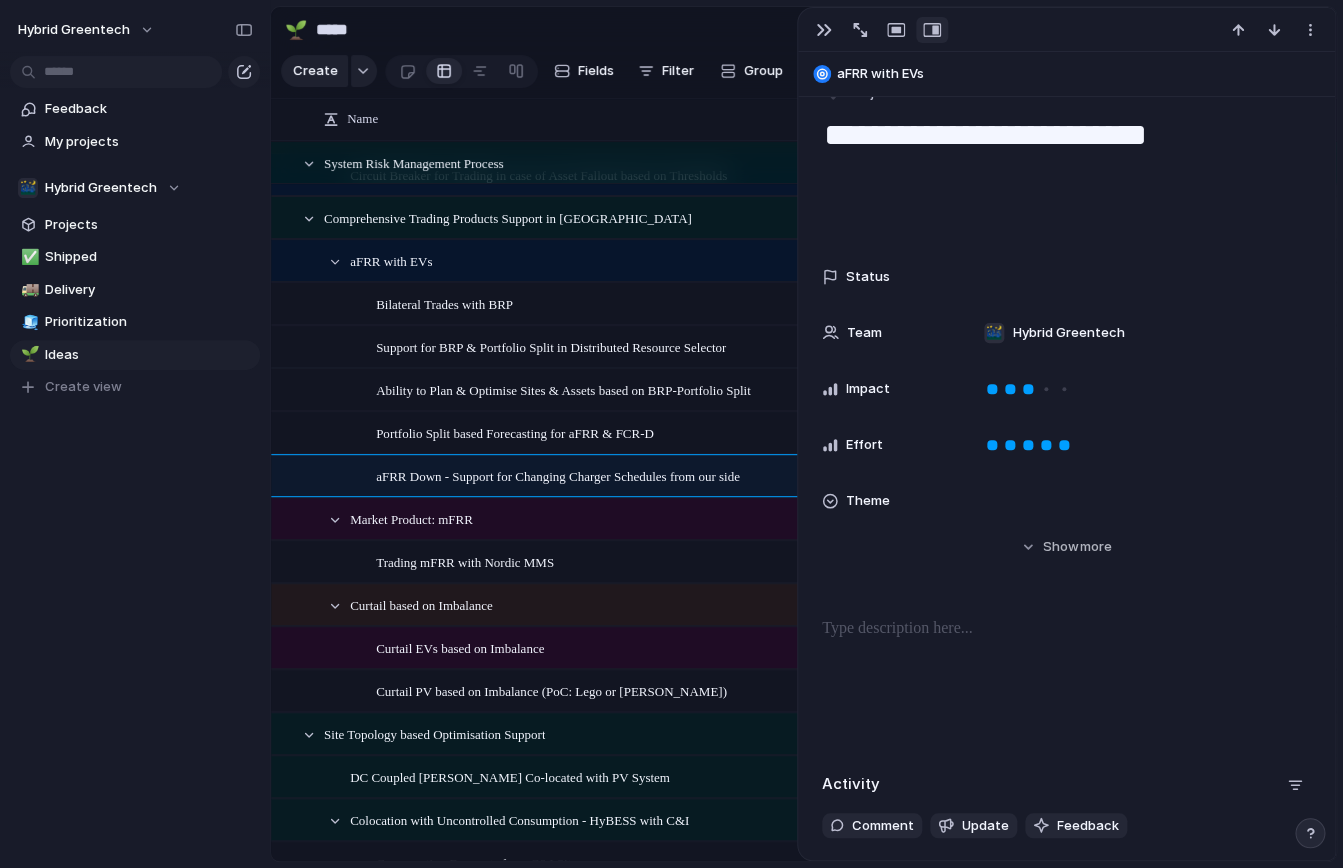 click on "aFRR with EVs Goal" at bounding box center (795, 261) 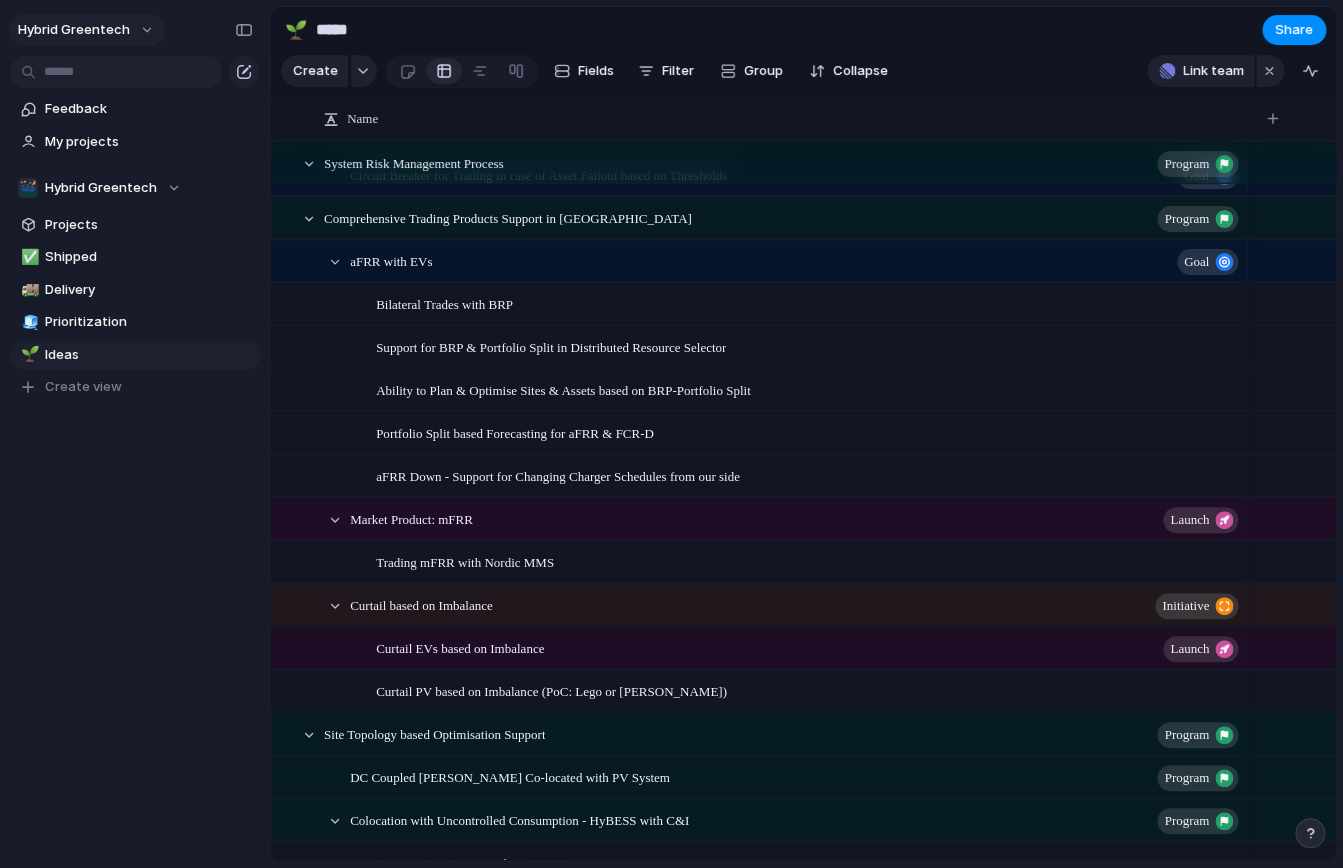 click on "Hybrid Greentech" at bounding box center (87, 30) 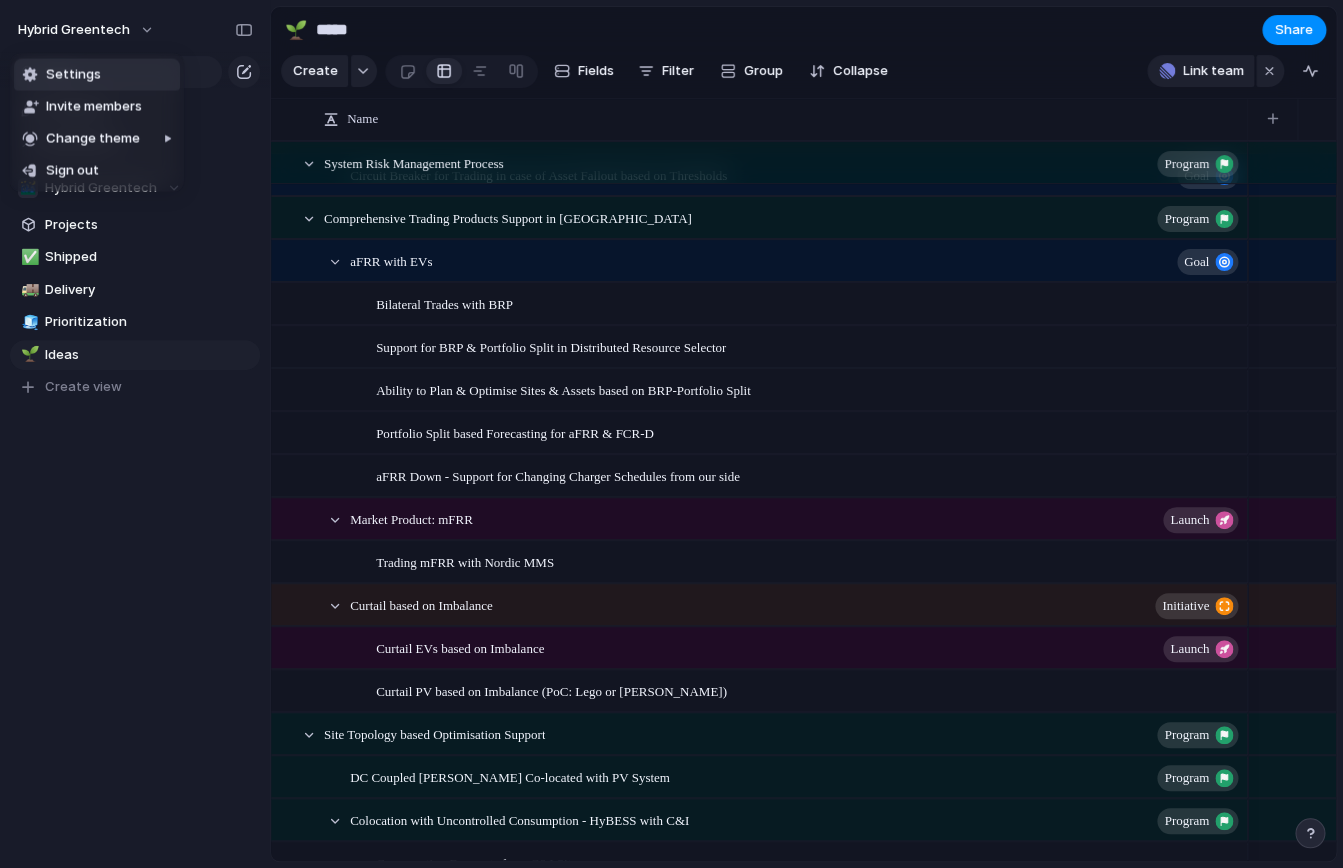click on "Settings" at bounding box center [97, 75] 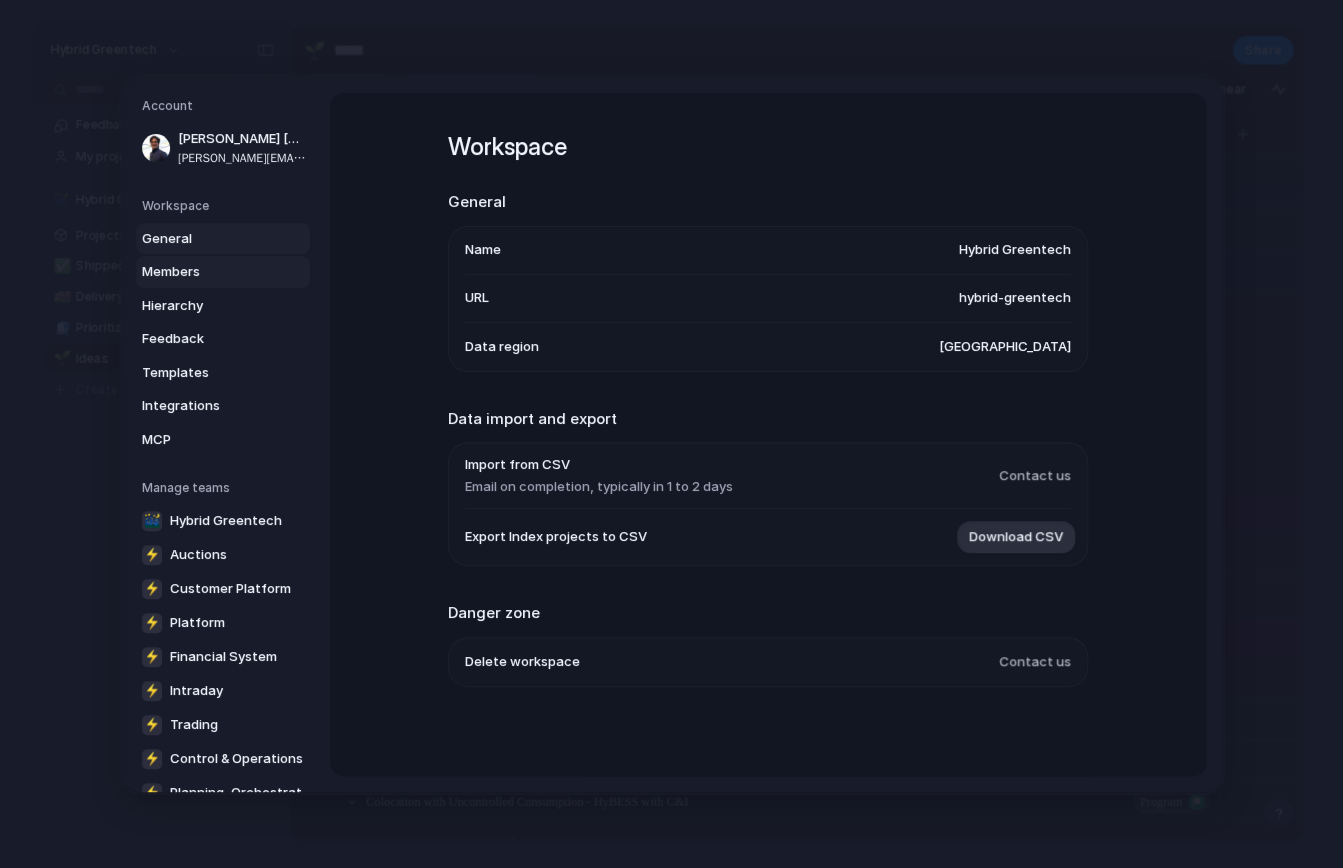 click on "Members" at bounding box center [206, 272] 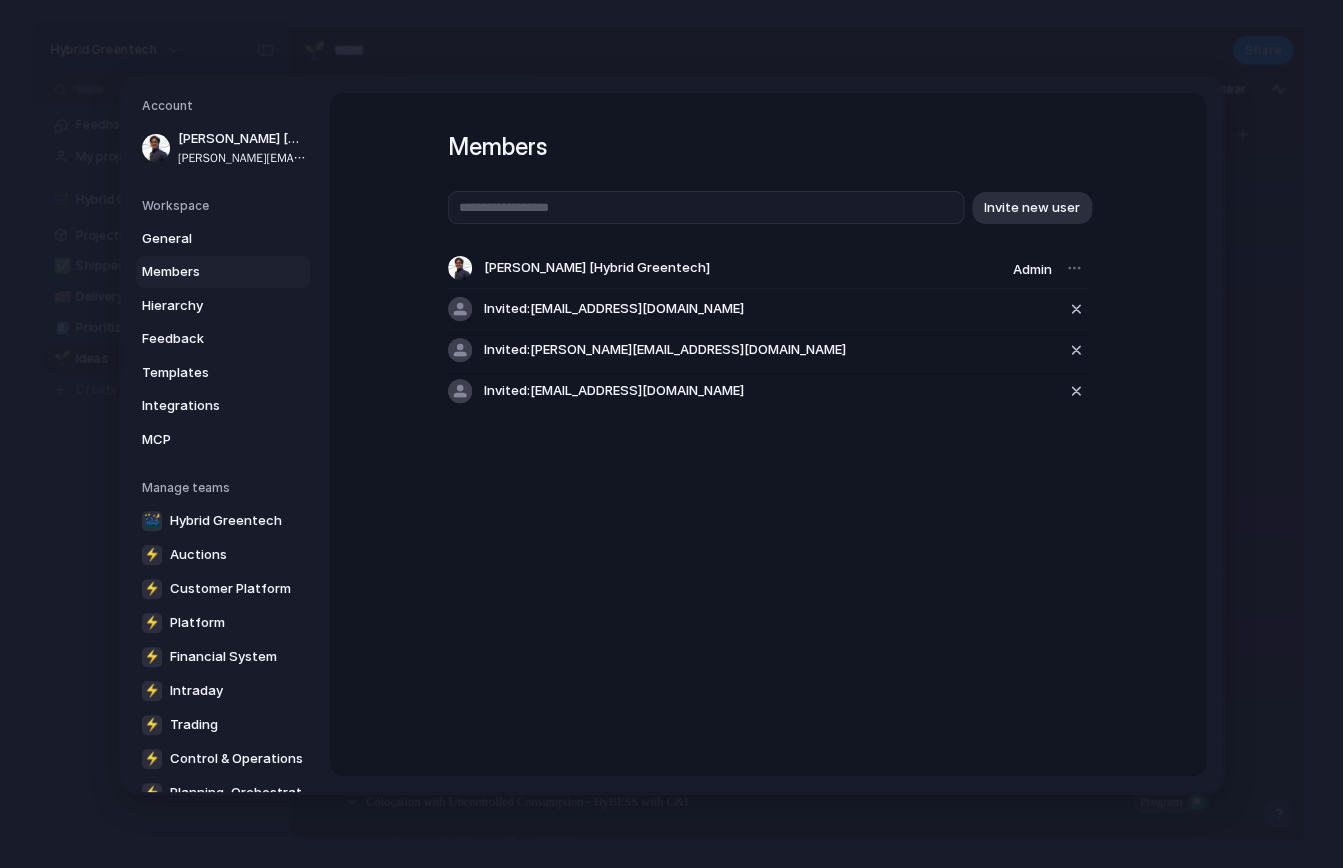 click on "Members Invite new user Vignesh Krishnamoorthy [Hybrid Greentech] Admin Invited:  jwalith@hybridgreentech.com Invited:  andreas@hybridgreentech.com Invited:  alaa@hybridgreentech.com" at bounding box center (768, 288) 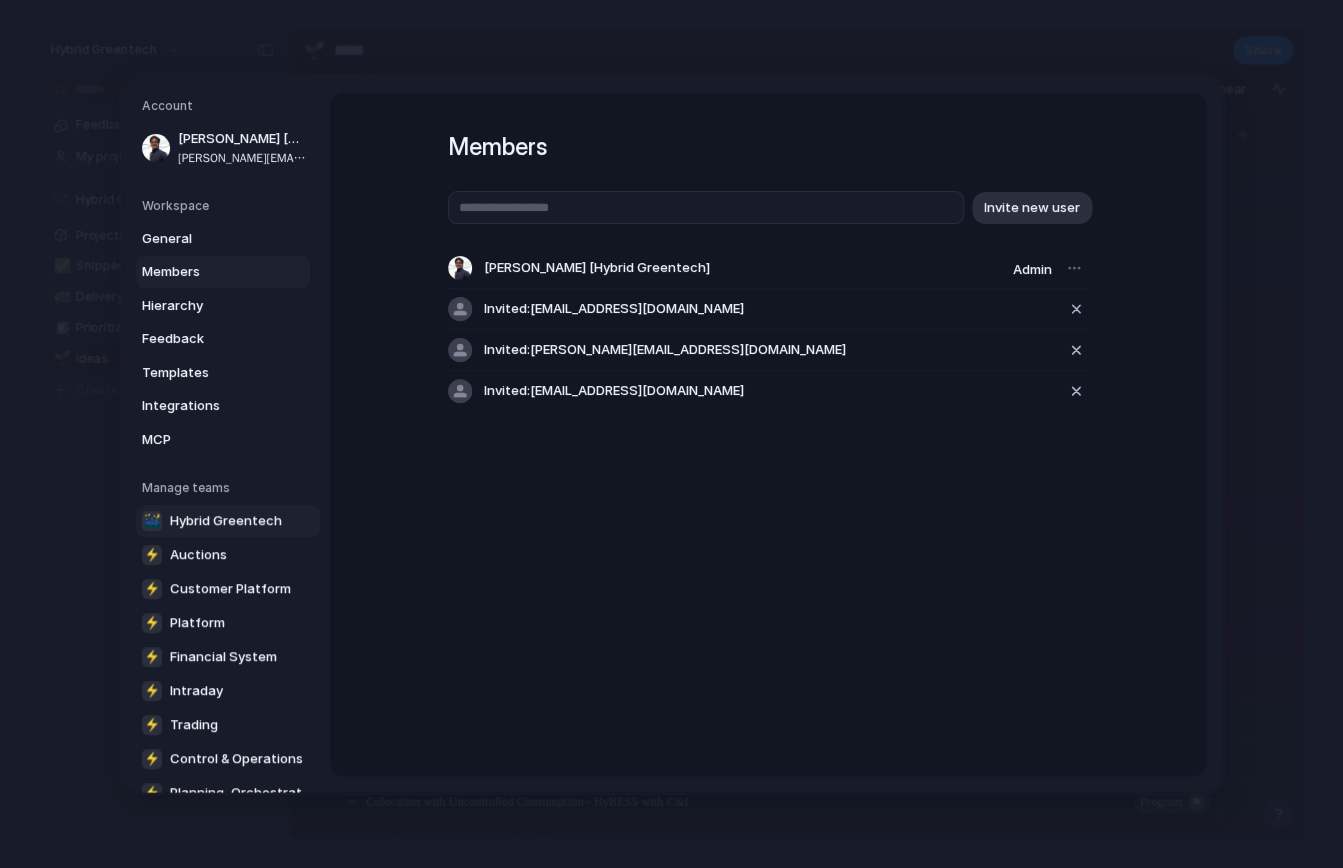 click on "Hybrid Greentech" at bounding box center (226, 521) 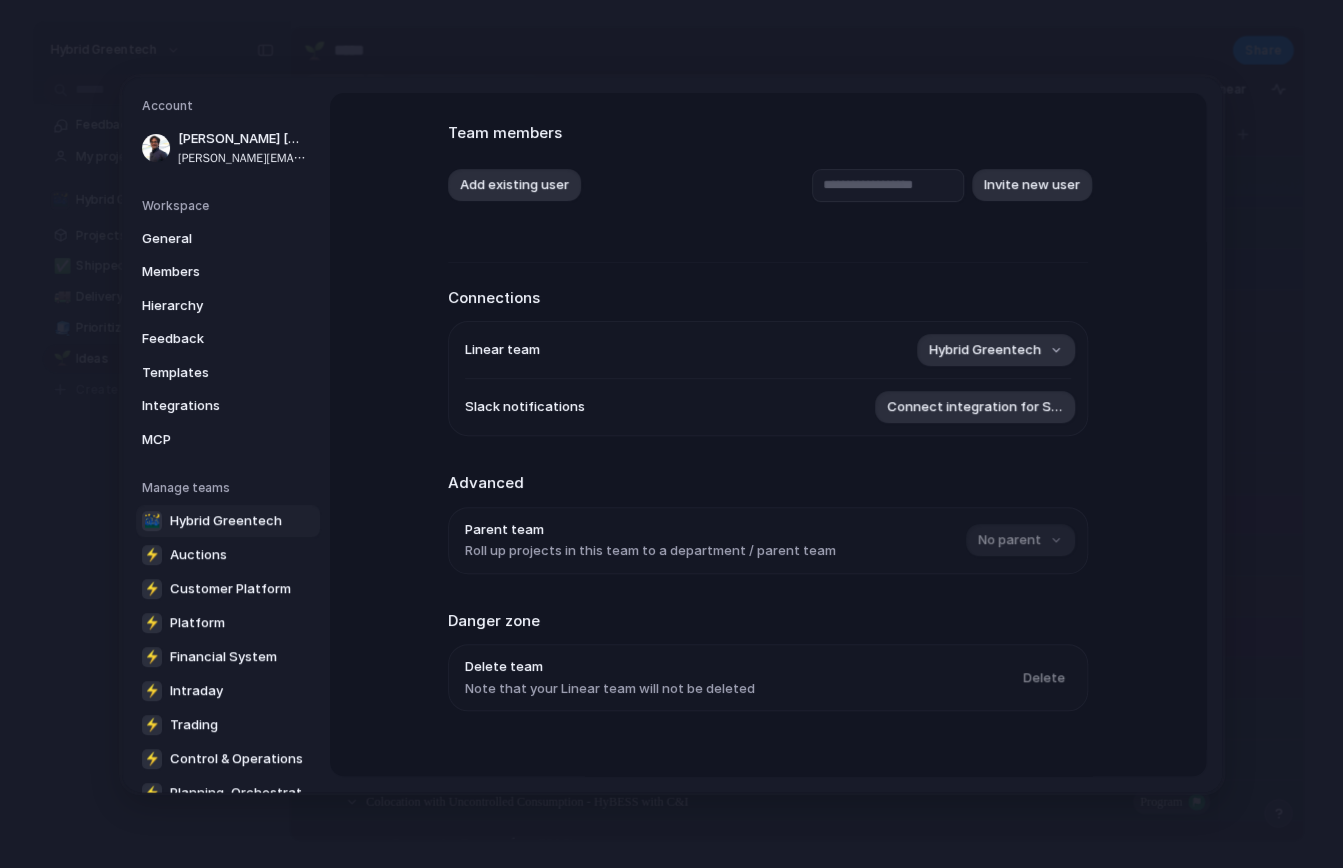 scroll, scrollTop: 110, scrollLeft: 0, axis: vertical 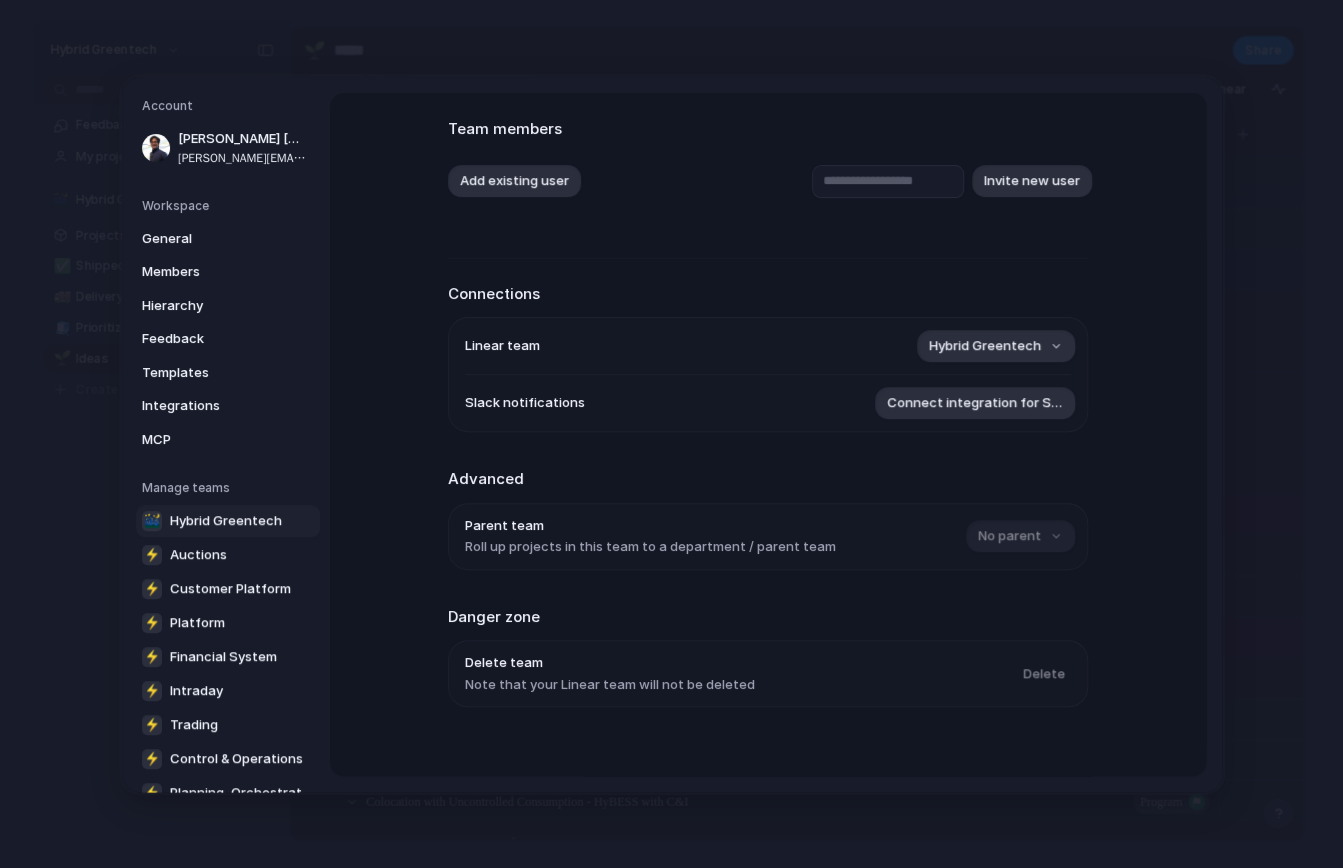 click on "Hybrid Greentech" at bounding box center [226, 521] 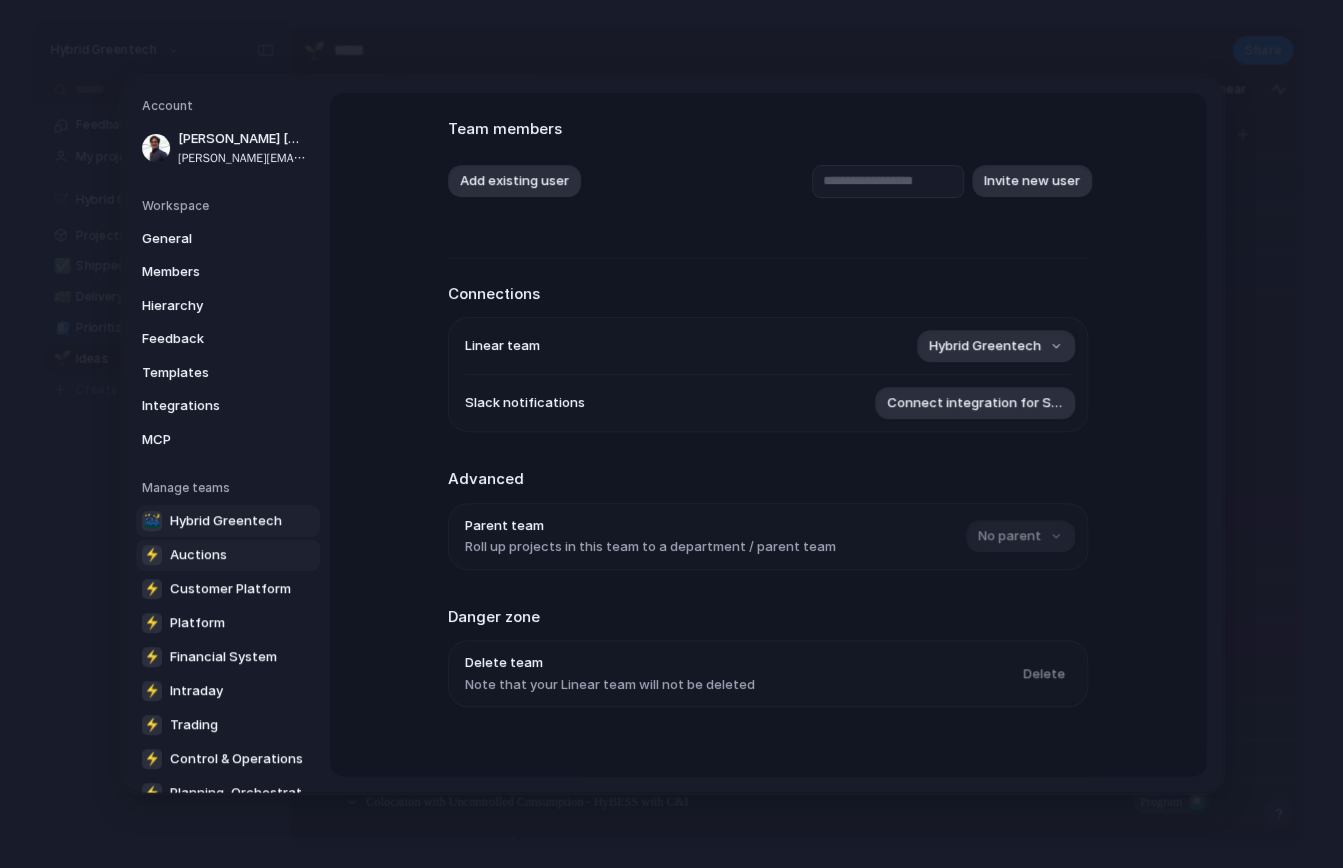 click on "Auctions" at bounding box center (198, 555) 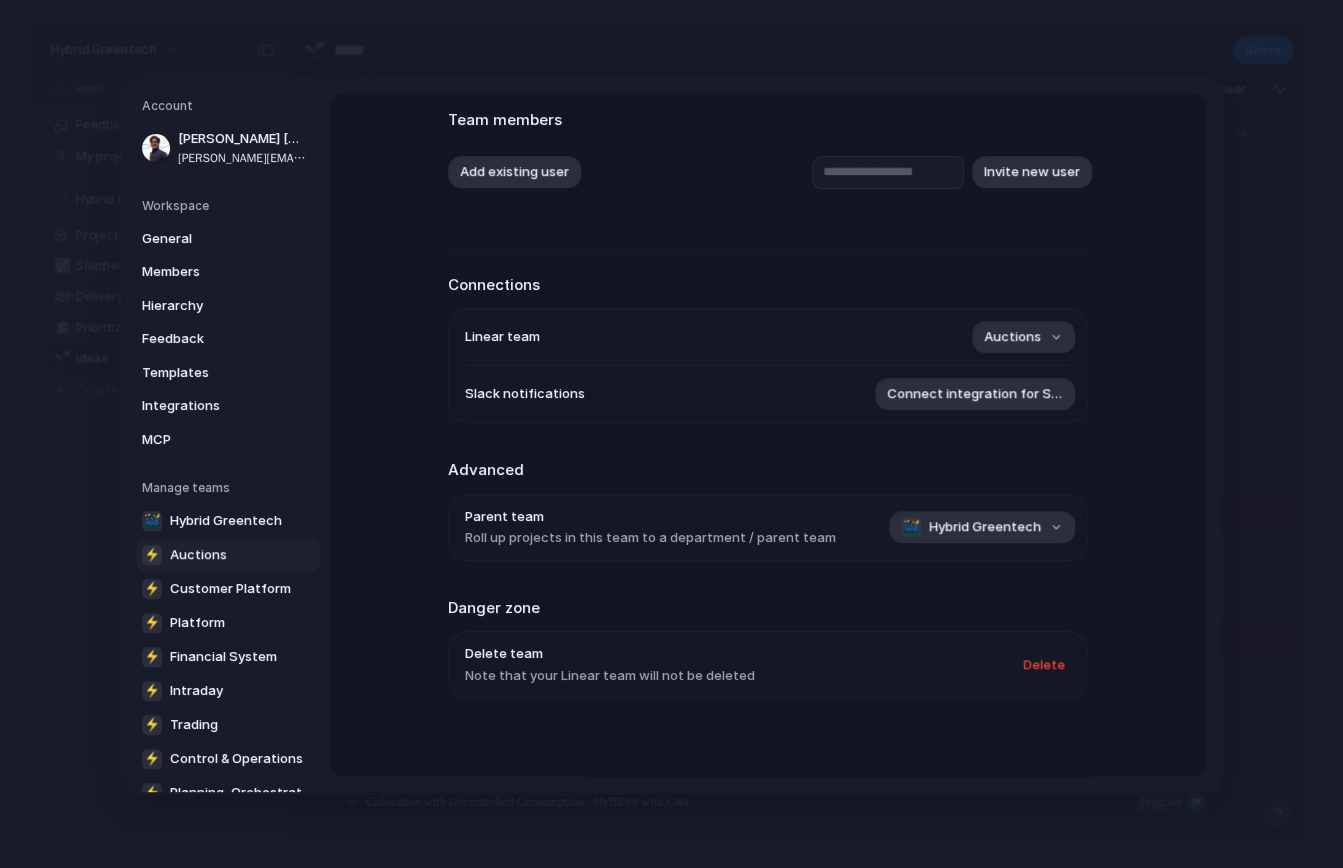 scroll, scrollTop: 135, scrollLeft: 0, axis: vertical 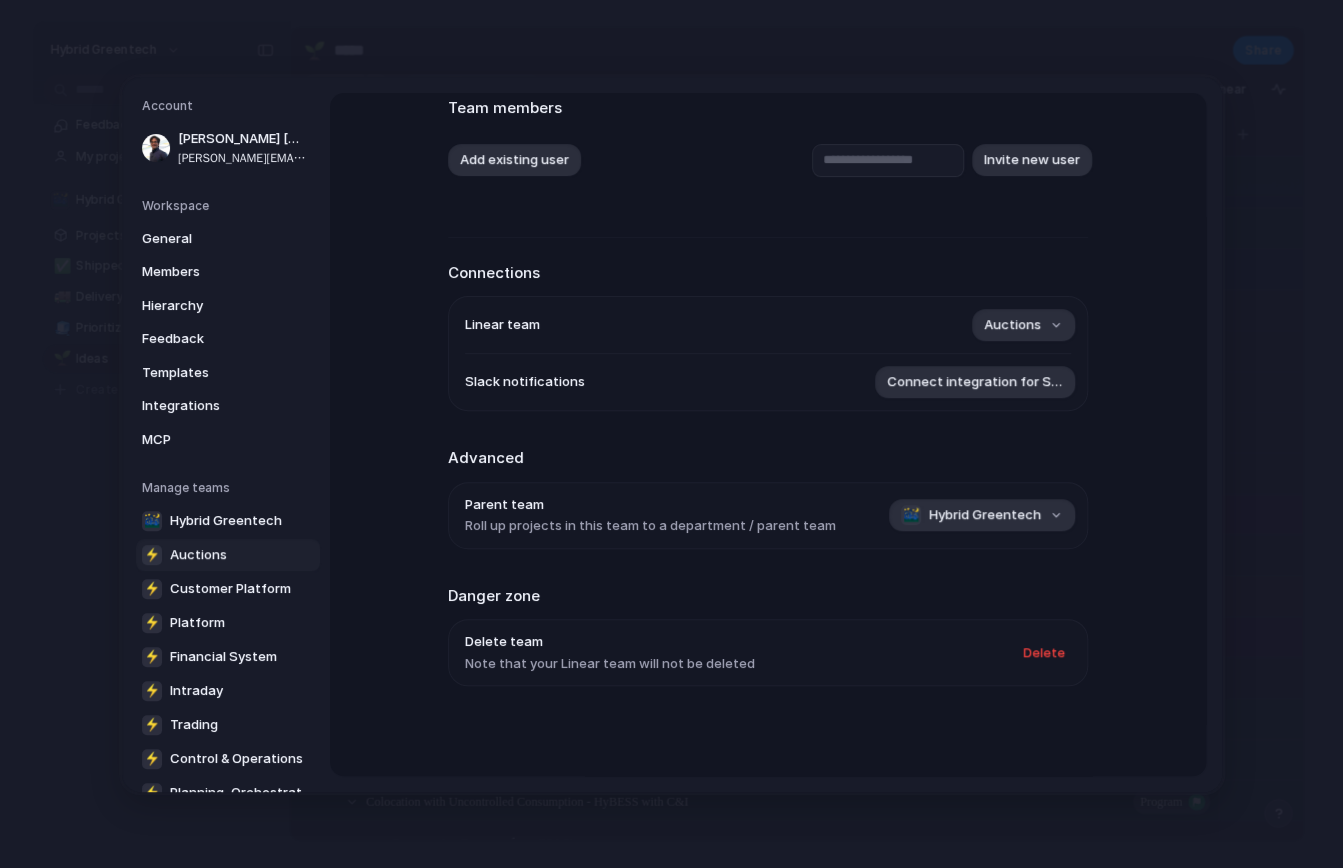 click on "Parent team" at bounding box center [650, 504] 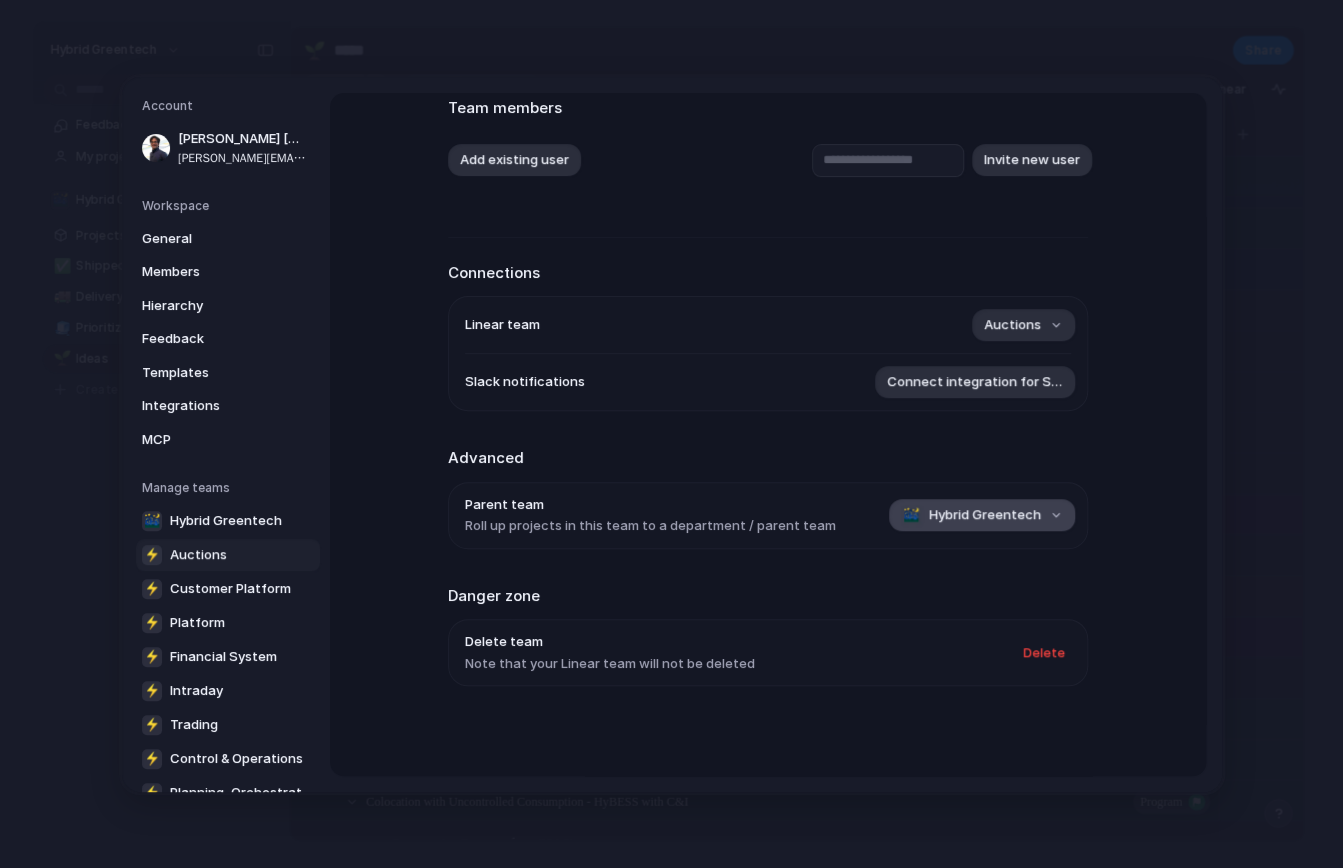 click on "🌃 Hybrid Greentech" at bounding box center (982, 515) 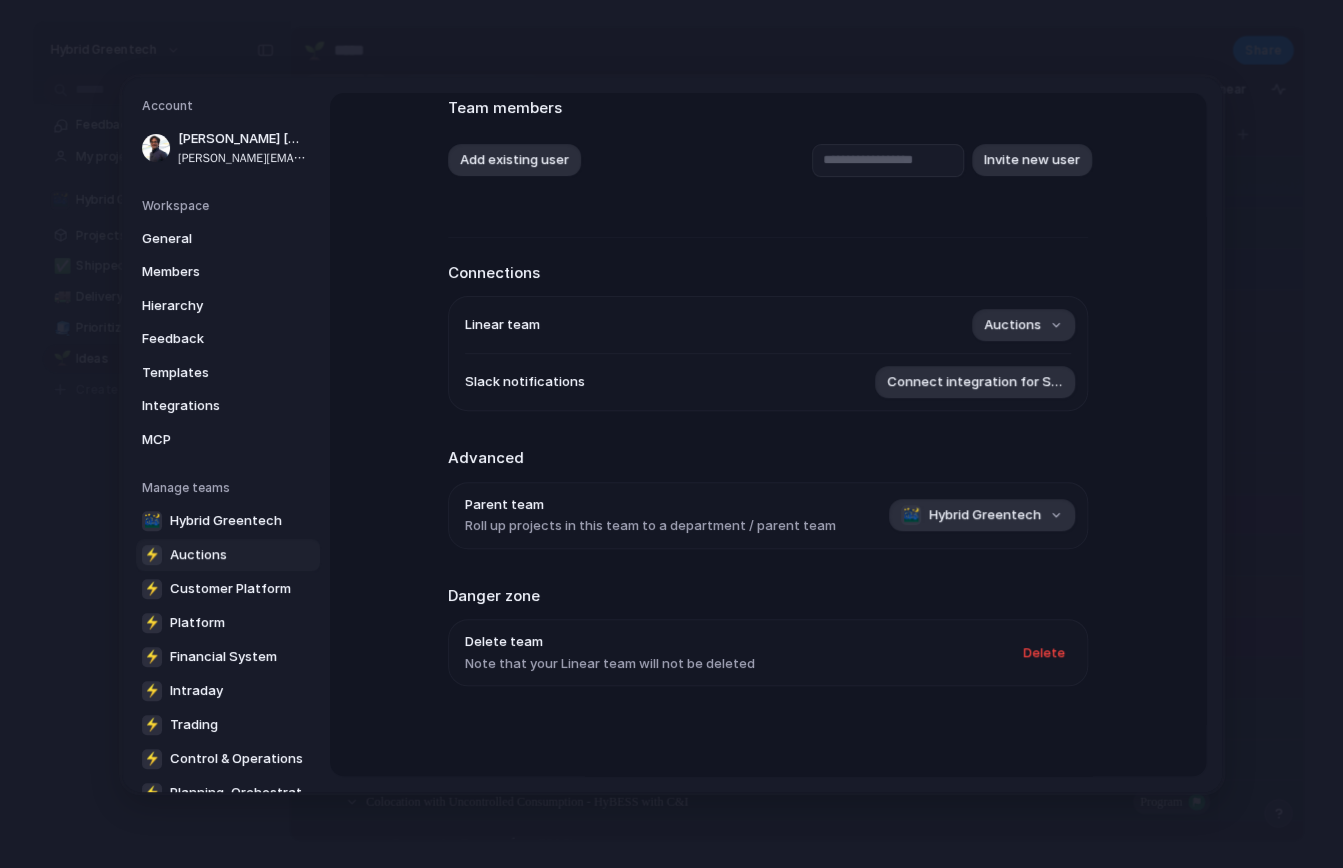 click on "No team   🌃 Hybrid Greentech   ⚡ Customer Platform   ⚡ Platform   ⚡ Financial System   ⚡ Intraday   ⚡ Trading   ⚡ Control & Operations   ⚡ Planning, Orchestration, Internal Platform" at bounding box center [671, 434] 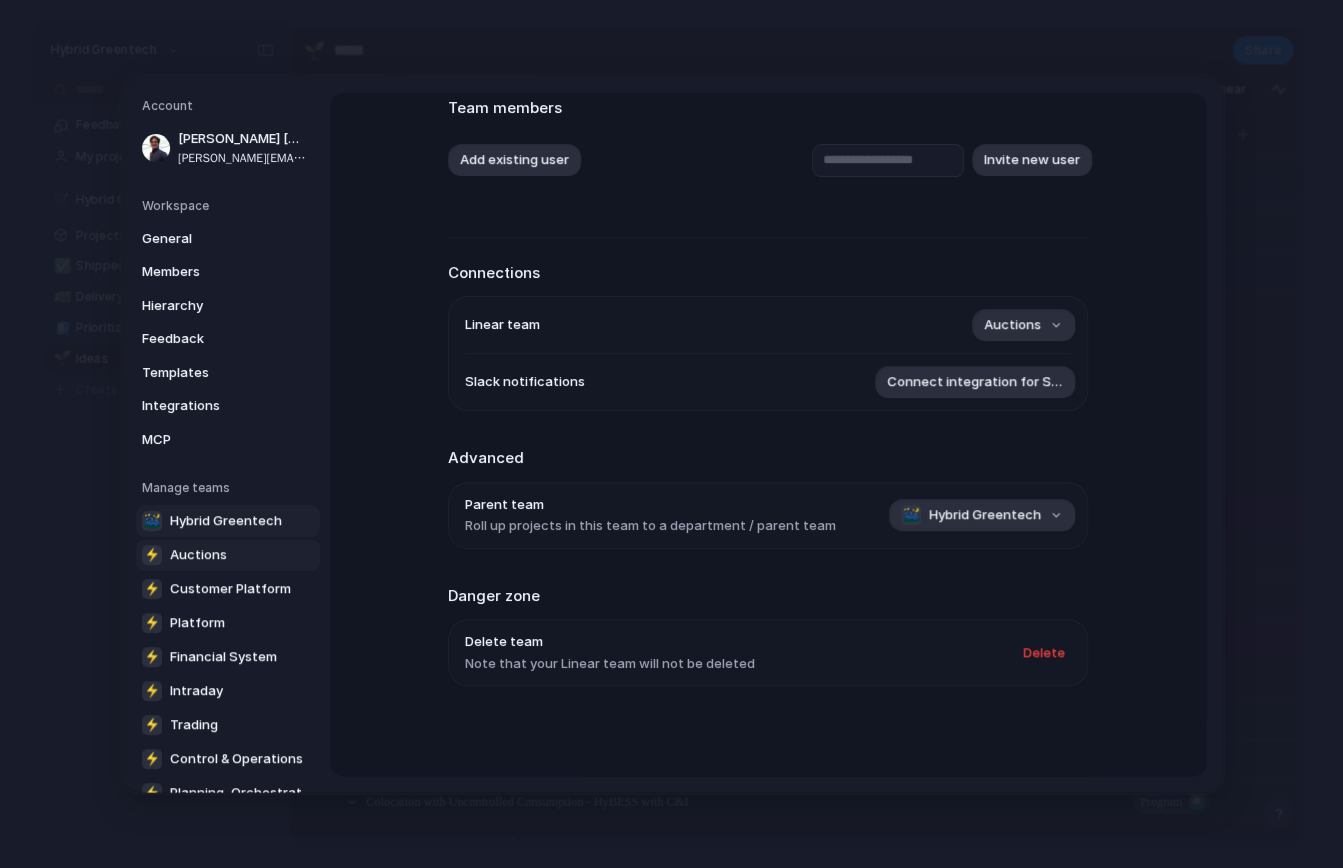 click on "Hybrid Greentech" at bounding box center (226, 521) 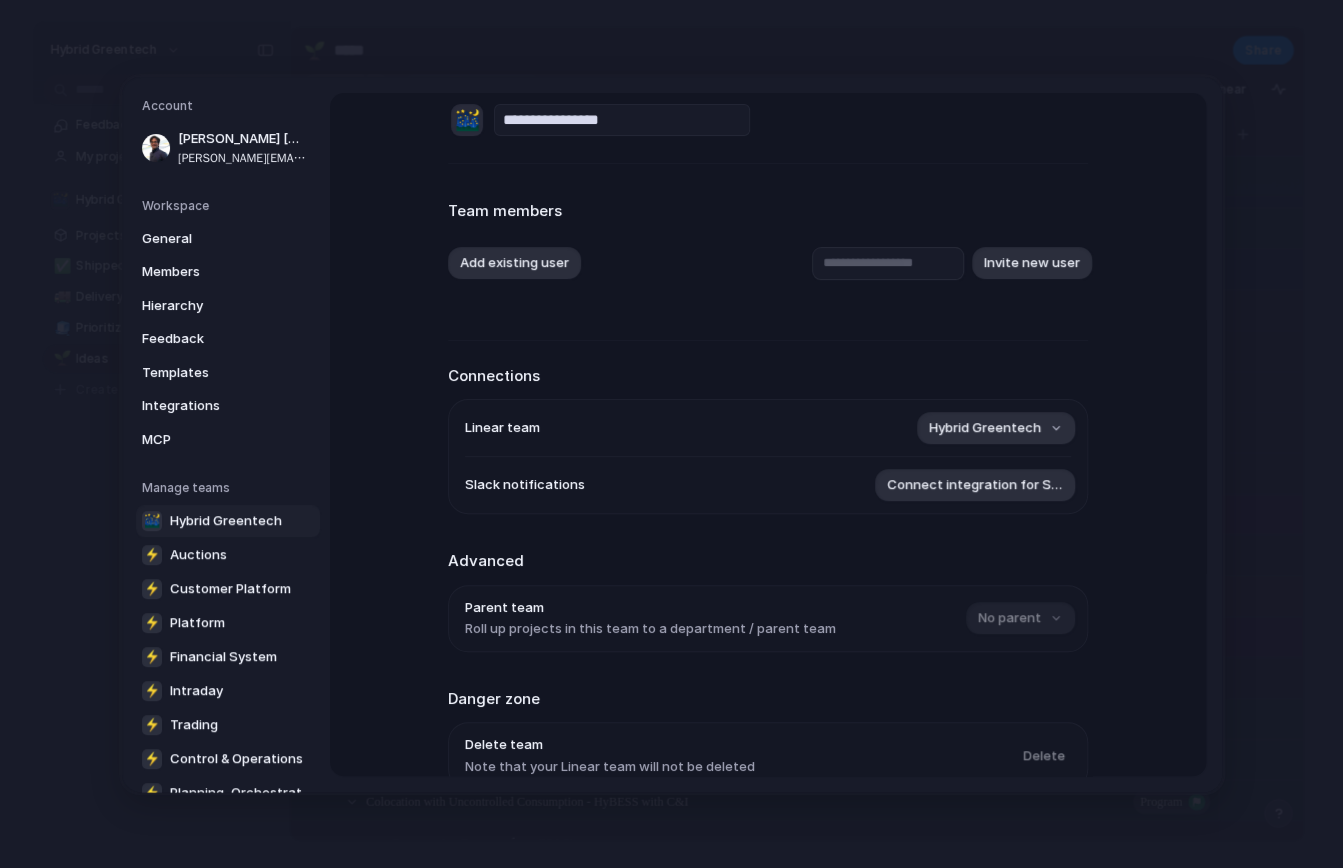scroll, scrollTop: 0, scrollLeft: 0, axis: both 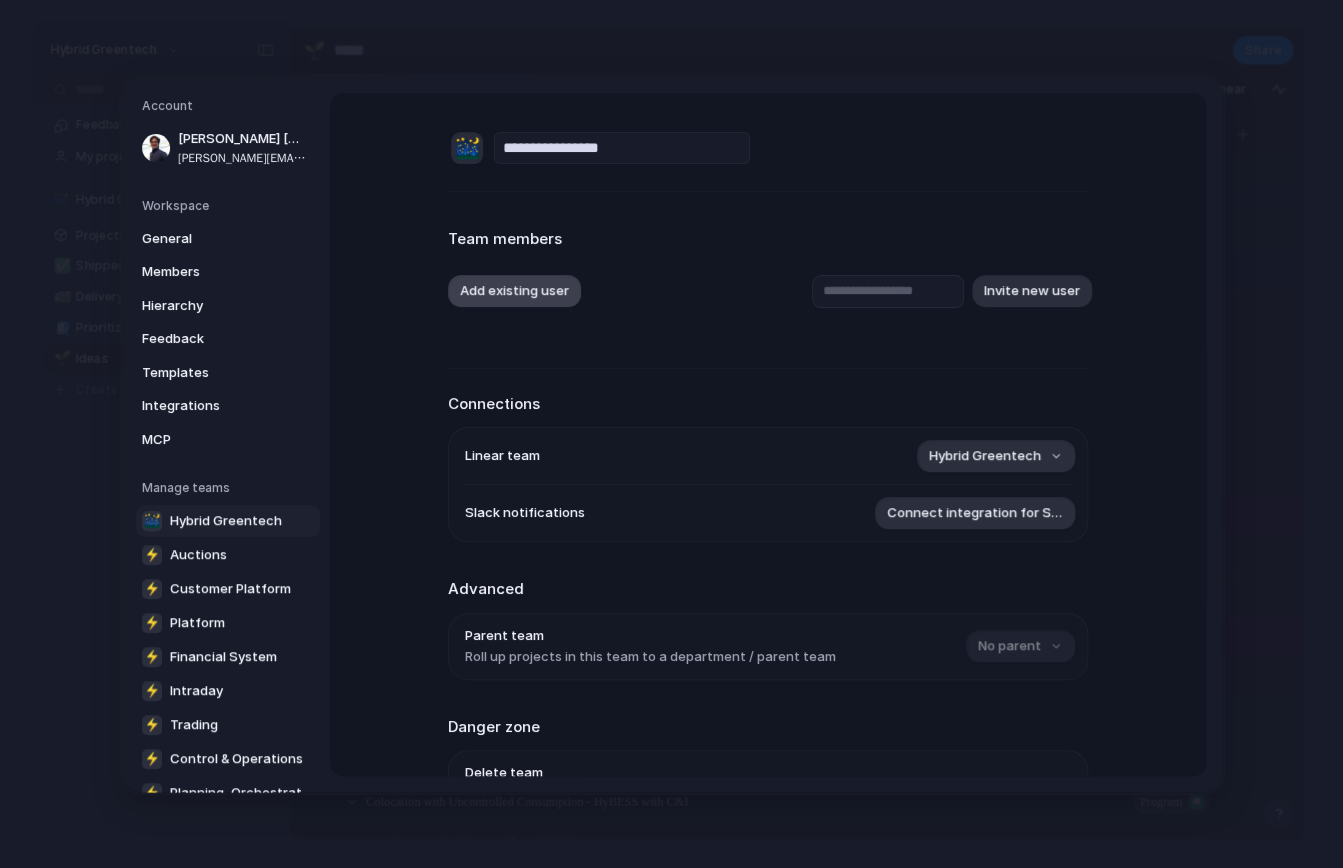 click on "Add existing user" at bounding box center [514, 291] 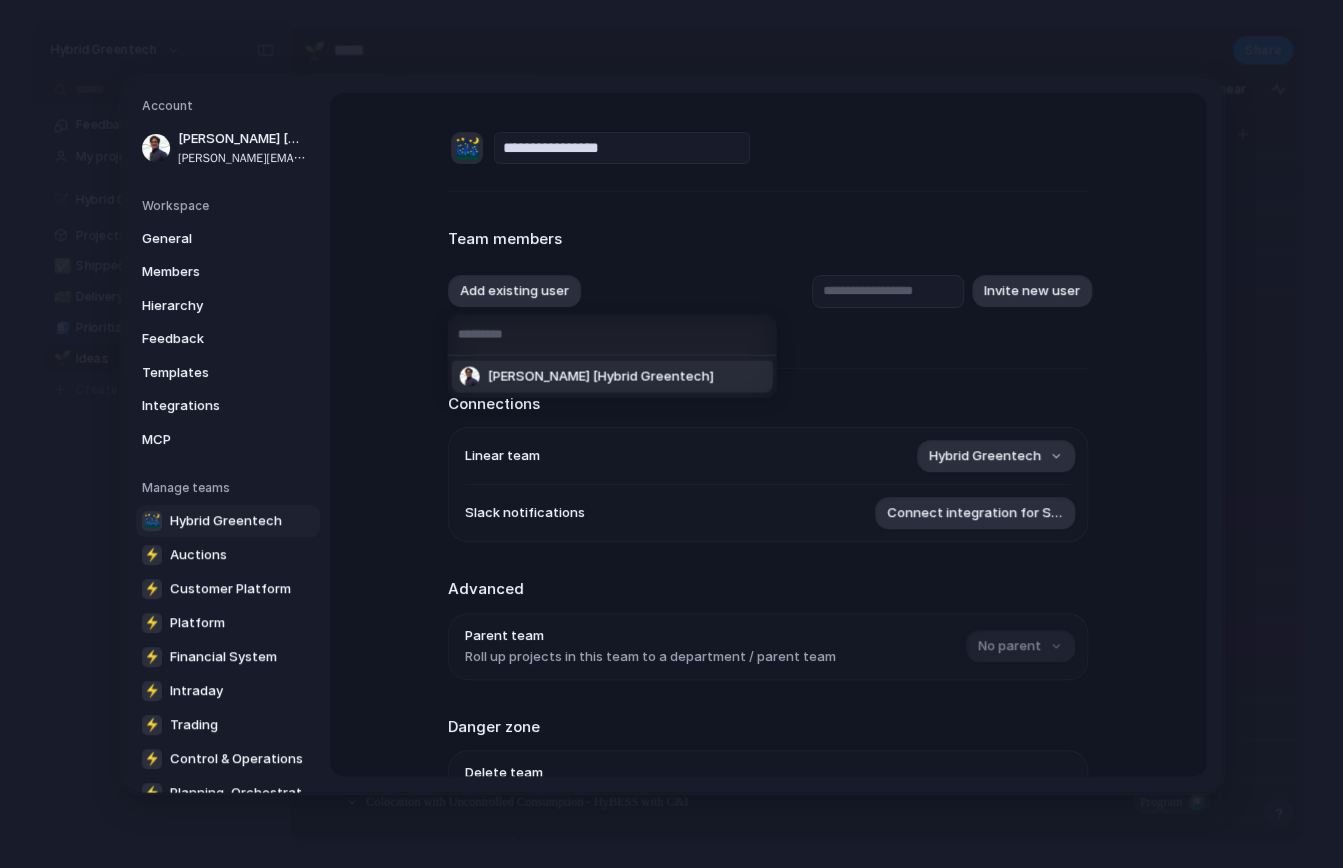 type on "*" 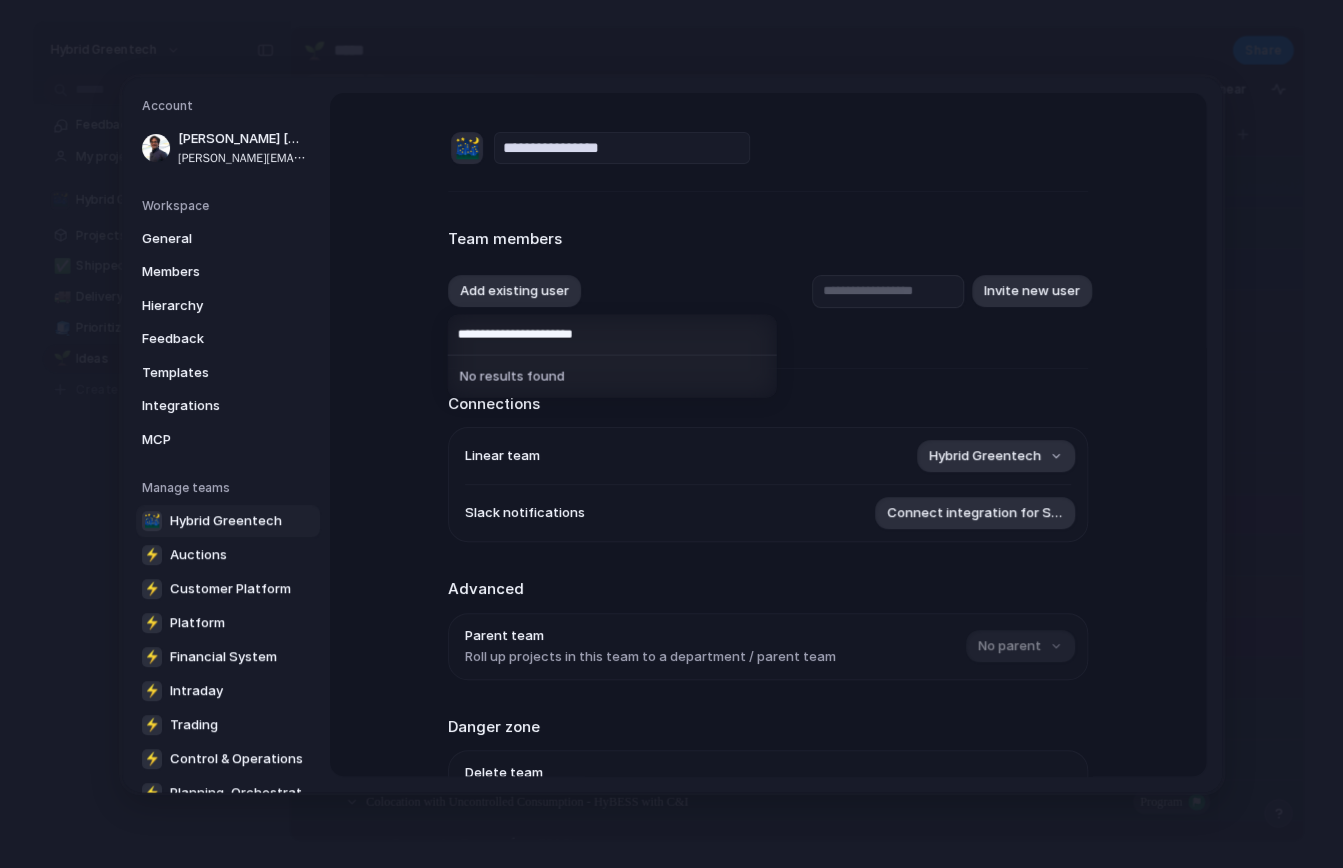 type on "**********" 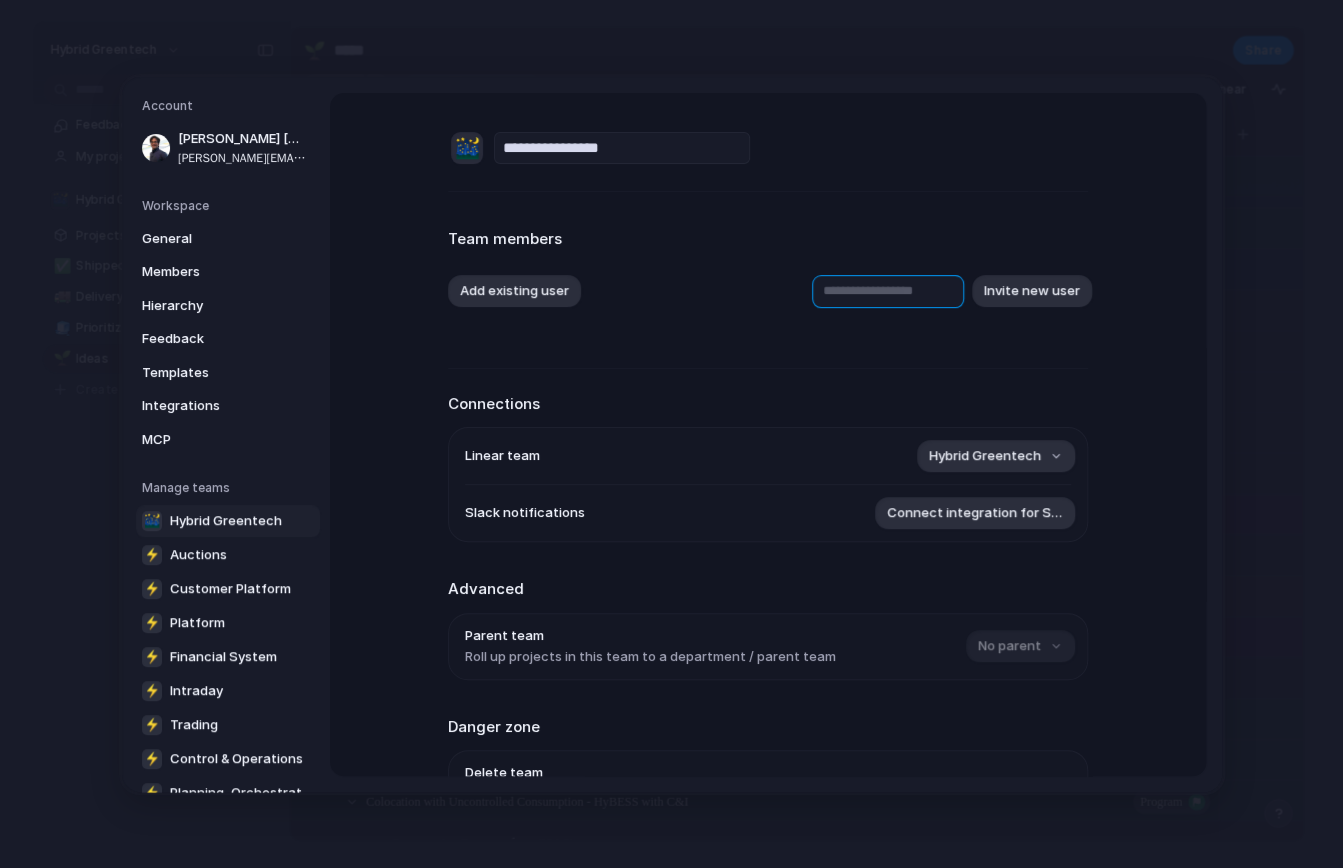 click at bounding box center [888, 290] 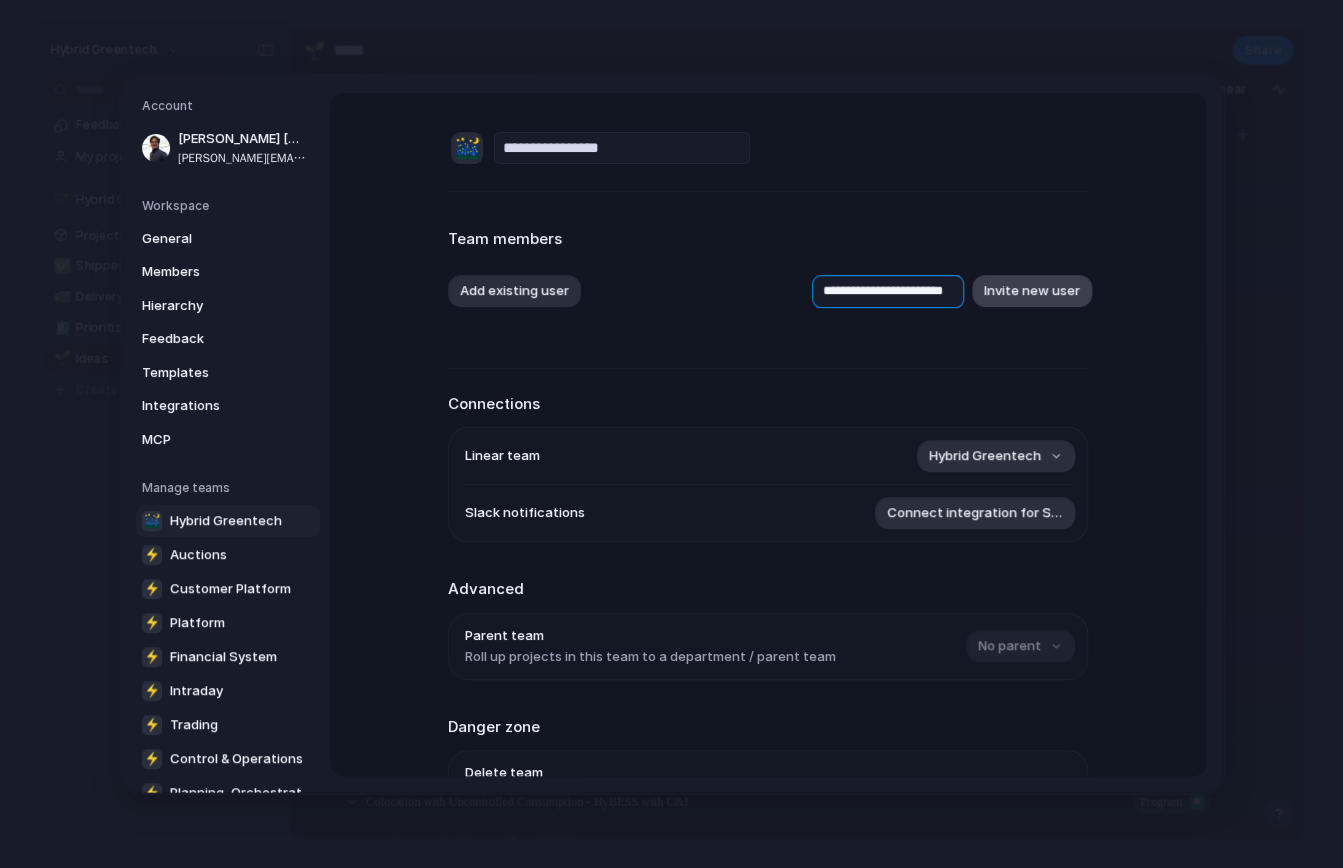 type on "**********" 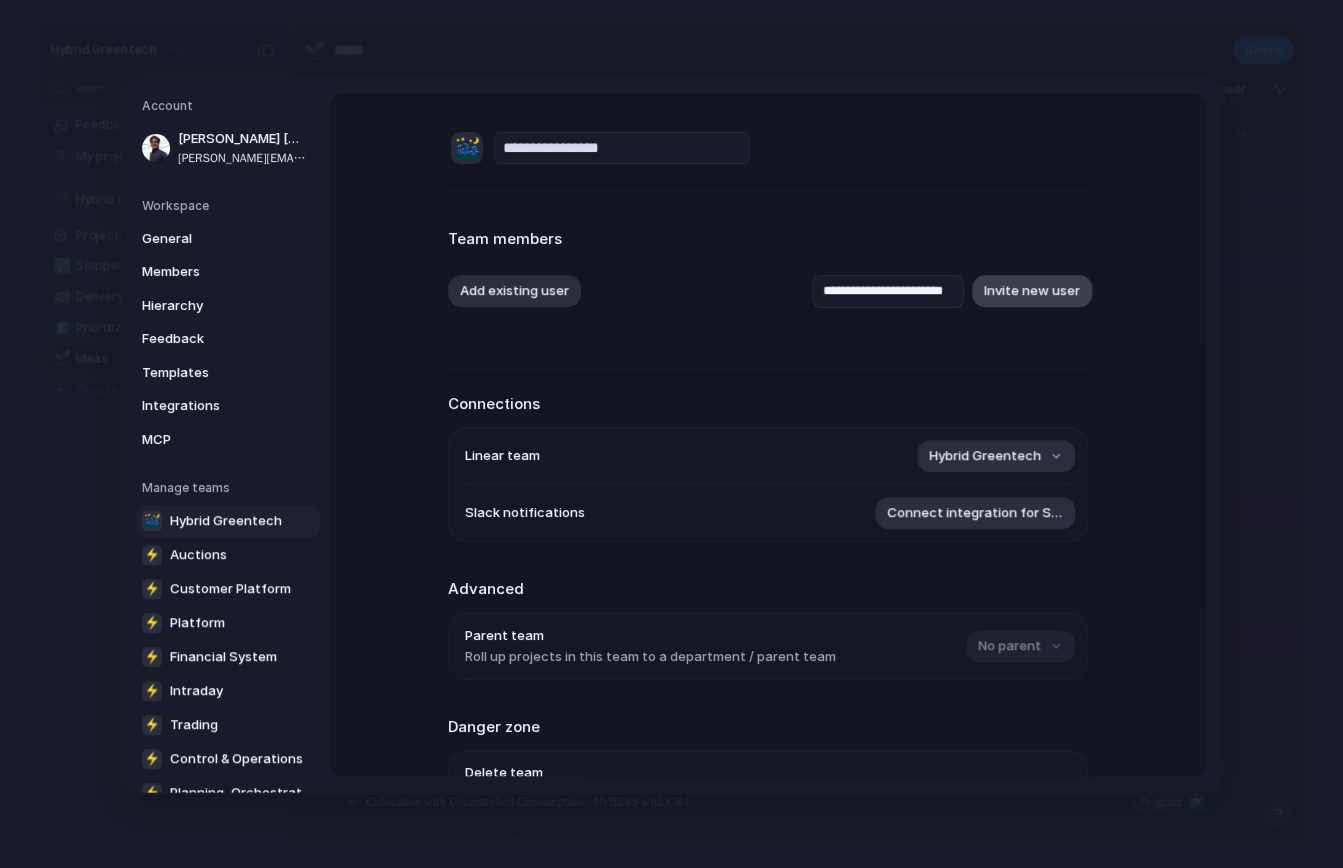 click on "Invite new user" at bounding box center [1032, 291] 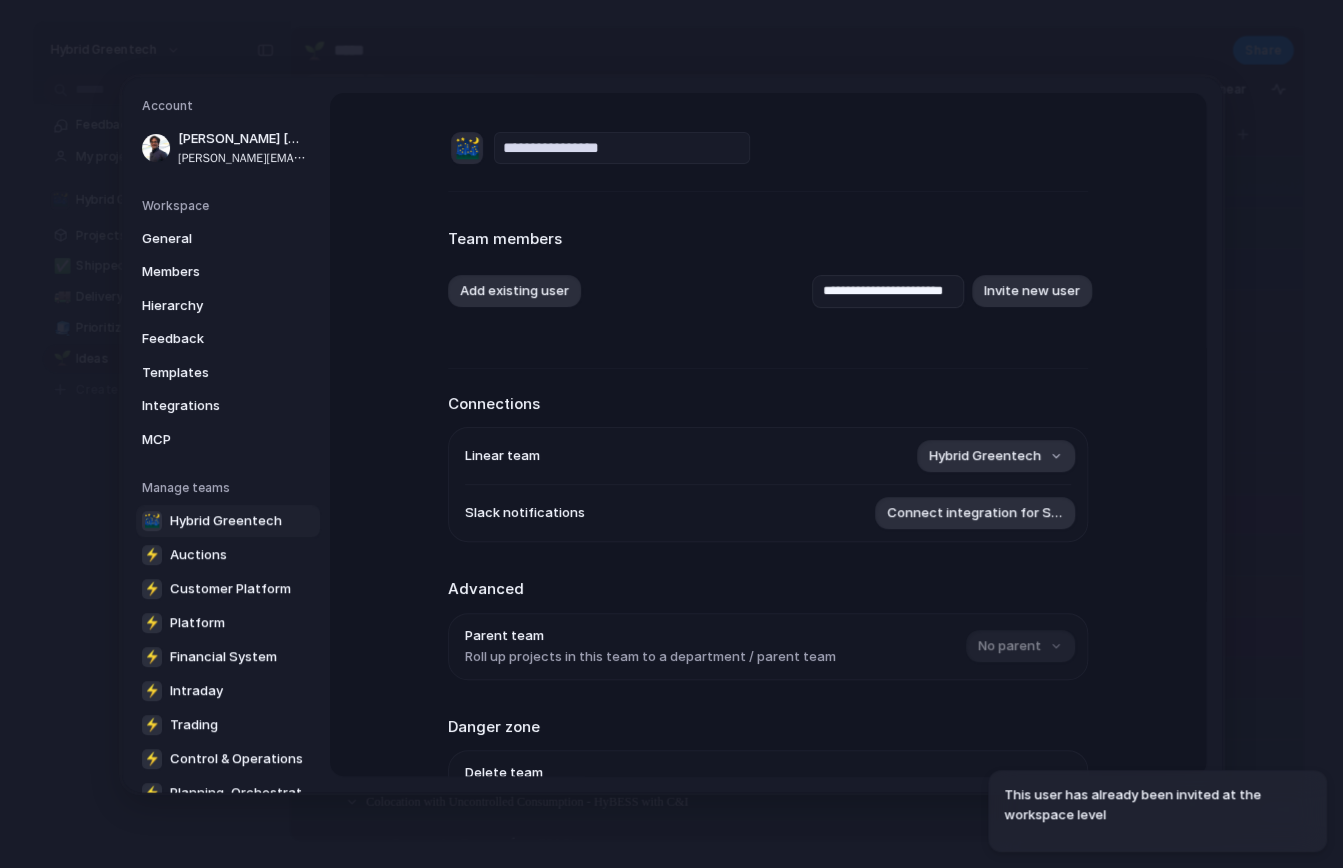 click on "**********" at bounding box center (768, 500) 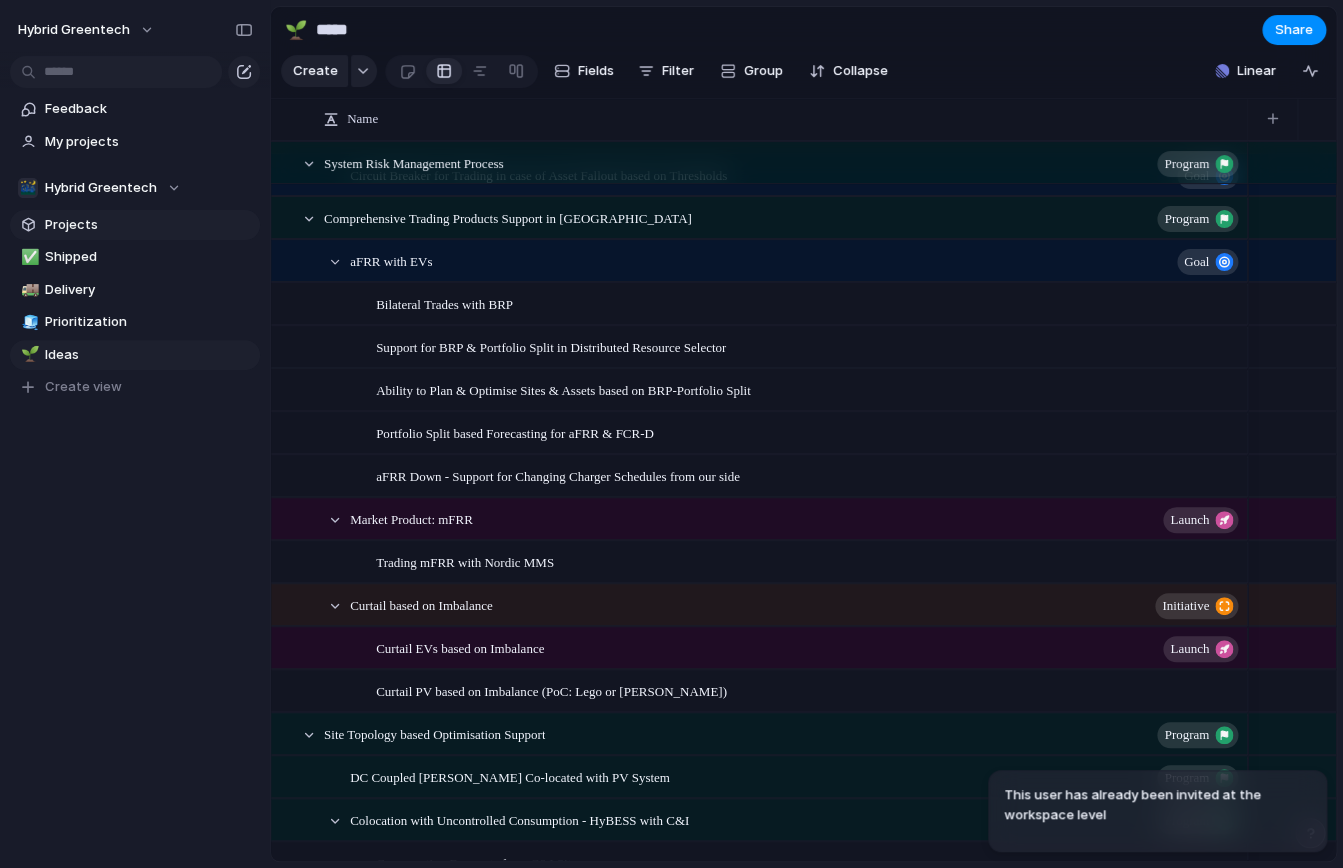 scroll, scrollTop: 31, scrollLeft: 0, axis: vertical 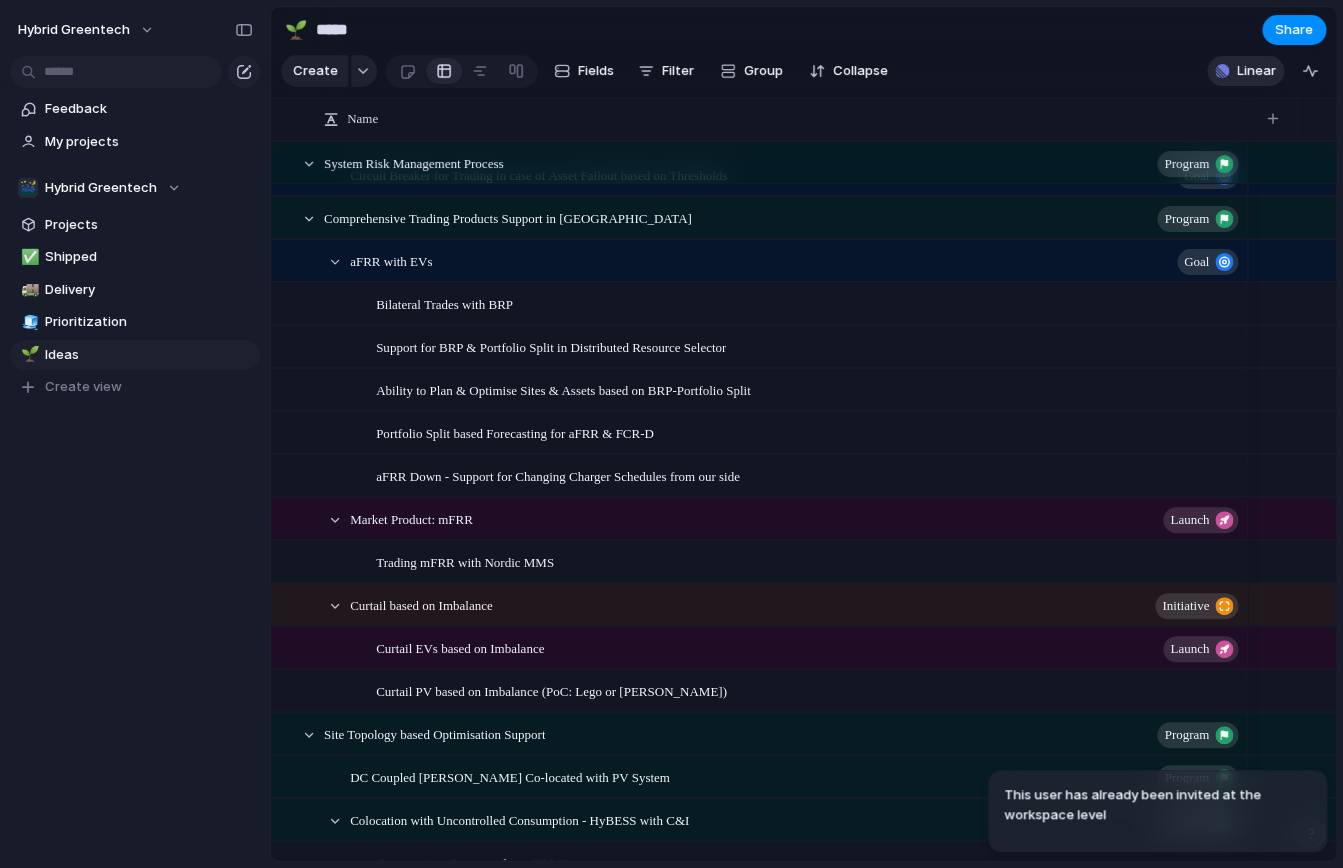 click on "Linear" at bounding box center (1256, 71) 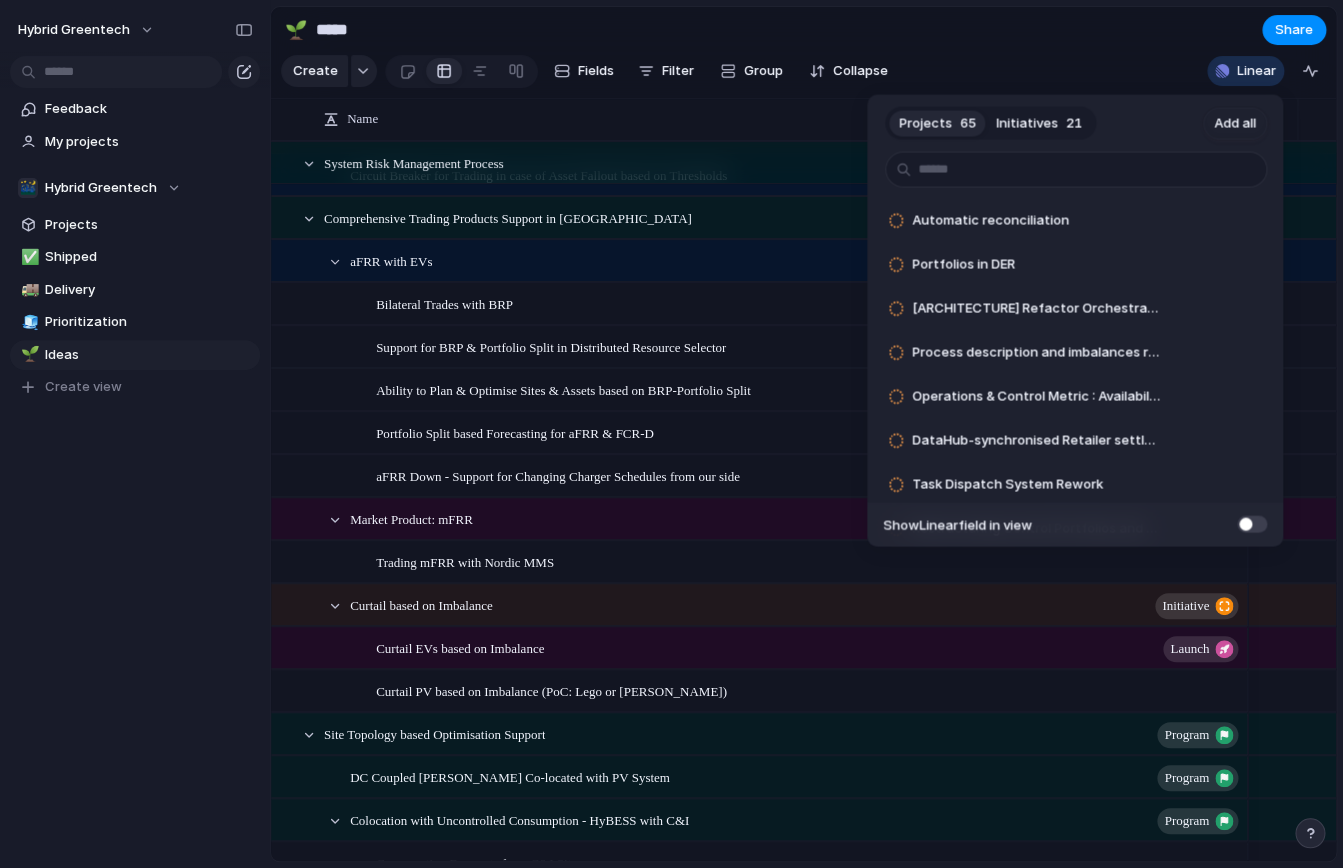 click on "21" at bounding box center (1074, 123) 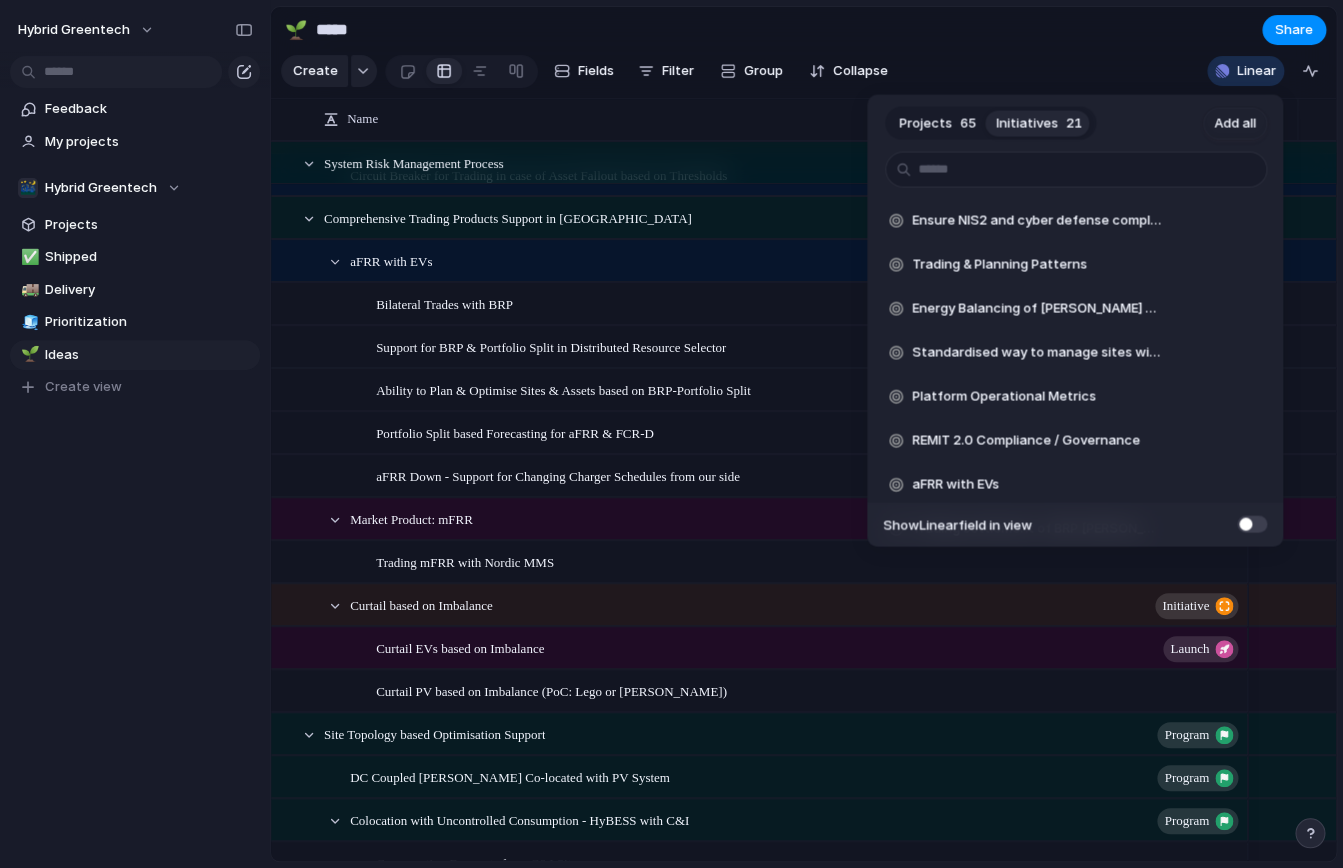 click on "Projects" at bounding box center [925, 123] 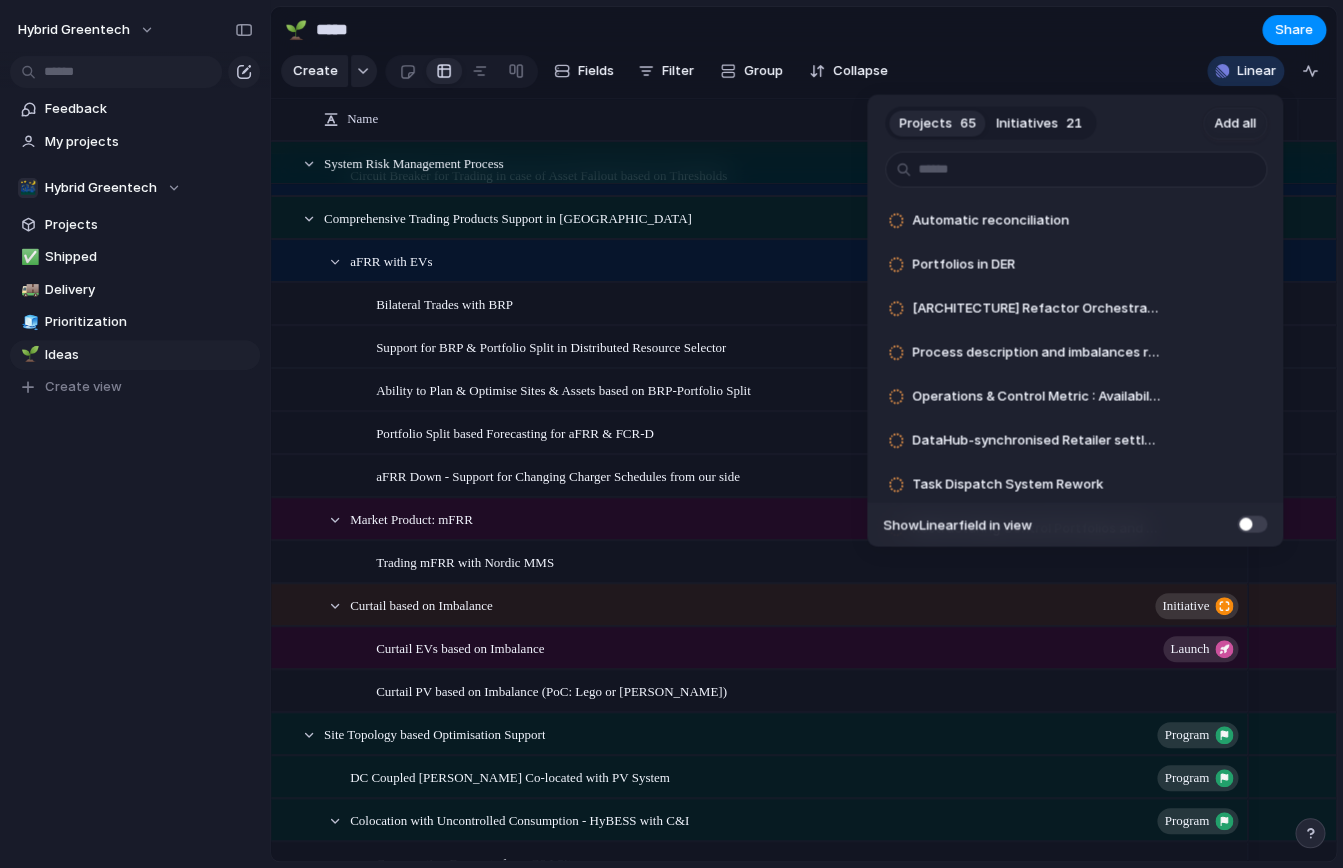 click at bounding box center (1252, 523) 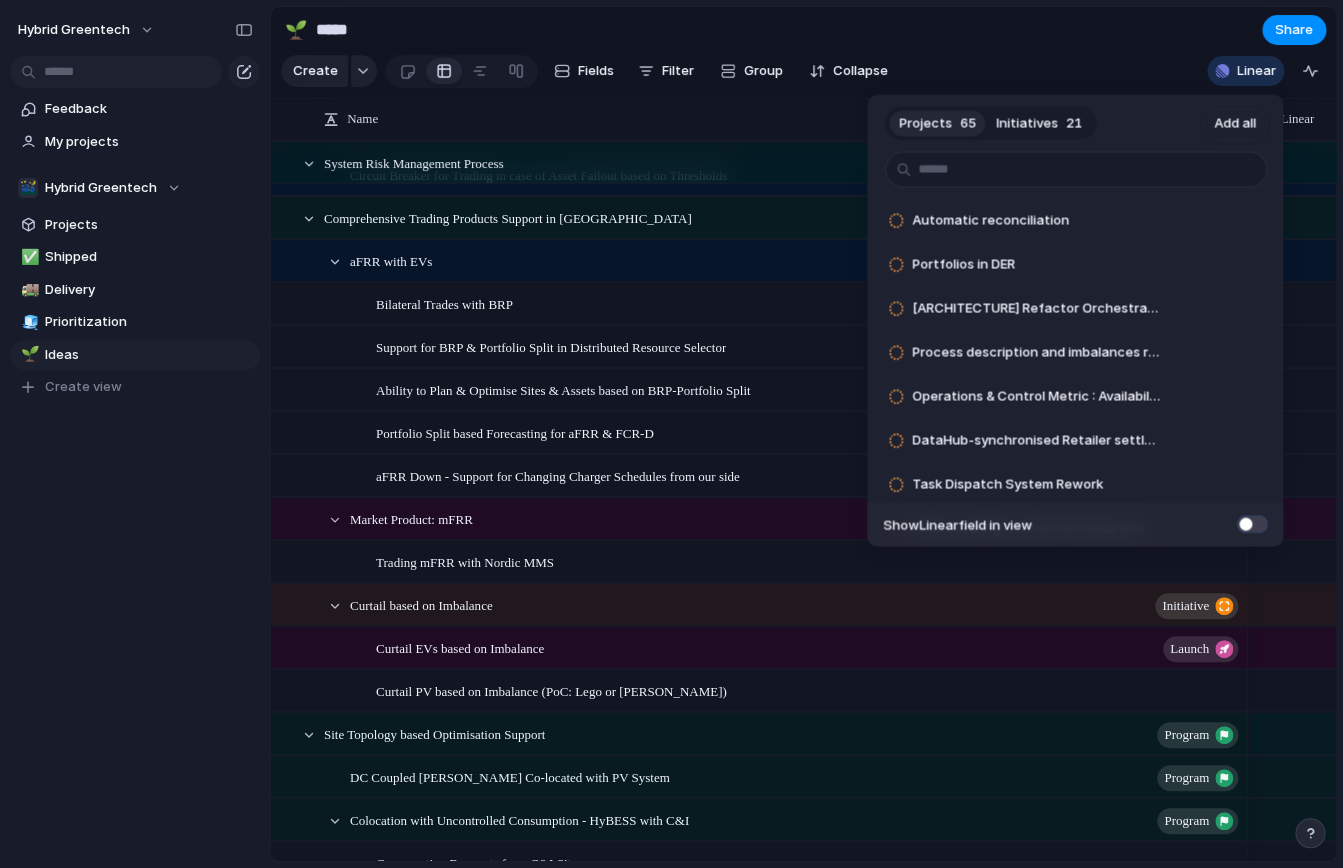 scroll, scrollTop: 0, scrollLeft: 123, axis: horizontal 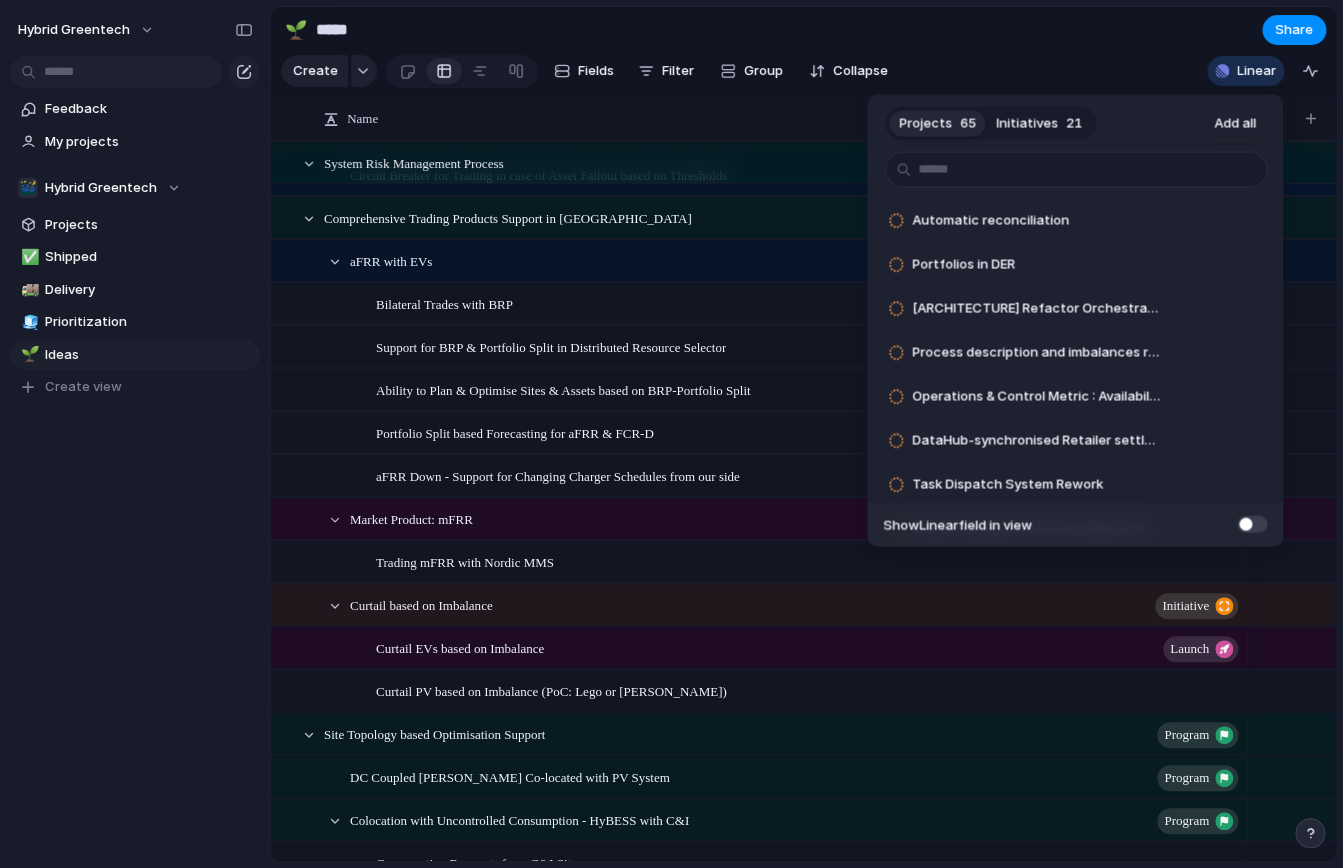 click at bounding box center [1252, 523] 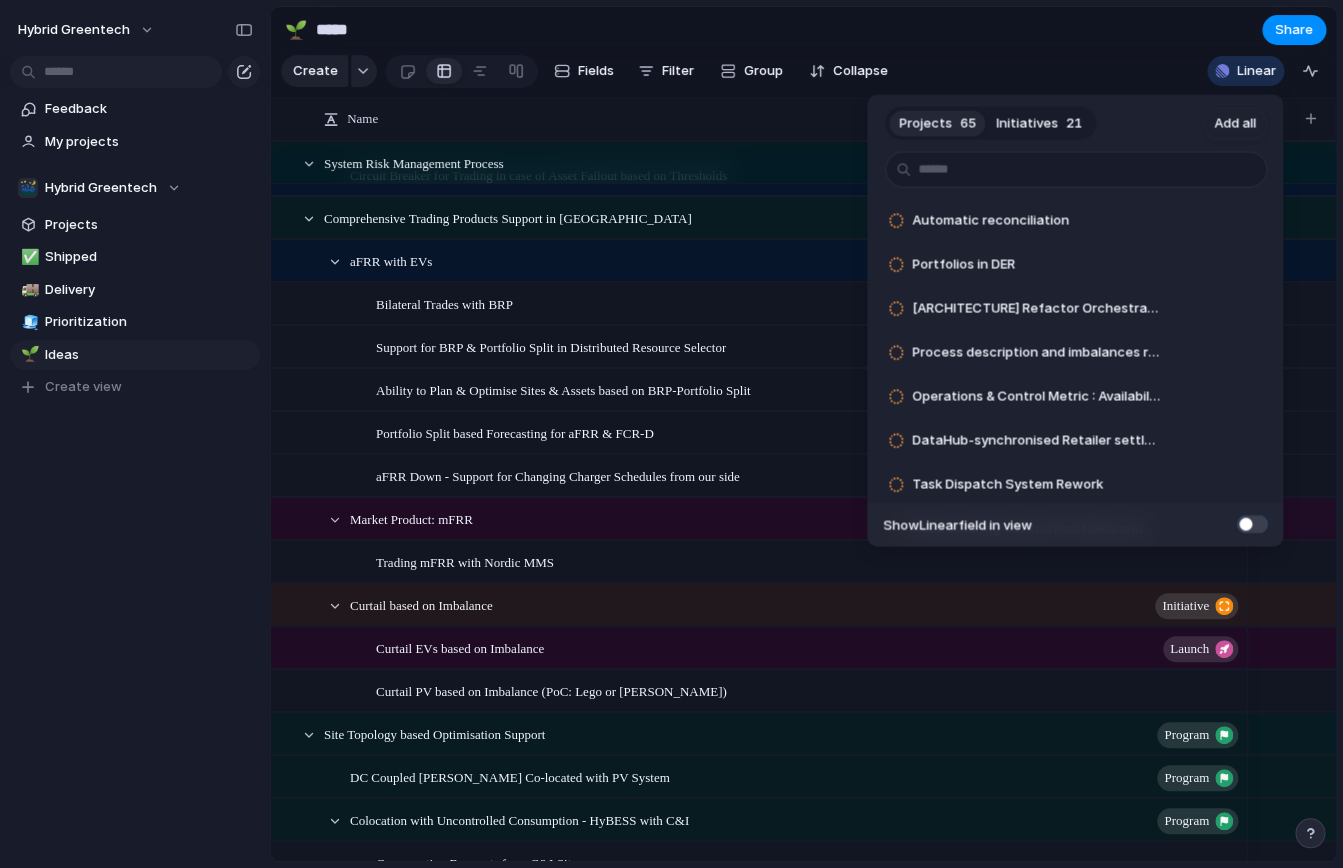 scroll, scrollTop: 0, scrollLeft: 0, axis: both 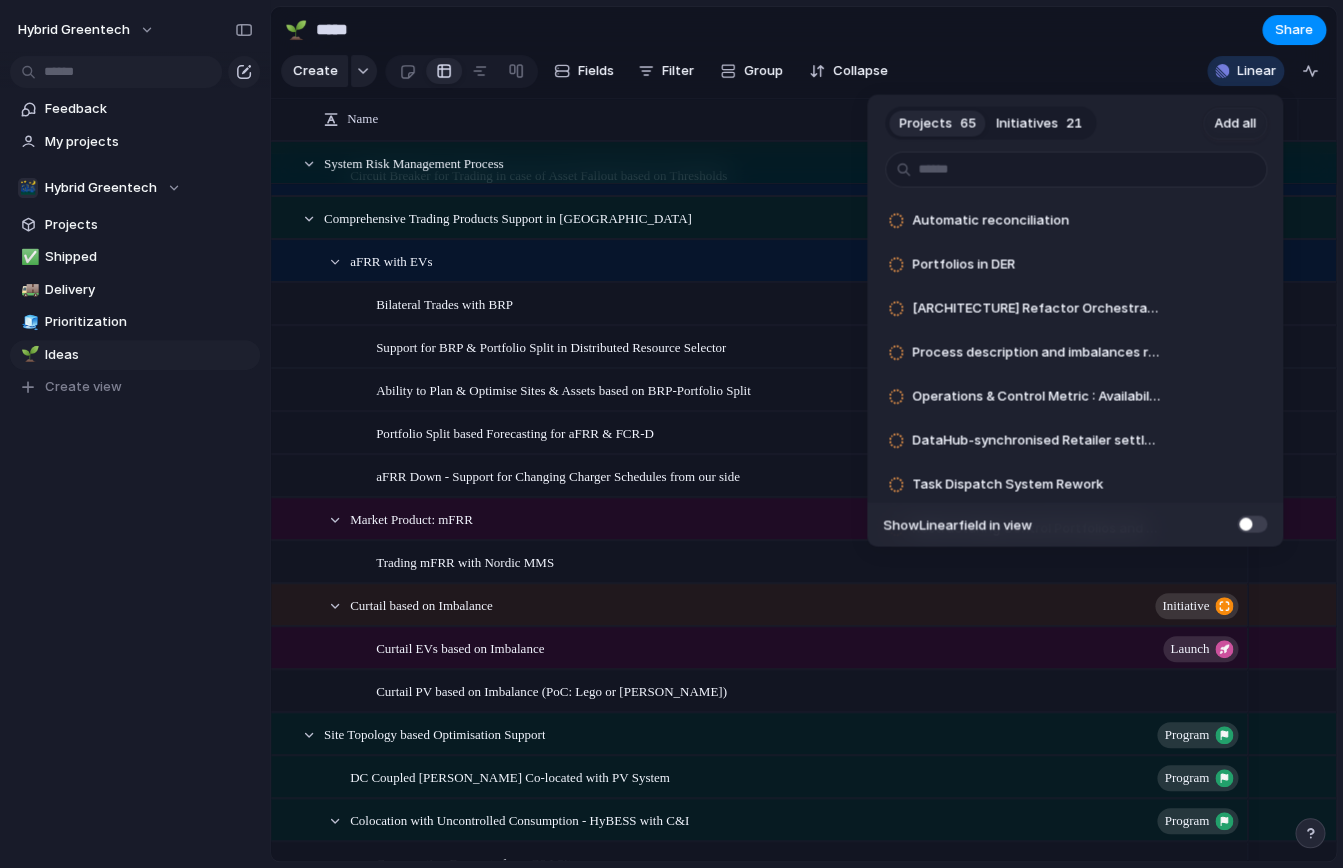 click at bounding box center [1252, 523] 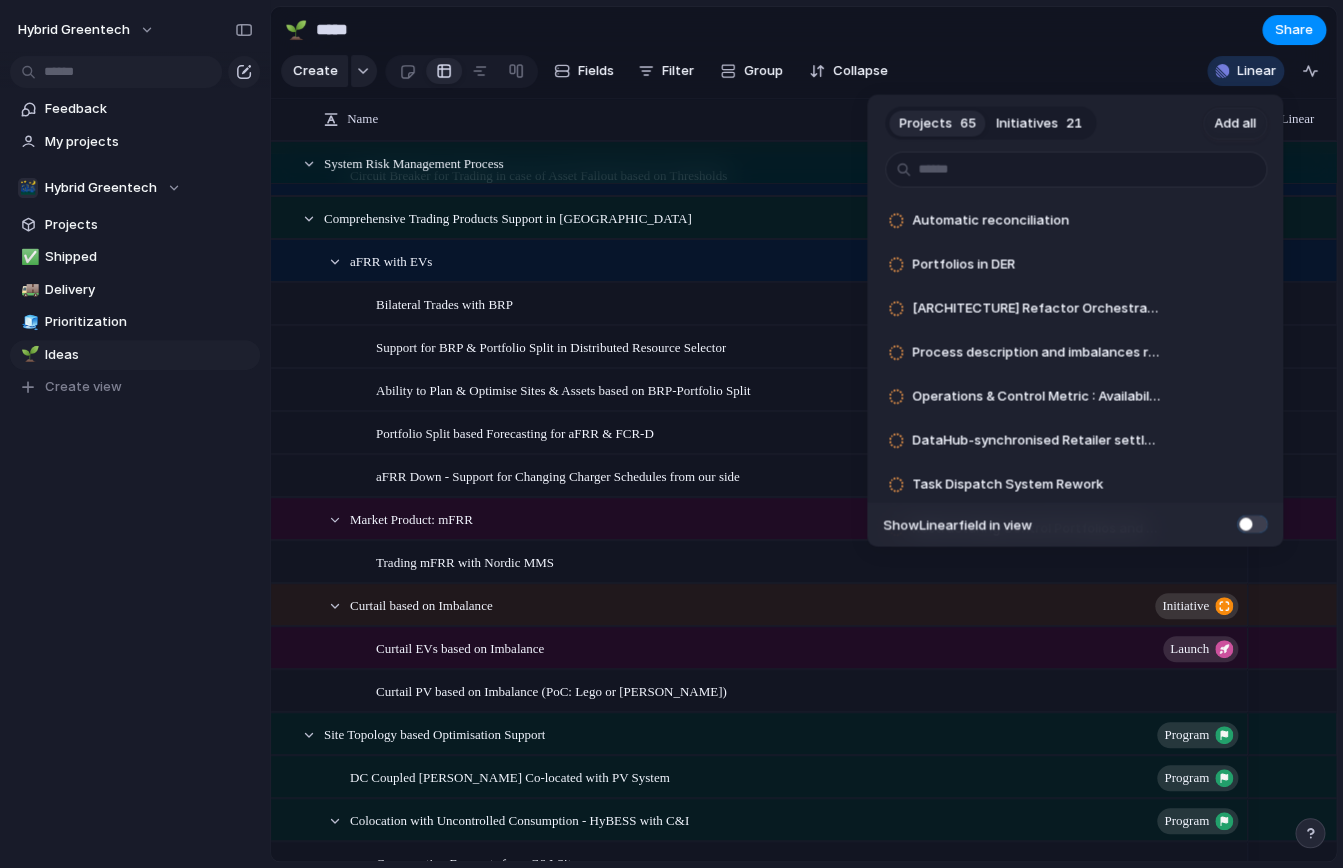 scroll, scrollTop: 0, scrollLeft: 123, axis: horizontal 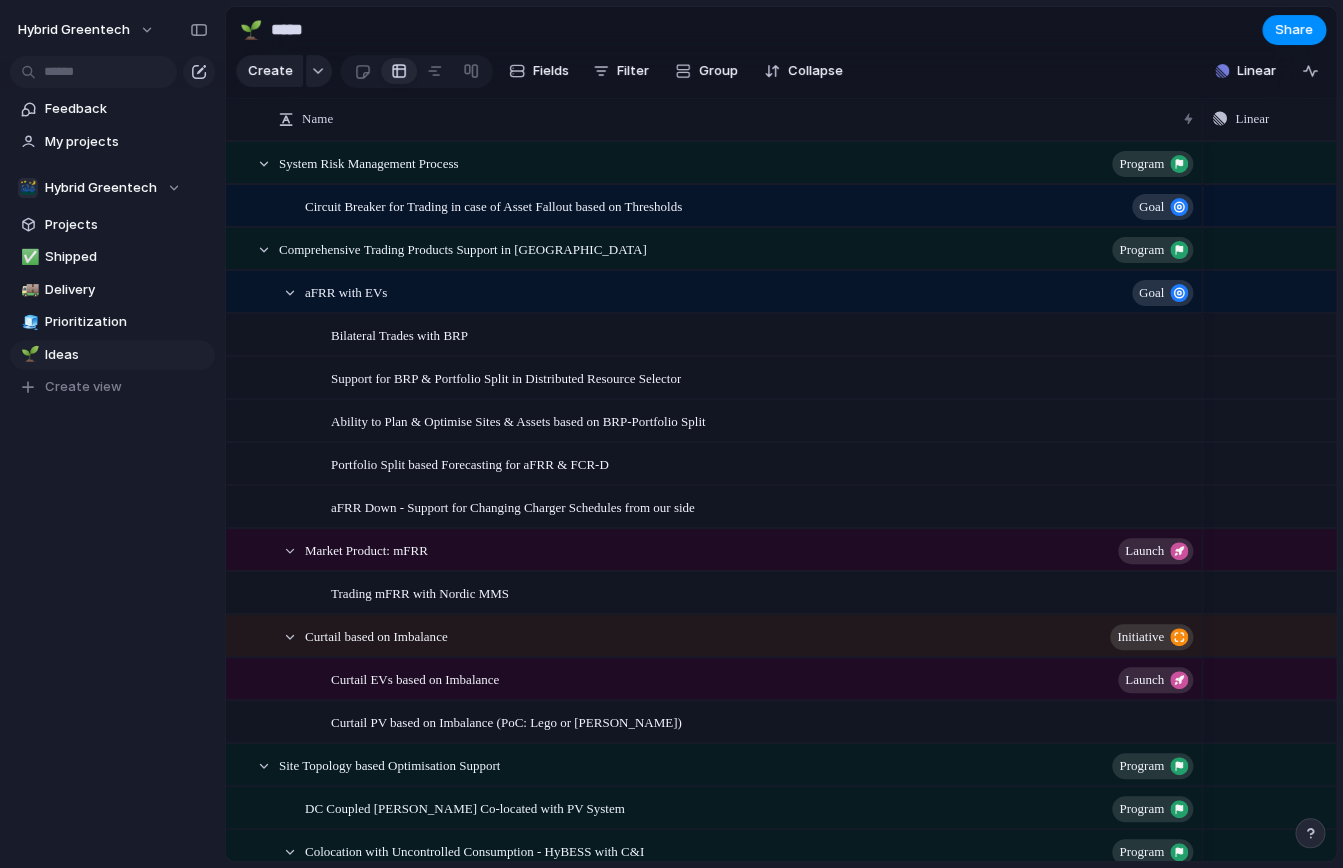 click on "🌱 ***** Share" at bounding box center [781, 29] 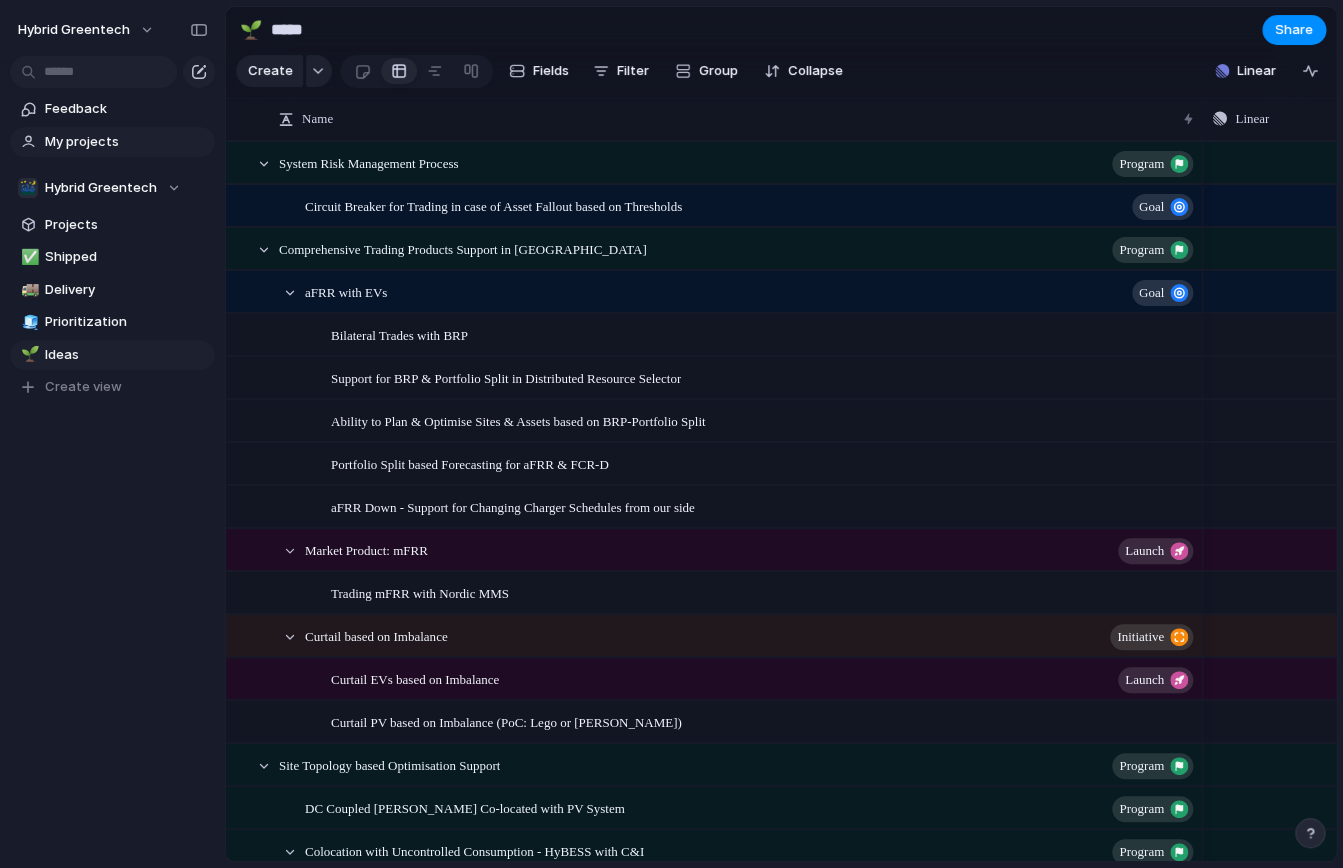 click on "My projects" at bounding box center (126, 142) 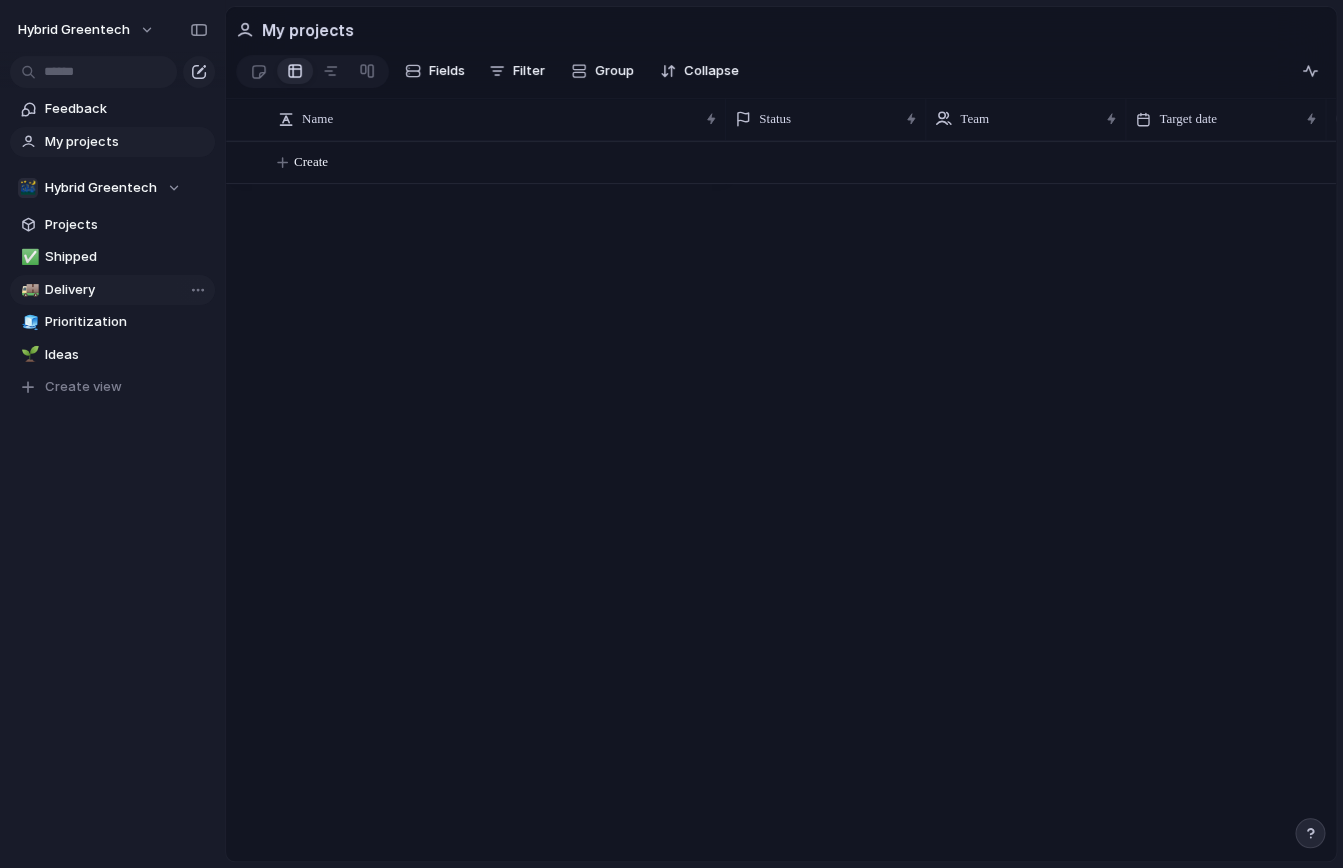click on "Delivery" at bounding box center [126, 290] 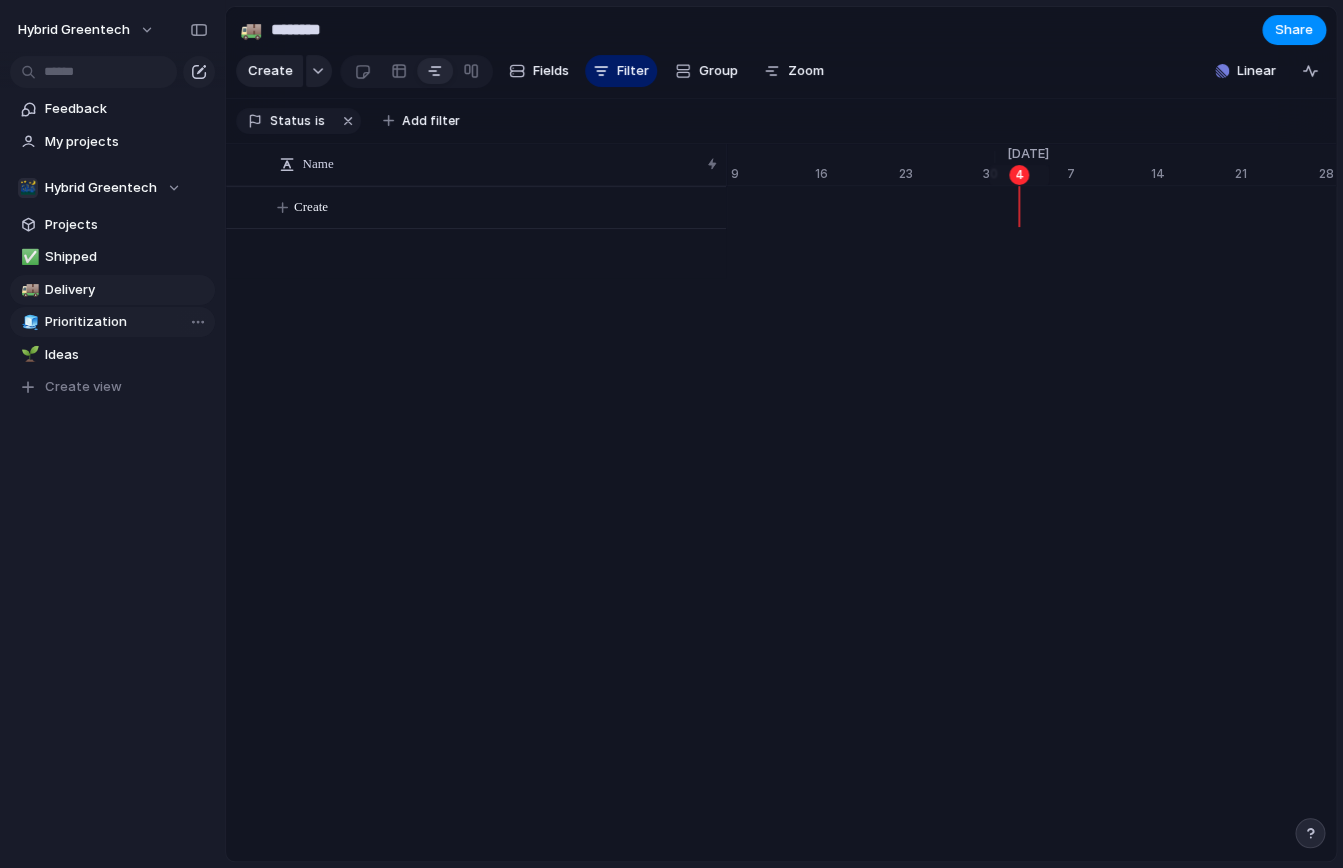 scroll, scrollTop: 0, scrollLeft: 12884, axis: horizontal 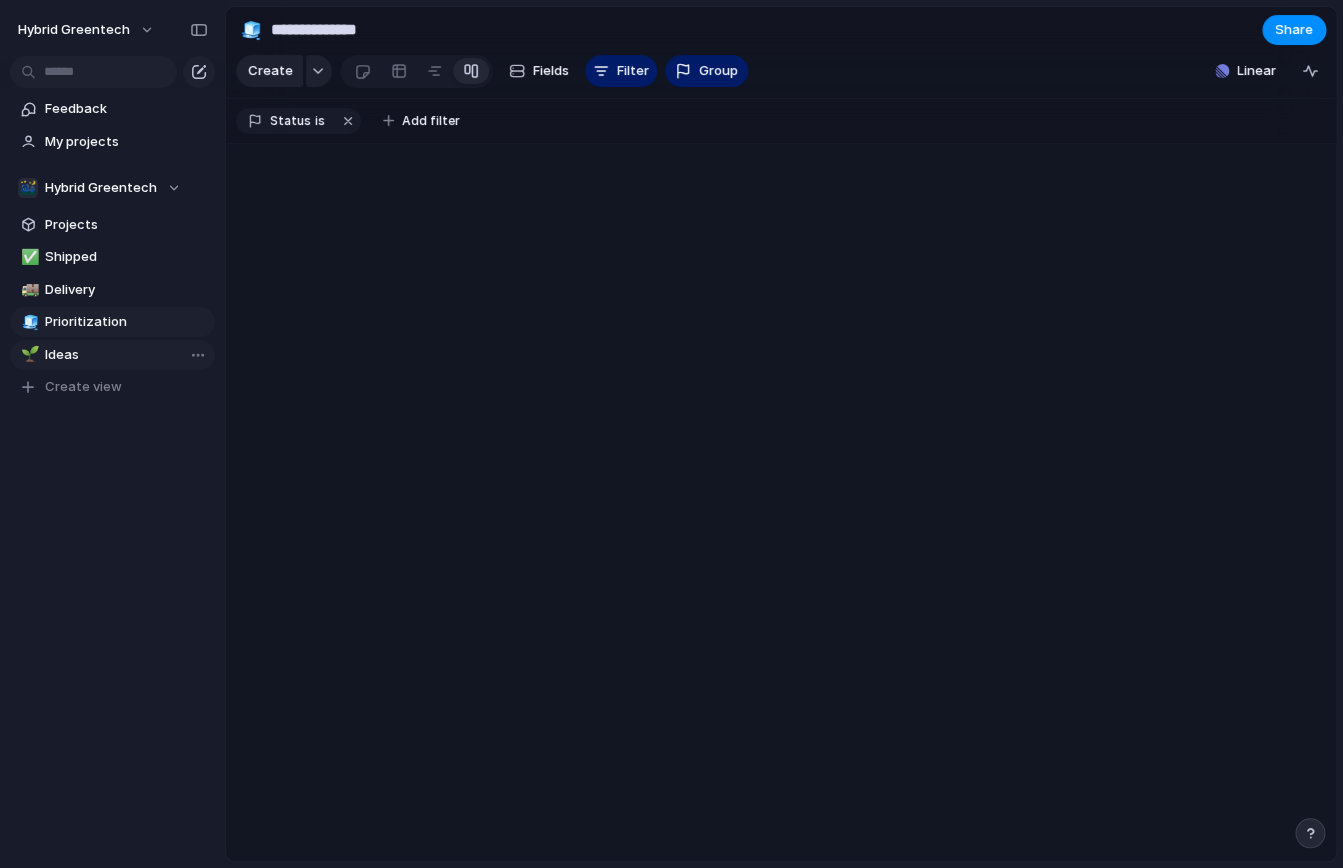 click on "🌱 Ideas" at bounding box center (112, 355) 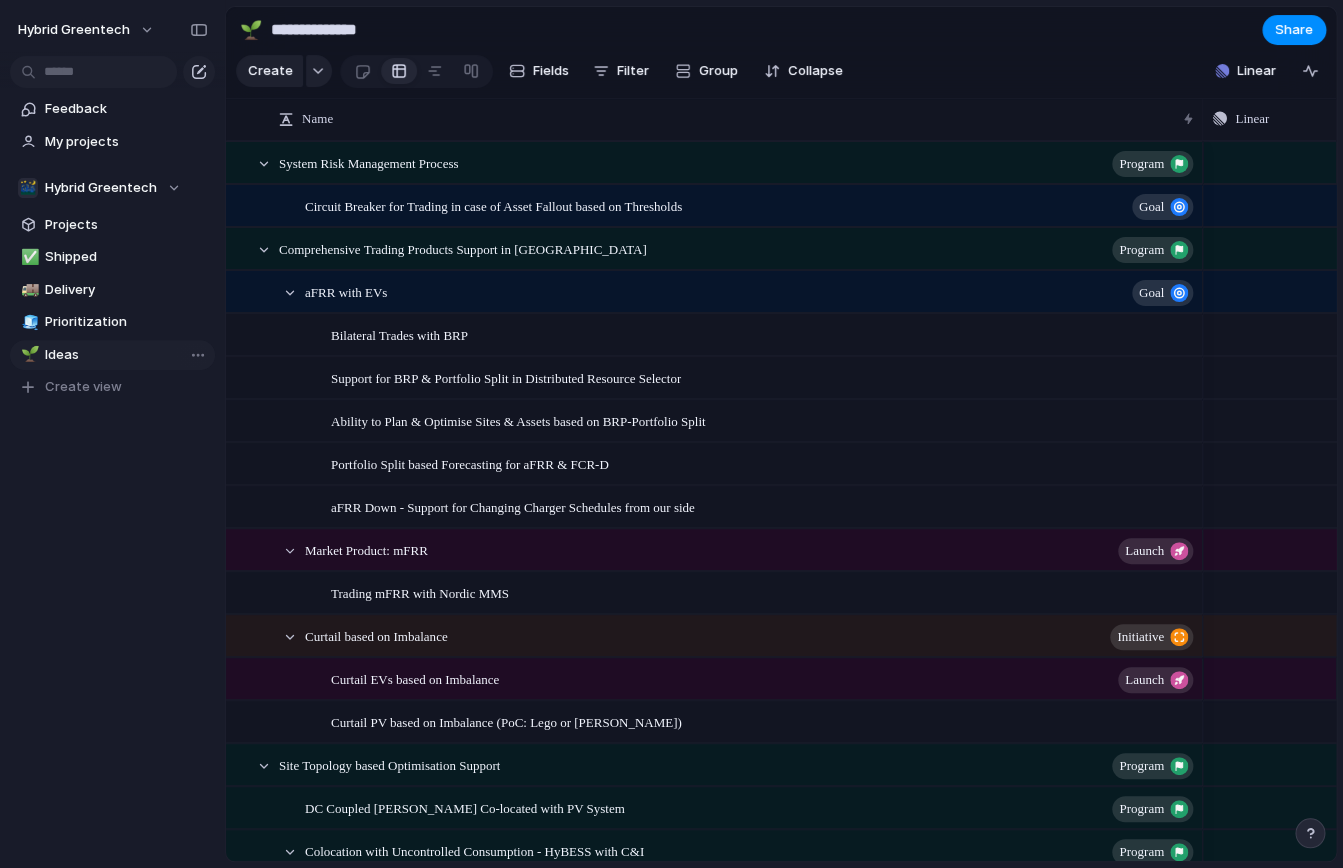 type on "*****" 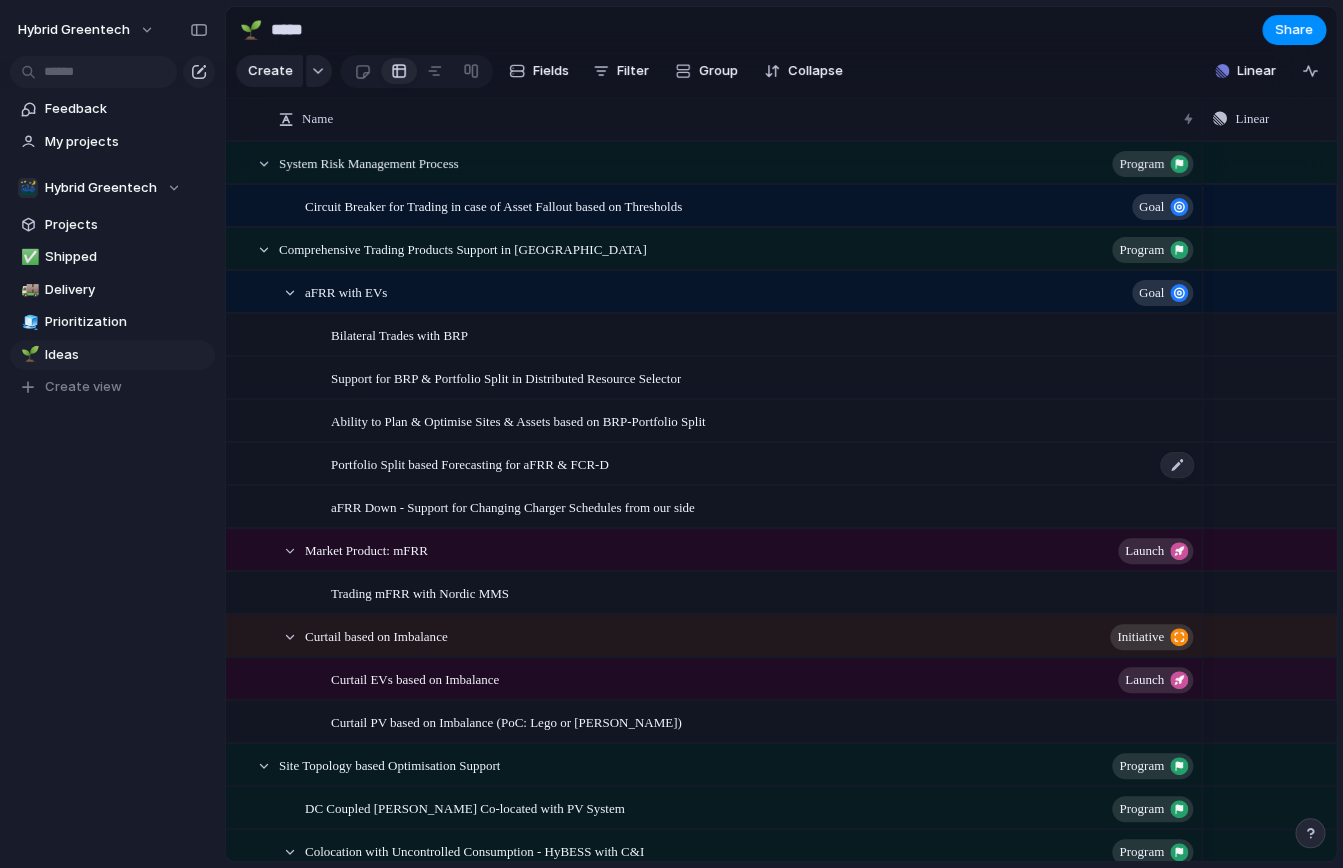 scroll, scrollTop: 314, scrollLeft: 0, axis: vertical 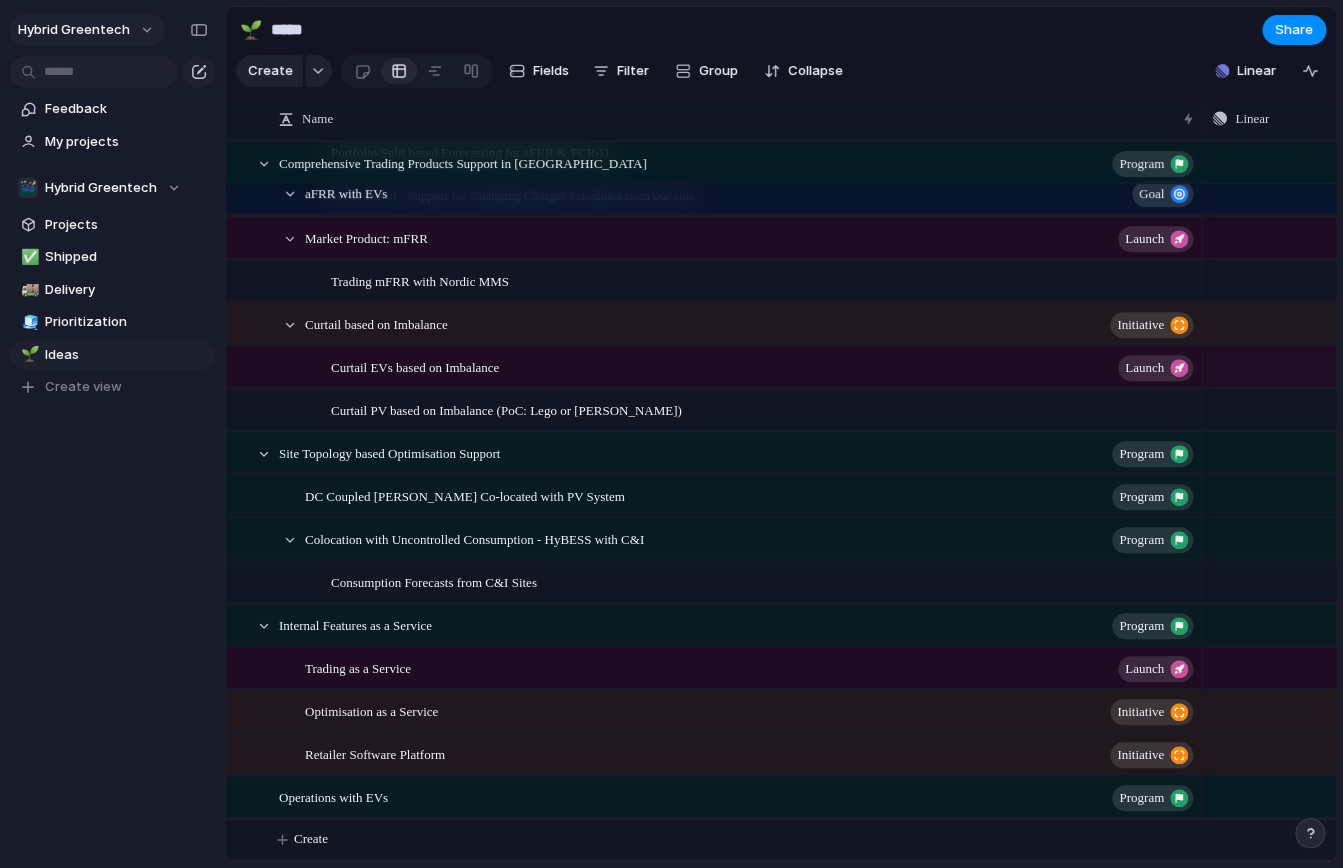 click on "Hybrid Greentech" at bounding box center (74, 30) 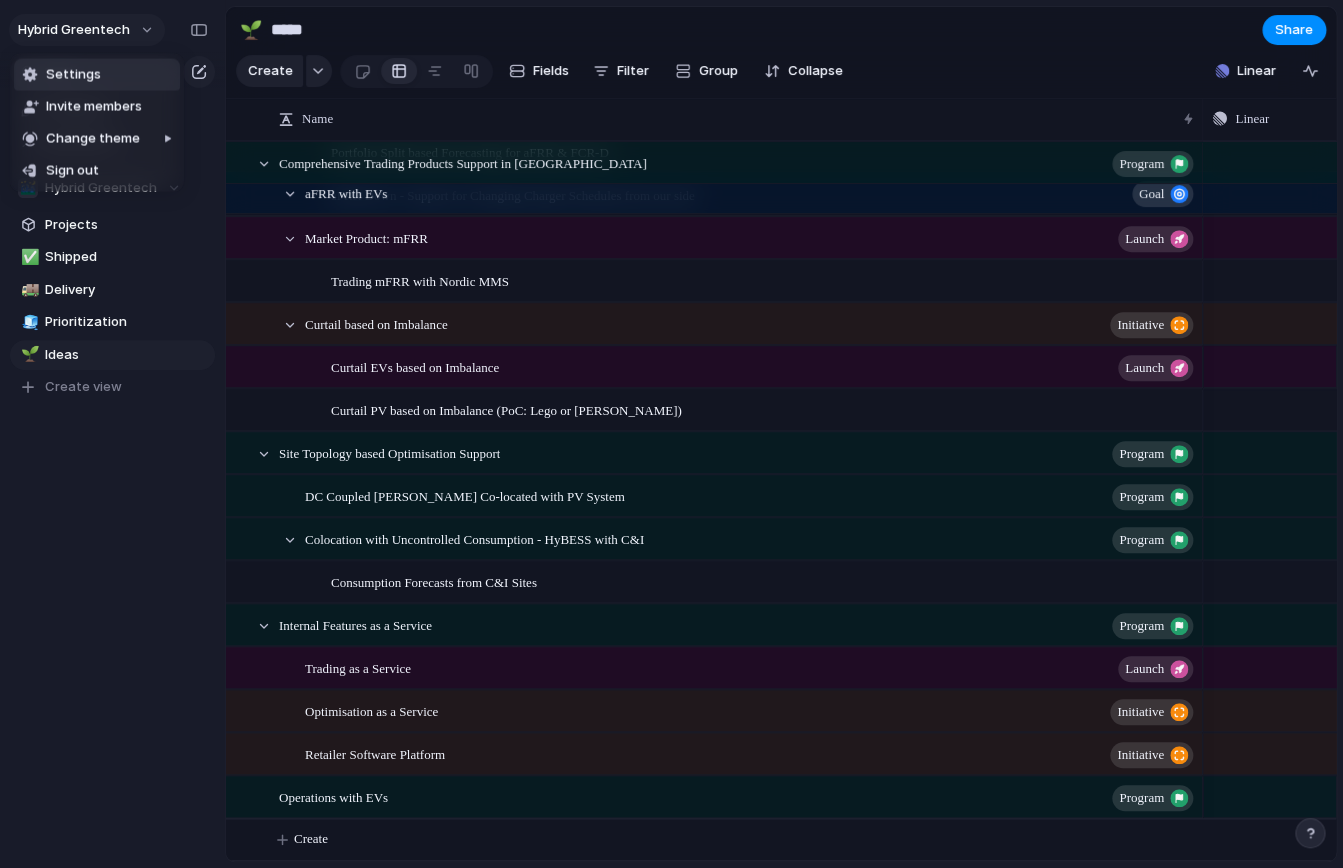 scroll, scrollTop: 314, scrollLeft: 0, axis: vertical 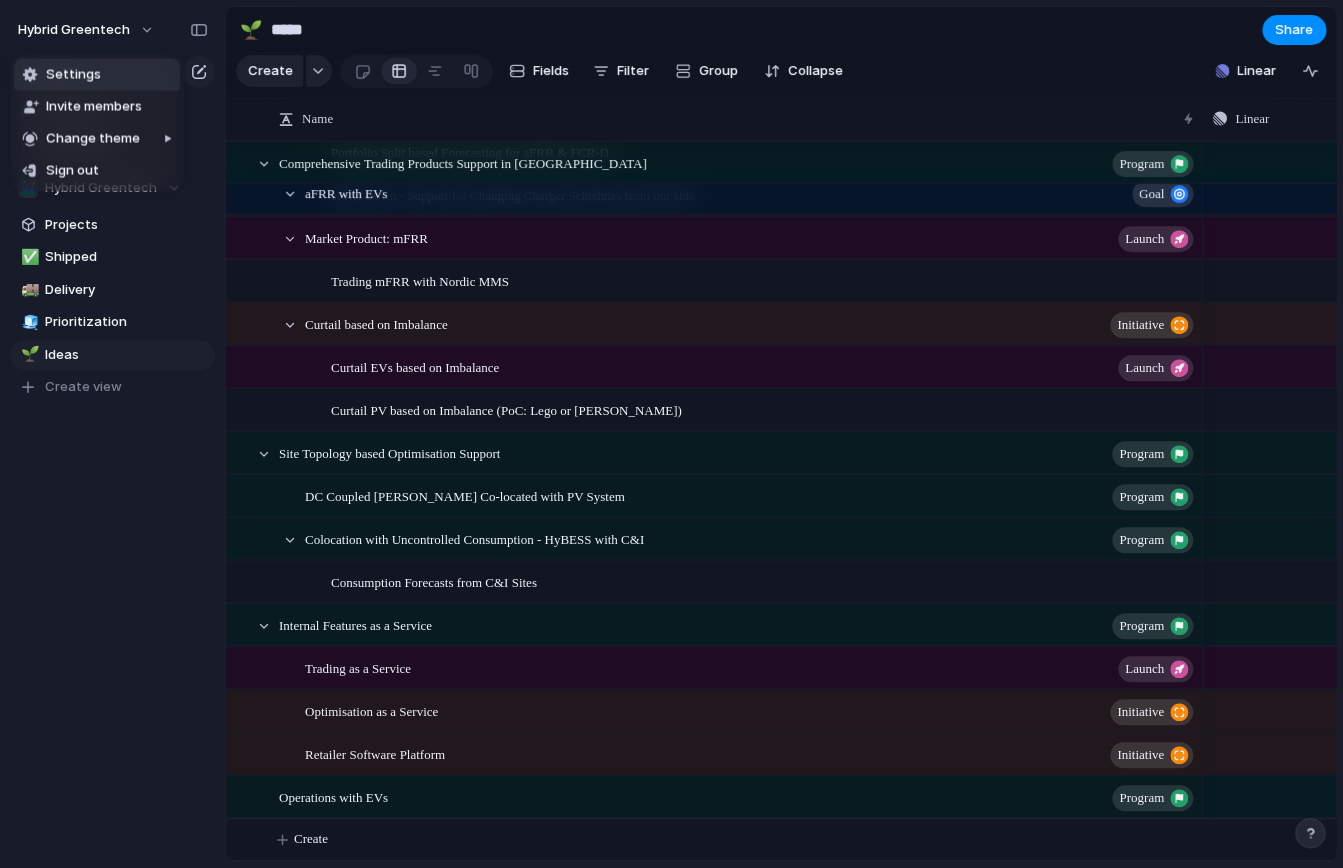 click on "Settings" at bounding box center (73, 75) 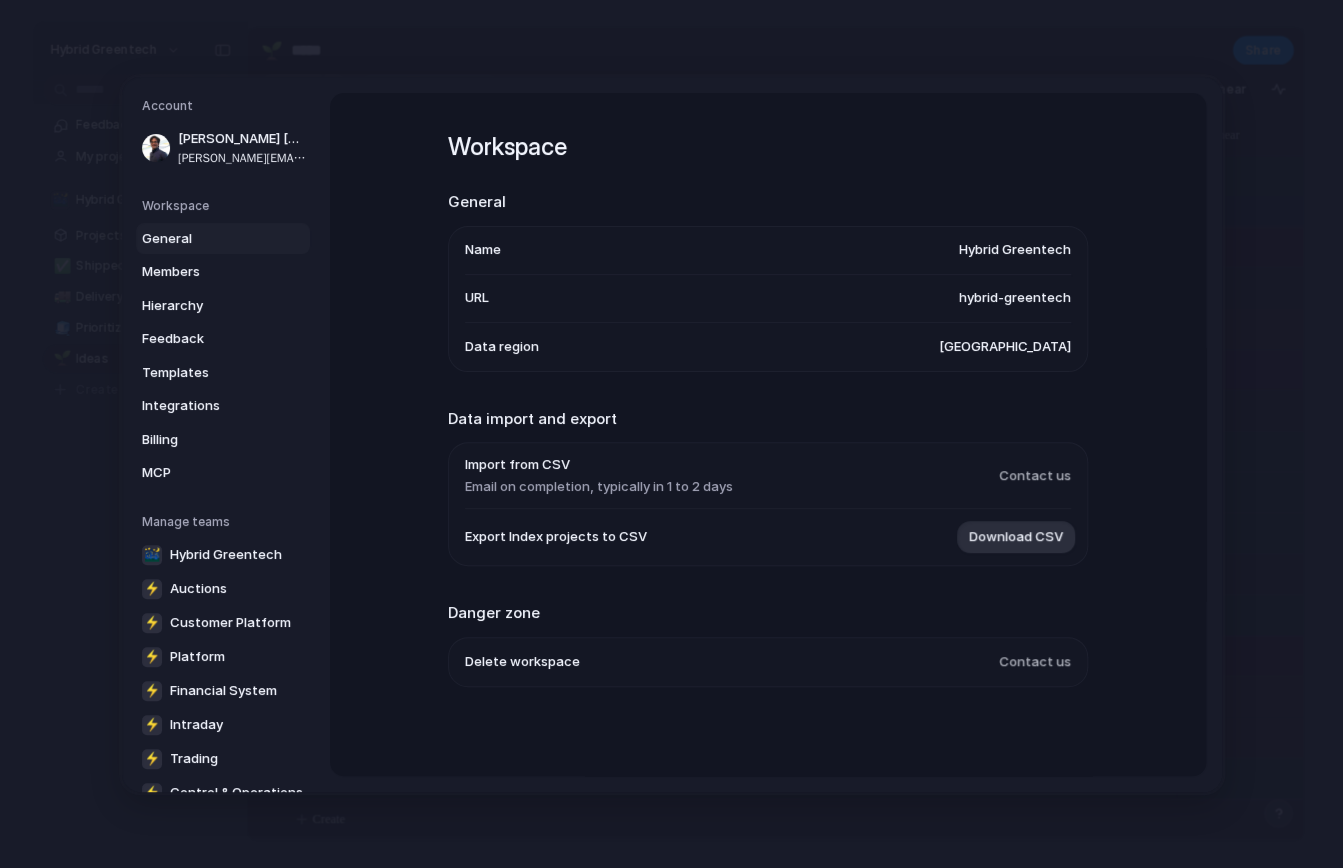 click on "General" at bounding box center [223, 238] 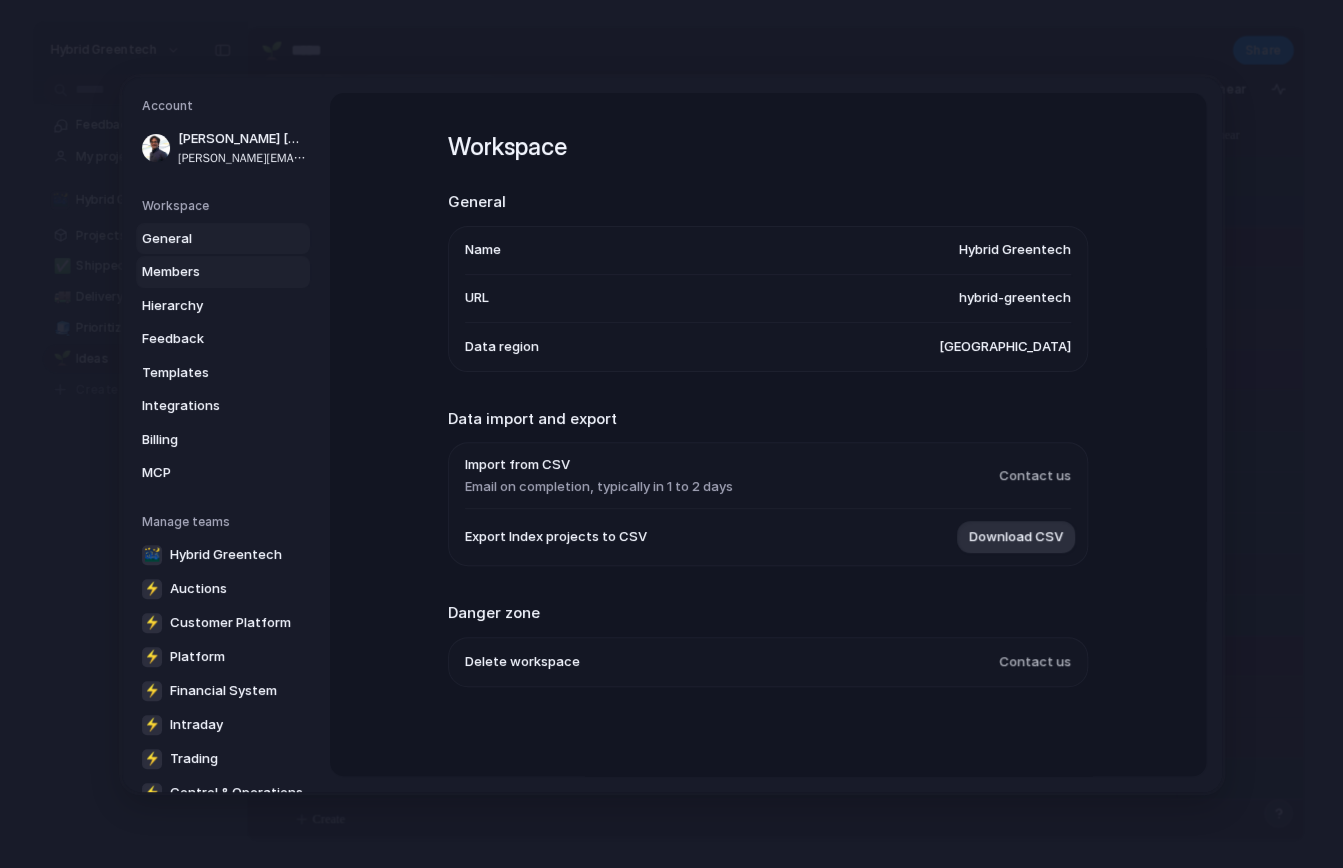 click on "Members" at bounding box center [206, 272] 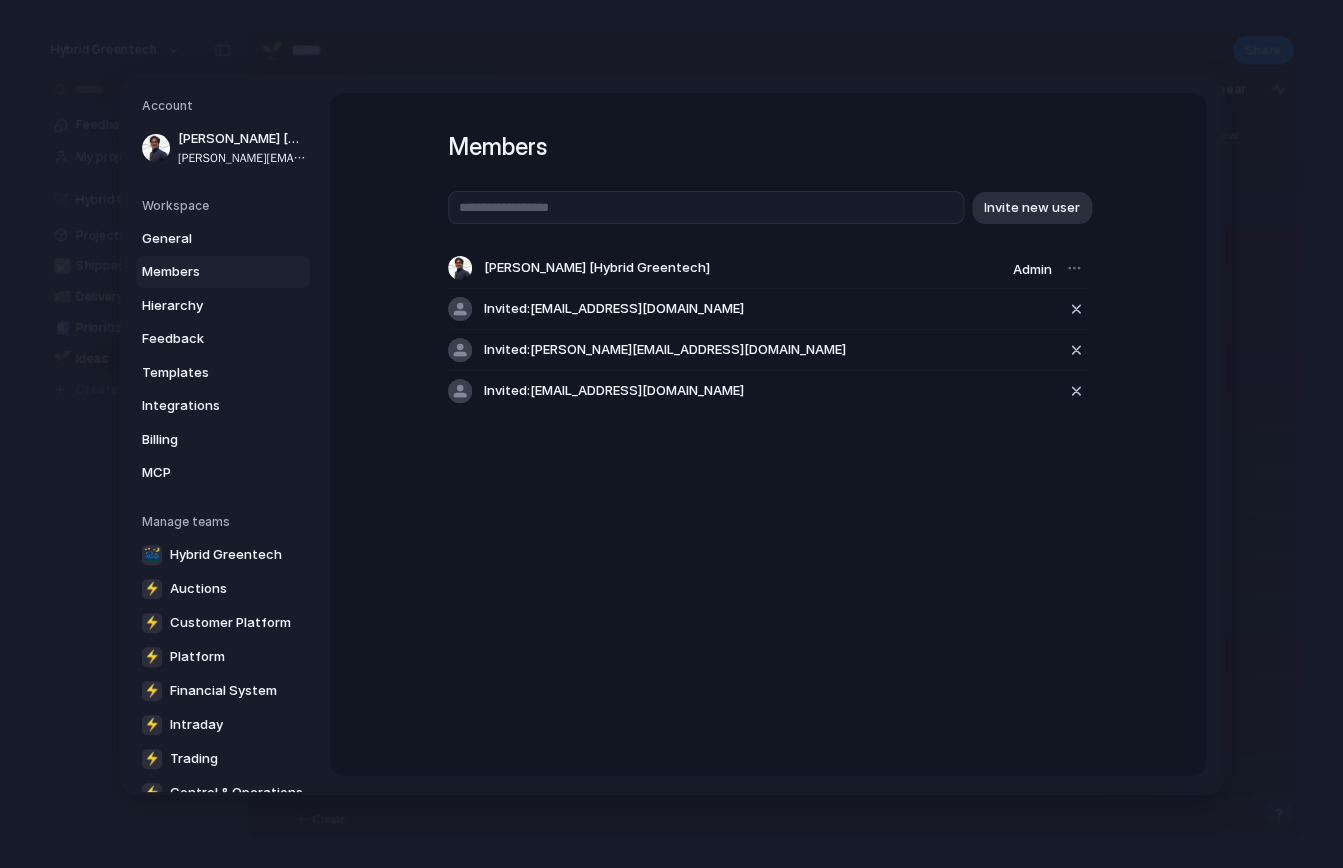 click on "Members Invite new user Vignesh Krishnamoorthy [Hybrid Greentech] Admin Invited:  jwalith@hybridgreentech.com Invited:  andreas@hybridgreentech.com Invited:  alaa@hybridgreentech.com" at bounding box center [768, 434] 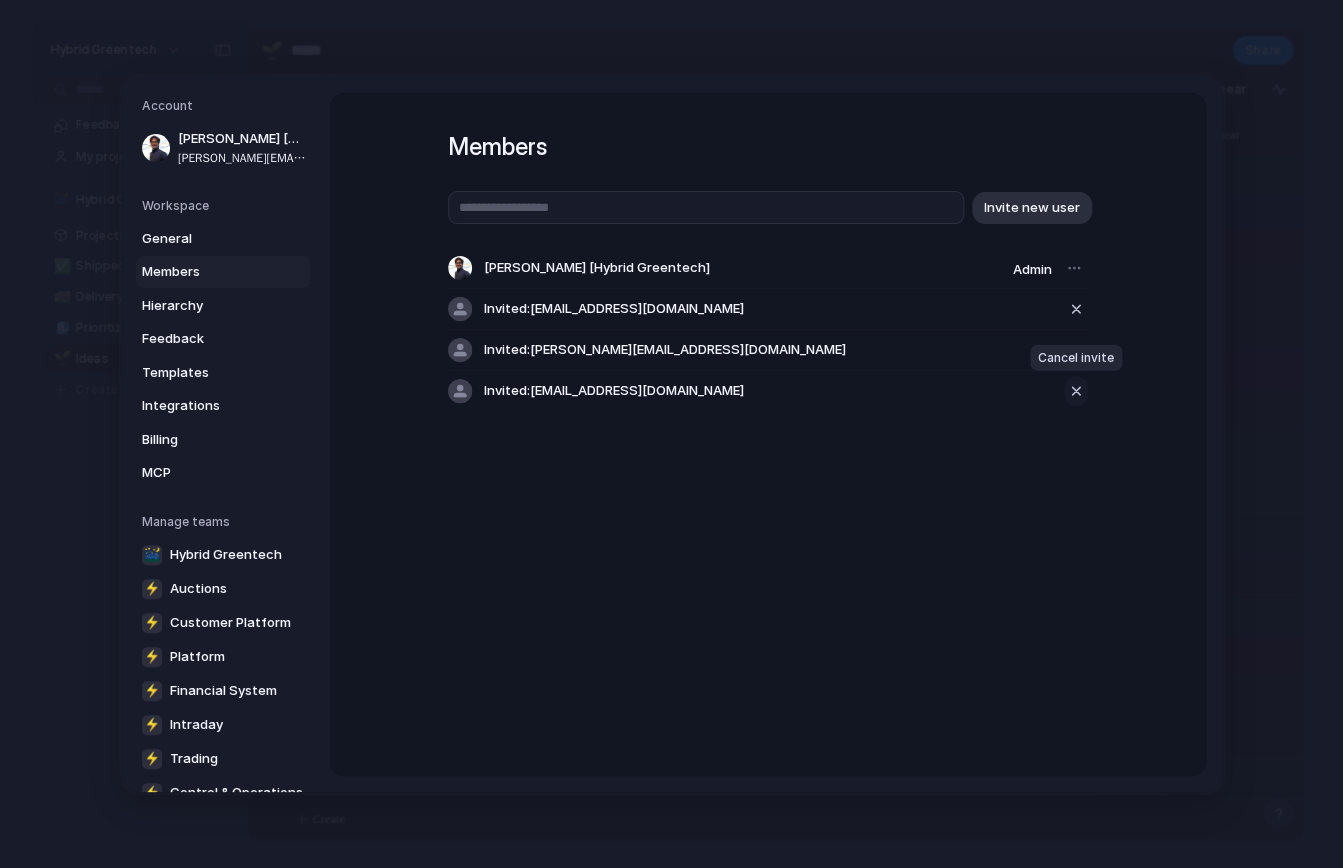 click at bounding box center [1076, 391] 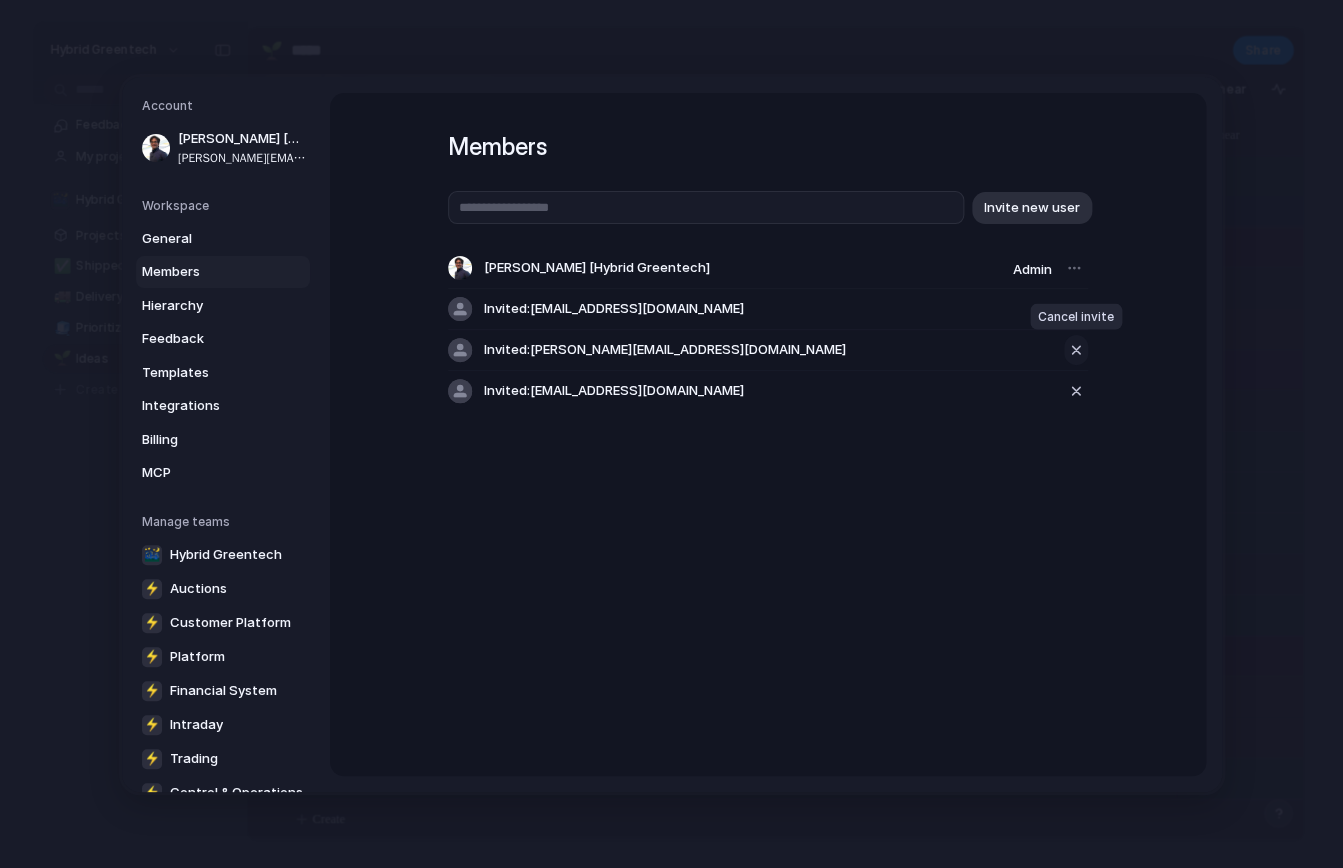 click at bounding box center (1076, 350) 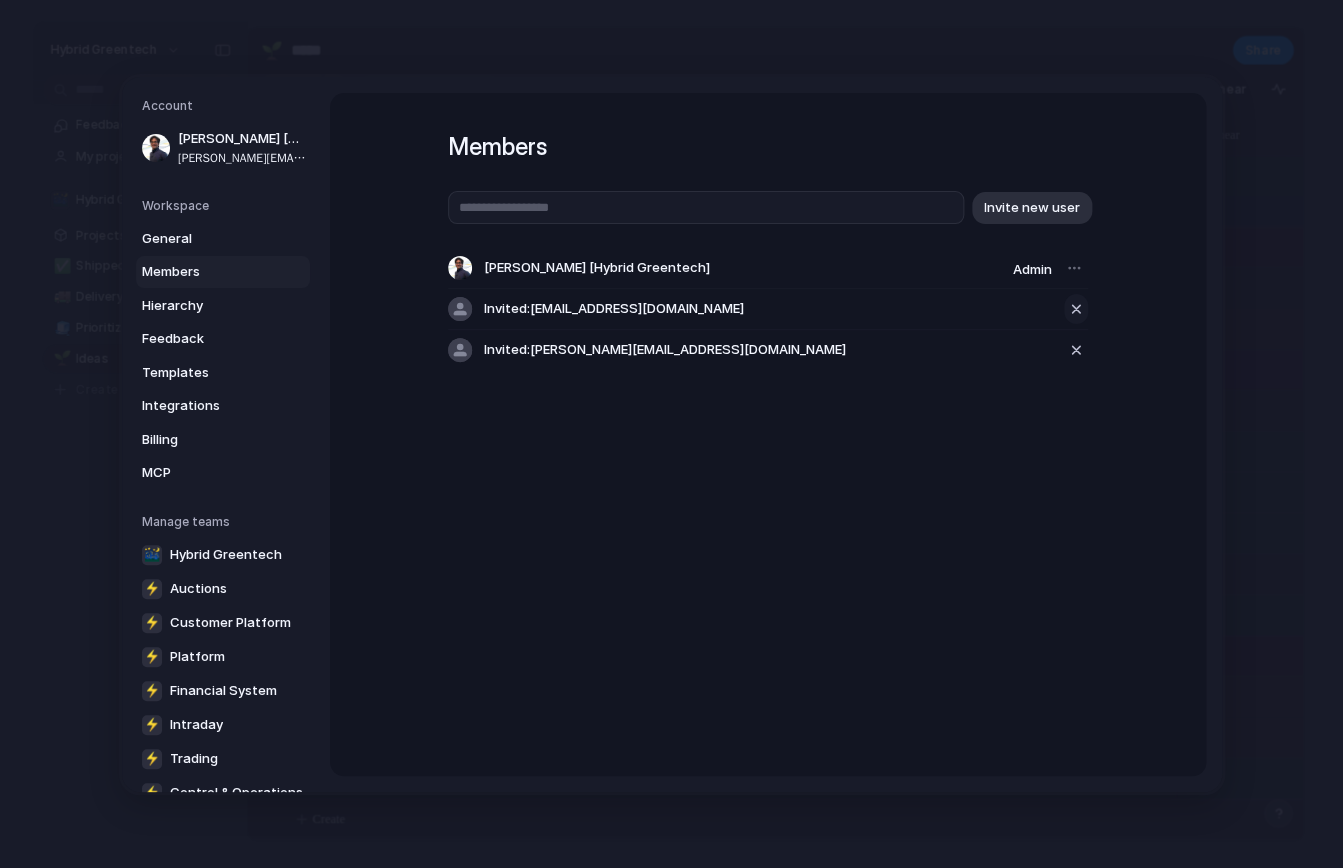 click at bounding box center (1076, 309) 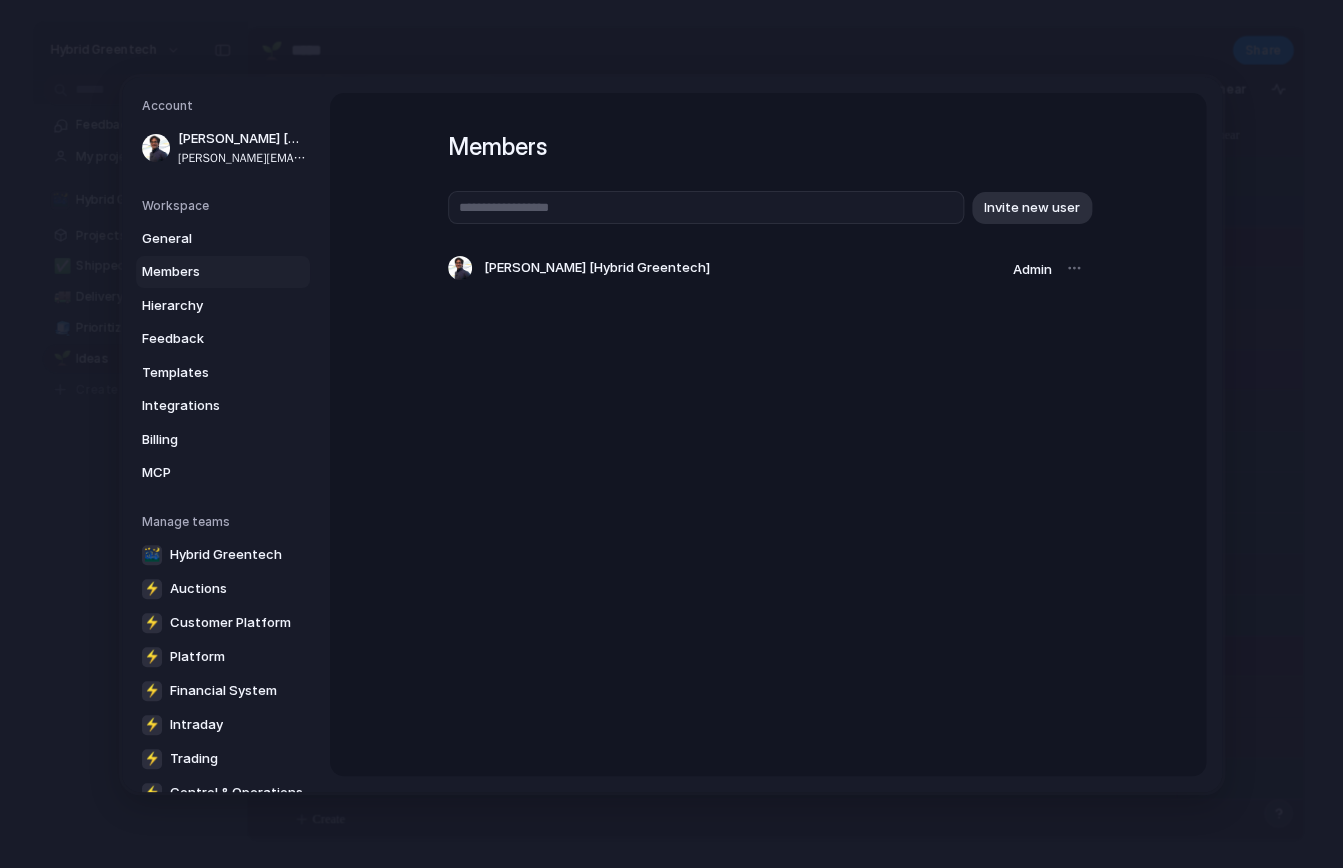 click on "Members Invite new user [PERSON_NAME] [Hybrid Greentech] Admin" at bounding box center (768, 434) 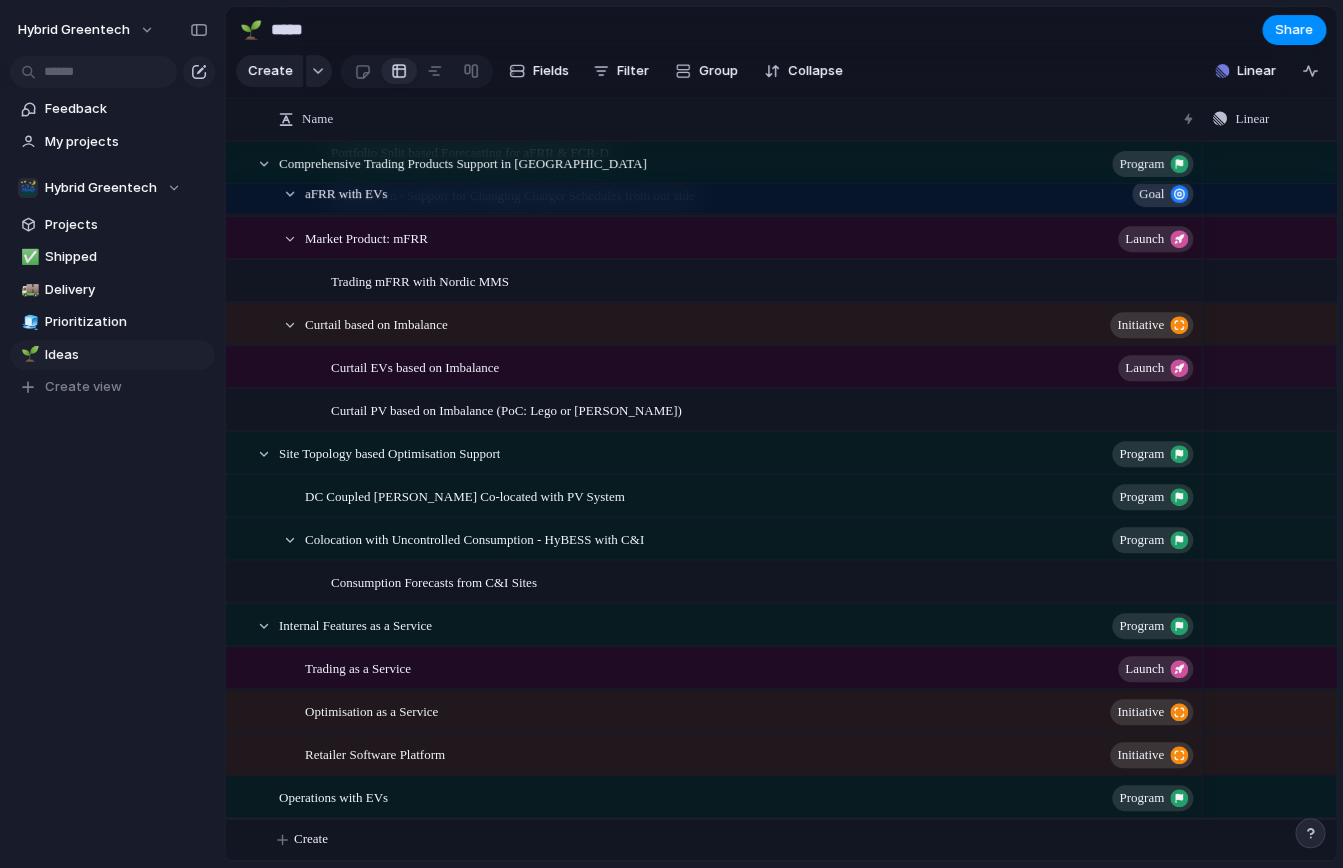 scroll, scrollTop: 314, scrollLeft: 0, axis: vertical 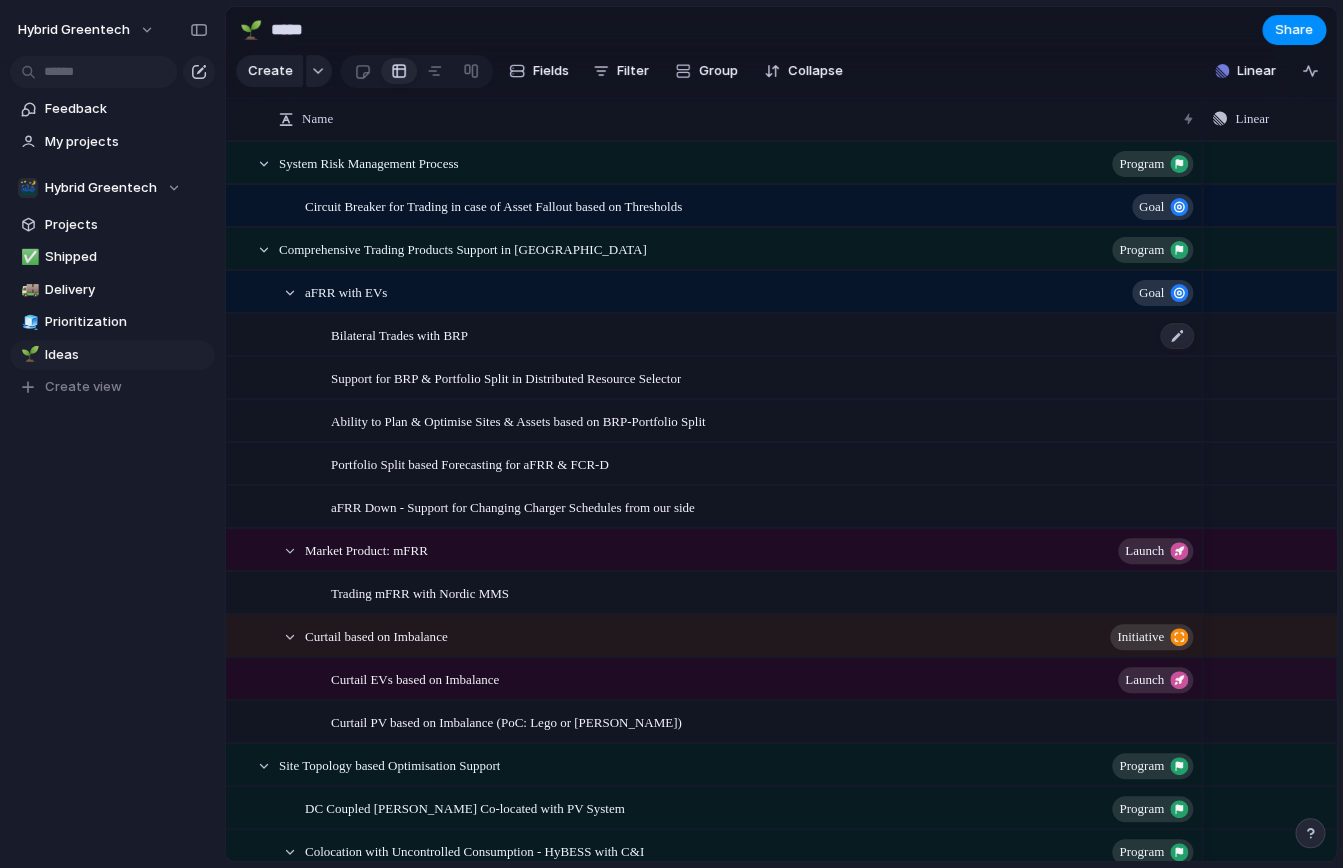 click on "Bilateral Trades with BRP" at bounding box center (399, 334) 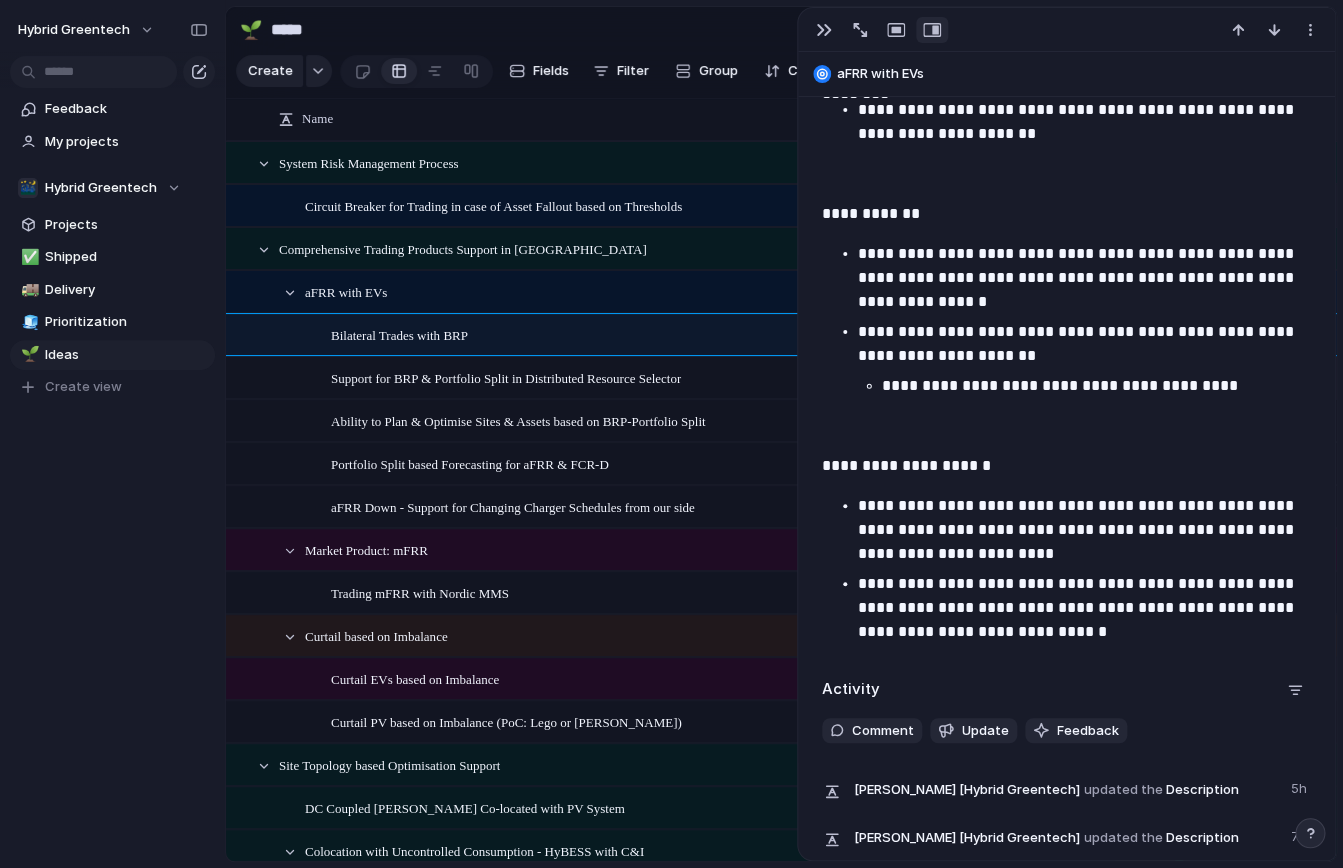 scroll, scrollTop: 721, scrollLeft: 0, axis: vertical 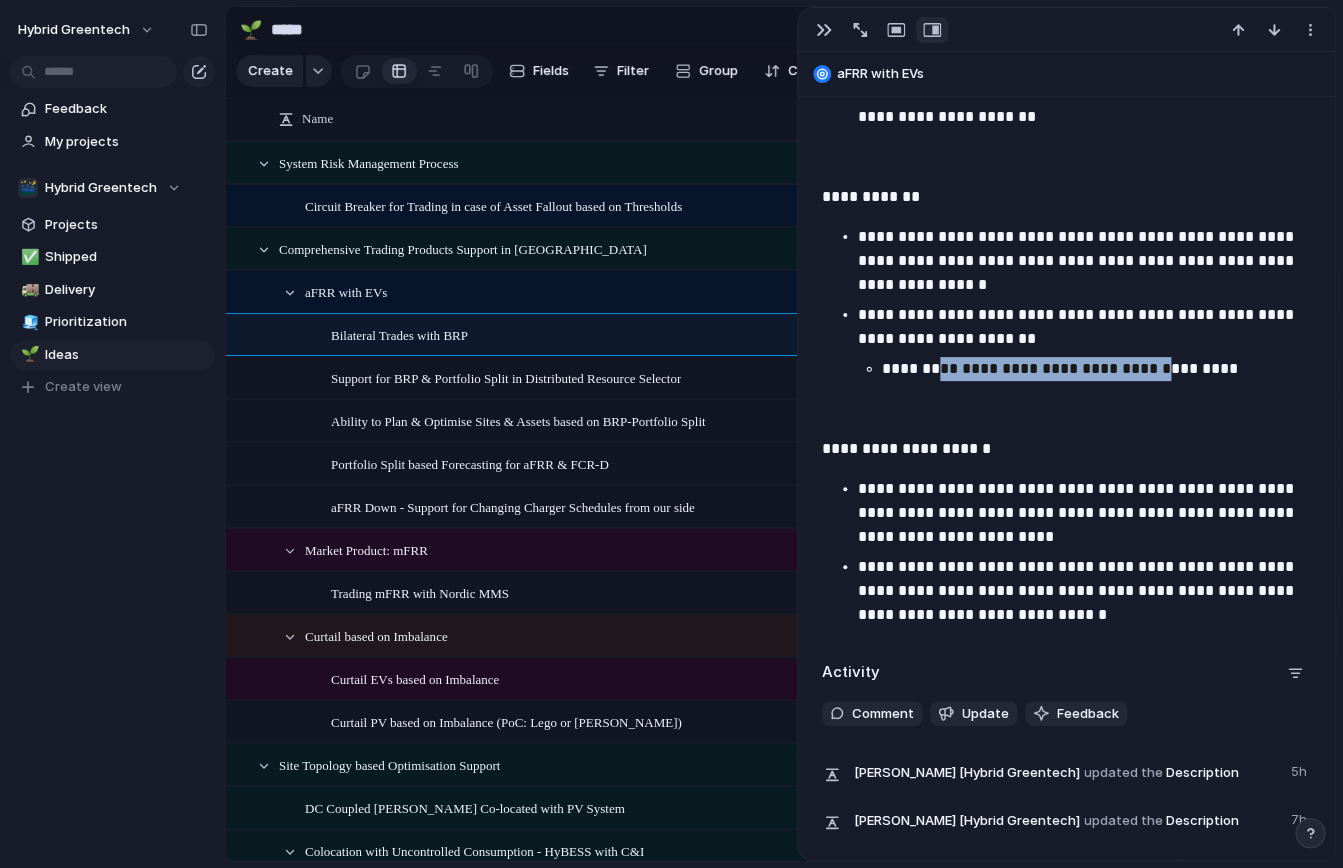 drag, startPoint x: 938, startPoint y: 376, endPoint x: 1160, endPoint y: 378, distance: 222.009 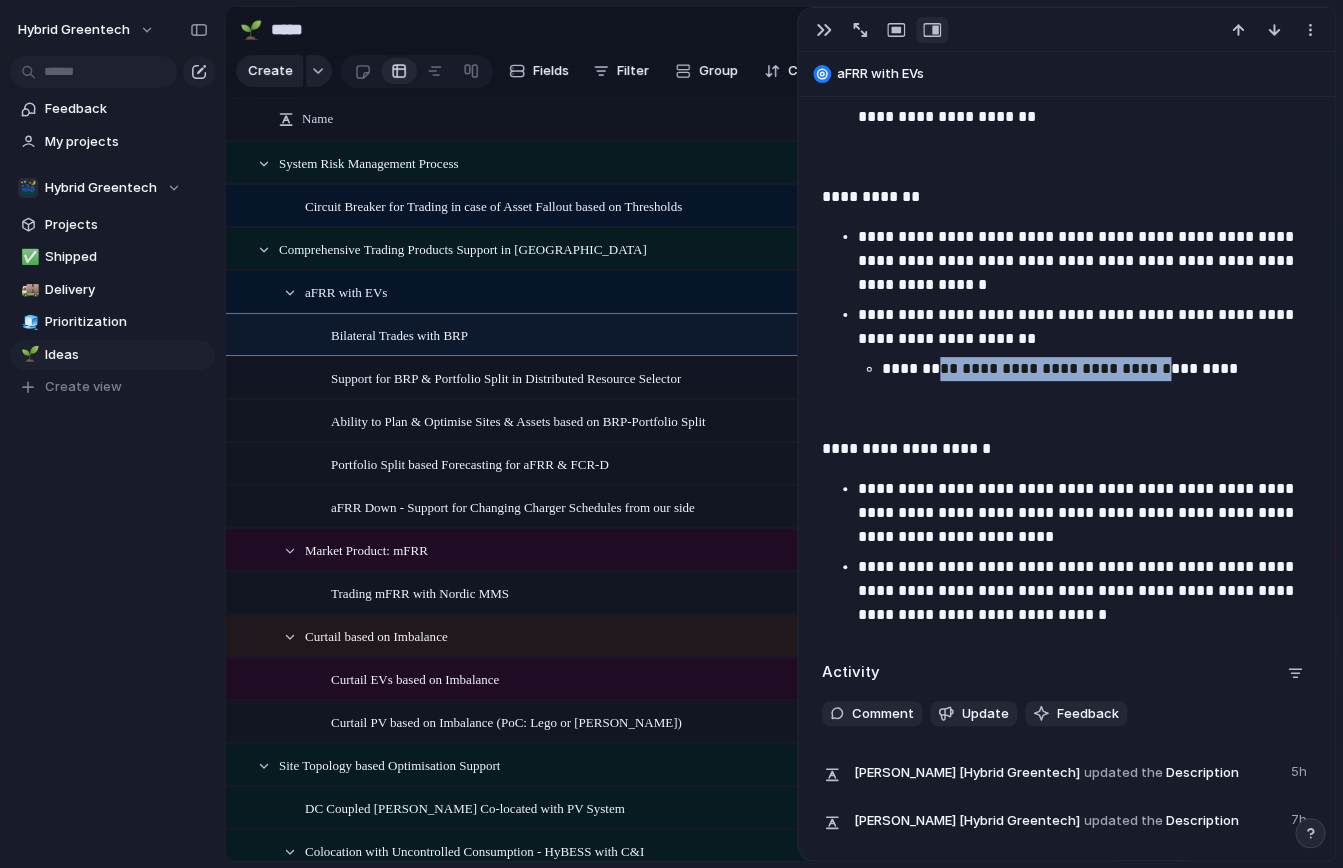 click on "**********" at bounding box center (1096, 369) 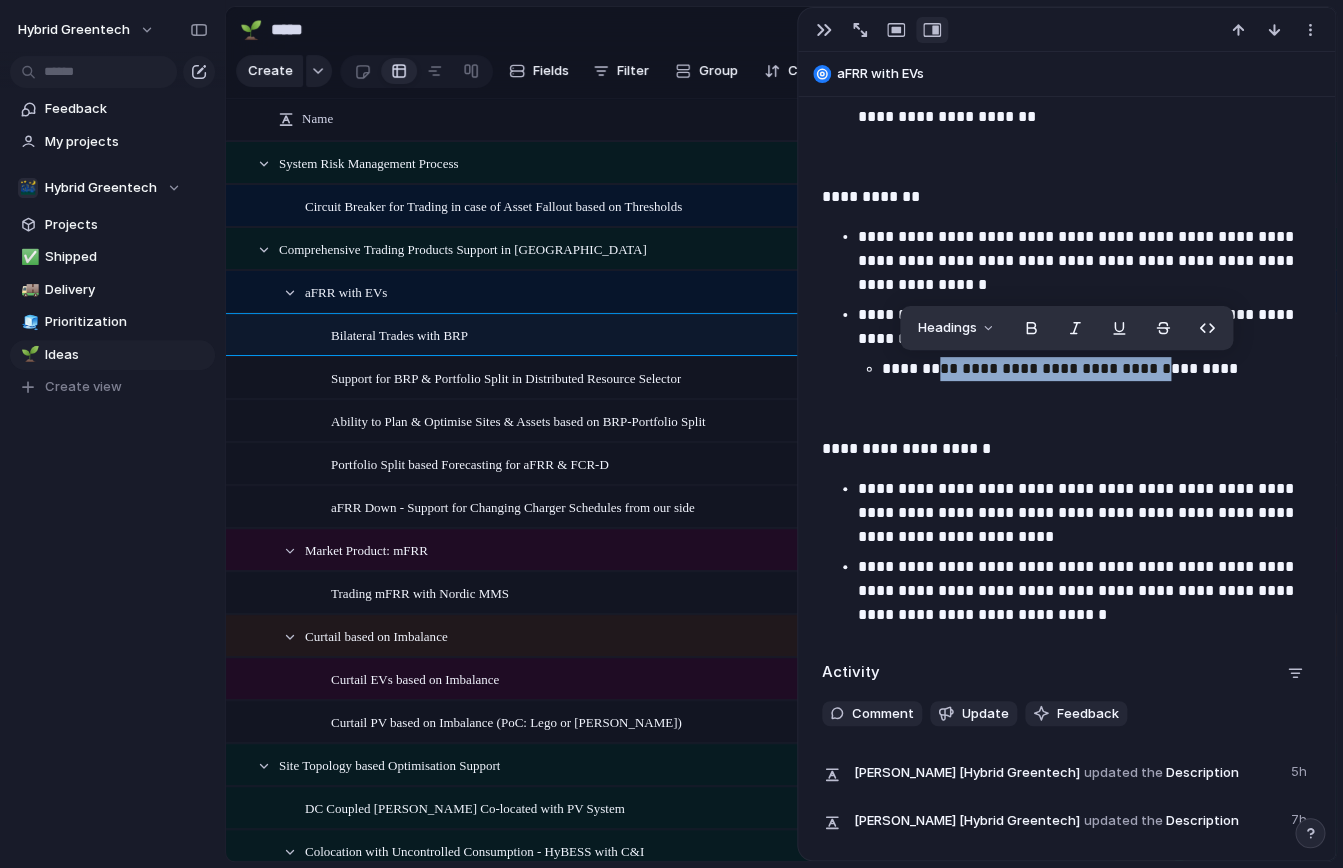 click on "**********" at bounding box center [1096, 369] 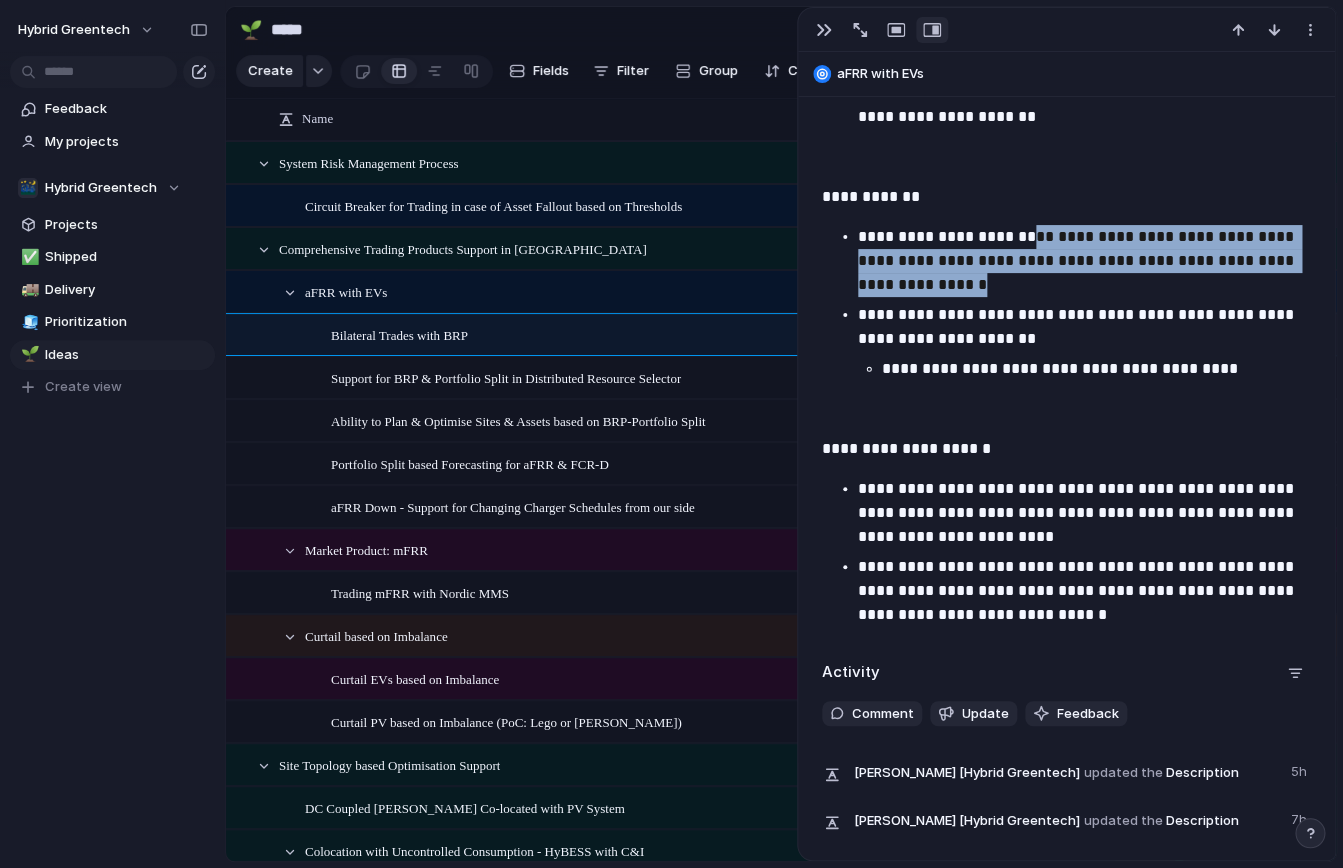 drag, startPoint x: 1076, startPoint y: 282, endPoint x: 1033, endPoint y: 231, distance: 66.70832 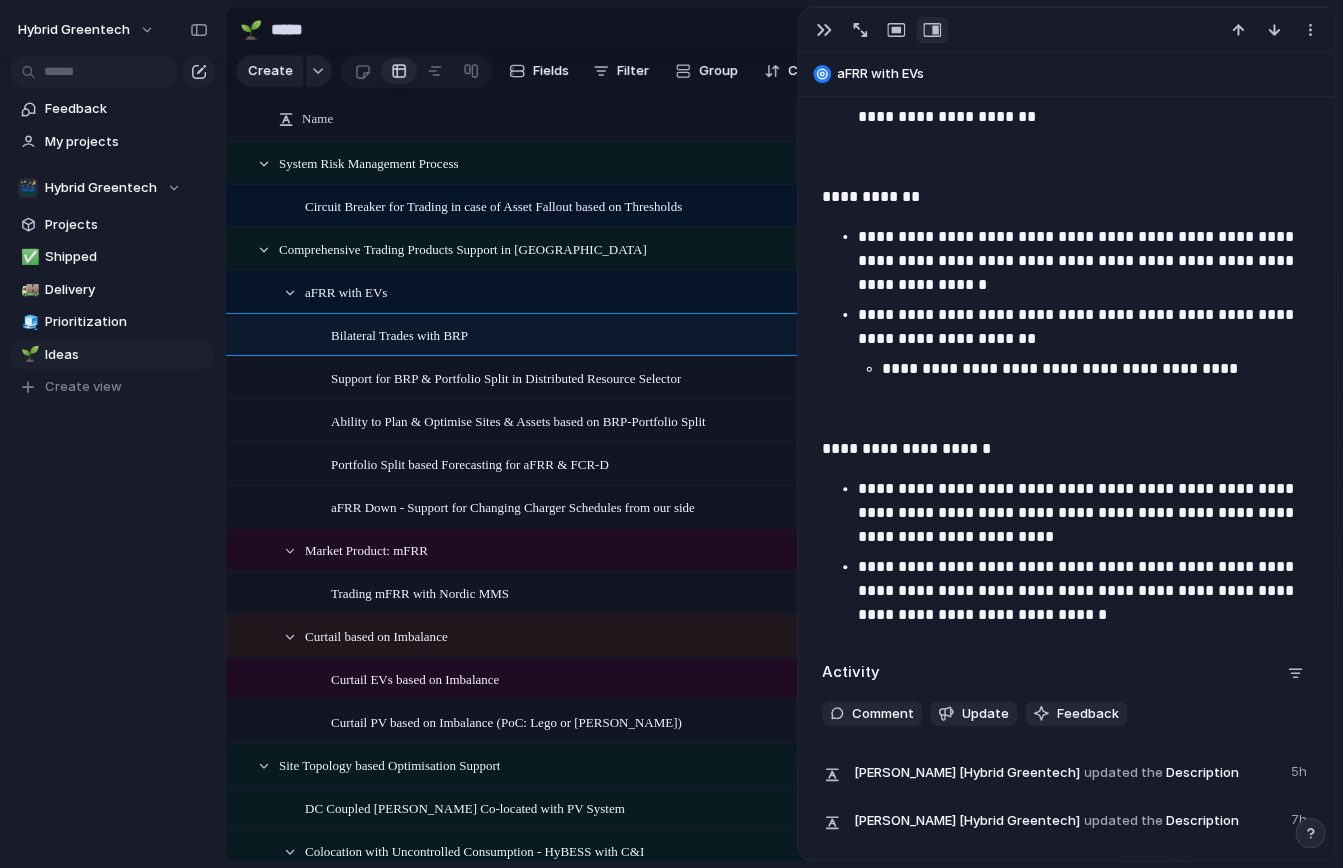 click on "**********" at bounding box center [1084, 261] 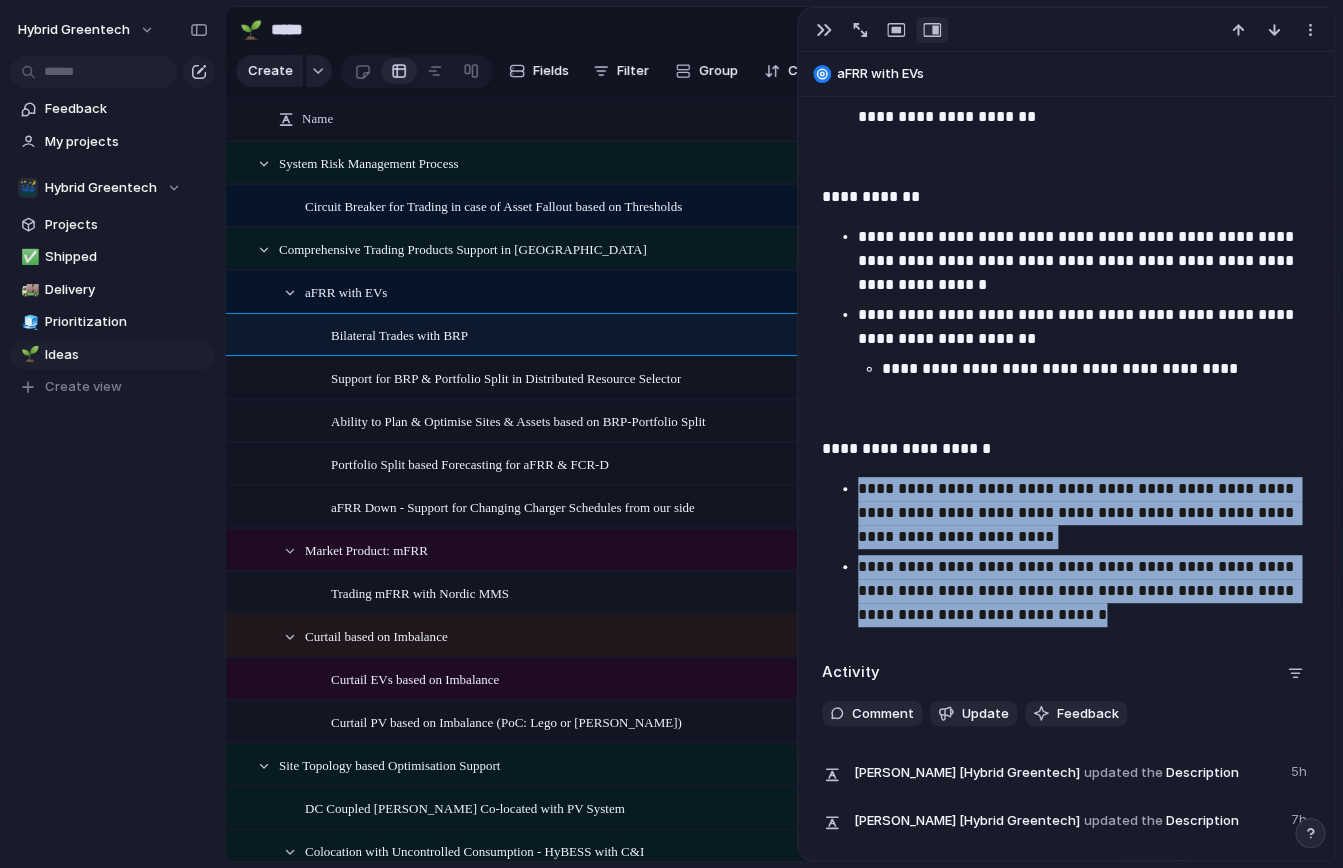 drag, startPoint x: 1056, startPoint y: 455, endPoint x: 1115, endPoint y: 625, distance: 179.94722 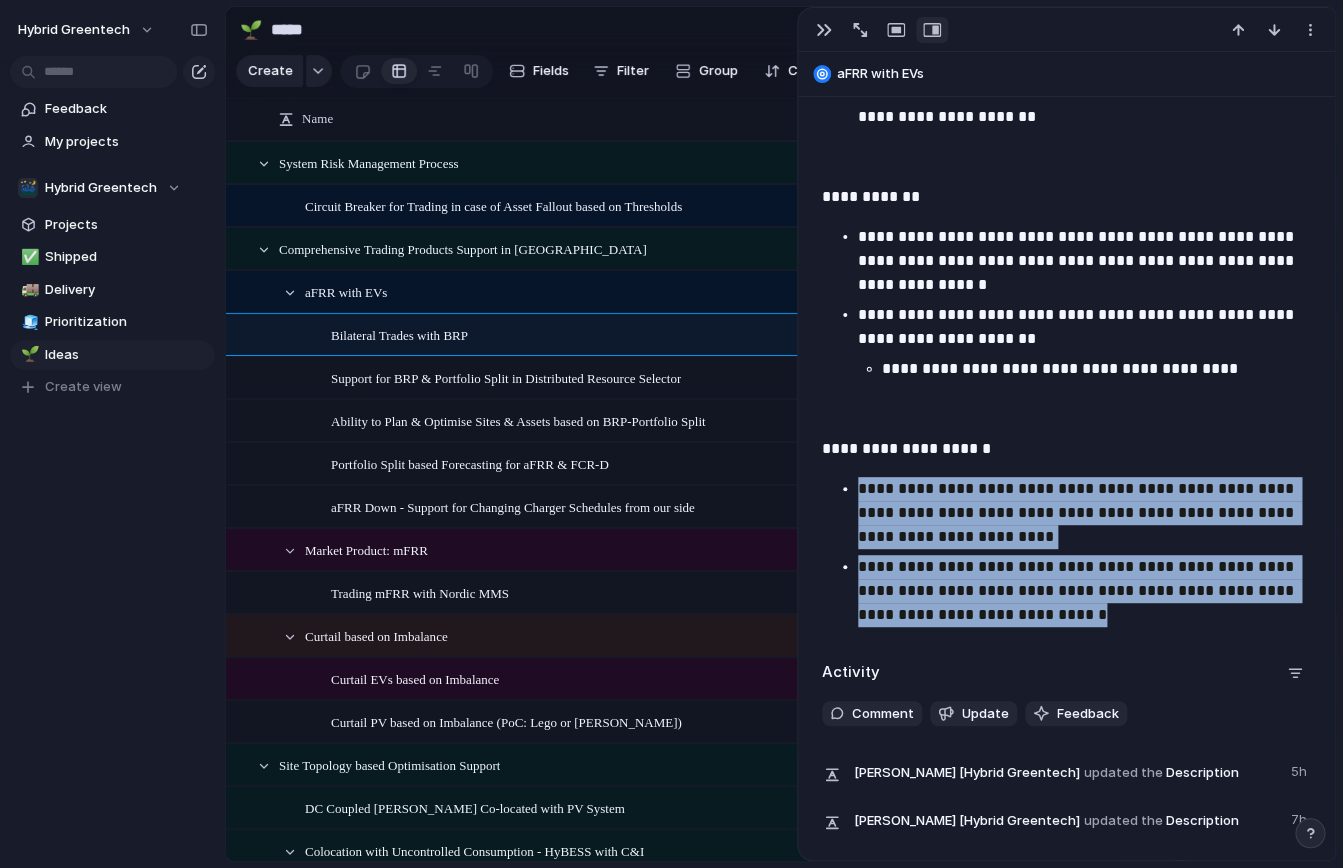 click on "**********" at bounding box center [1066, 273] 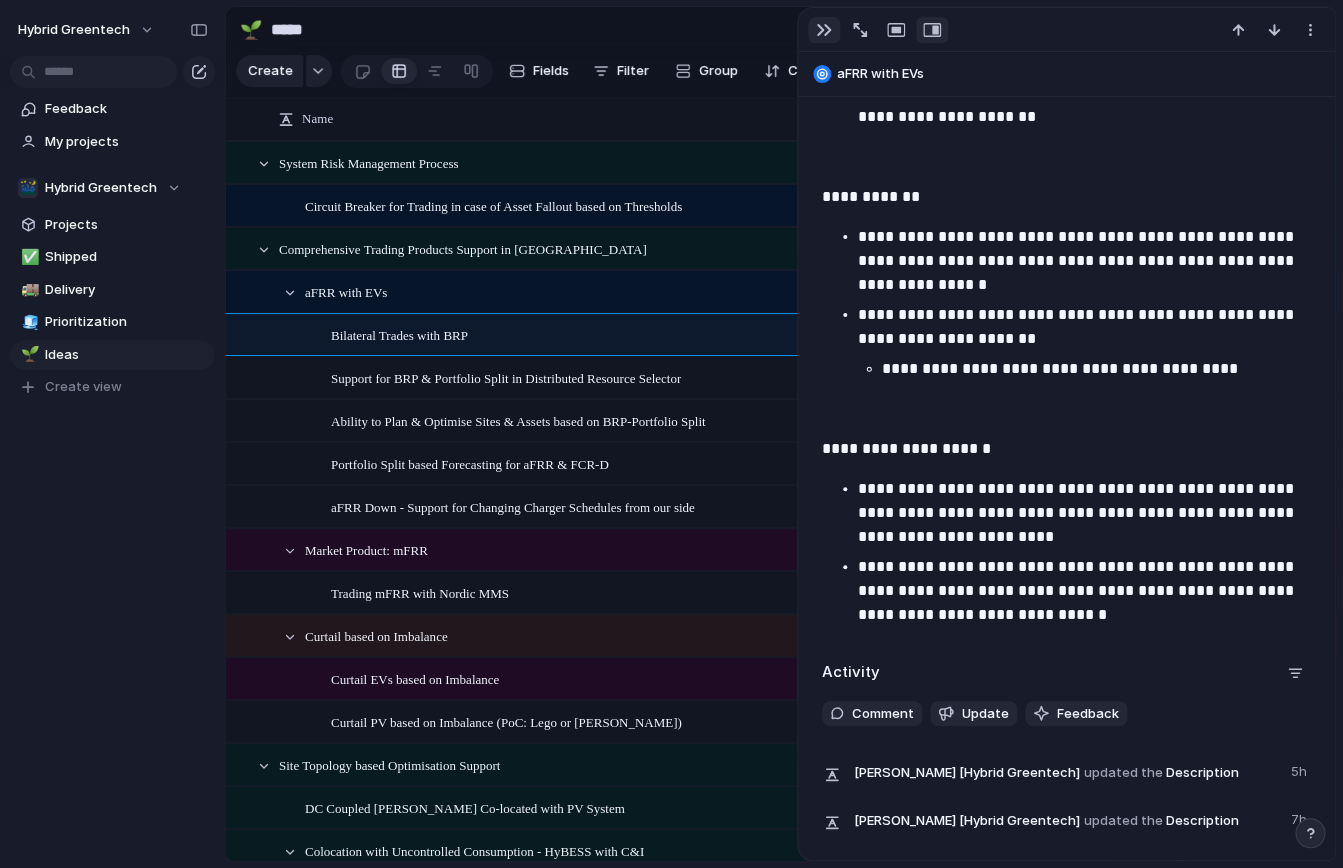 click at bounding box center (824, 30) 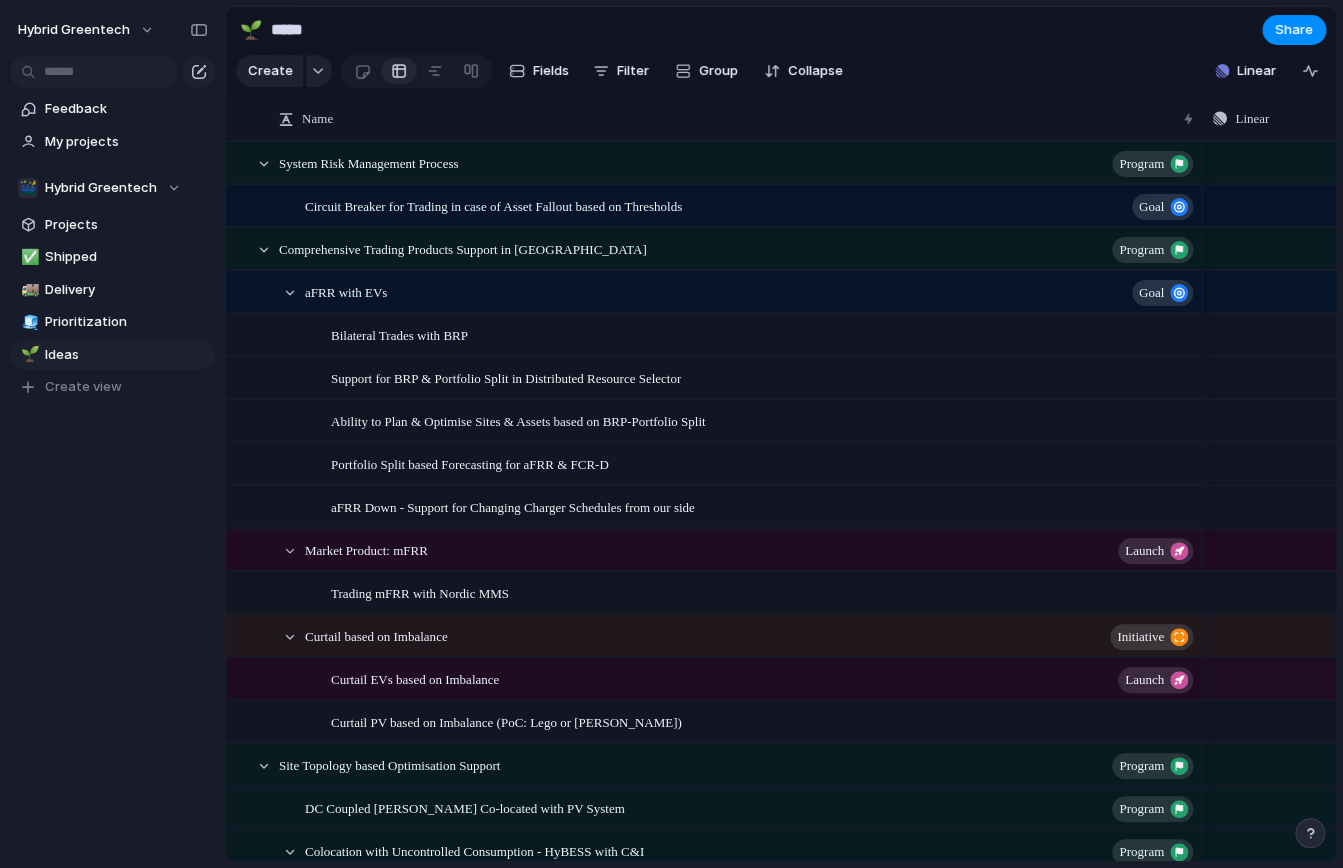 click on "🌱 ***** Share" at bounding box center (781, 29) 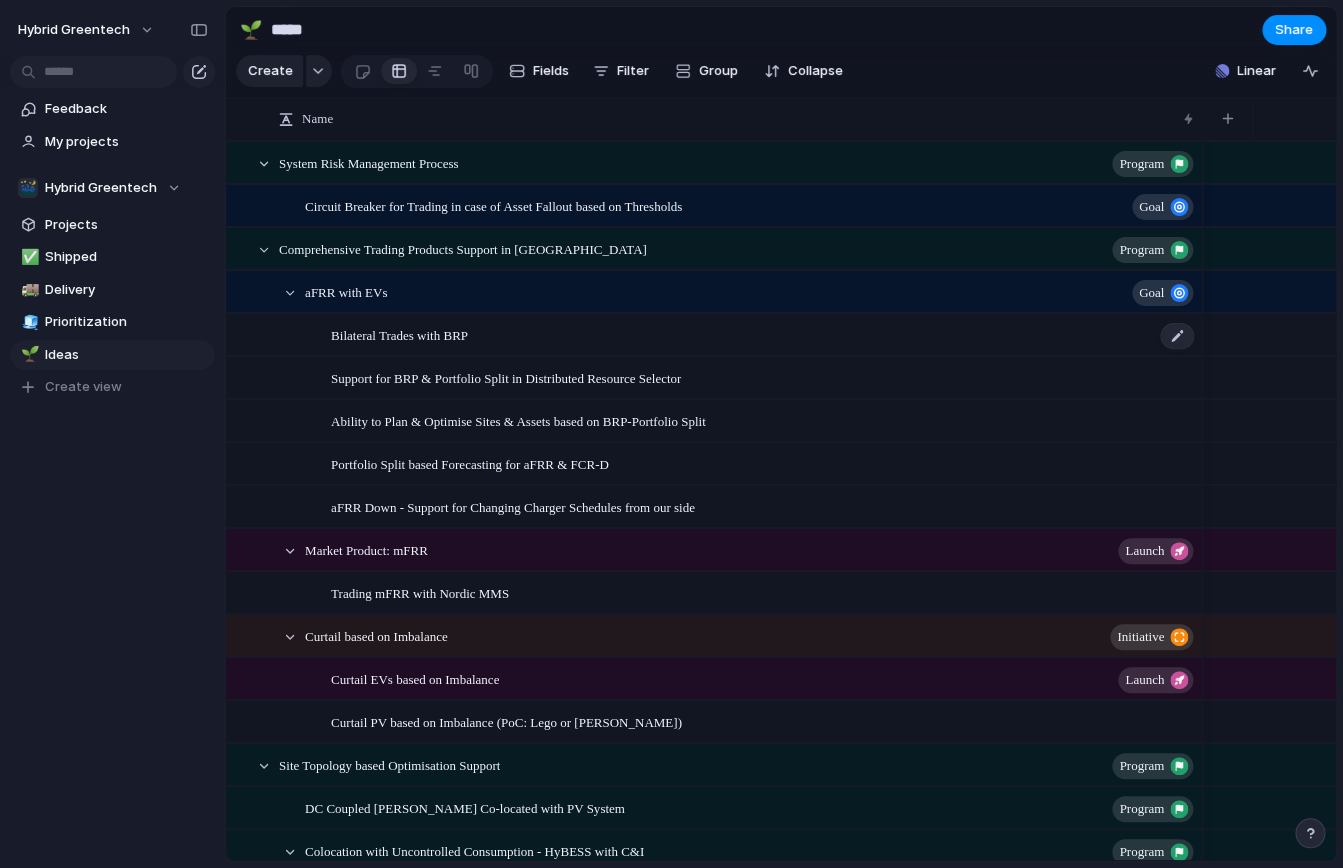 scroll, scrollTop: 337, scrollLeft: 0, axis: vertical 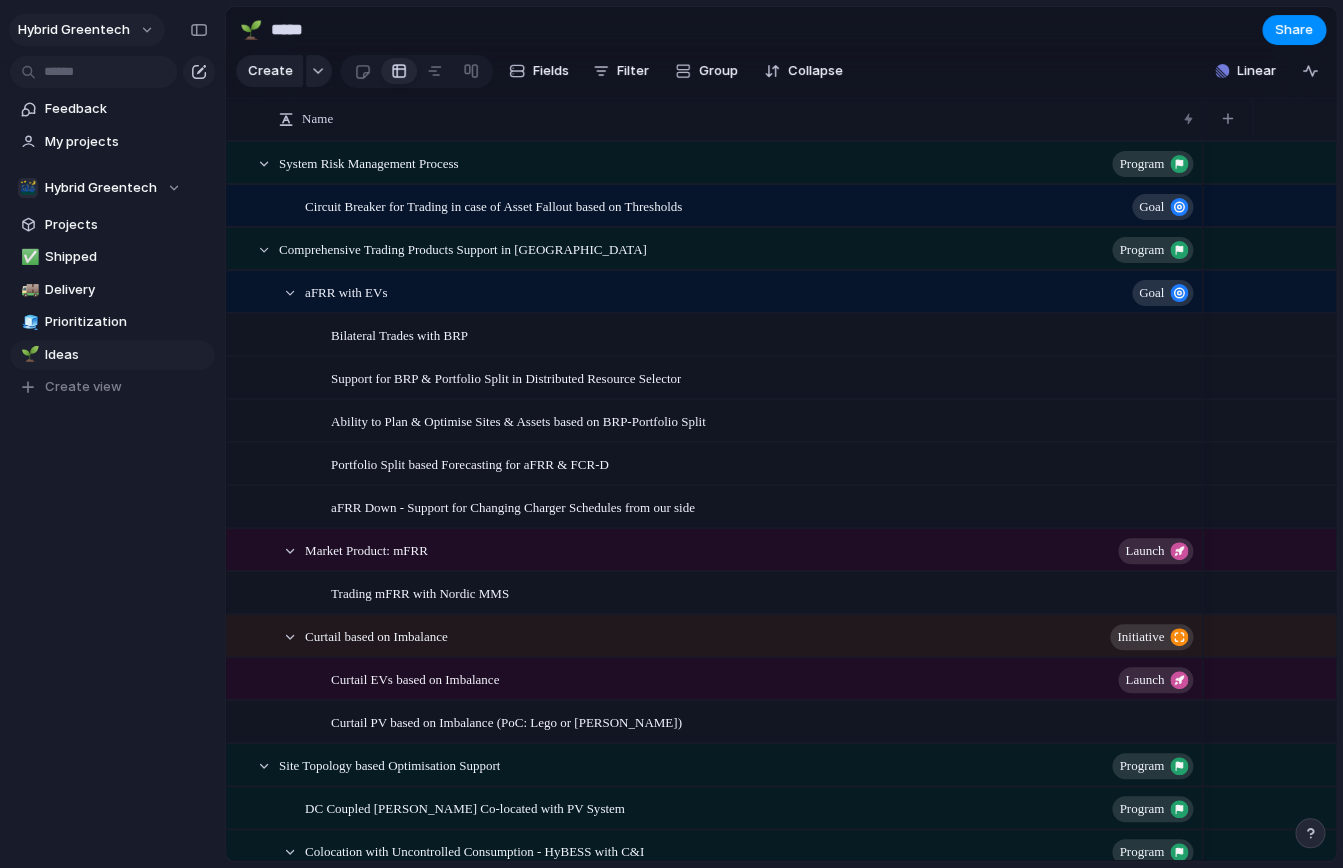 click on "Hybrid Greentech" at bounding box center [87, 30] 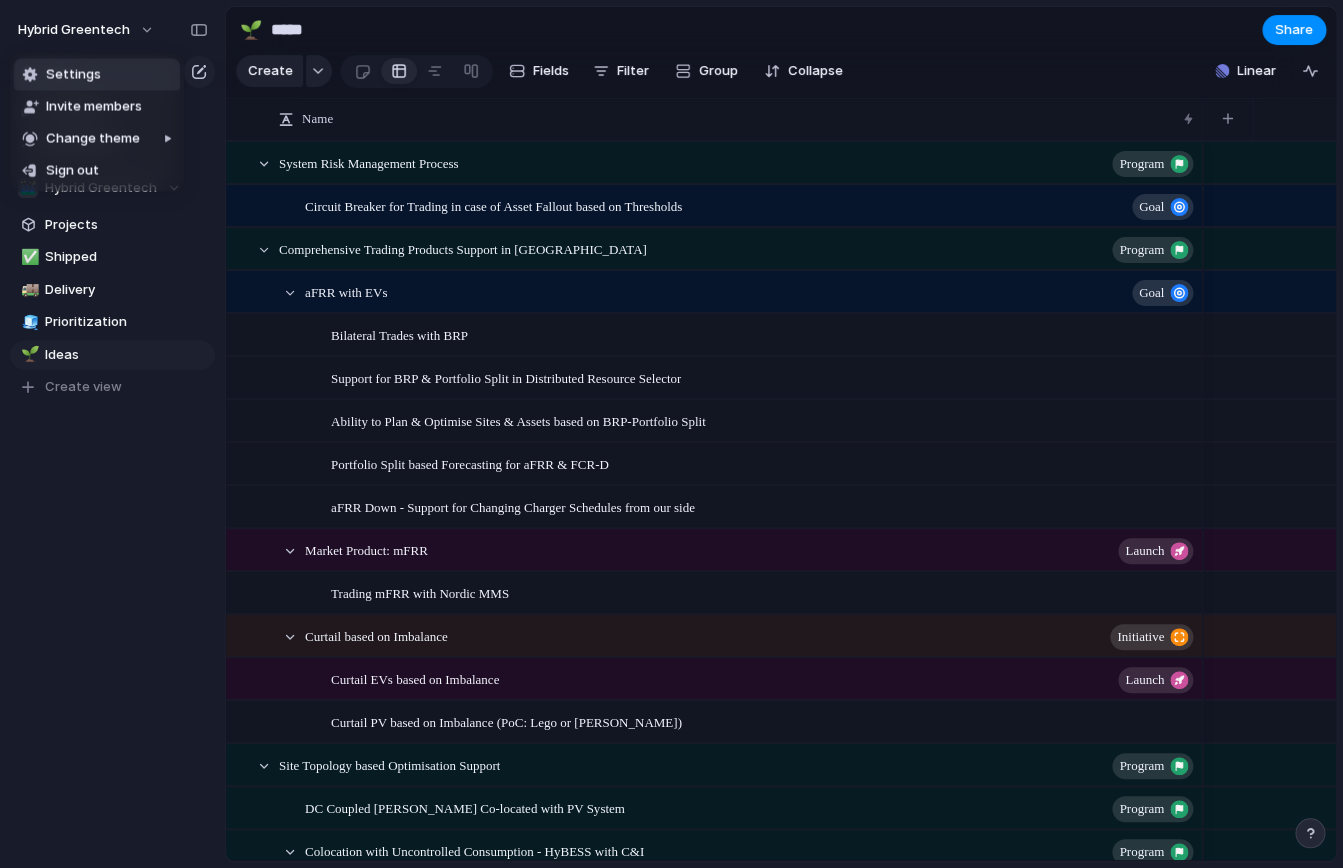 click on "Settings" at bounding box center (97, 75) 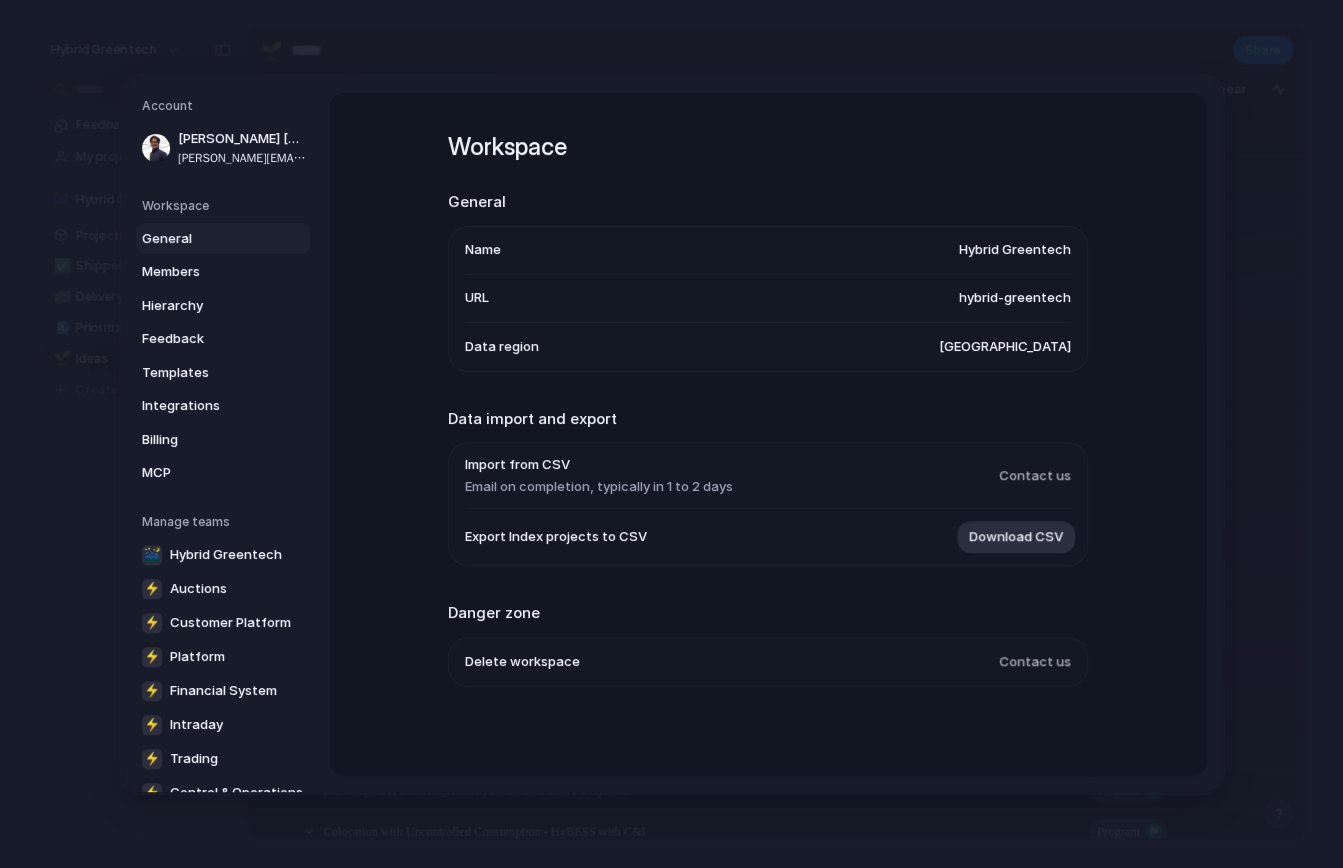 click on "Data import and export" at bounding box center [768, 418] 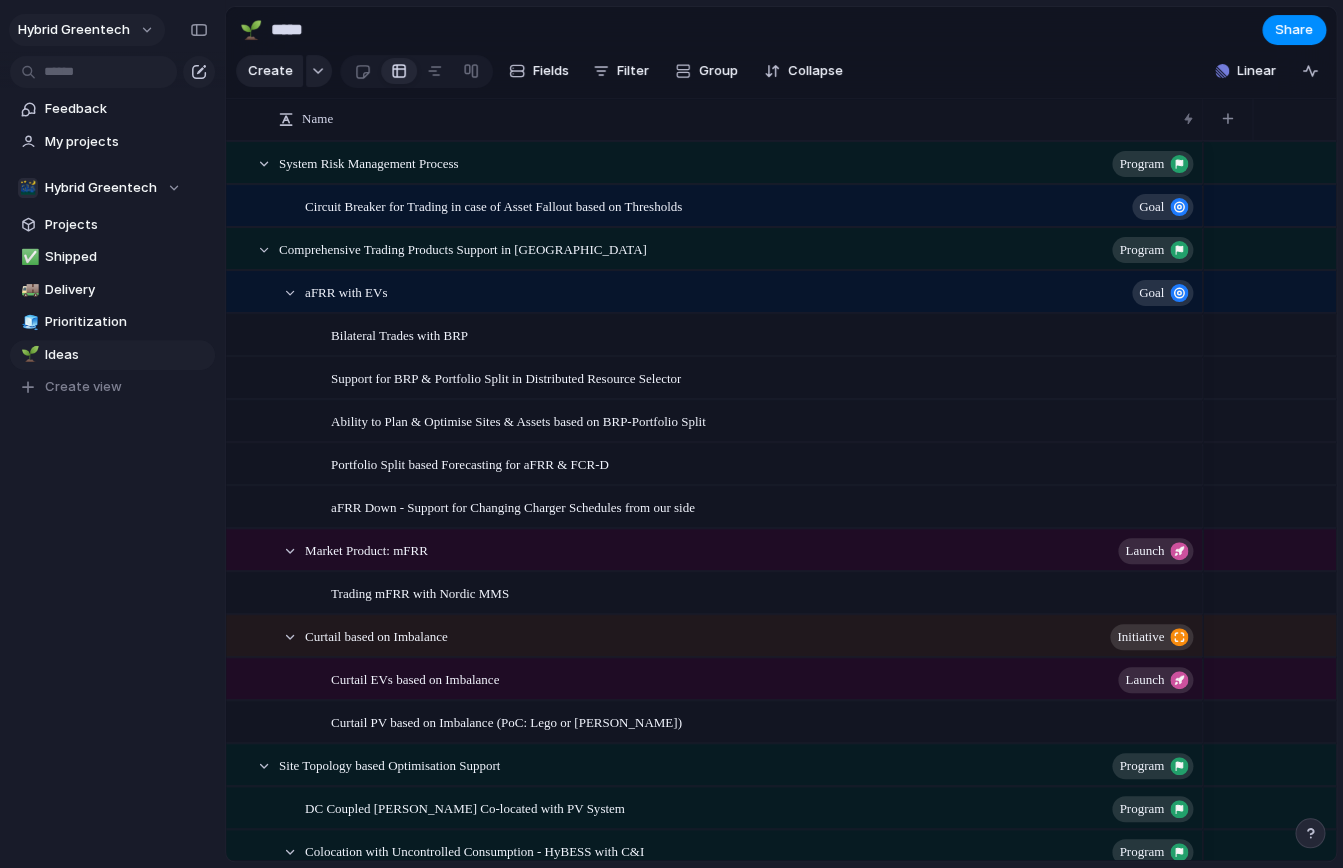 click on "Hybrid Greentech" at bounding box center (74, 30) 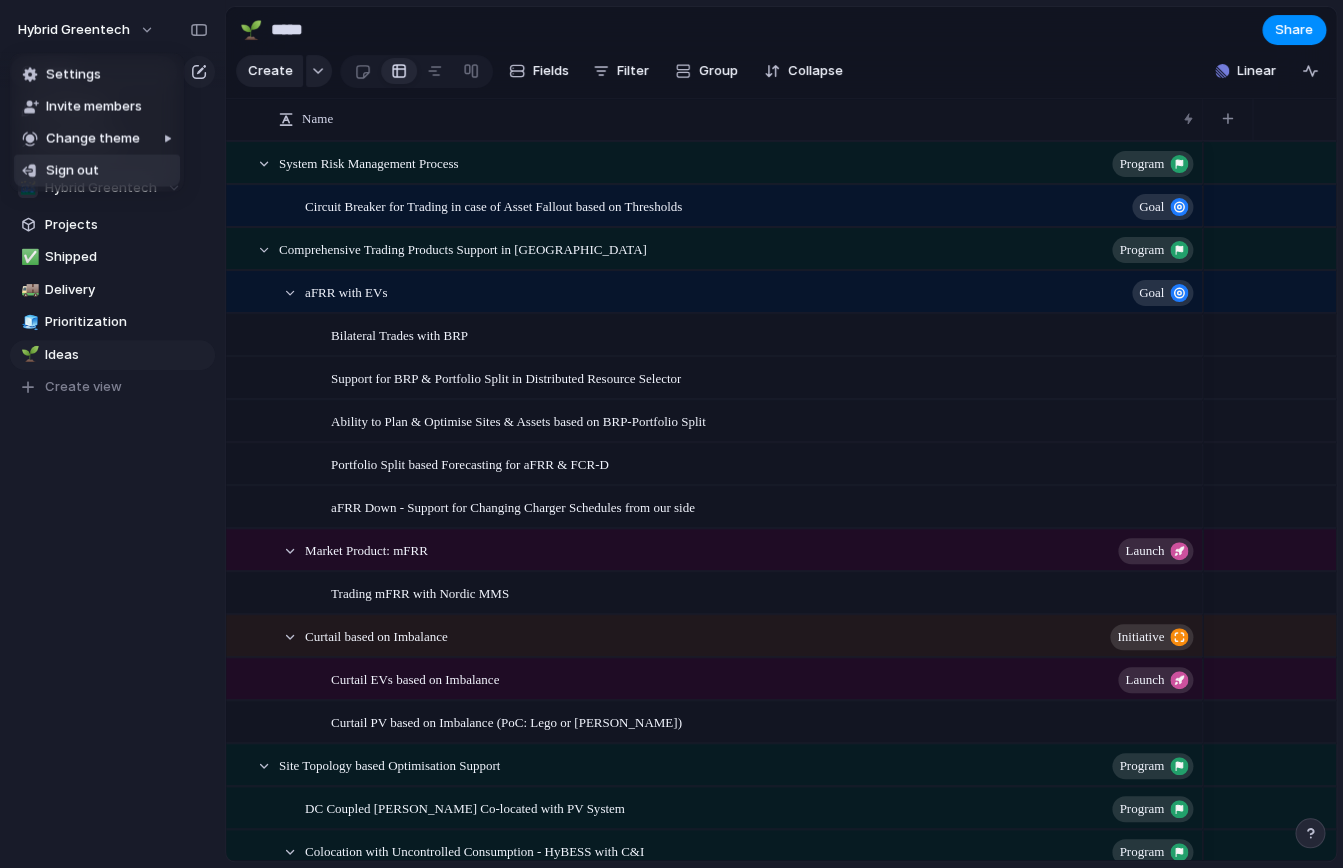 click on "Sign out" at bounding box center (97, 171) 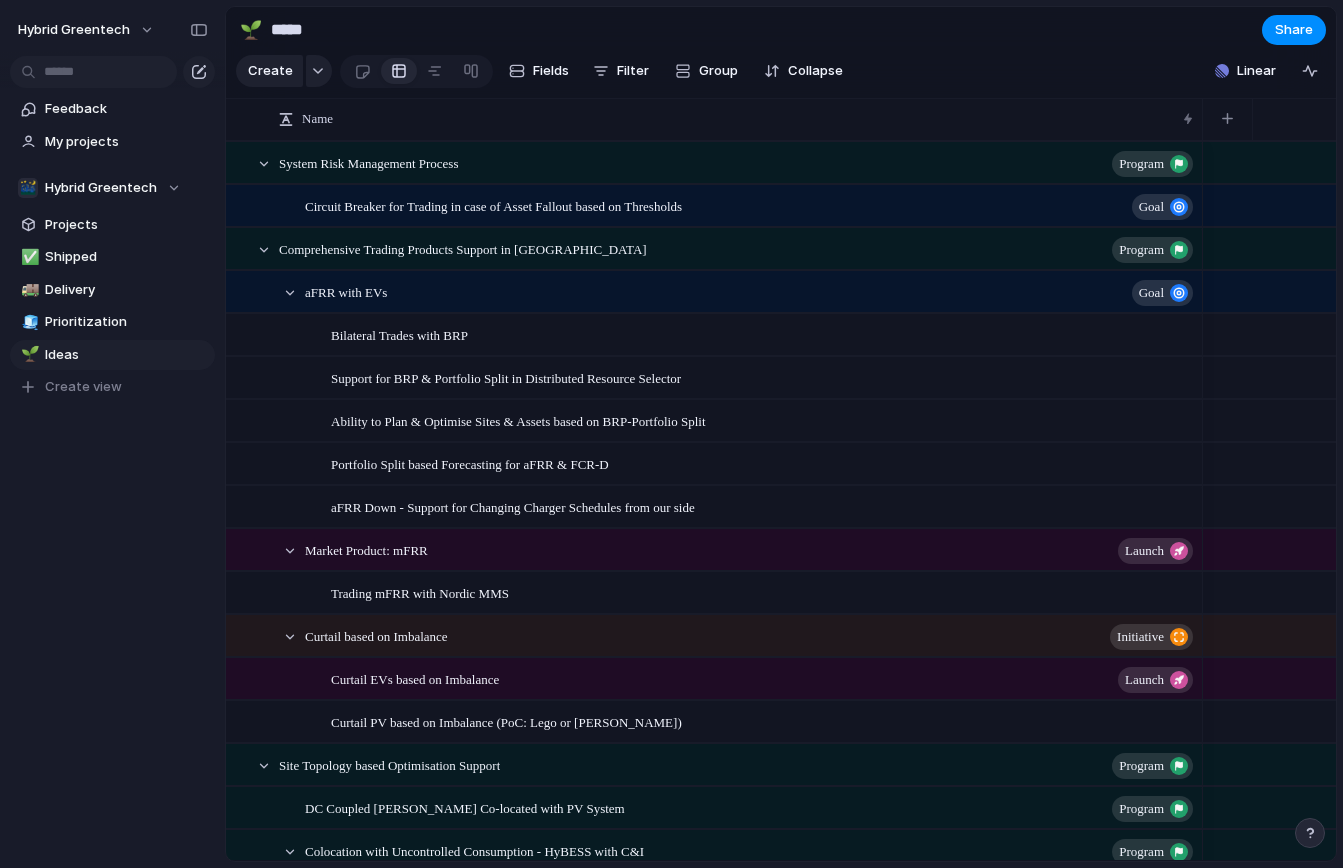 scroll, scrollTop: 0, scrollLeft: 0, axis: both 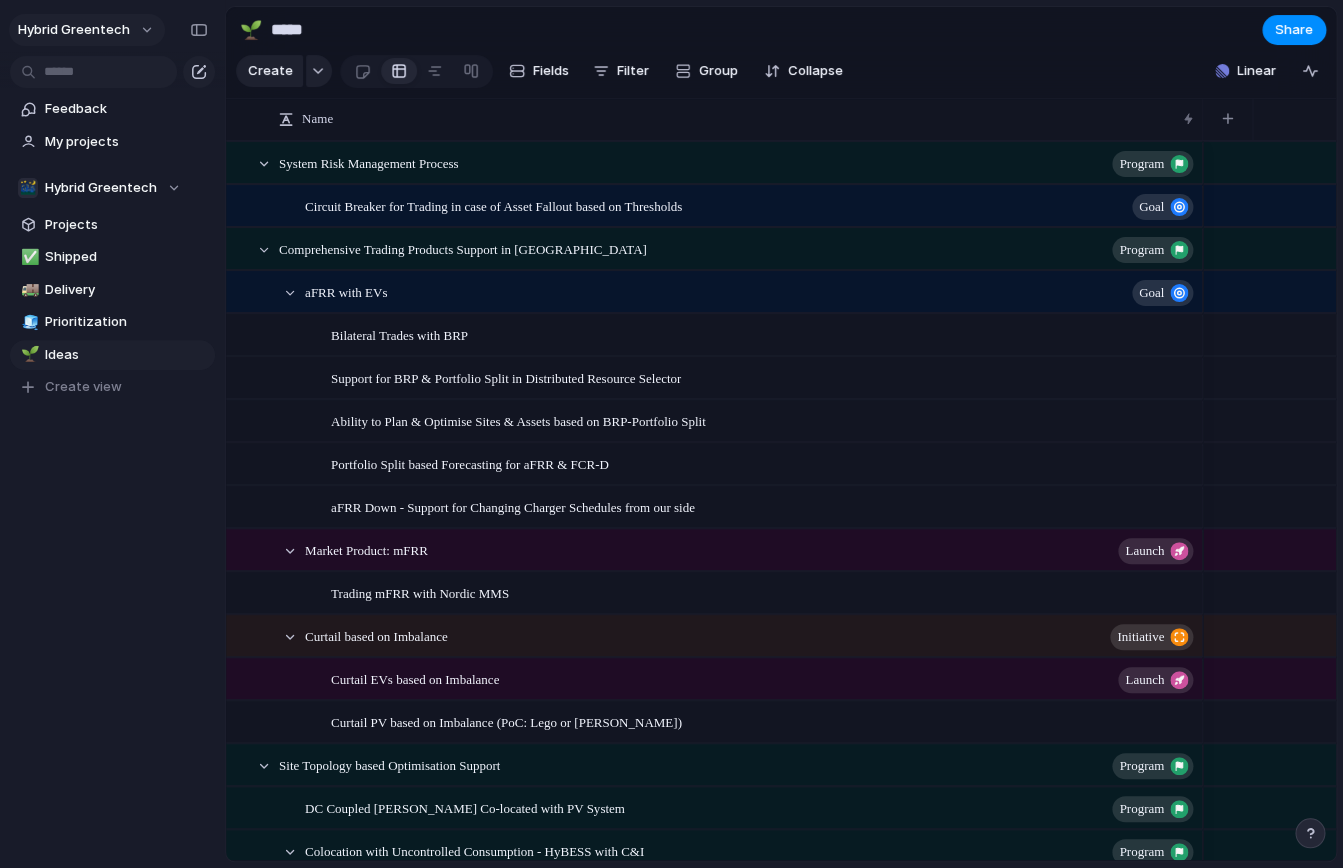click on "Hybrid Greentech" at bounding box center (87, 30) 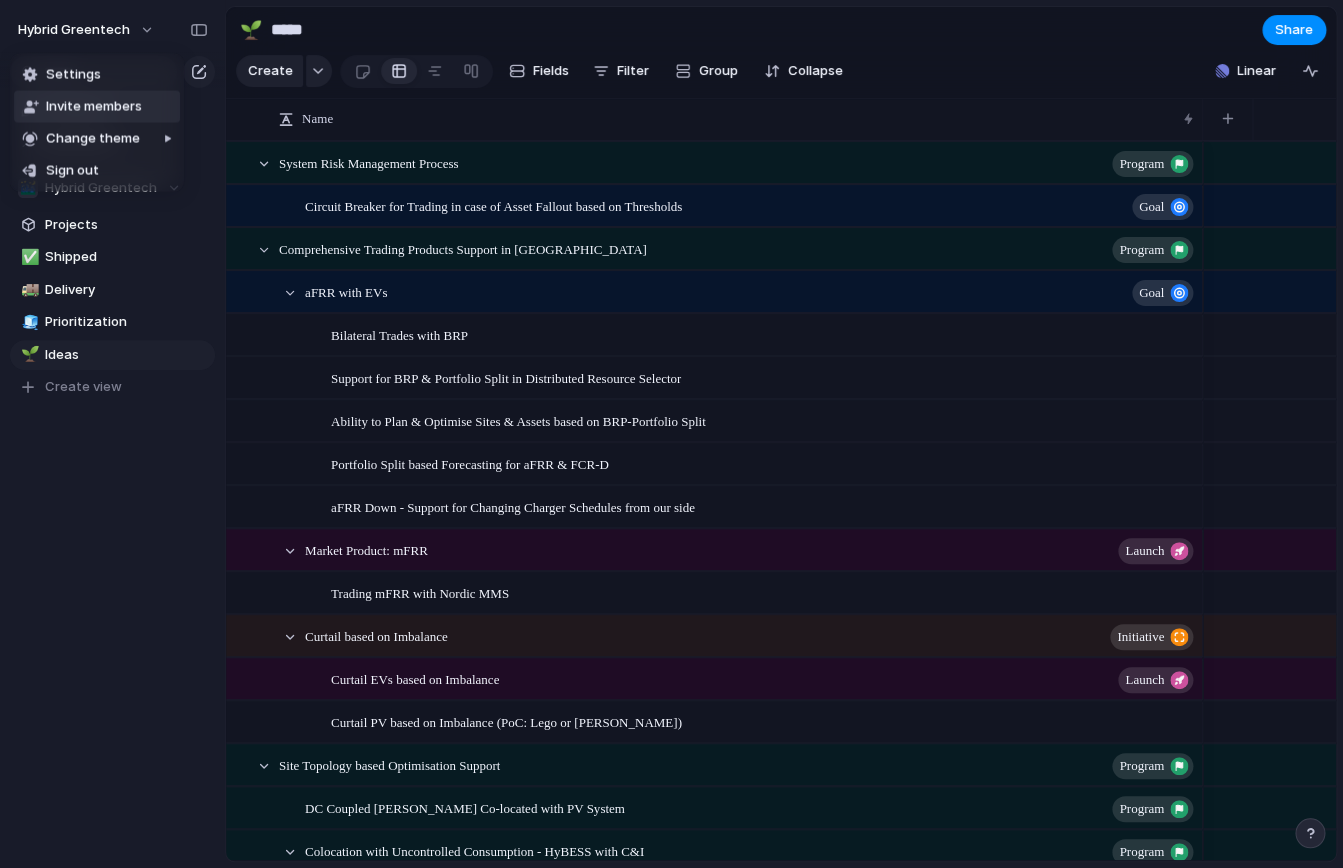 click on "Invite members" at bounding box center (94, 107) 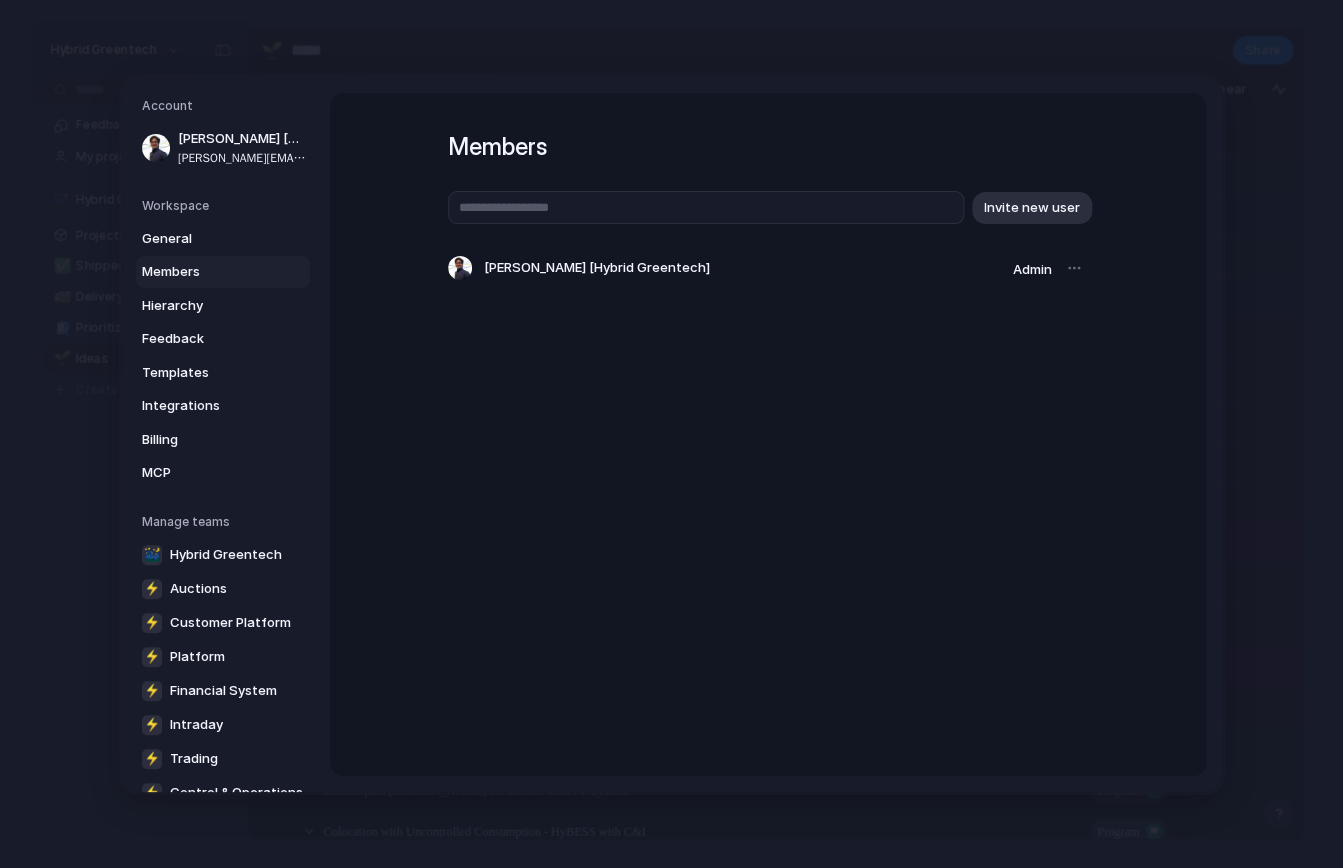 click on "Members Invite new user [PERSON_NAME] [Hybrid Greentech] Admin" at bounding box center (768, 226) 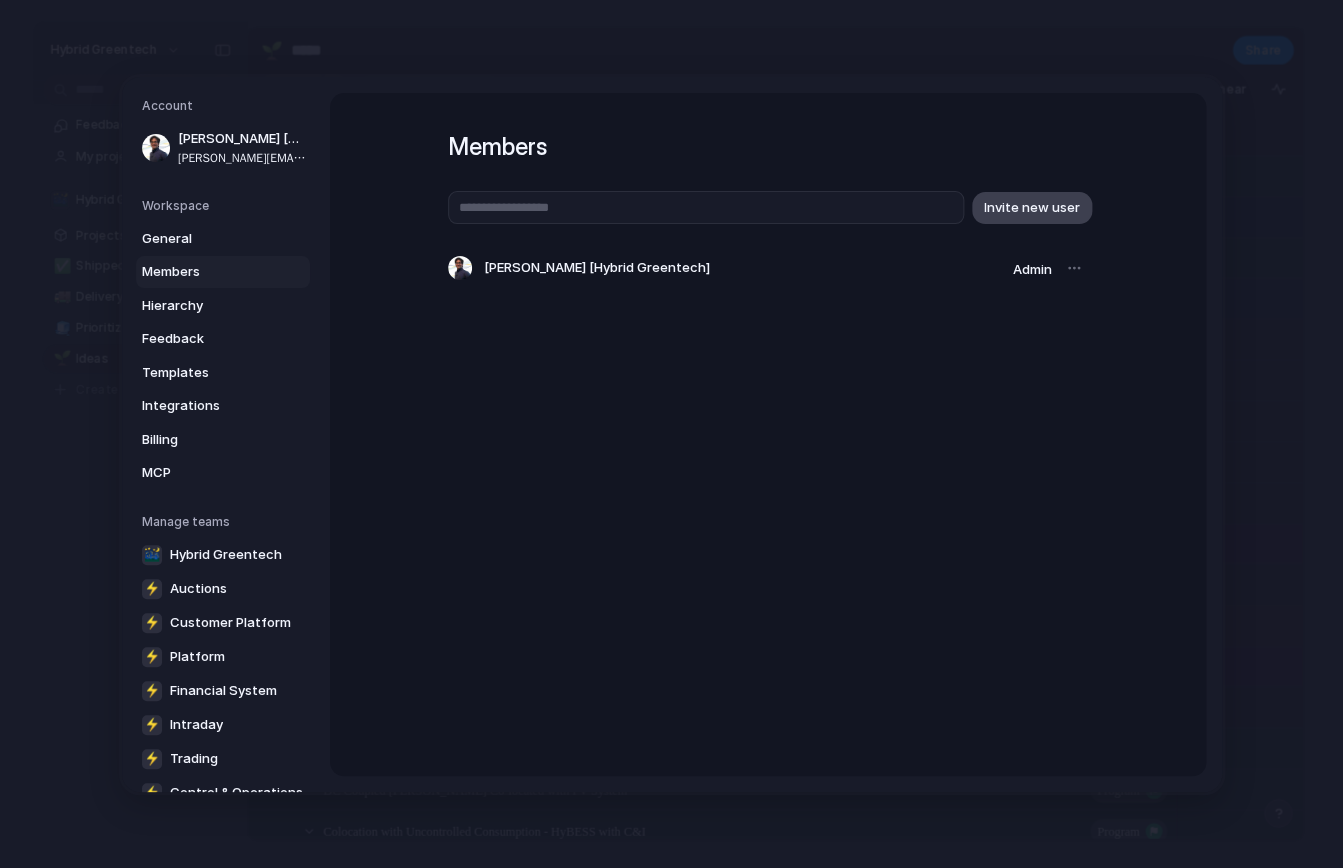 click on "Invite new user" at bounding box center [1032, 207] 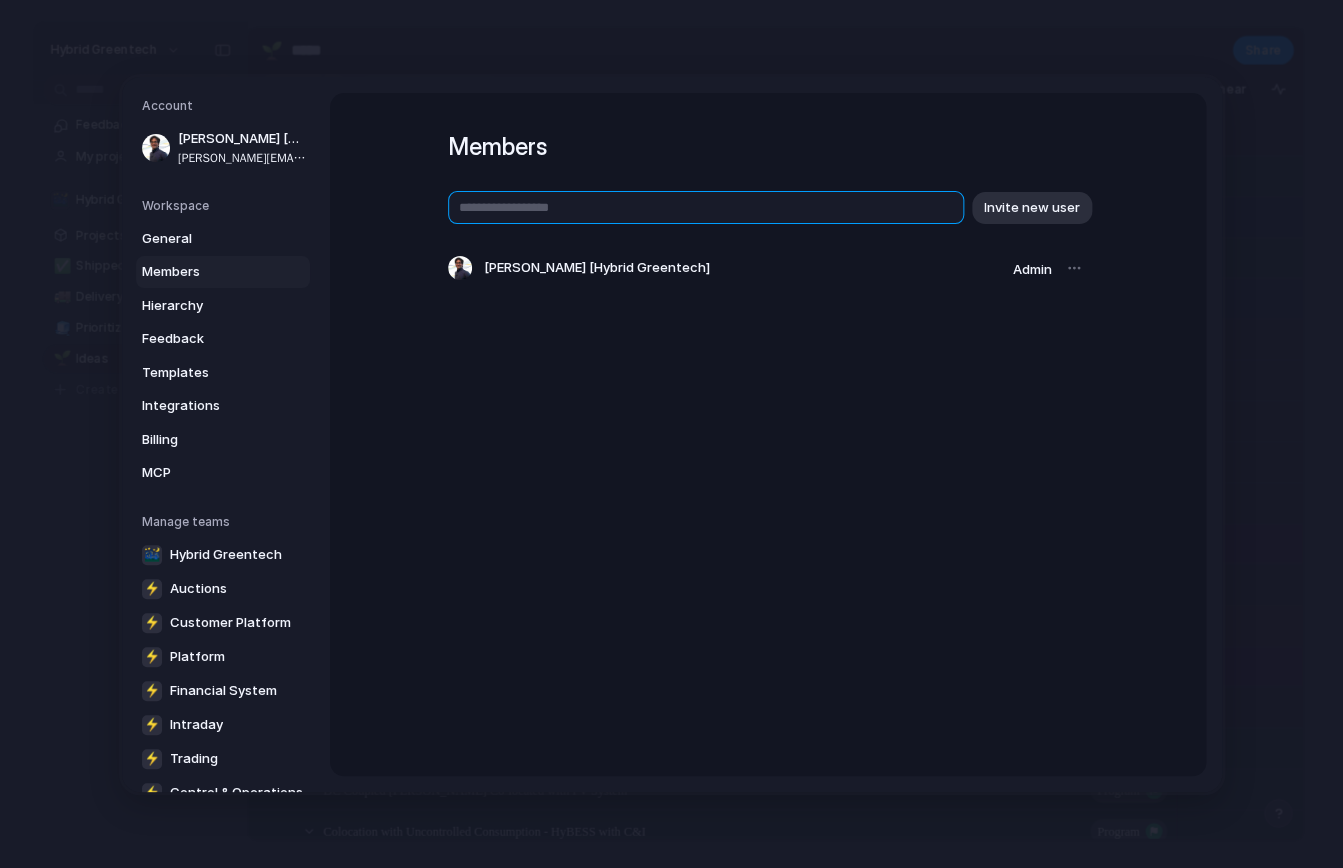 click at bounding box center [706, 207] 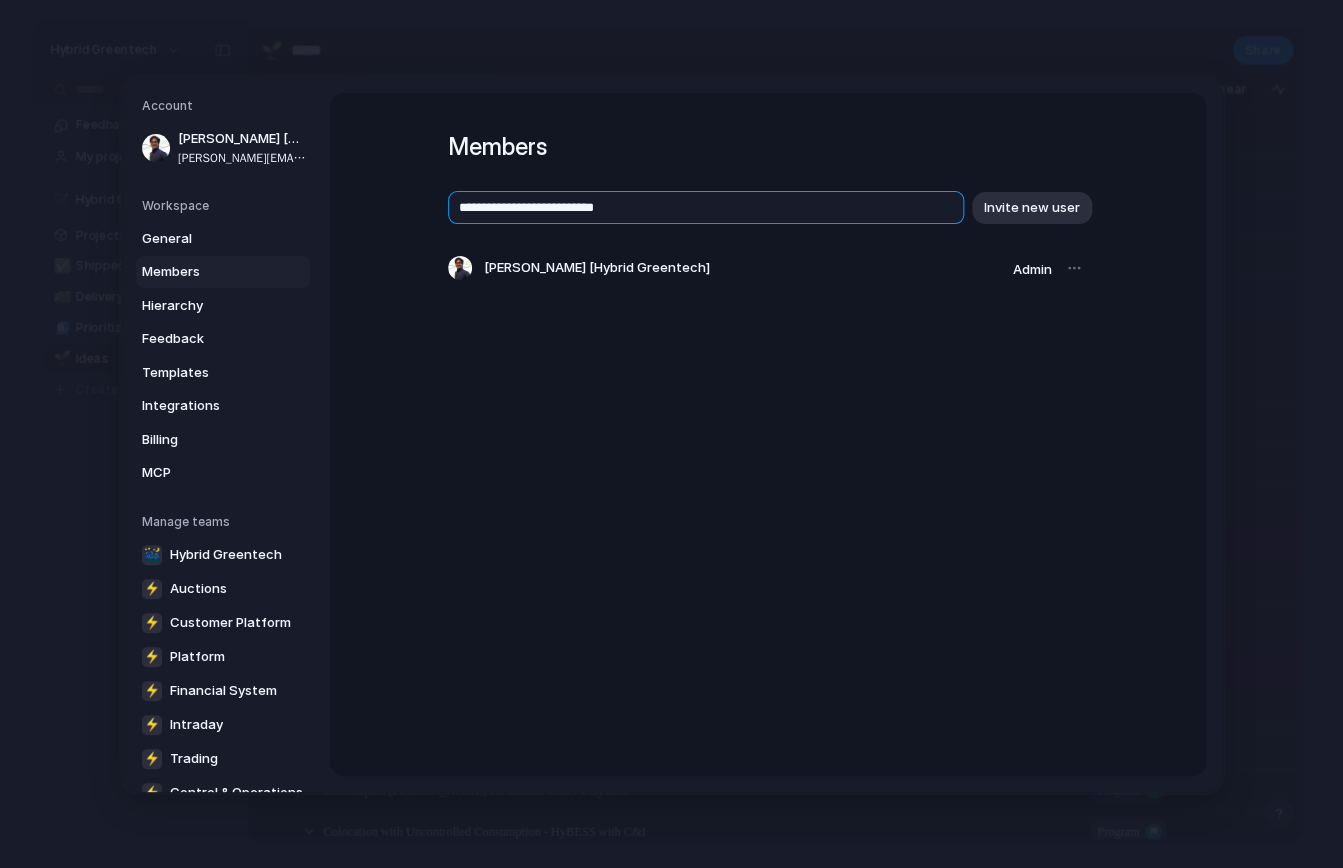 type on "**********" 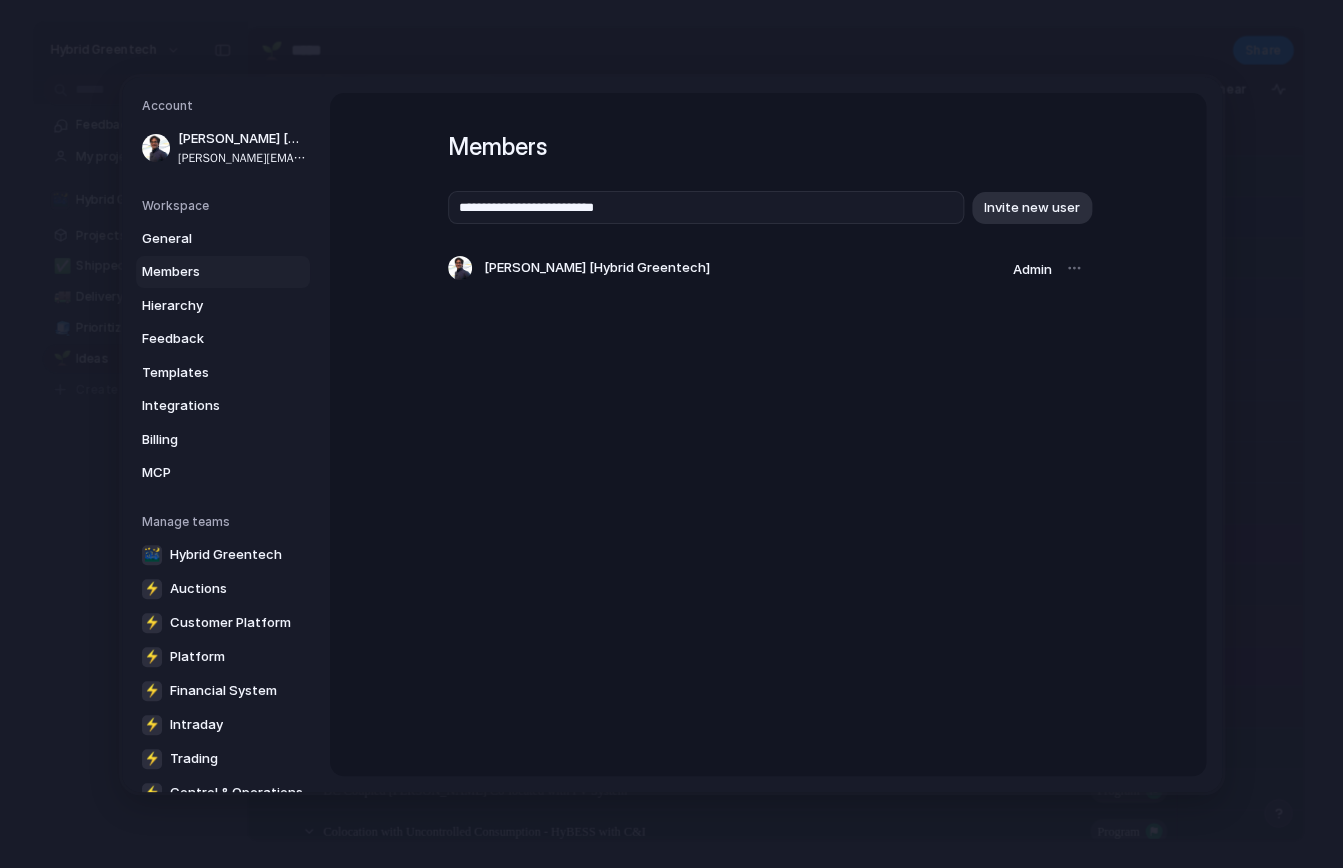click on "**********" at bounding box center [768, 226] 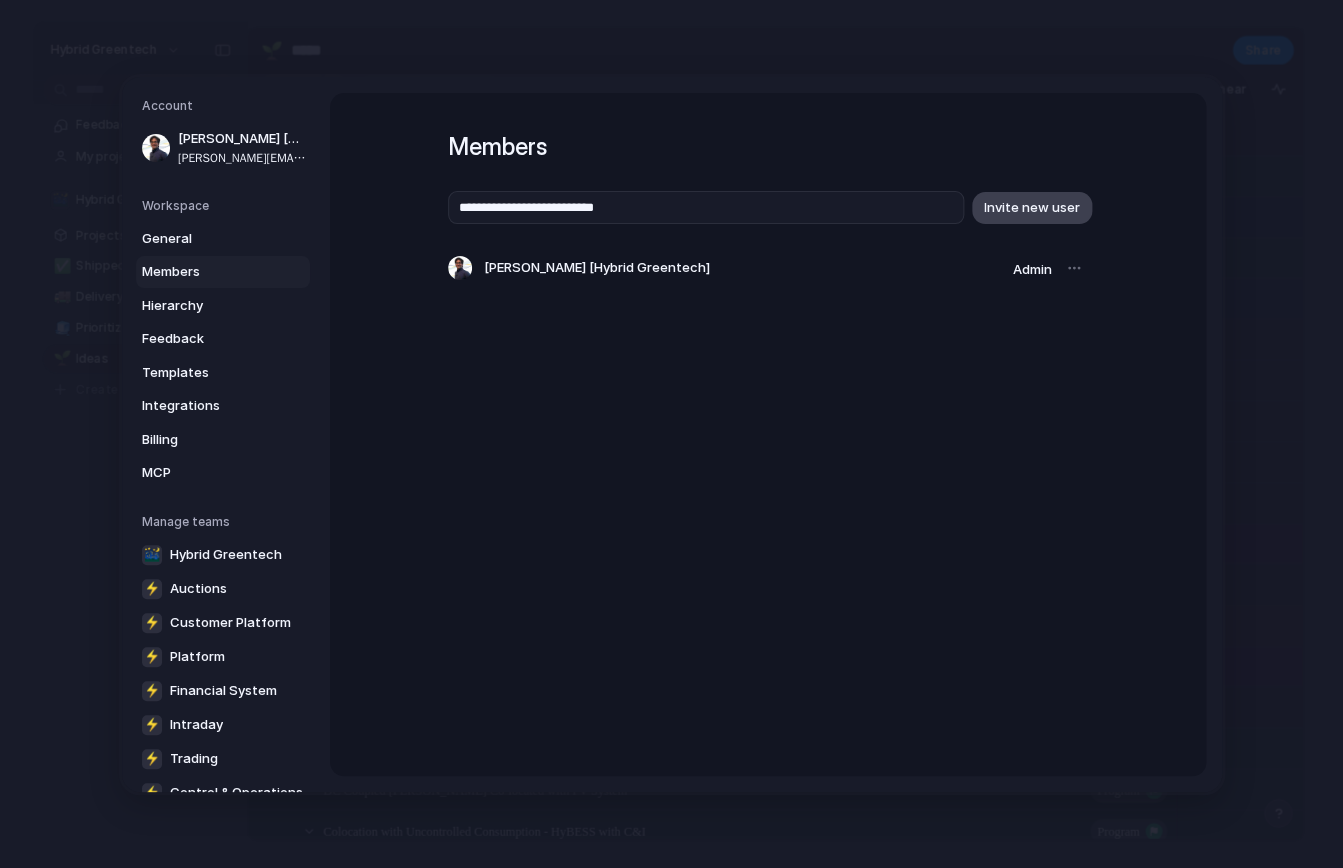 click on "Invite new user" at bounding box center [1032, 207] 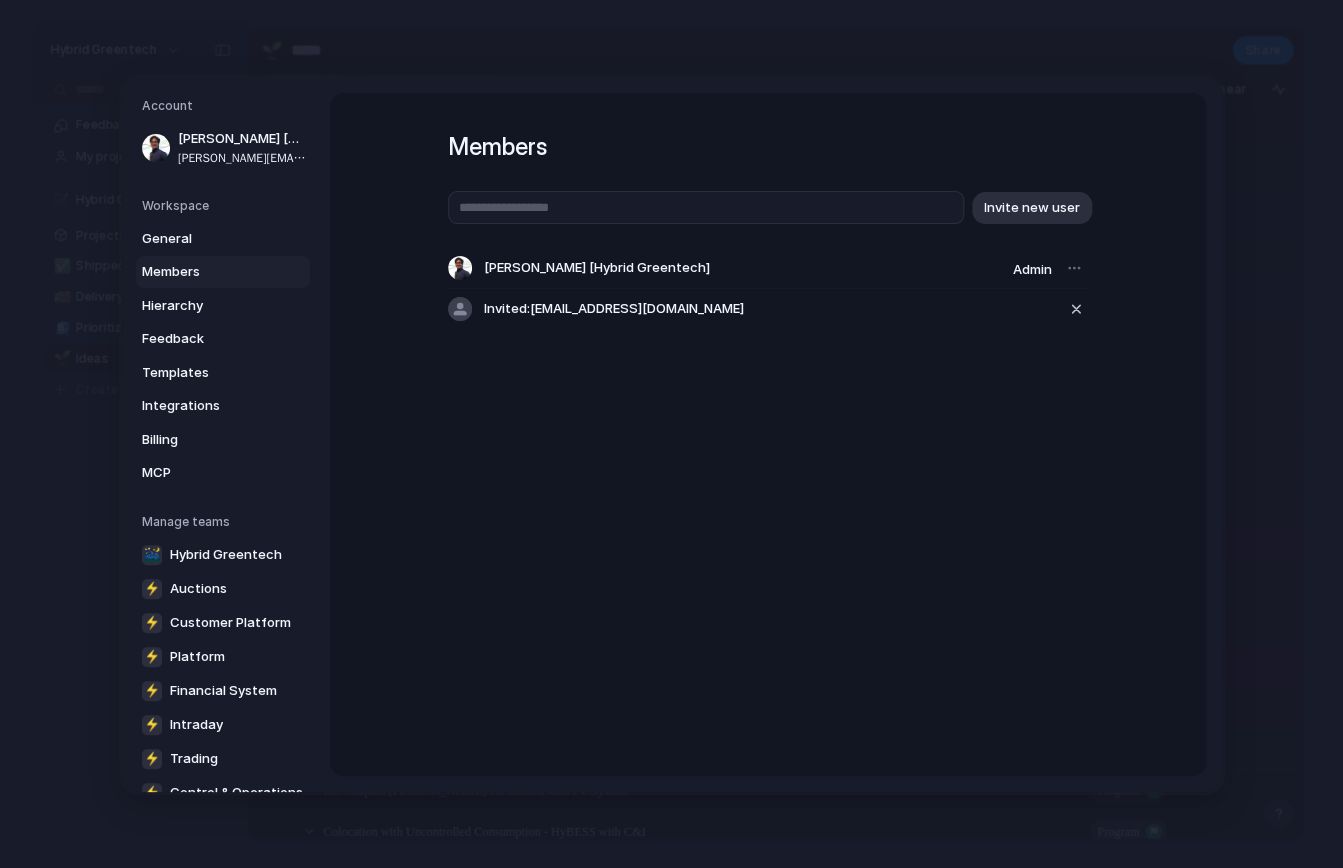 click on "Members Invite new user [PERSON_NAME] [Hybrid Greentech] Admin Invited:  [EMAIL_ADDRESS][DOMAIN_NAME]" at bounding box center [768, 434] 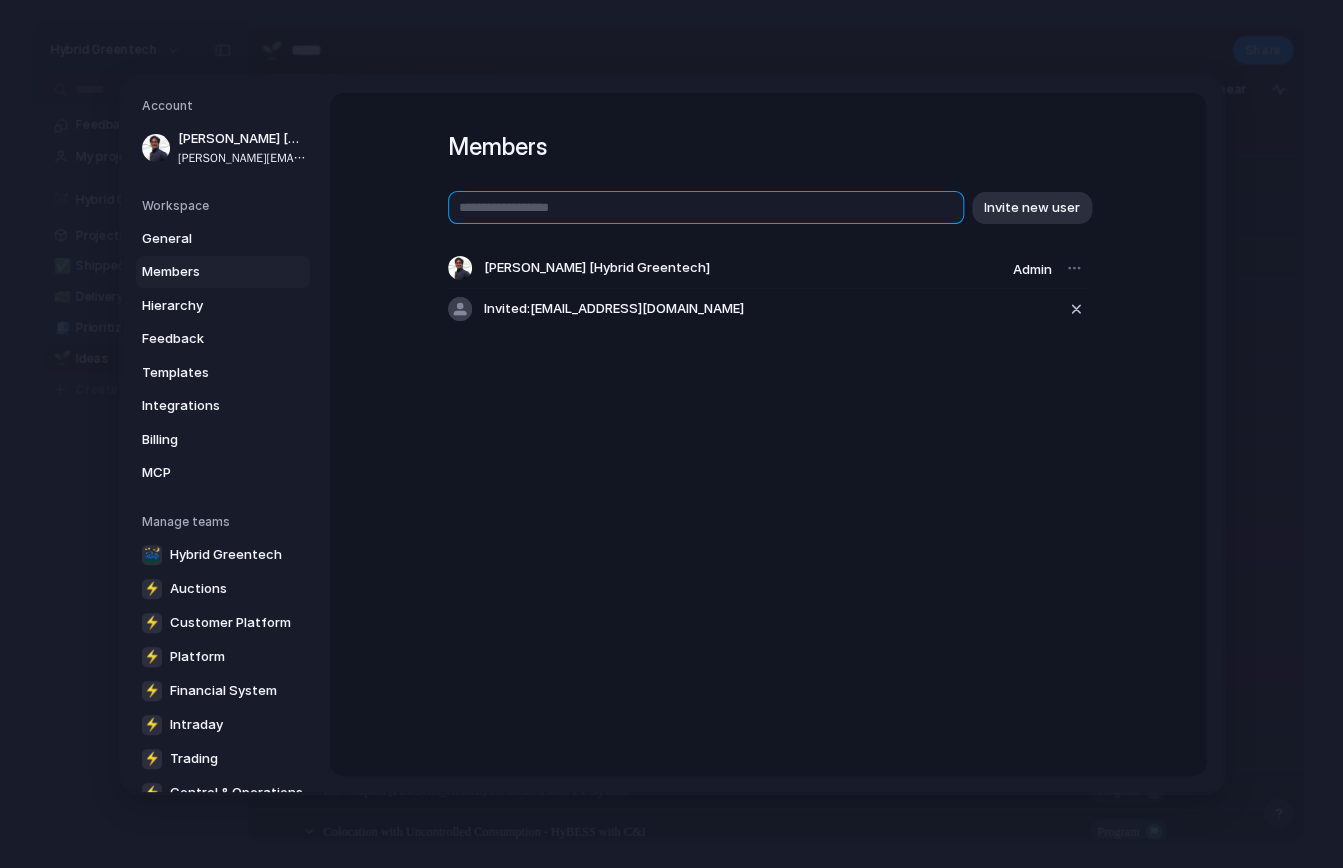 click at bounding box center [706, 207] 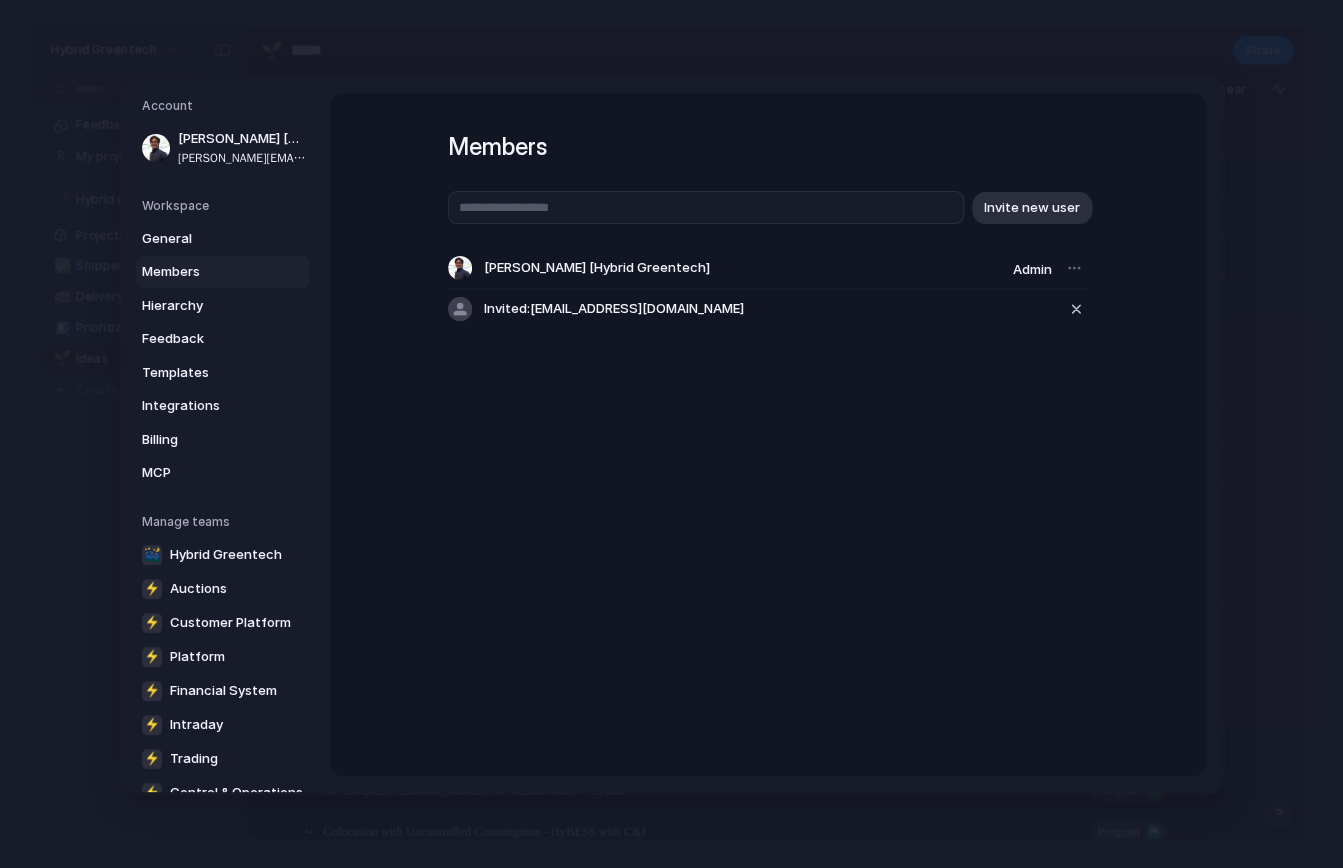 click on "Members Invite new user [PERSON_NAME] [Hybrid Greentech] Admin Invited:  [EMAIL_ADDRESS][DOMAIN_NAME]" at bounding box center (768, 434) 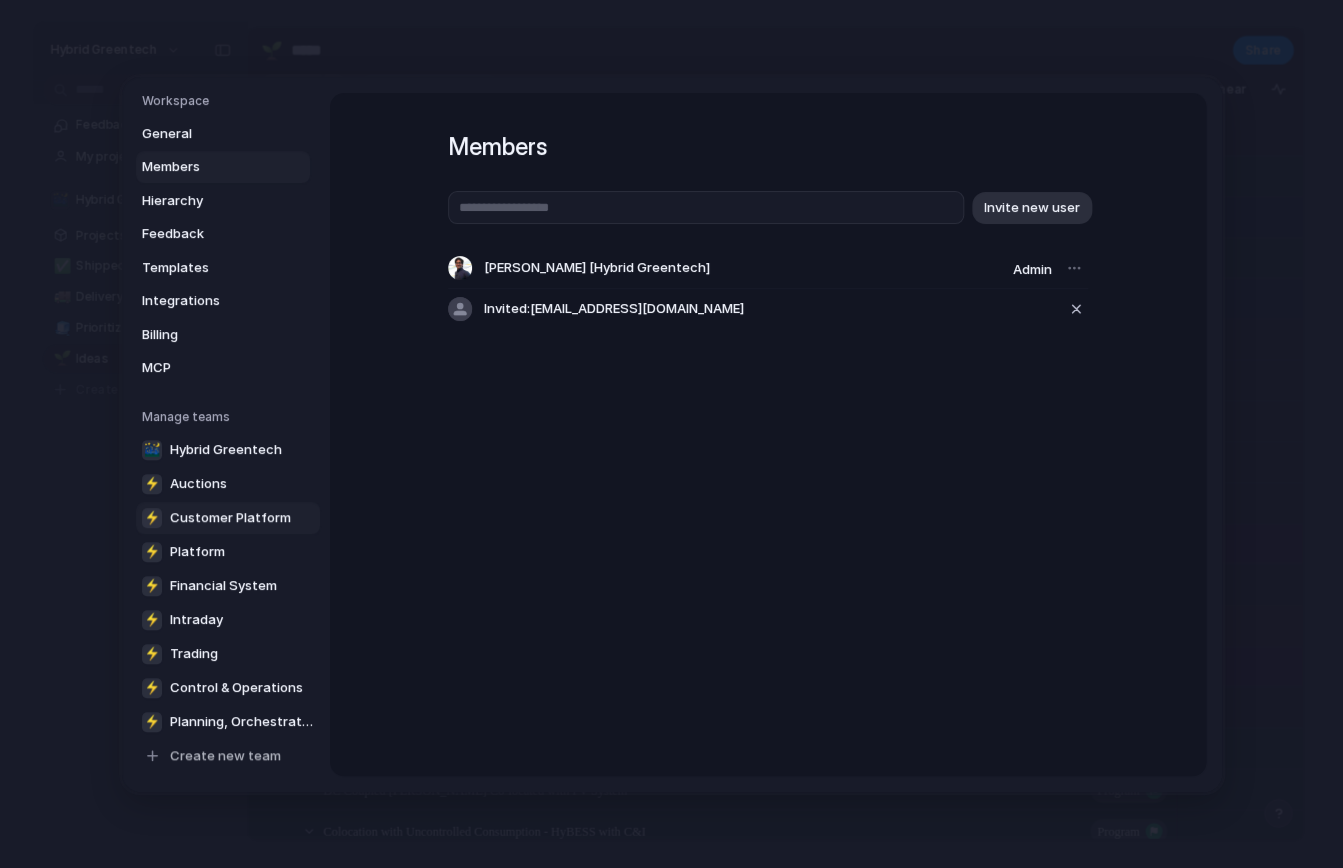 scroll, scrollTop: 0, scrollLeft: 0, axis: both 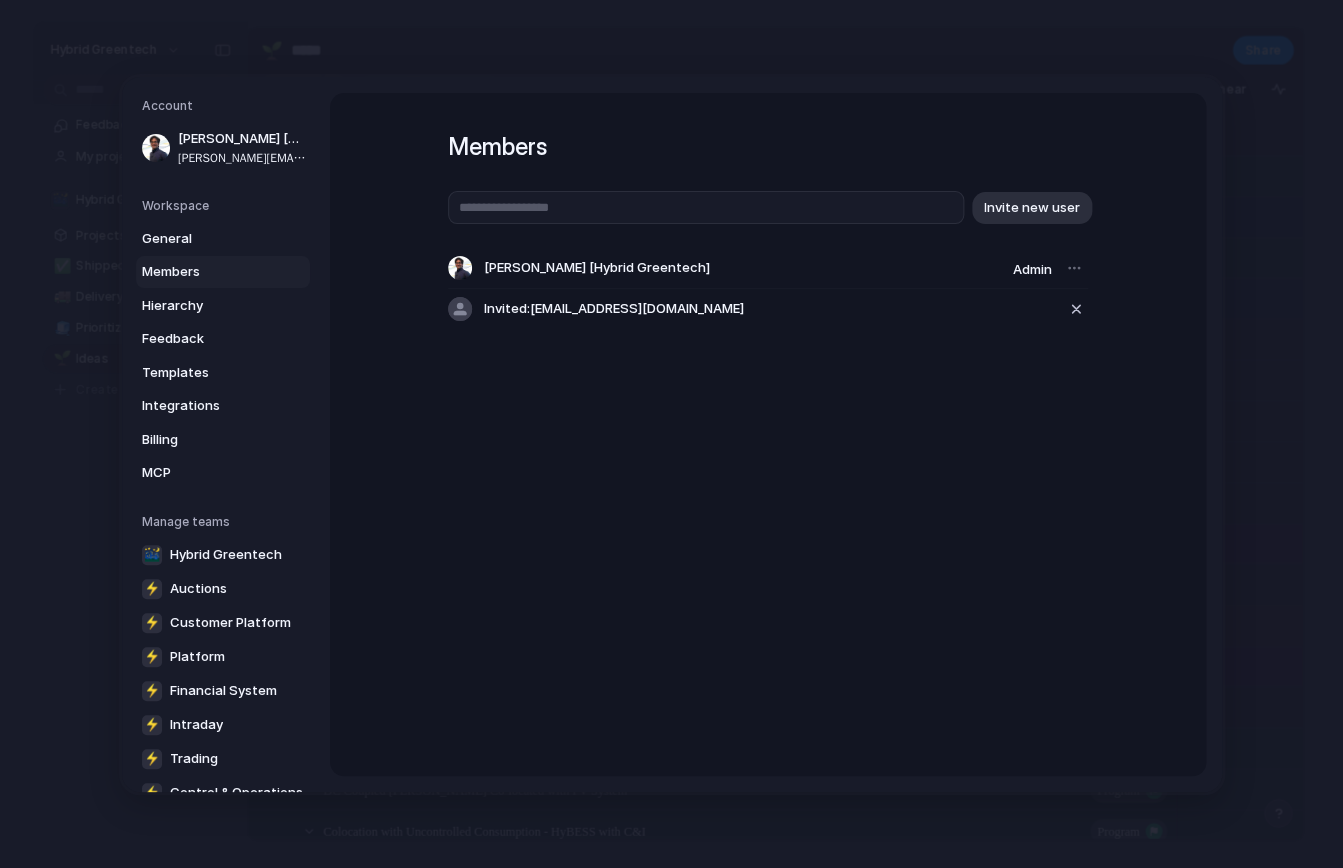 click on "General Members Hierarchy Feedback Templates Integrations Billing MCP" at bounding box center [226, 355] 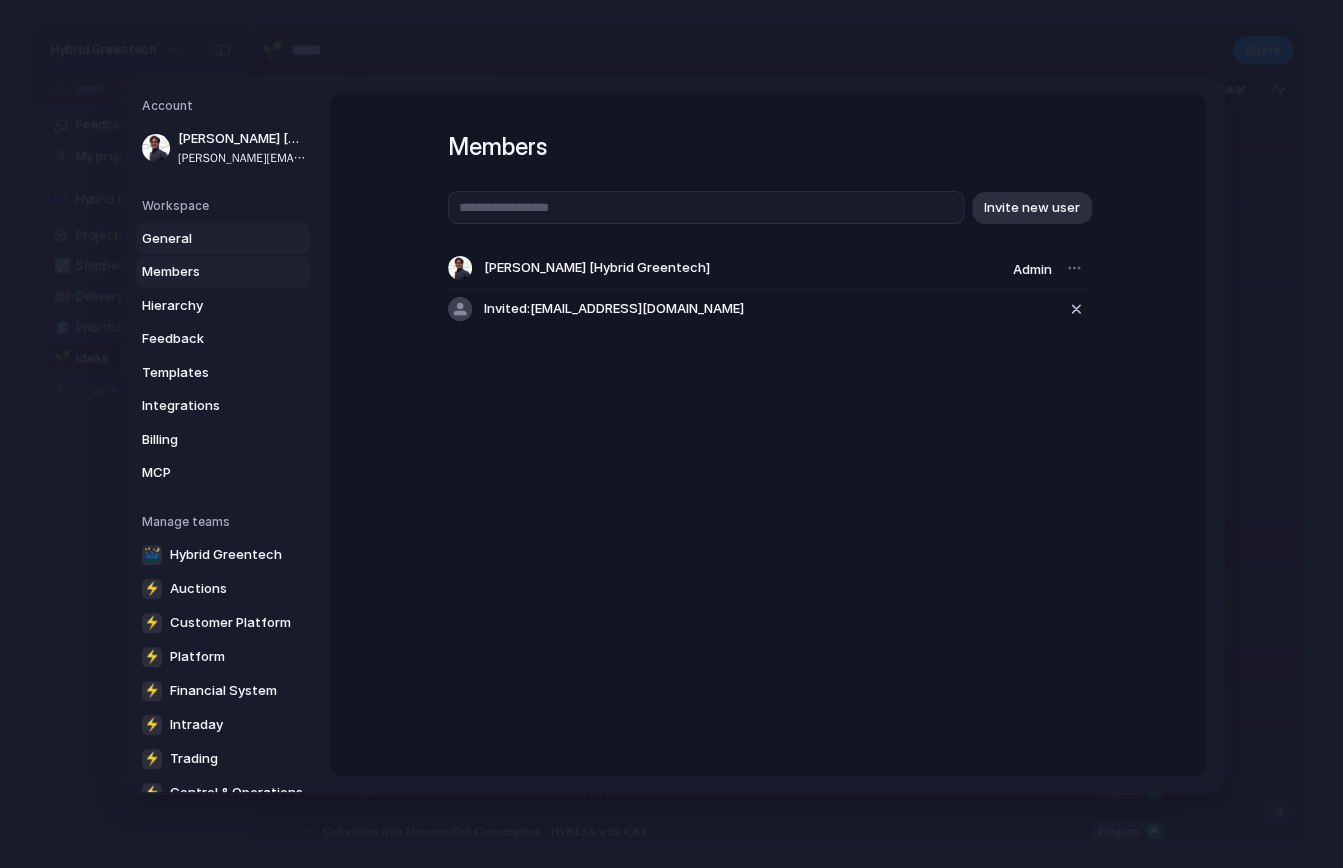 click on "General" at bounding box center (206, 238) 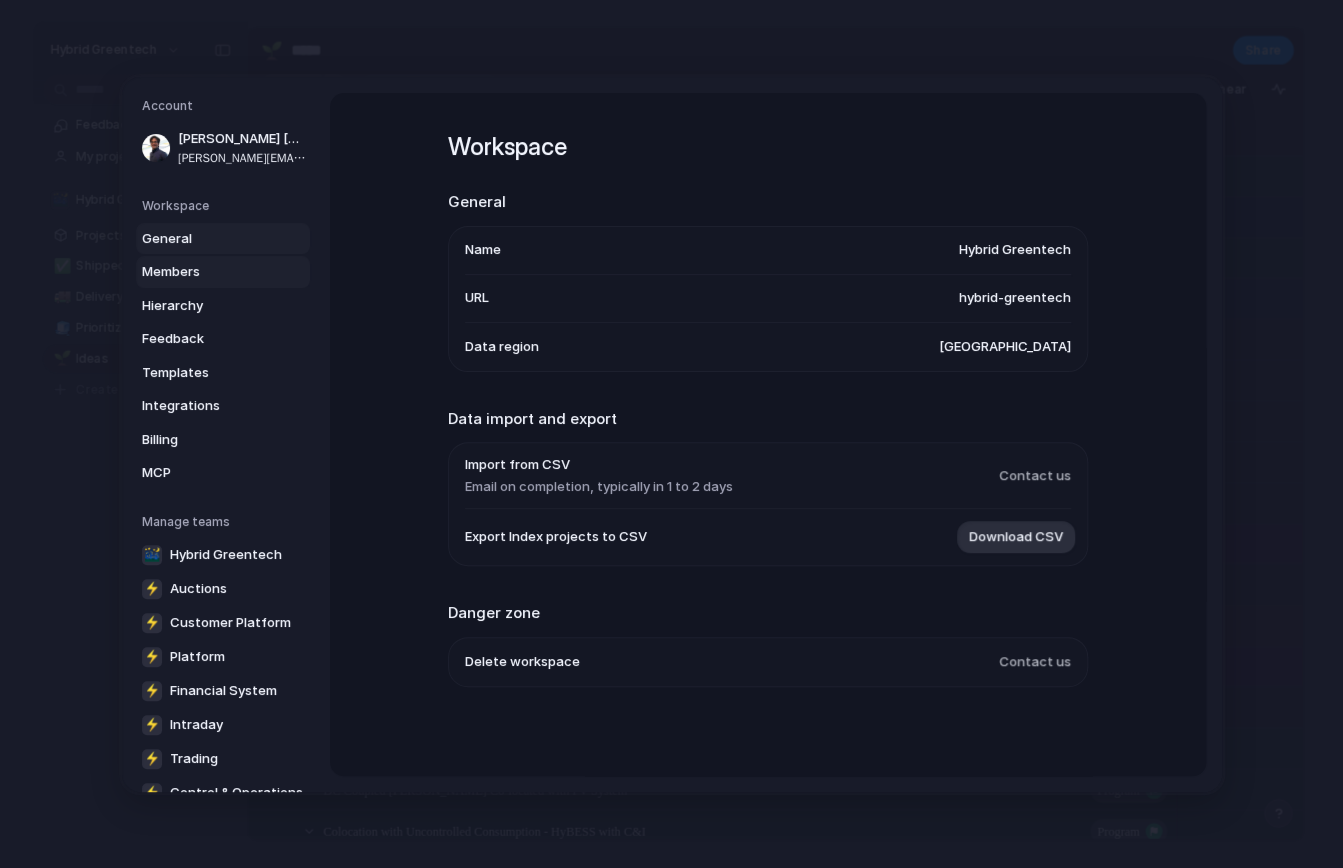 click on "Members" at bounding box center [223, 272] 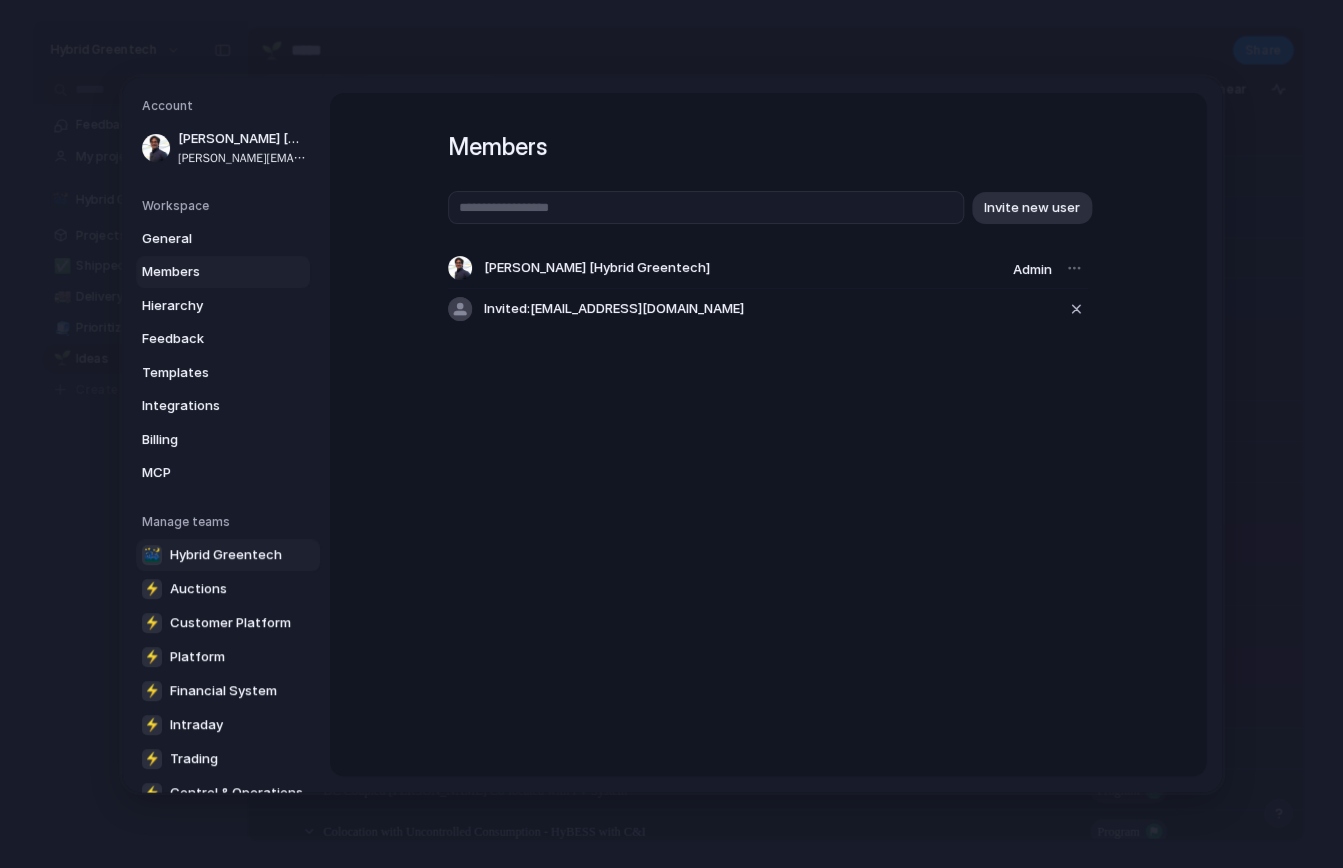 click on "Hybrid Greentech" at bounding box center [226, 554] 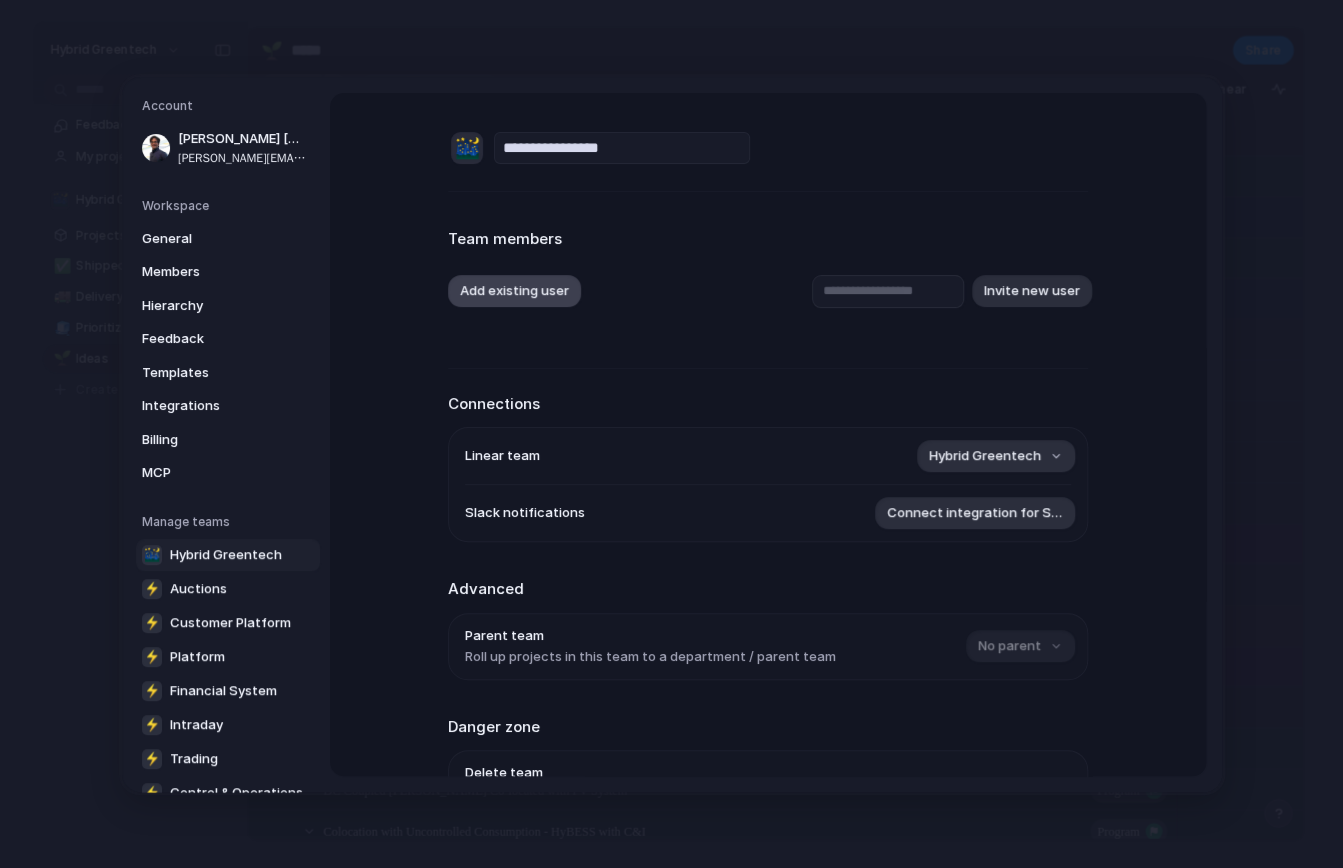 click on "Add existing user" at bounding box center (514, 291) 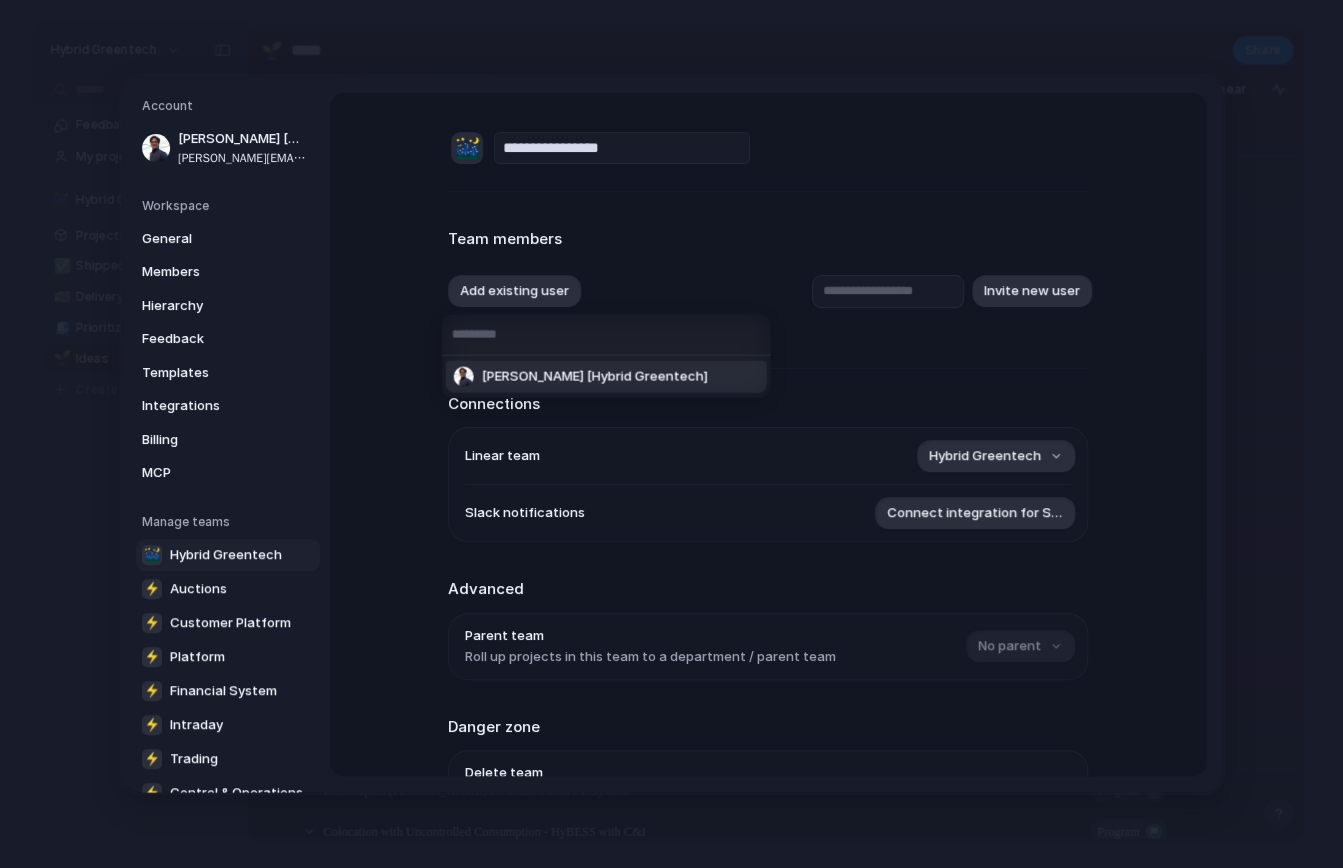 type on "*" 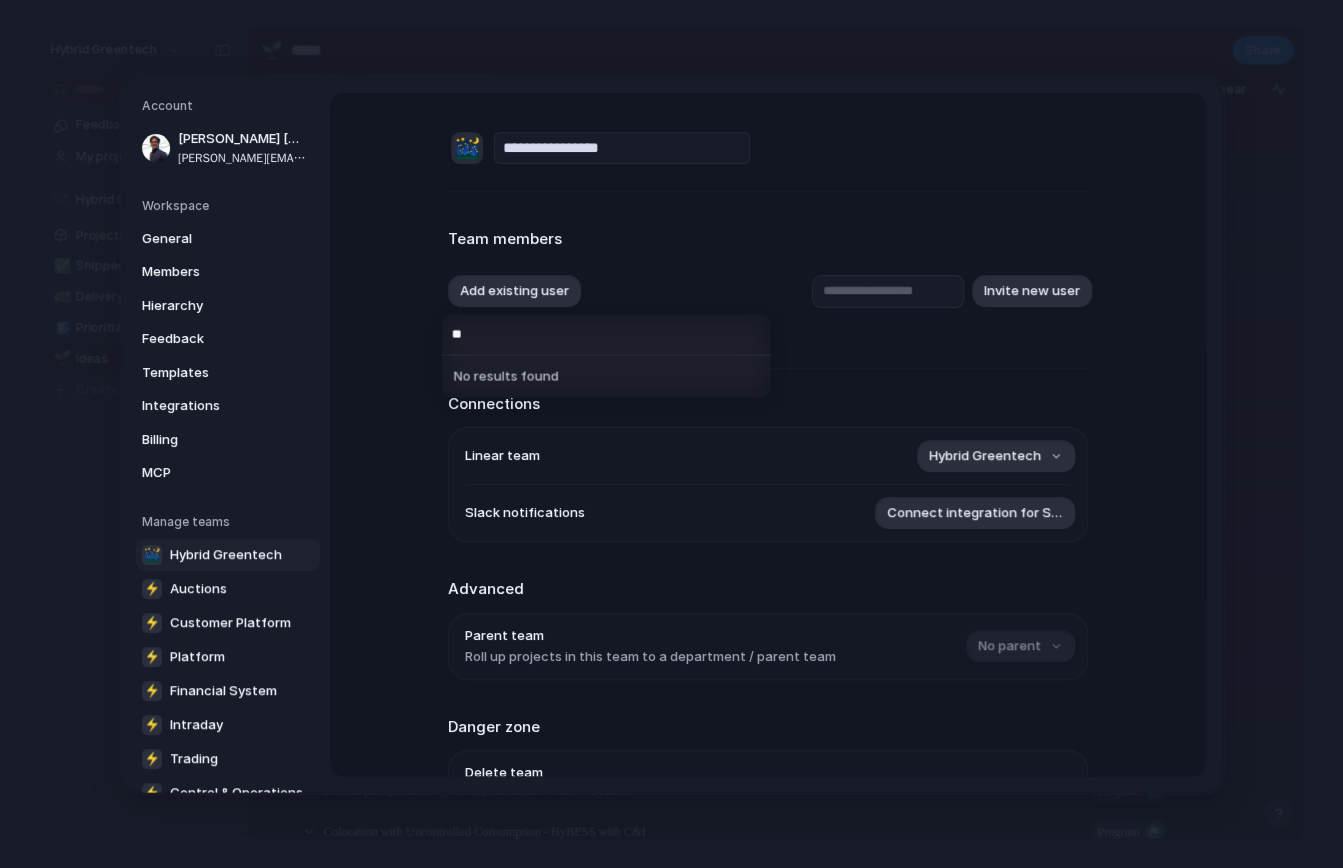 type on "*" 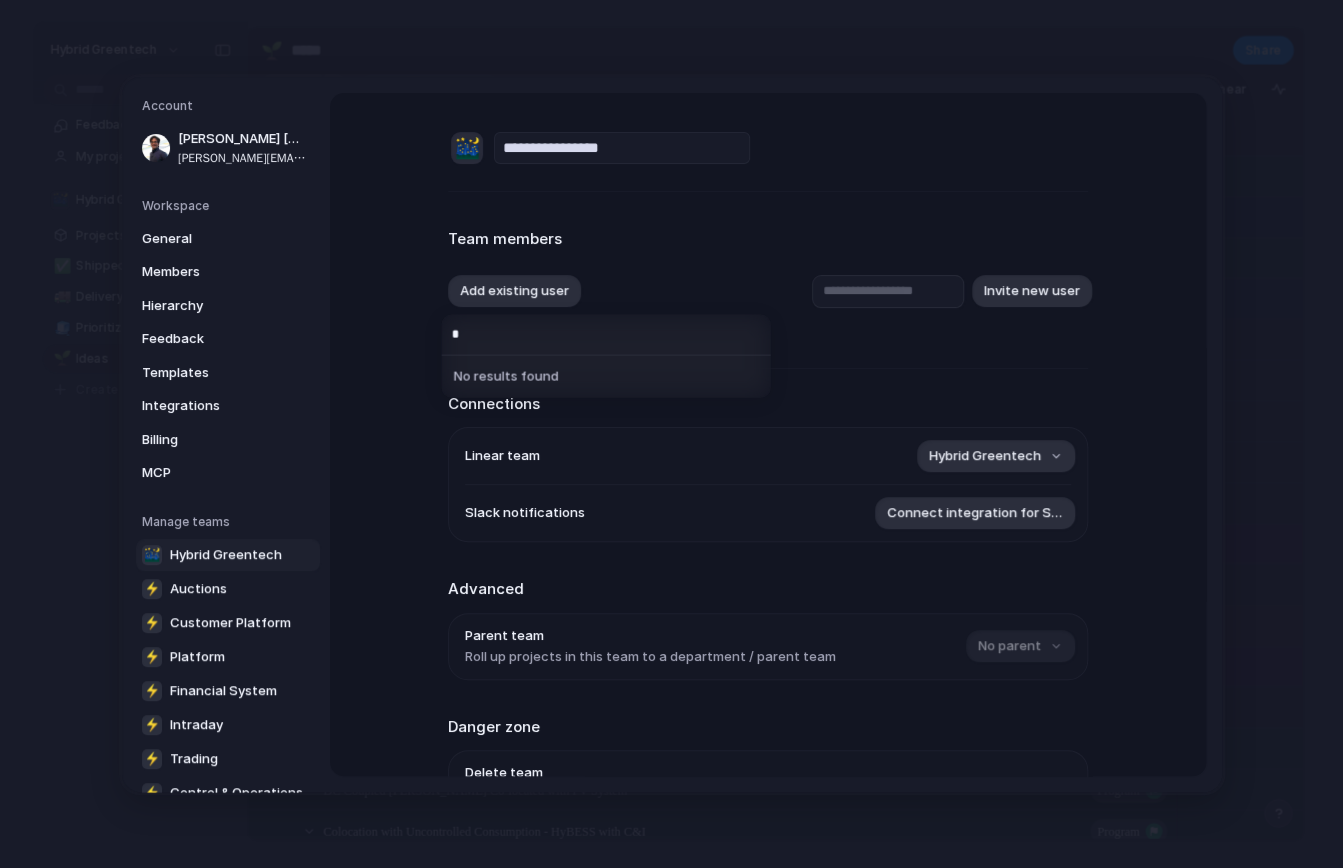 type 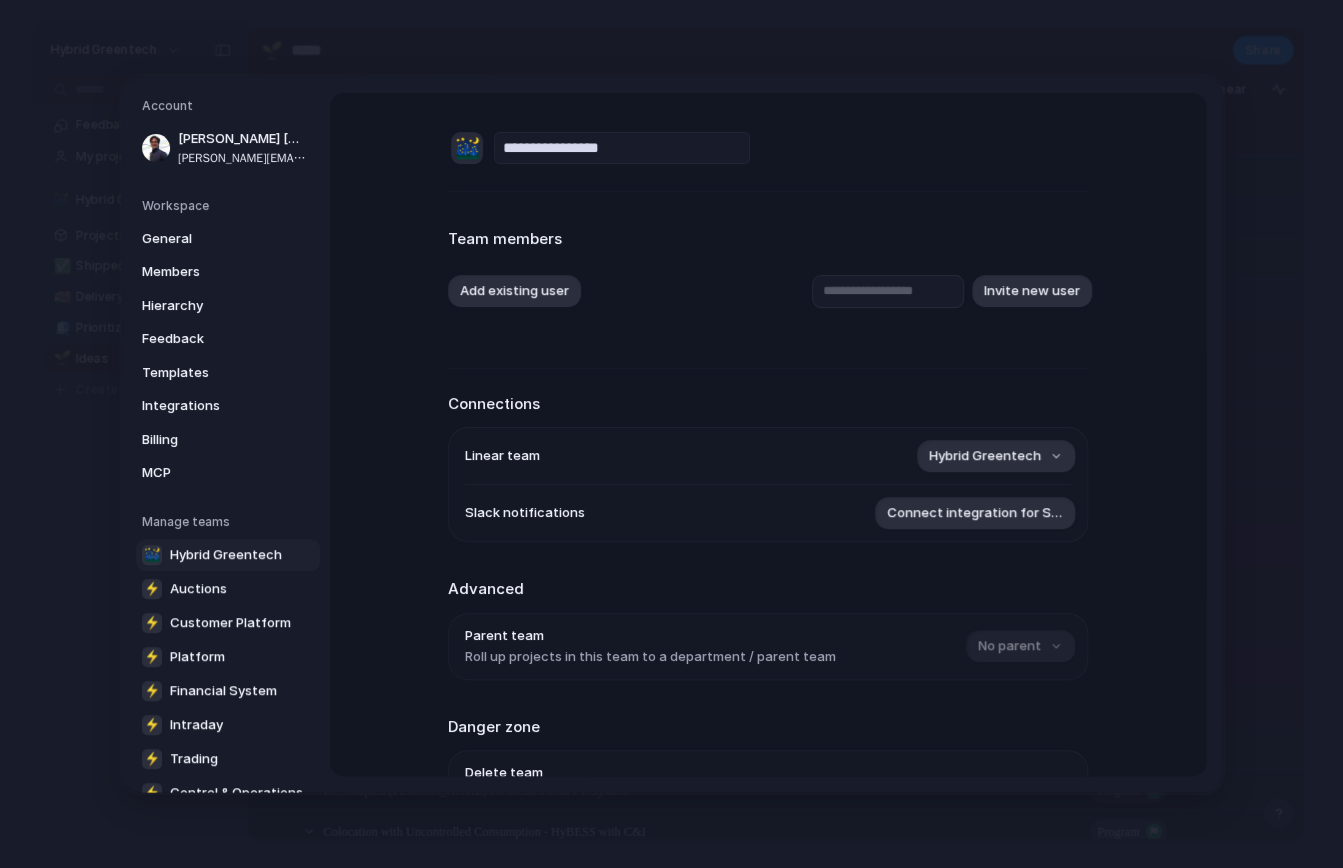 click on "[PERSON_NAME] [Hybrid Greentech]" at bounding box center [671, 434] 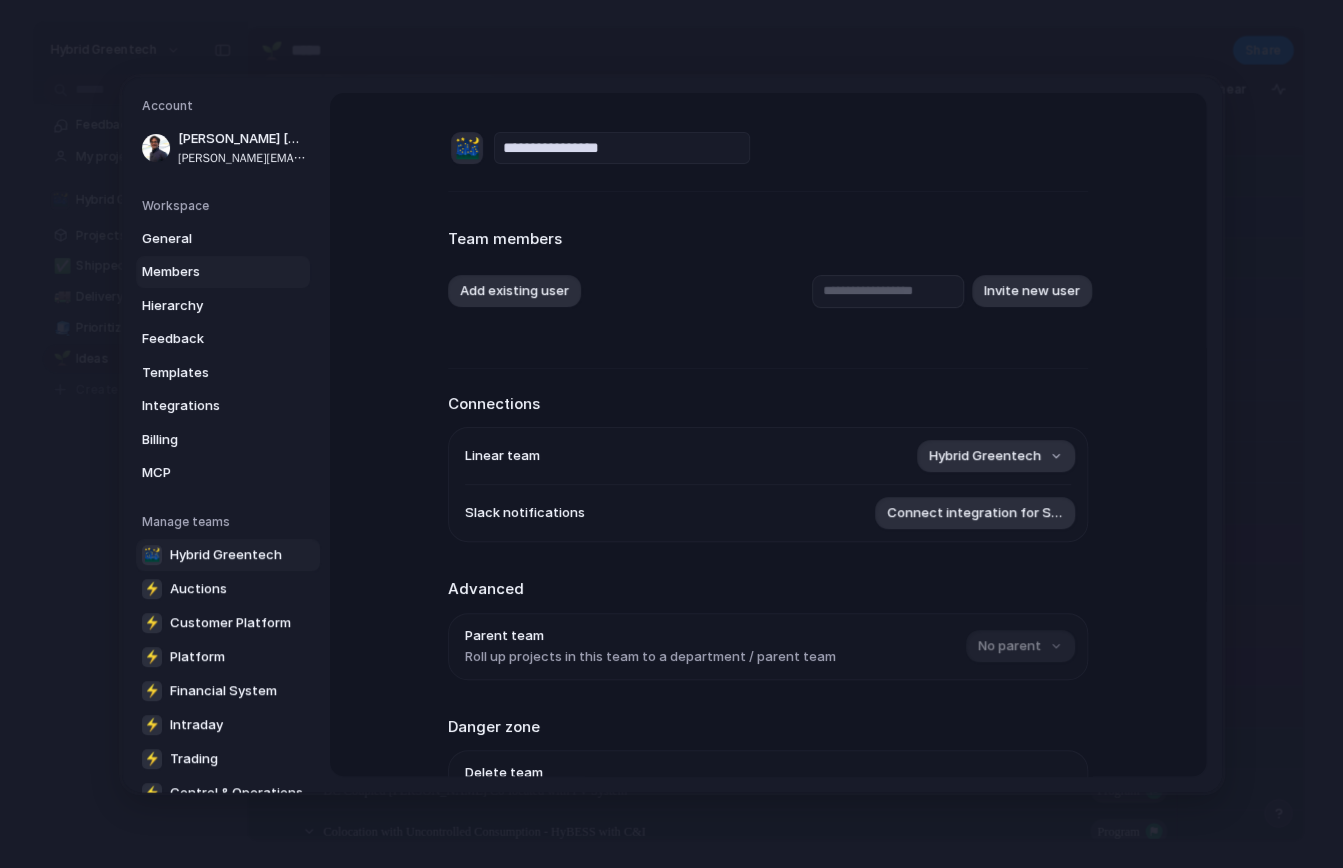click on "Members" at bounding box center [206, 272] 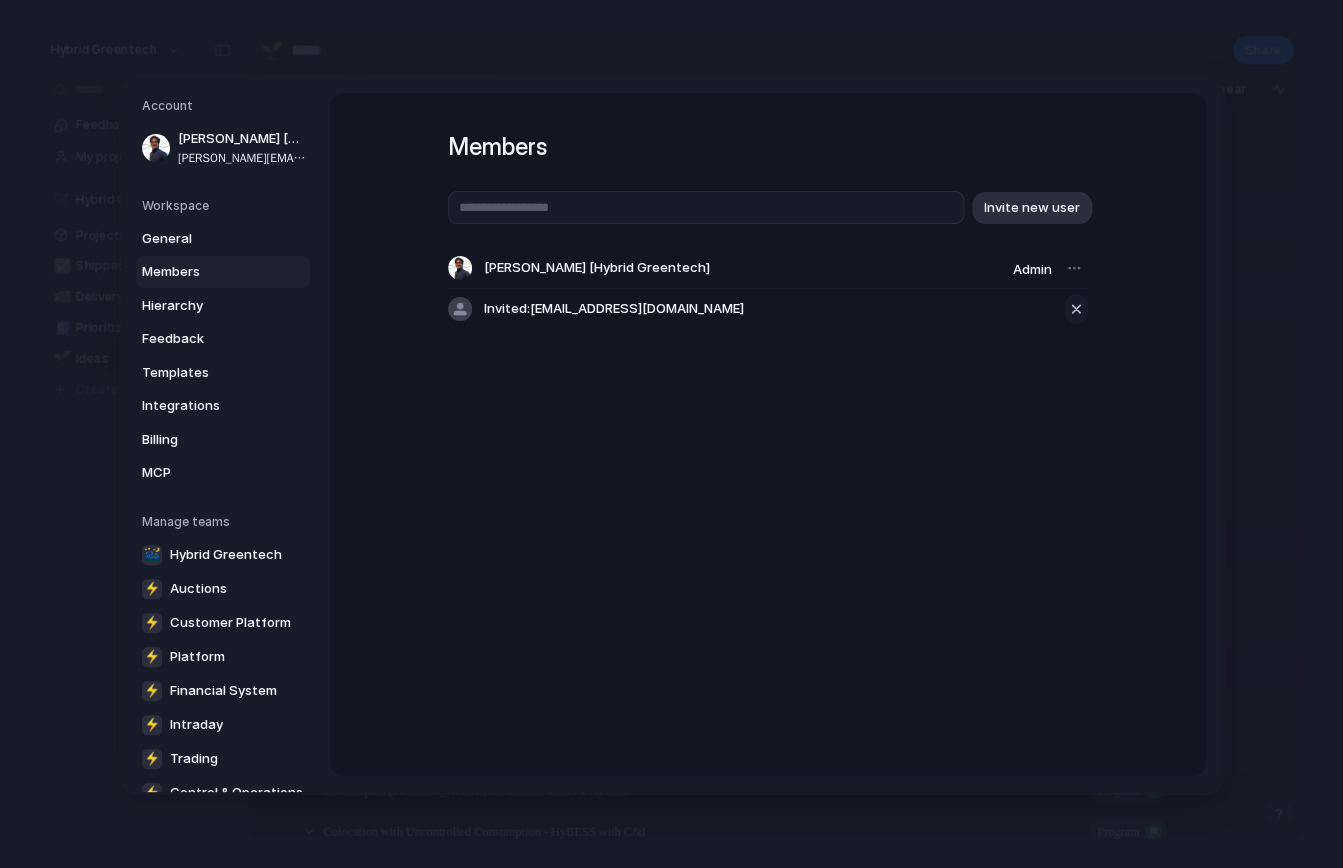 click at bounding box center (1076, 309) 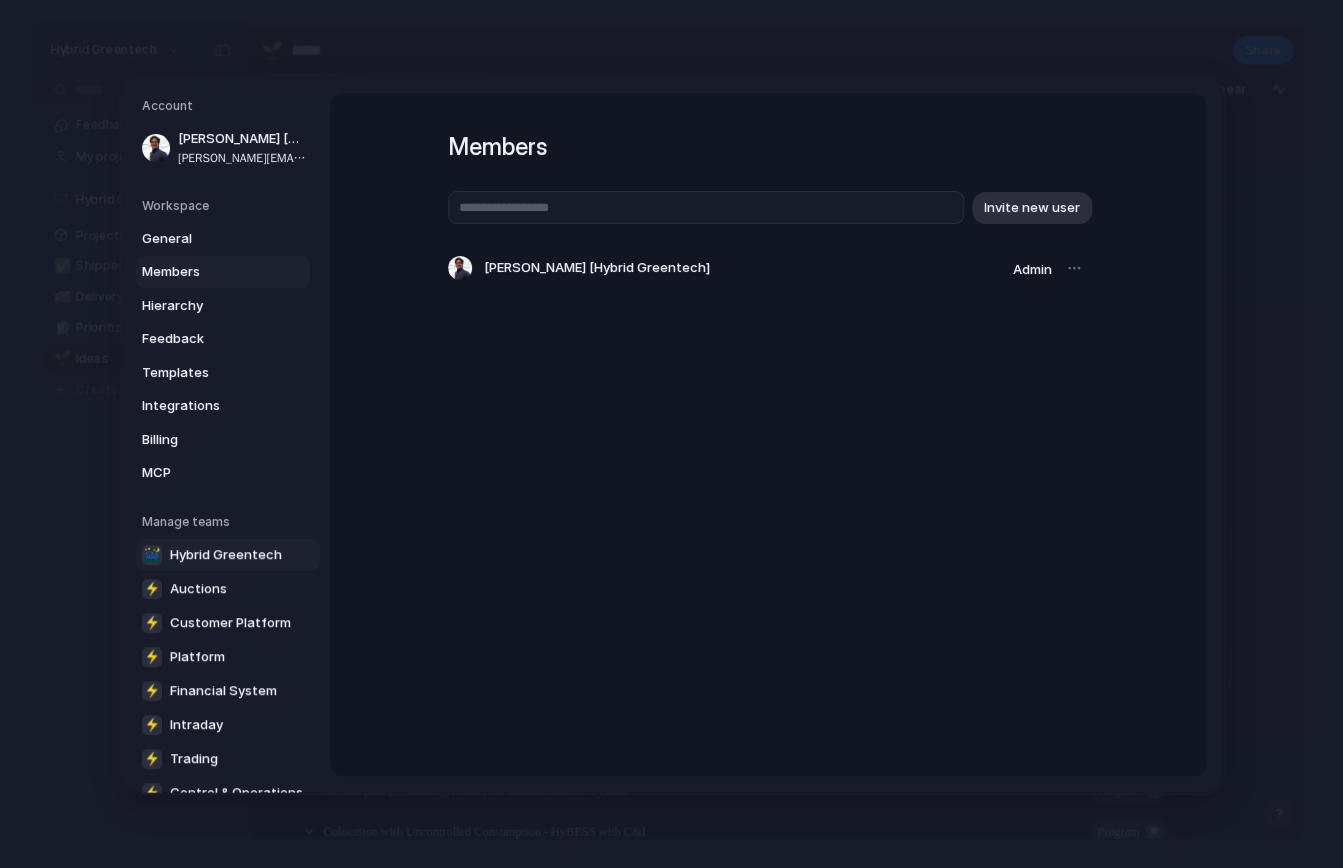 click on "Hybrid Greentech" at bounding box center [226, 554] 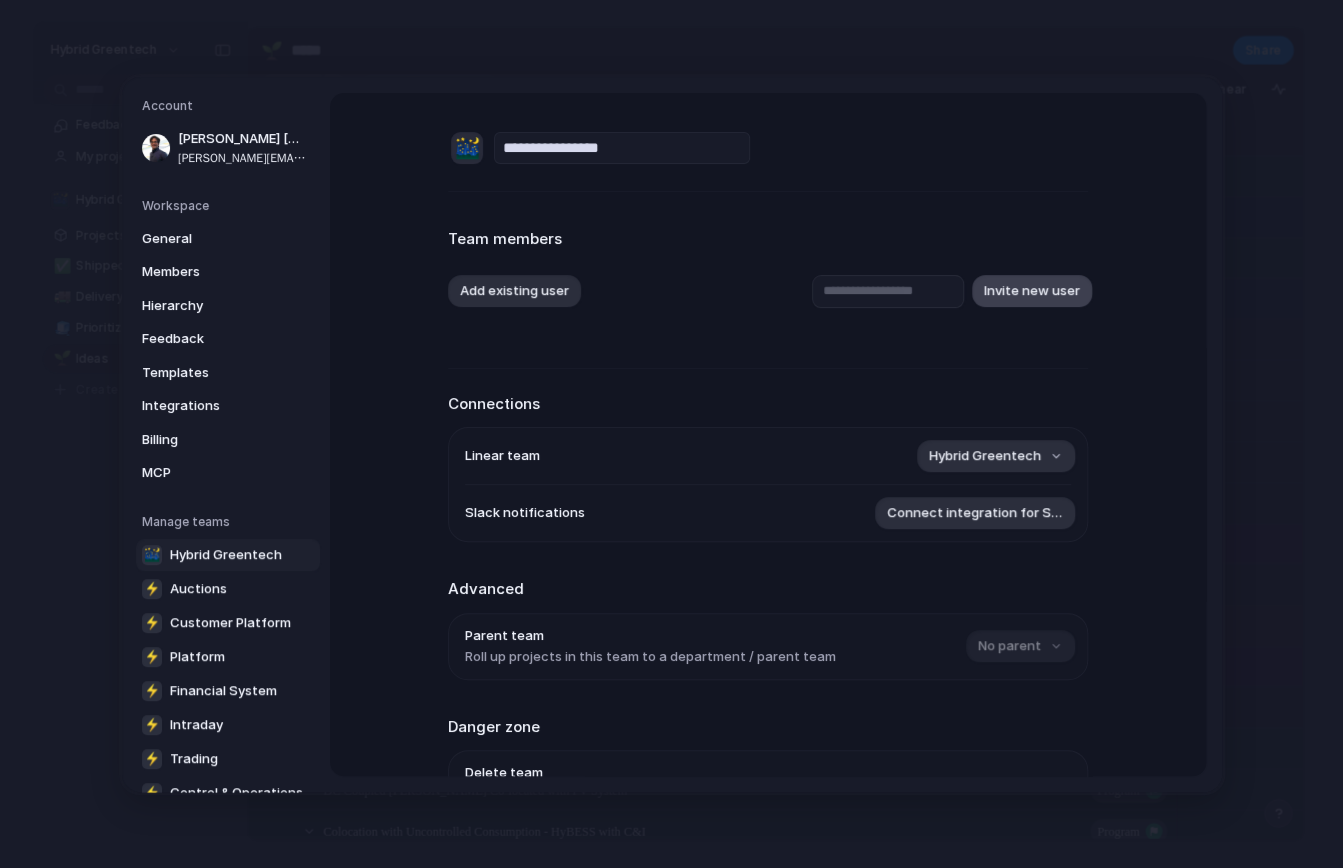 click on "Invite new user" at bounding box center (1032, 291) 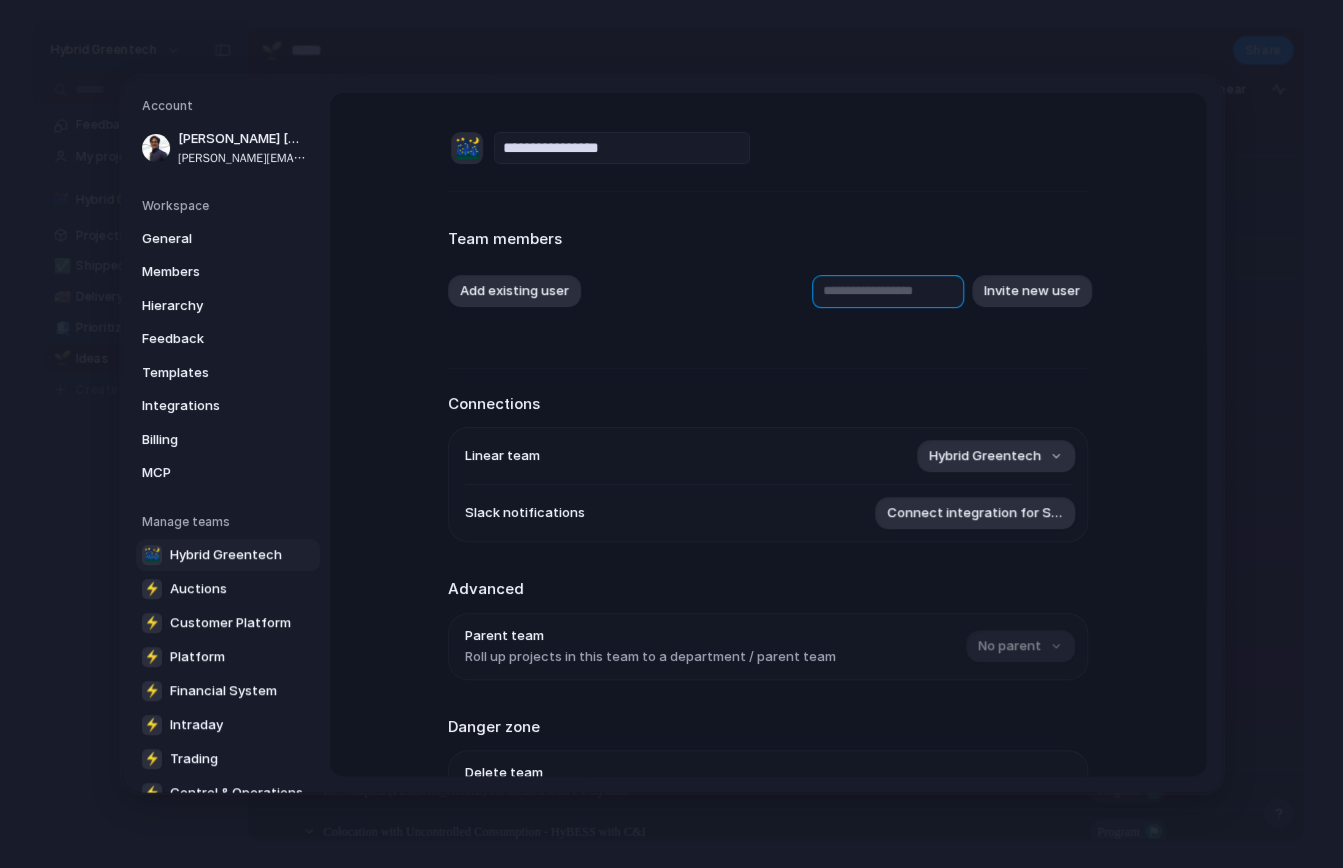 click at bounding box center (888, 290) 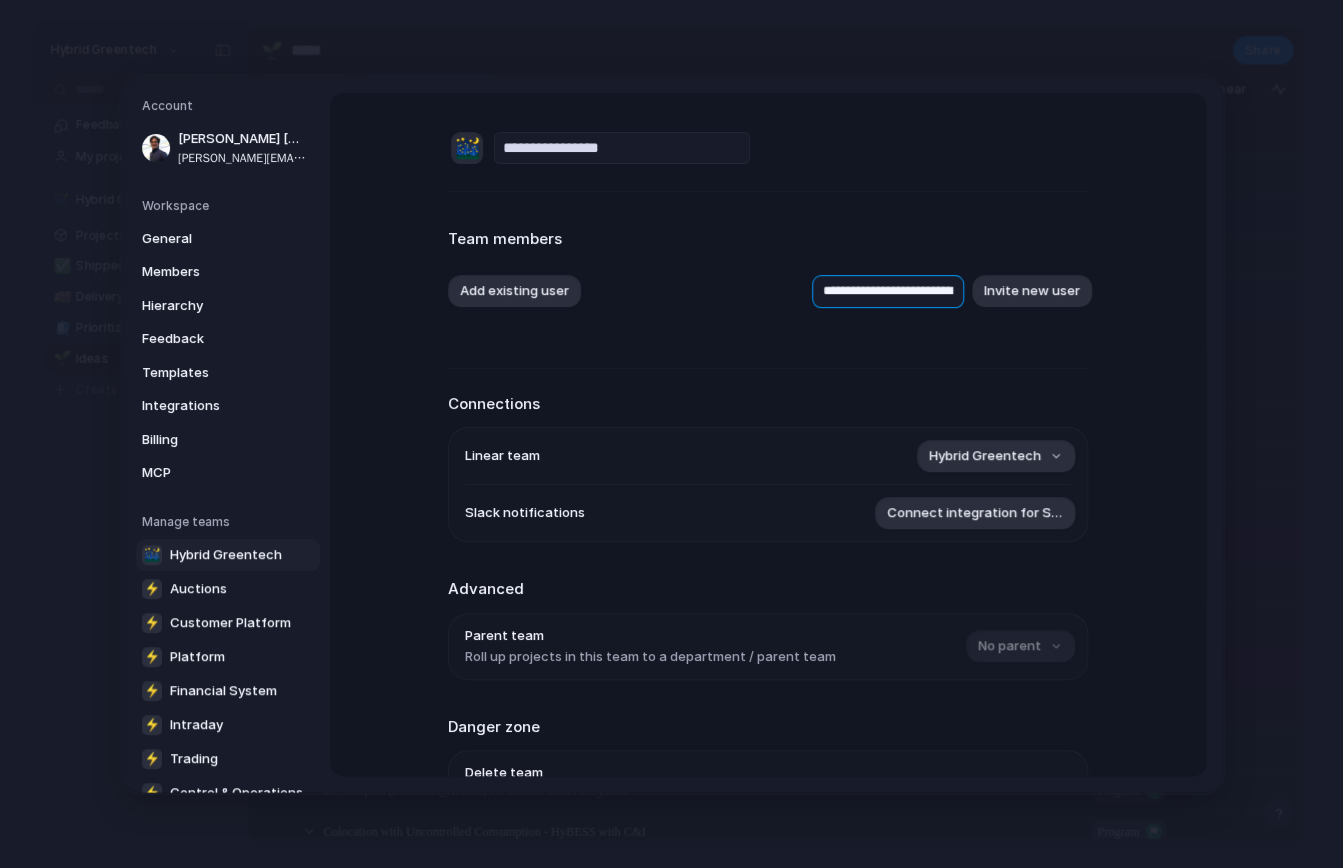 type on "**********" 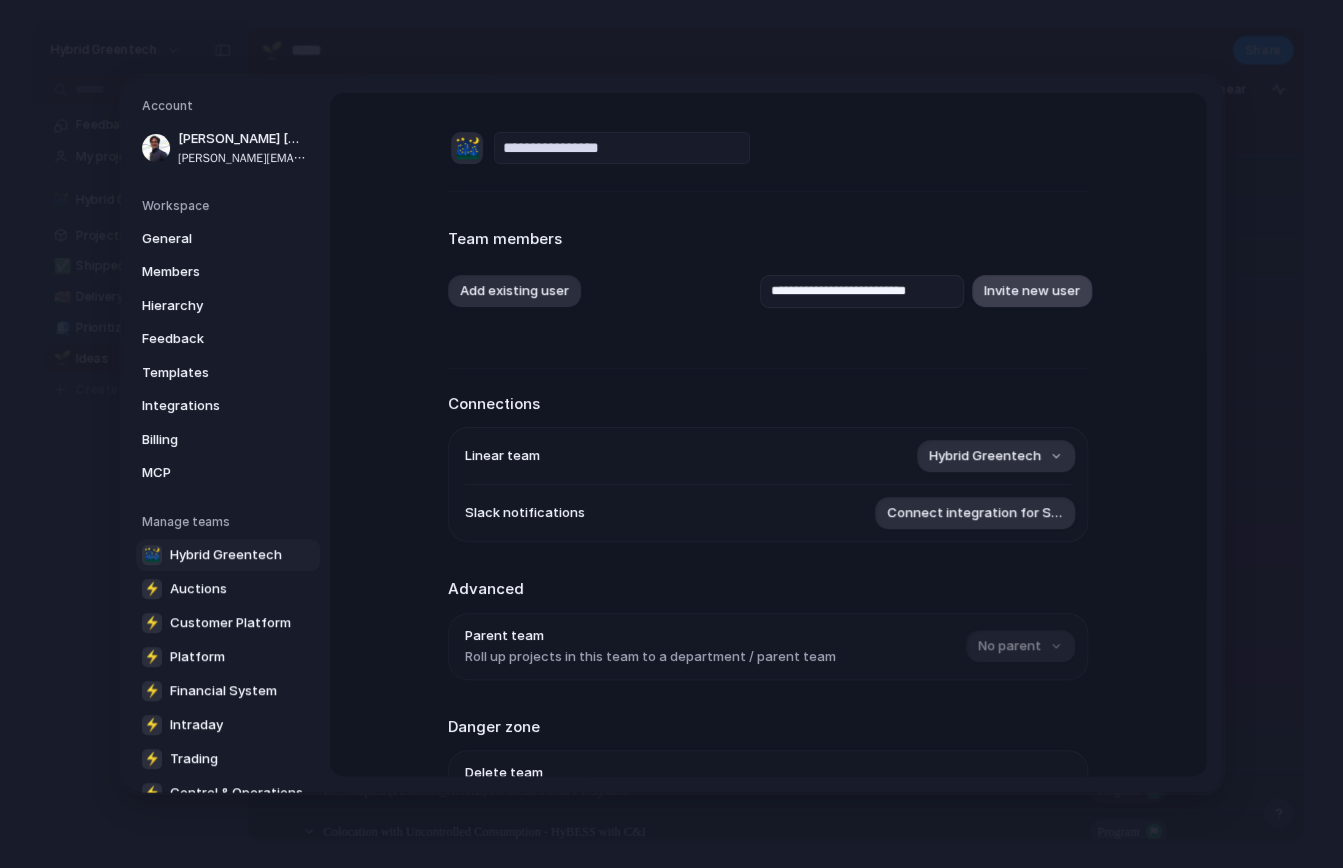 click on "Invite new user" at bounding box center (1032, 291) 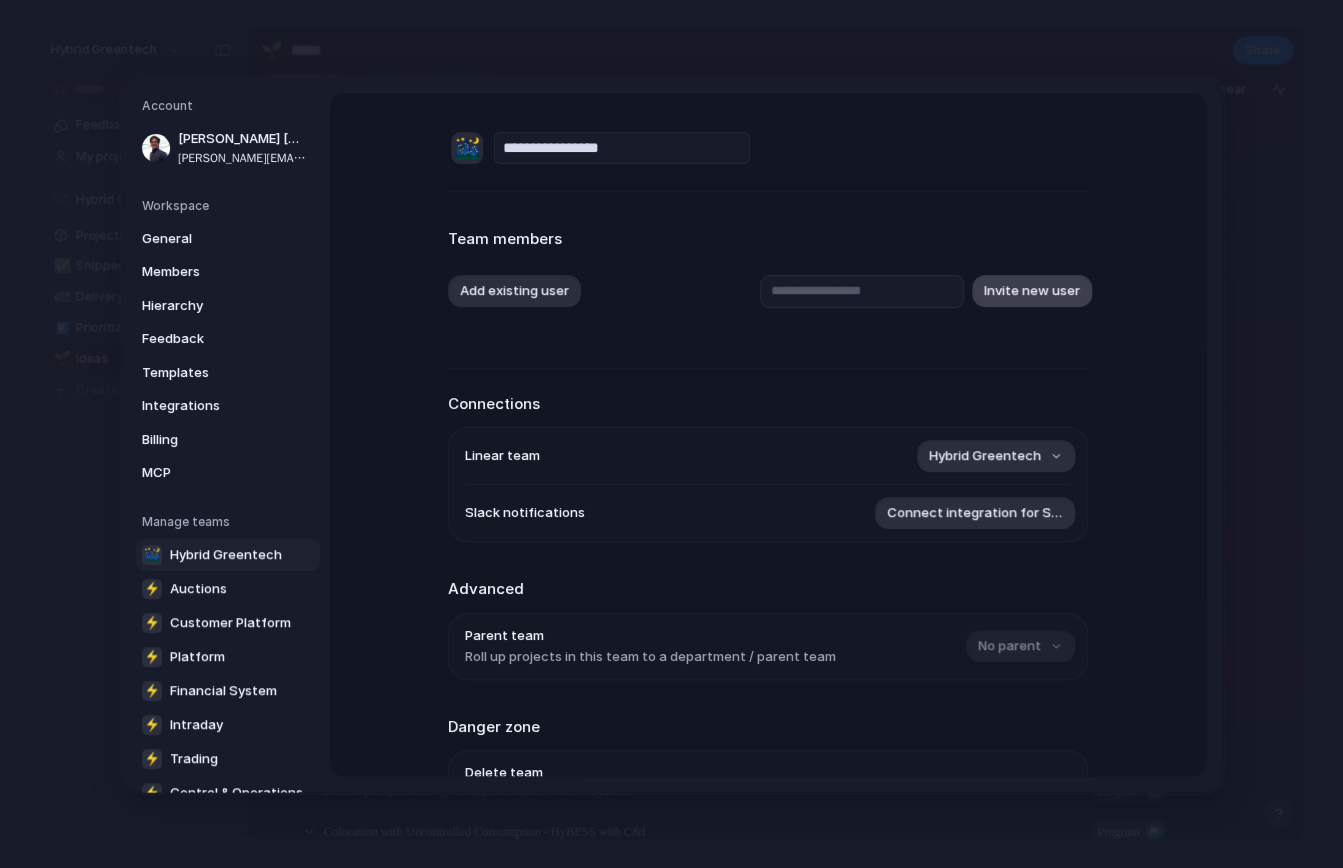 scroll, scrollTop: 0, scrollLeft: 0, axis: both 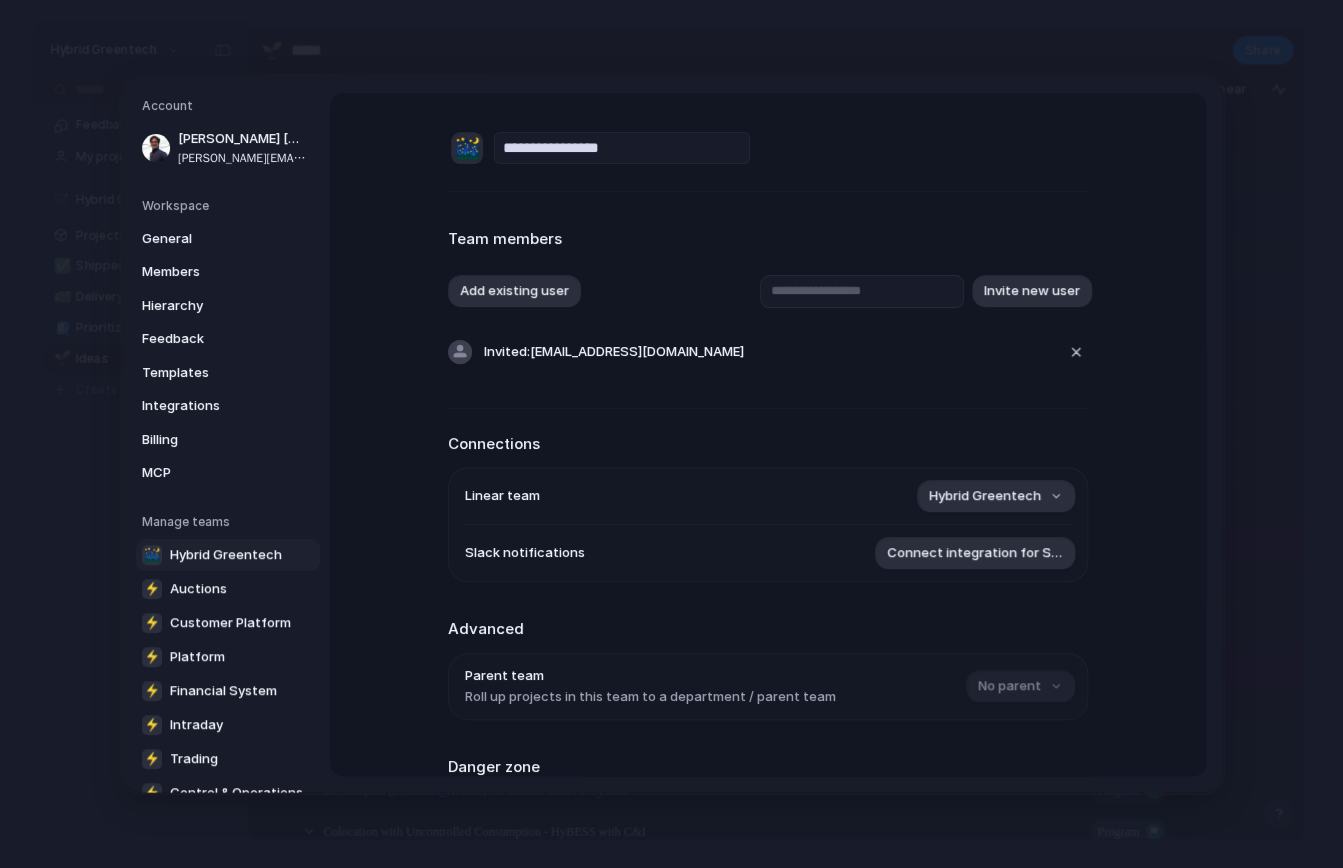 click on "**********" at bounding box center [768, 520] 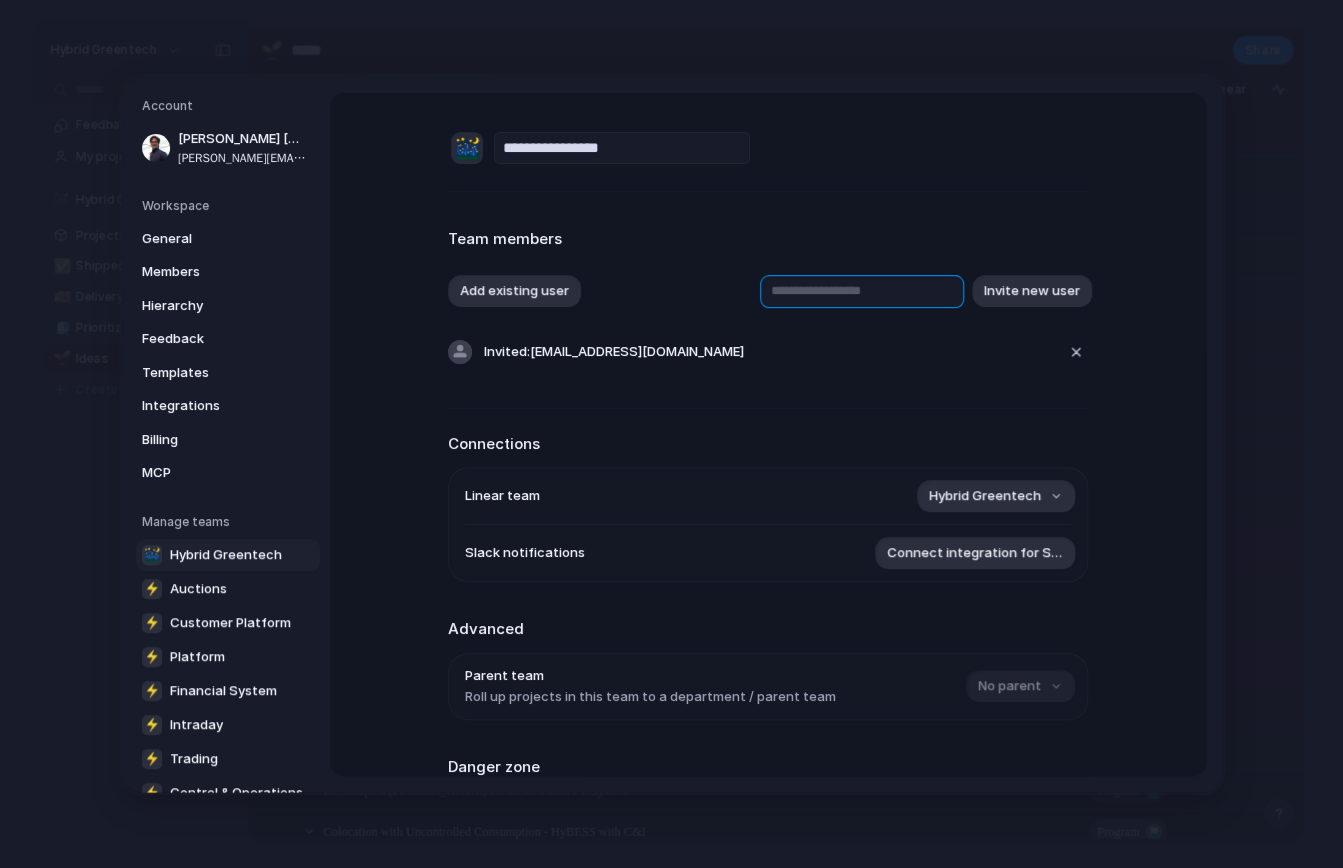 click at bounding box center (862, 290) 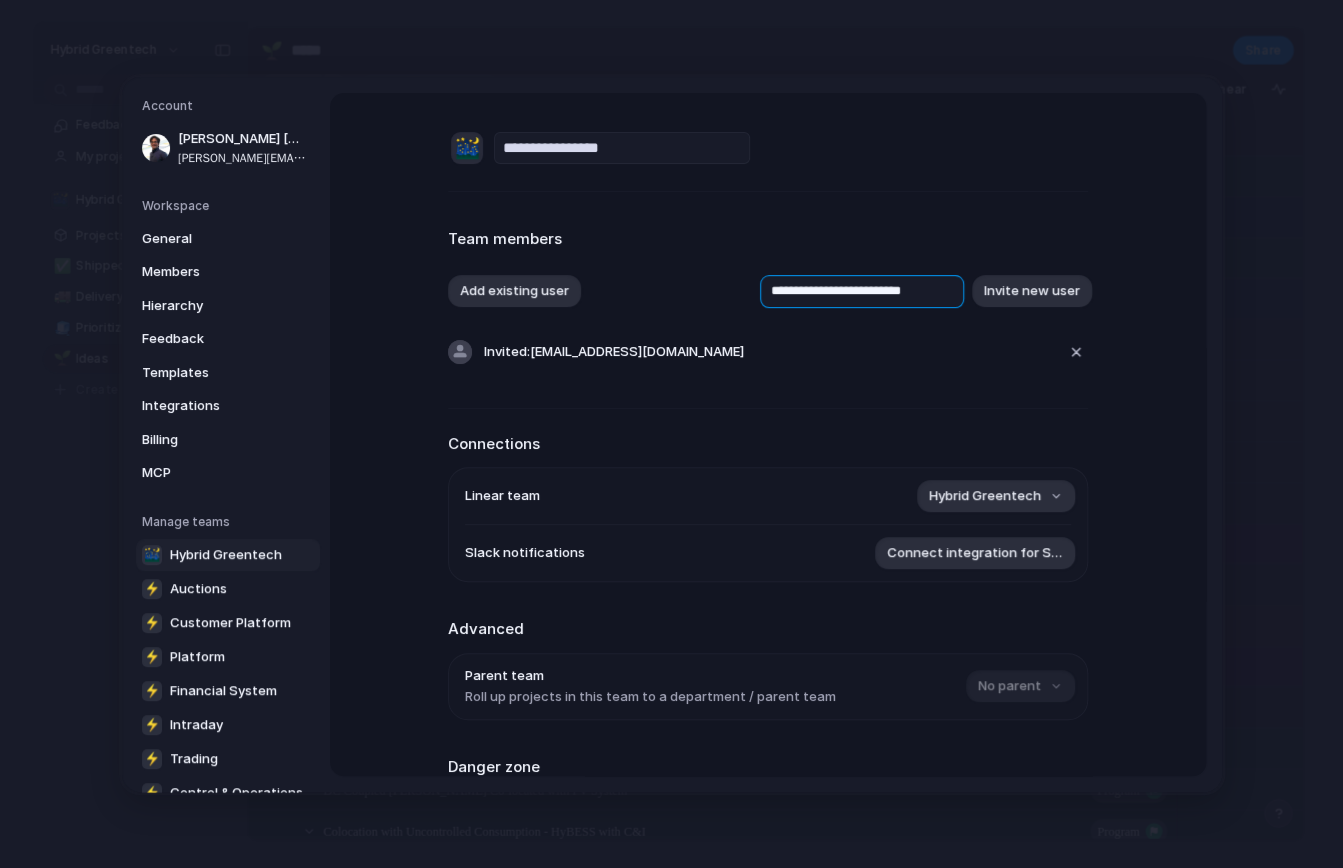 scroll, scrollTop: 0, scrollLeft: 16, axis: horizontal 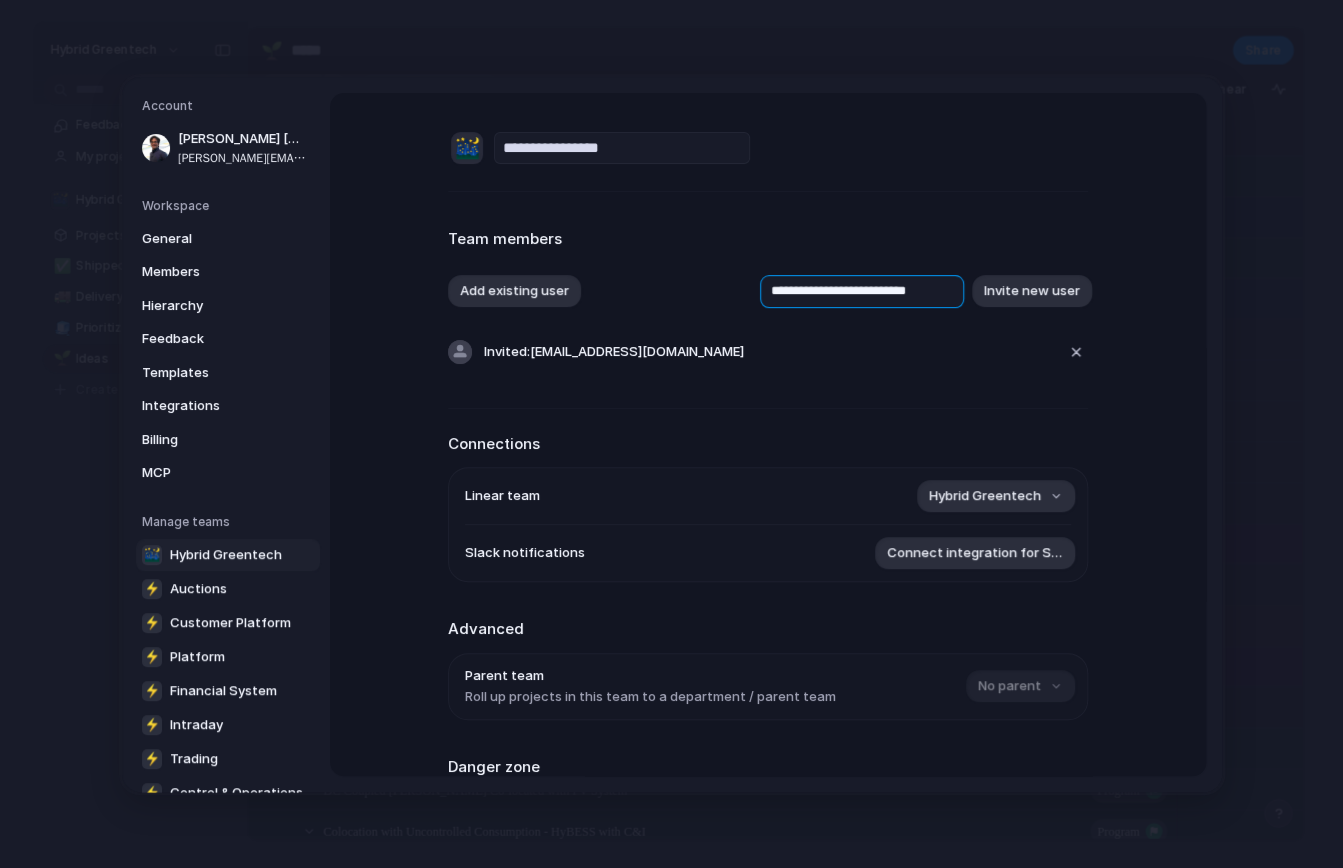 type on "**********" 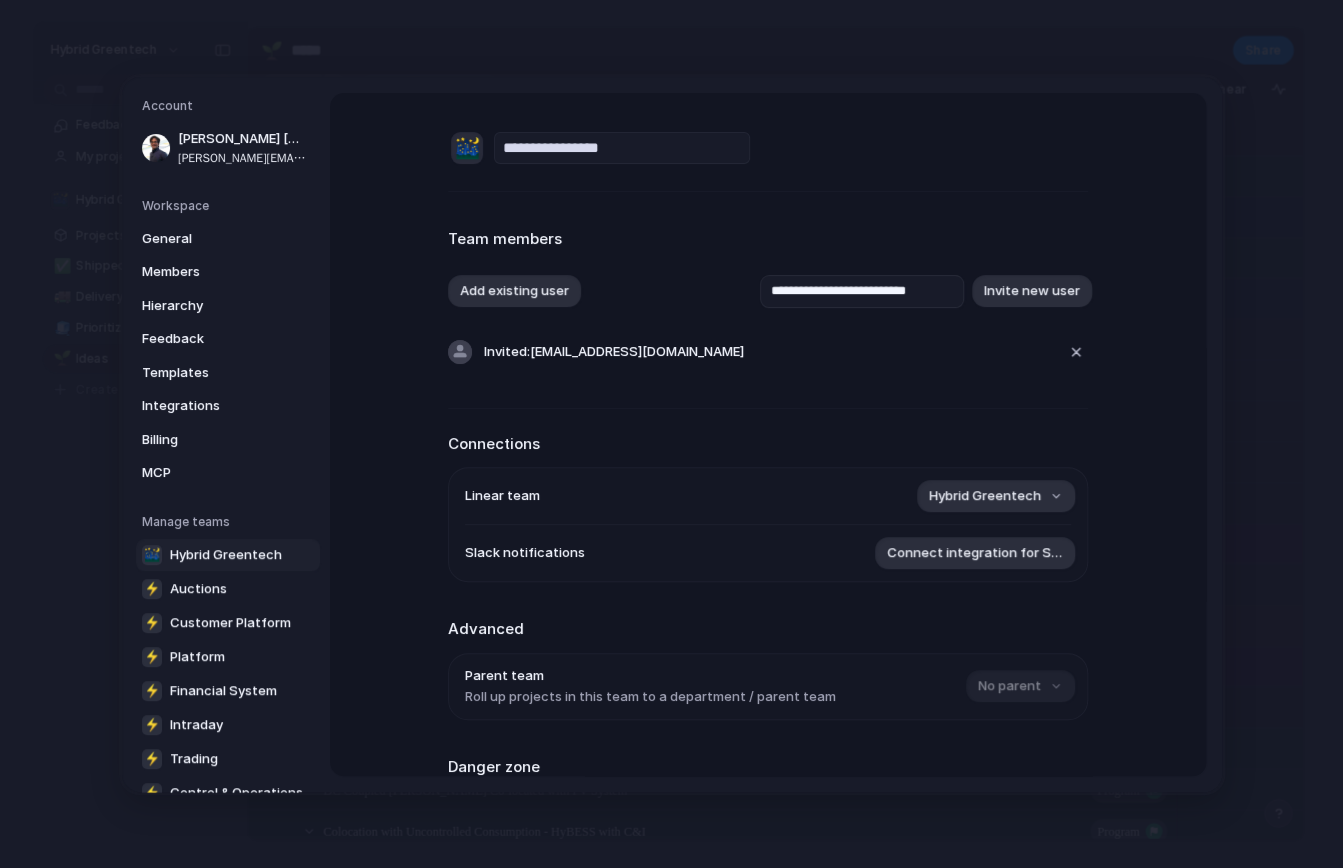 click on "**********" at bounding box center (924, 290) 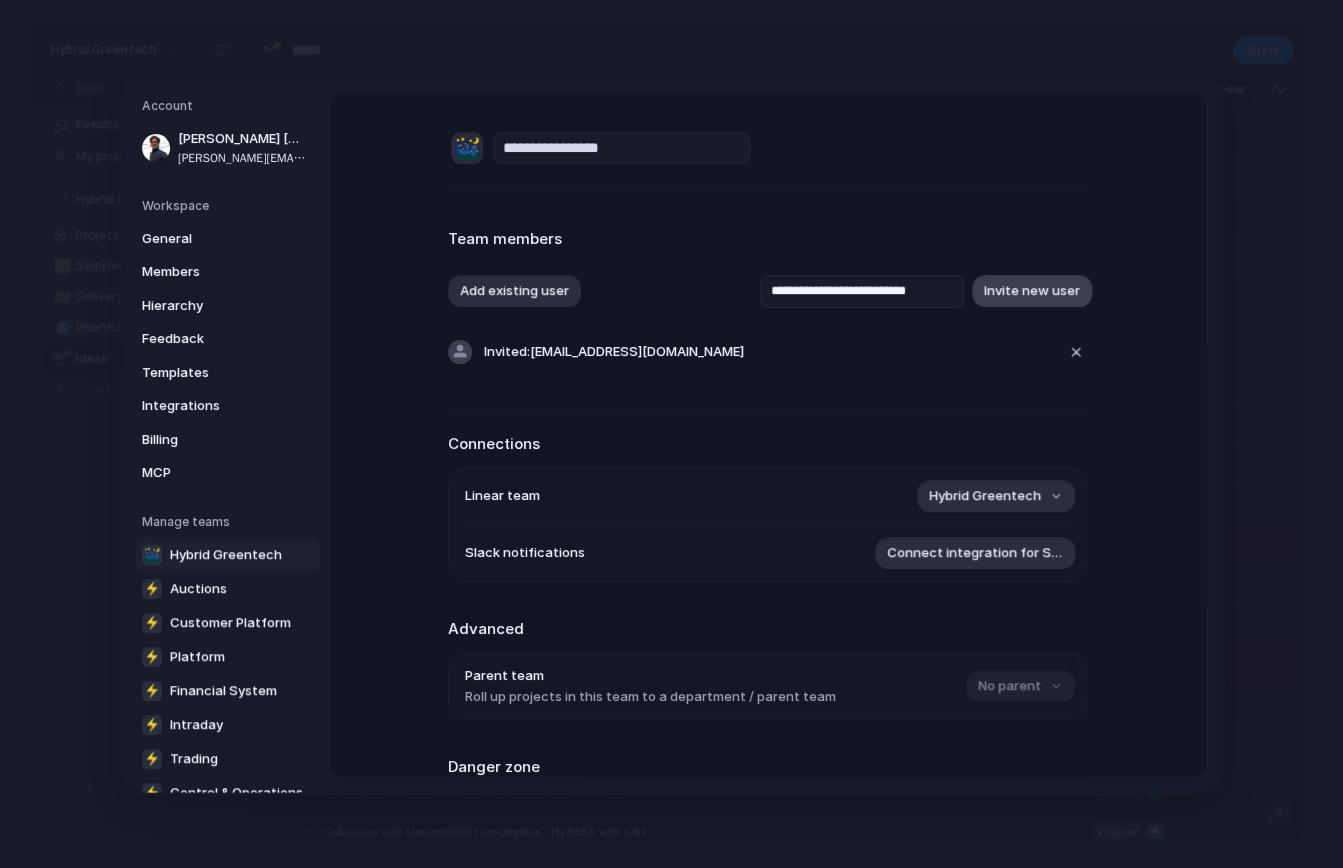 click on "Invite new user" at bounding box center [1032, 291] 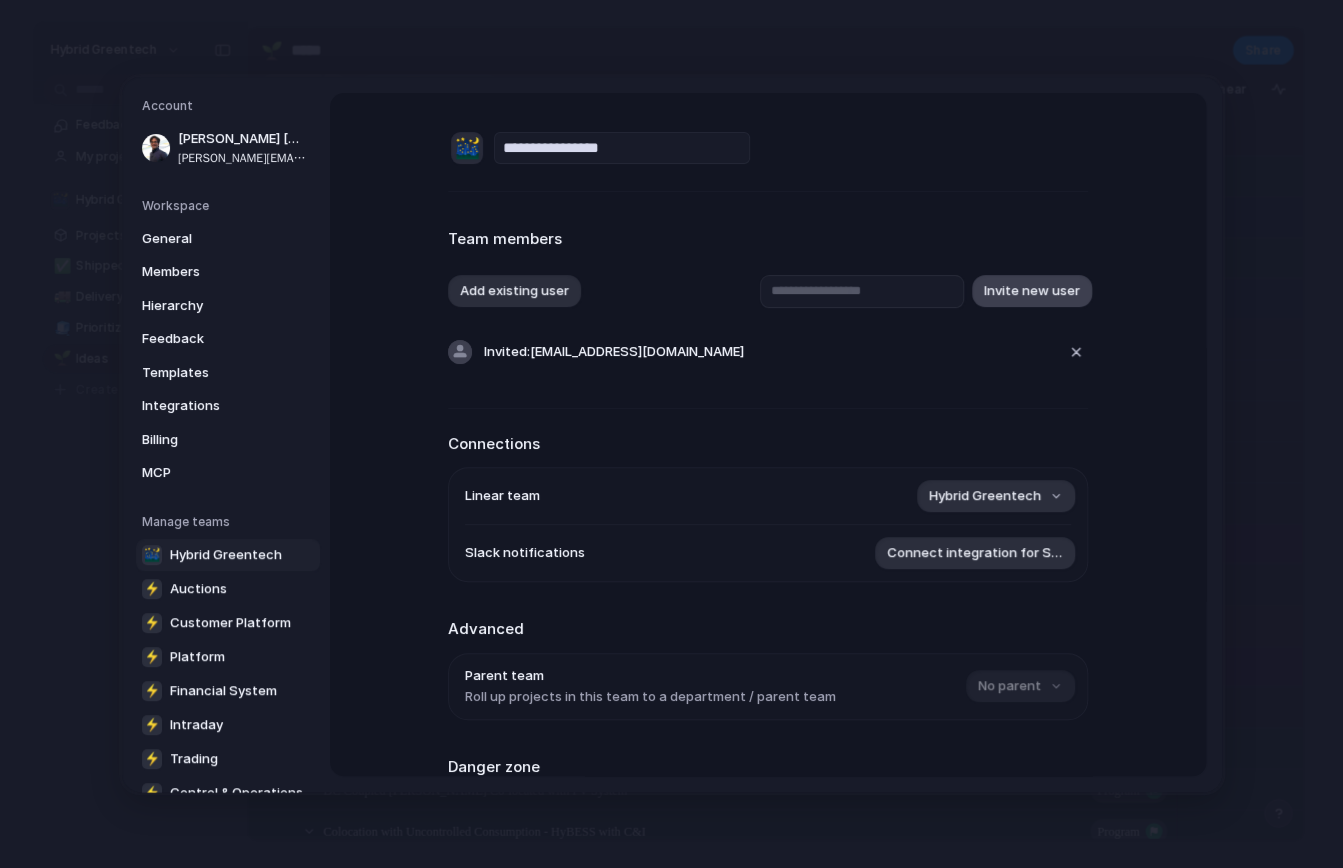 scroll, scrollTop: 0, scrollLeft: 0, axis: both 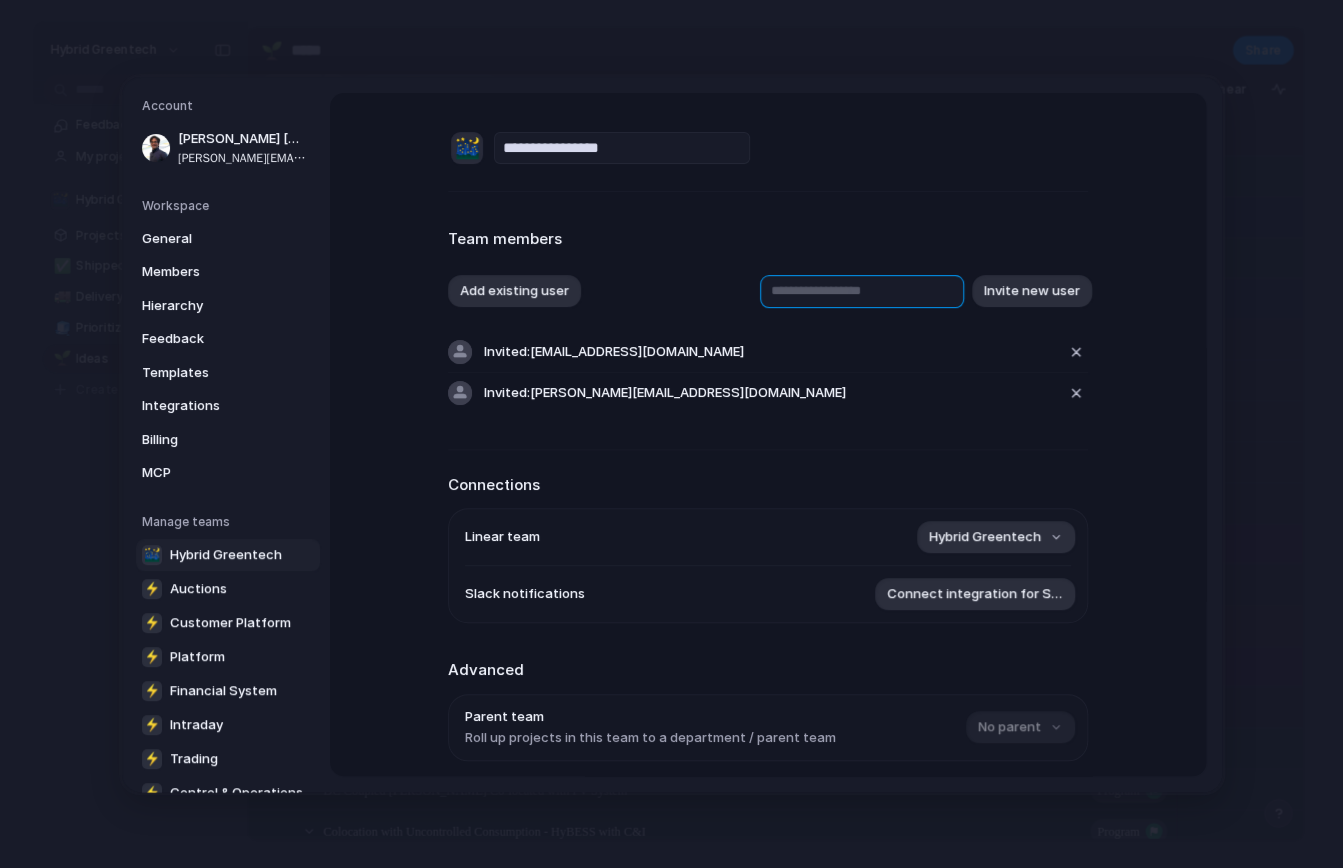 click at bounding box center [862, 290] 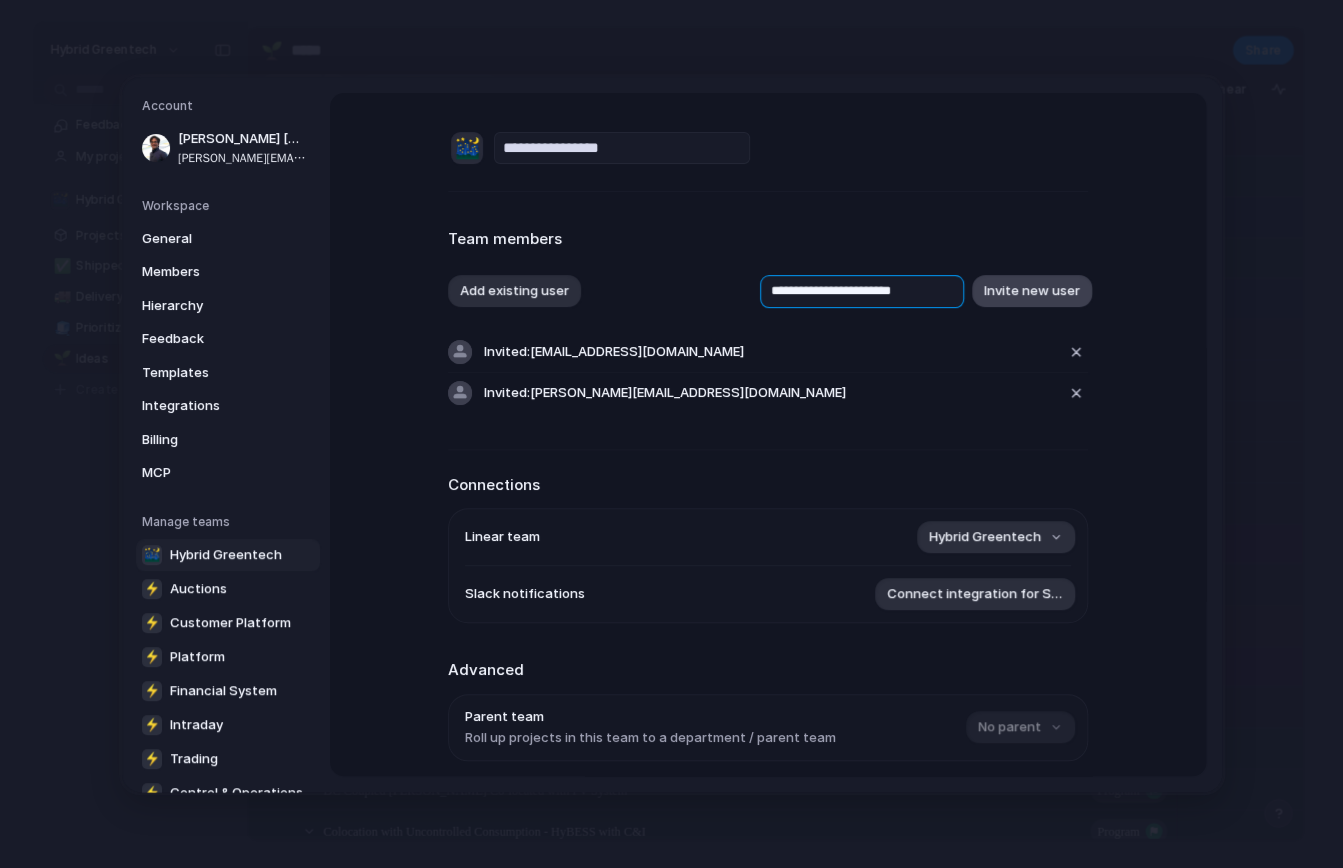 type on "**********" 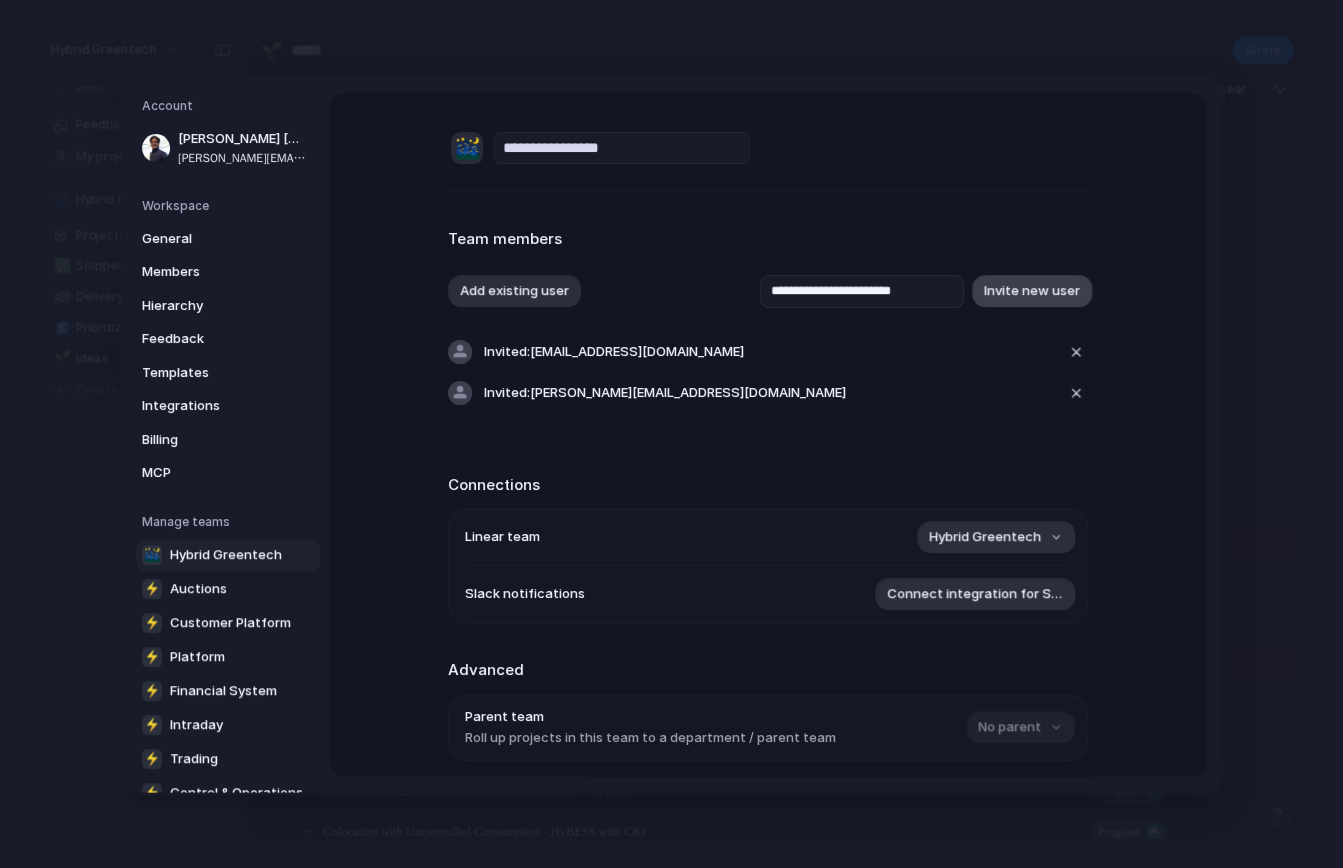 click on "Invite new user" at bounding box center (1032, 291) 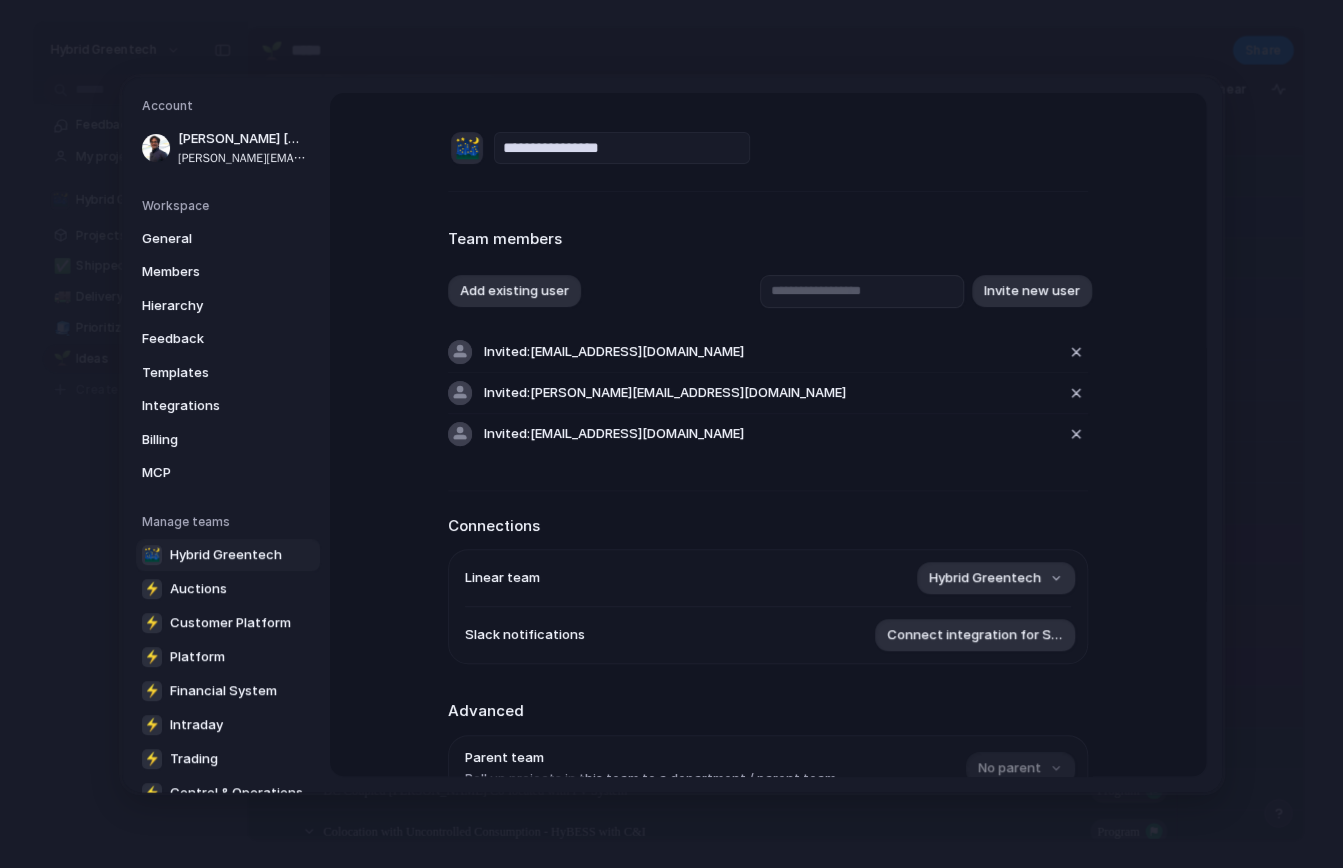 click on "Team members Add existing user Invite new user Invited:  [EMAIL_ADDRESS][DOMAIN_NAME] Invited:  [PERSON_NAME][EMAIL_ADDRESS][DOMAIN_NAME] Invited:  [EMAIL_ADDRESS][DOMAIN_NAME]" at bounding box center [768, 341] 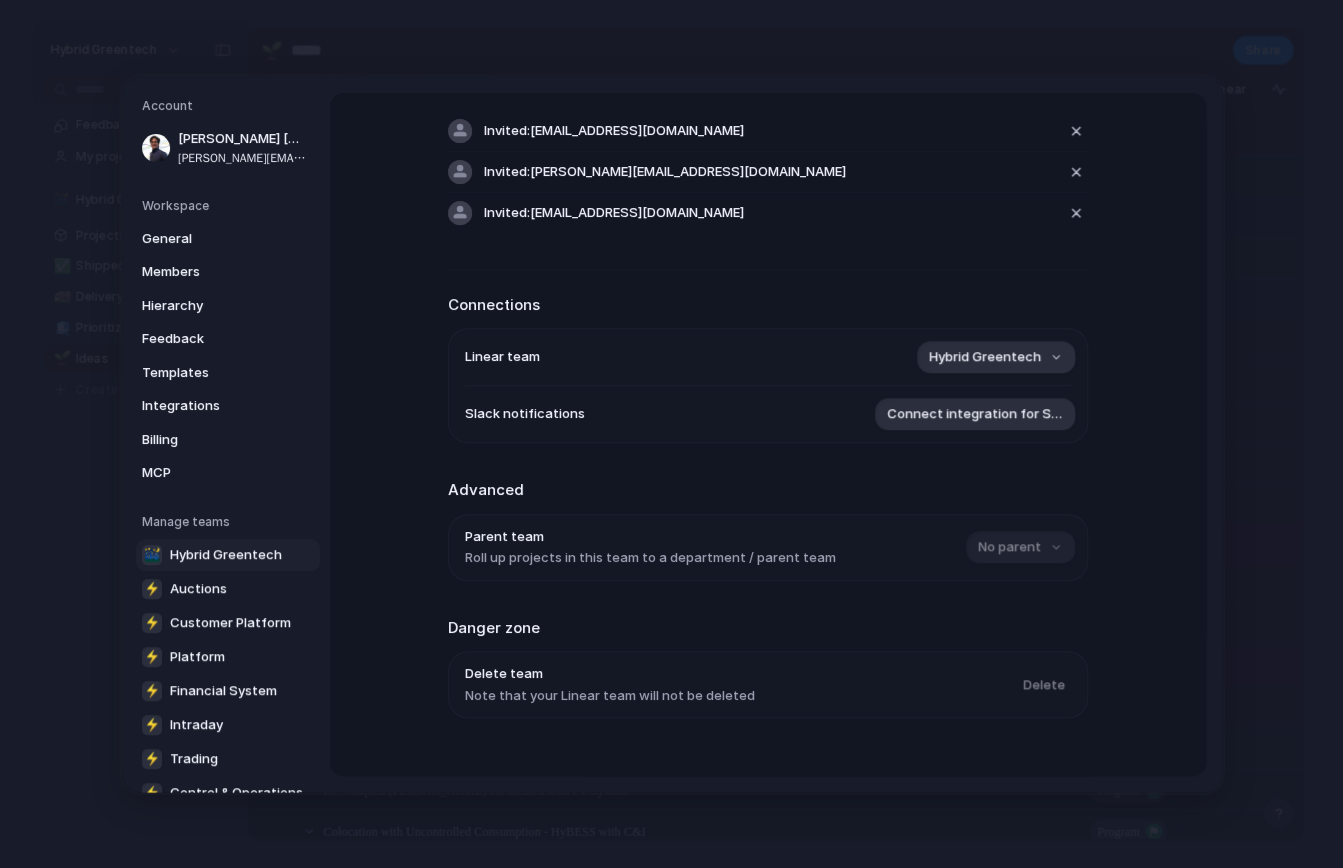 scroll, scrollTop: 257, scrollLeft: 0, axis: vertical 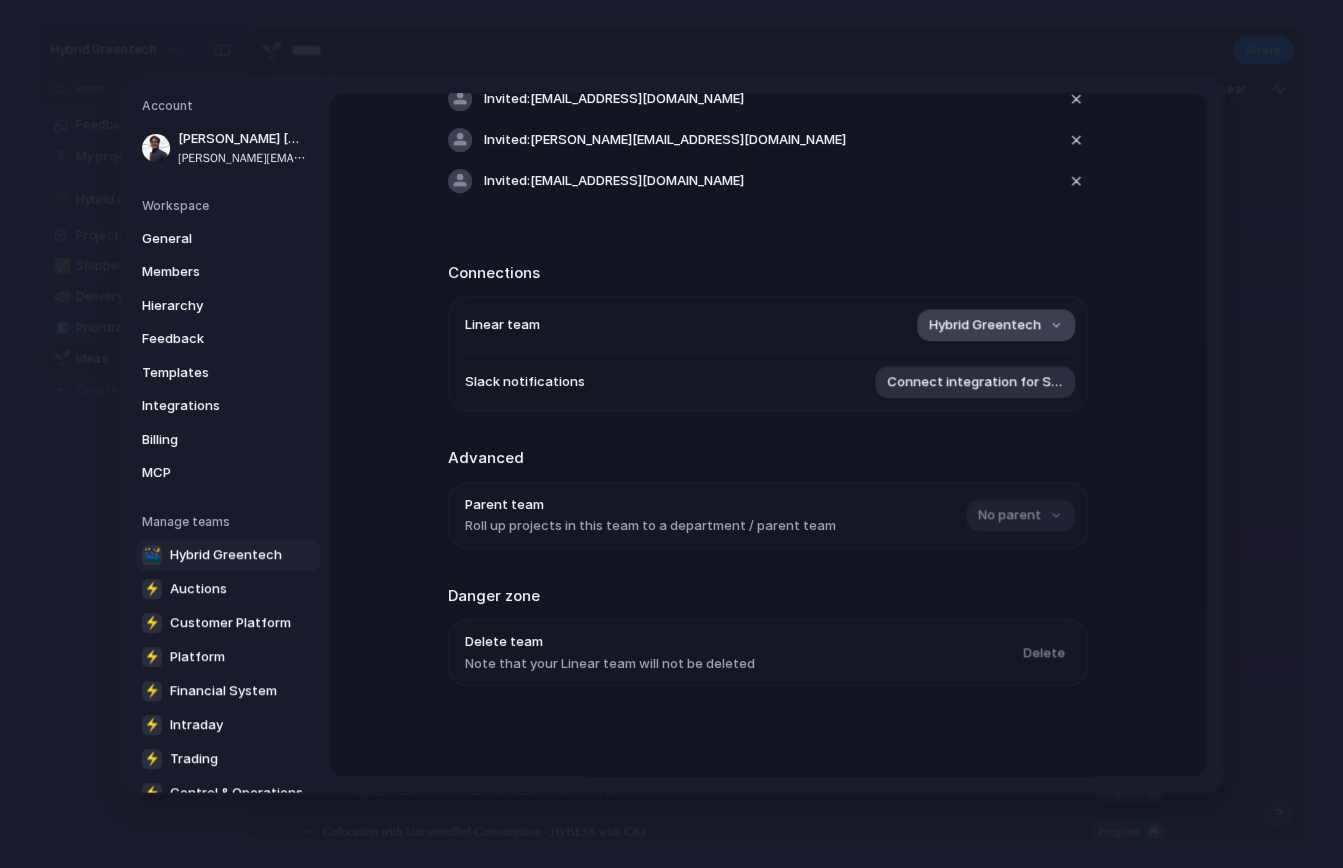 click on "Hybrid Greentech" at bounding box center [985, 325] 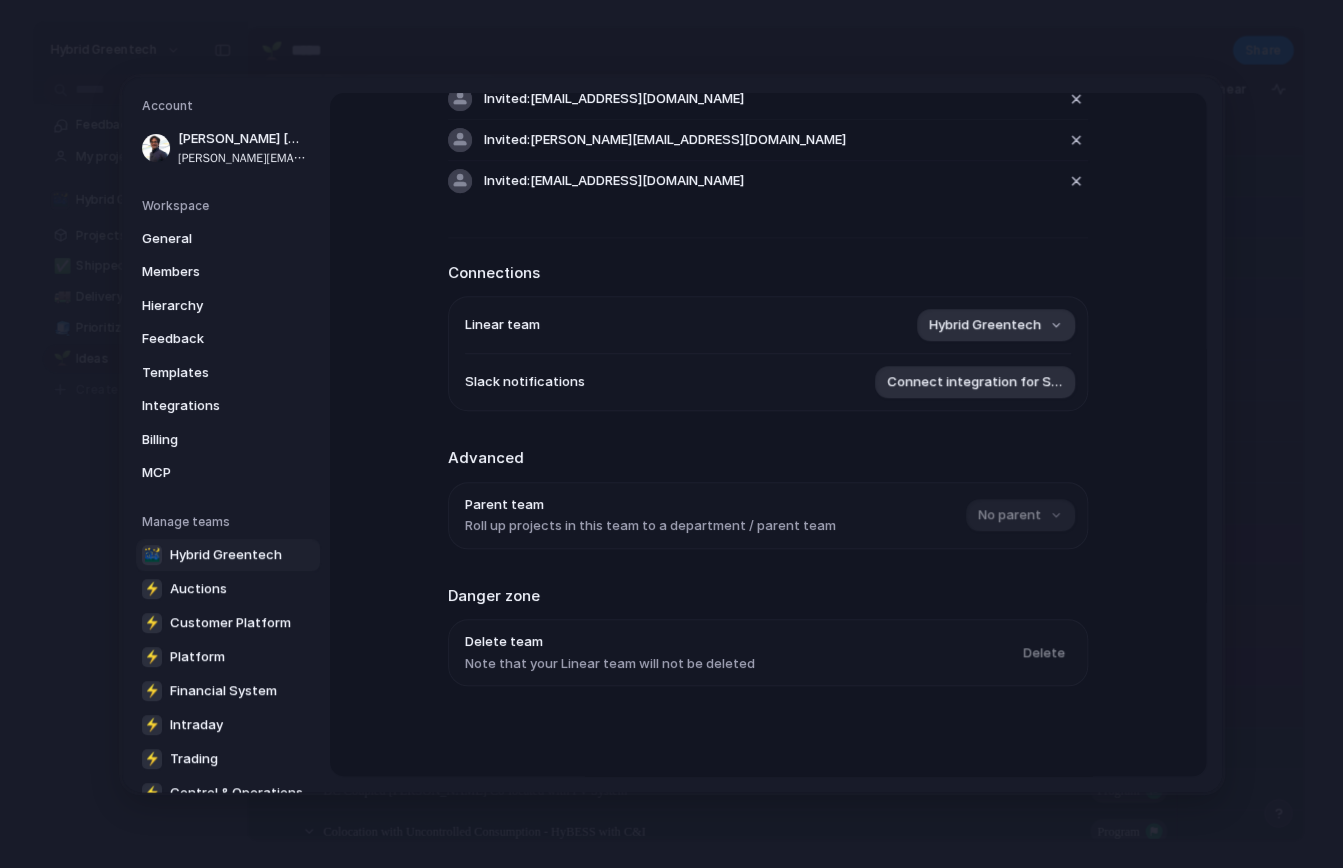 click on "Remove team   ⚡ Auctions   ⚡ Customer Platform   ⚡ Platform   ⚡ Financial System   ⚡ Intraday   ⚡ Trading   ⚡ Control & Operations   ⚡ Planning, Orchestration, Internal Platform   ⚡ Hybrid Greentech" at bounding box center [671, 434] 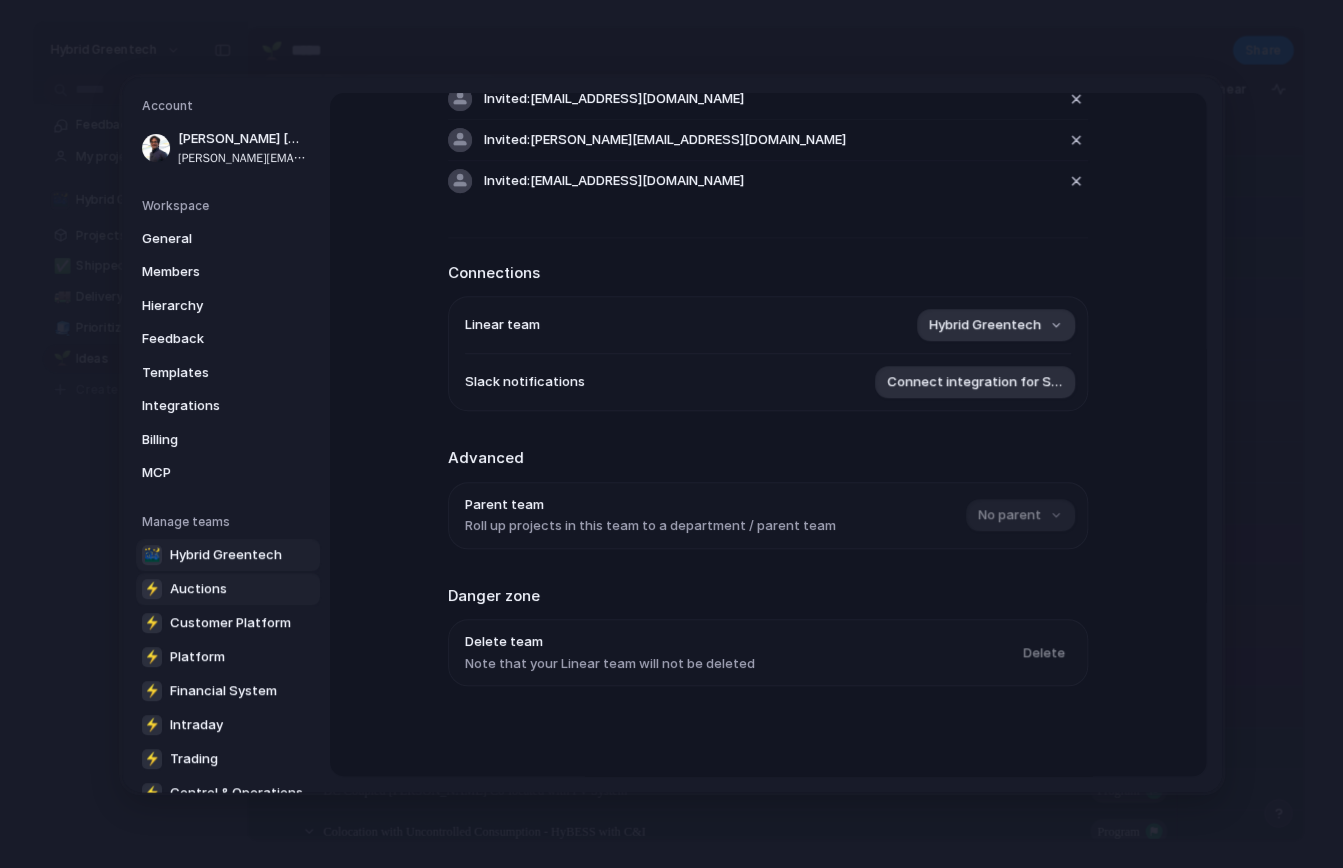 click on "⚡ Auctions" at bounding box center (228, 588) 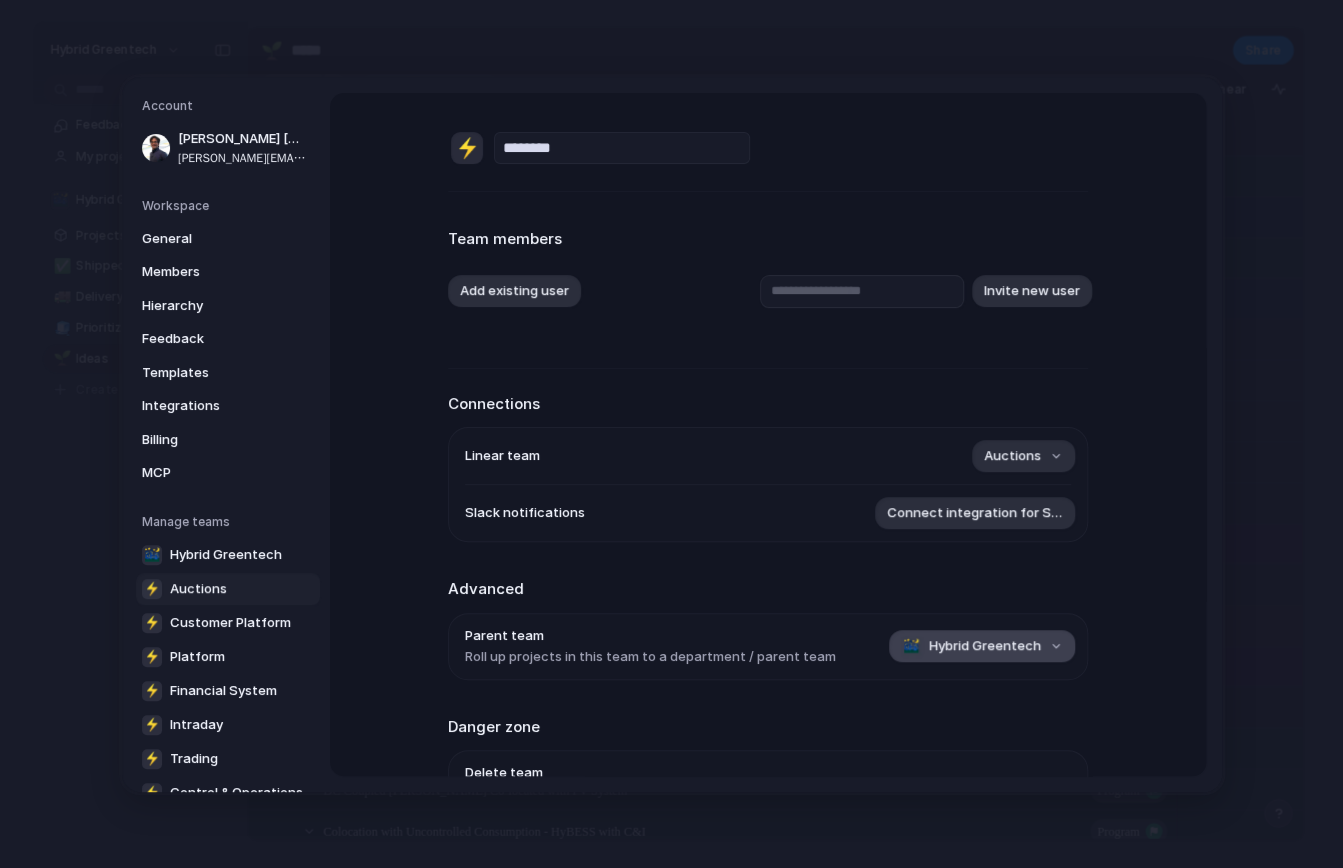 scroll, scrollTop: 135, scrollLeft: 0, axis: vertical 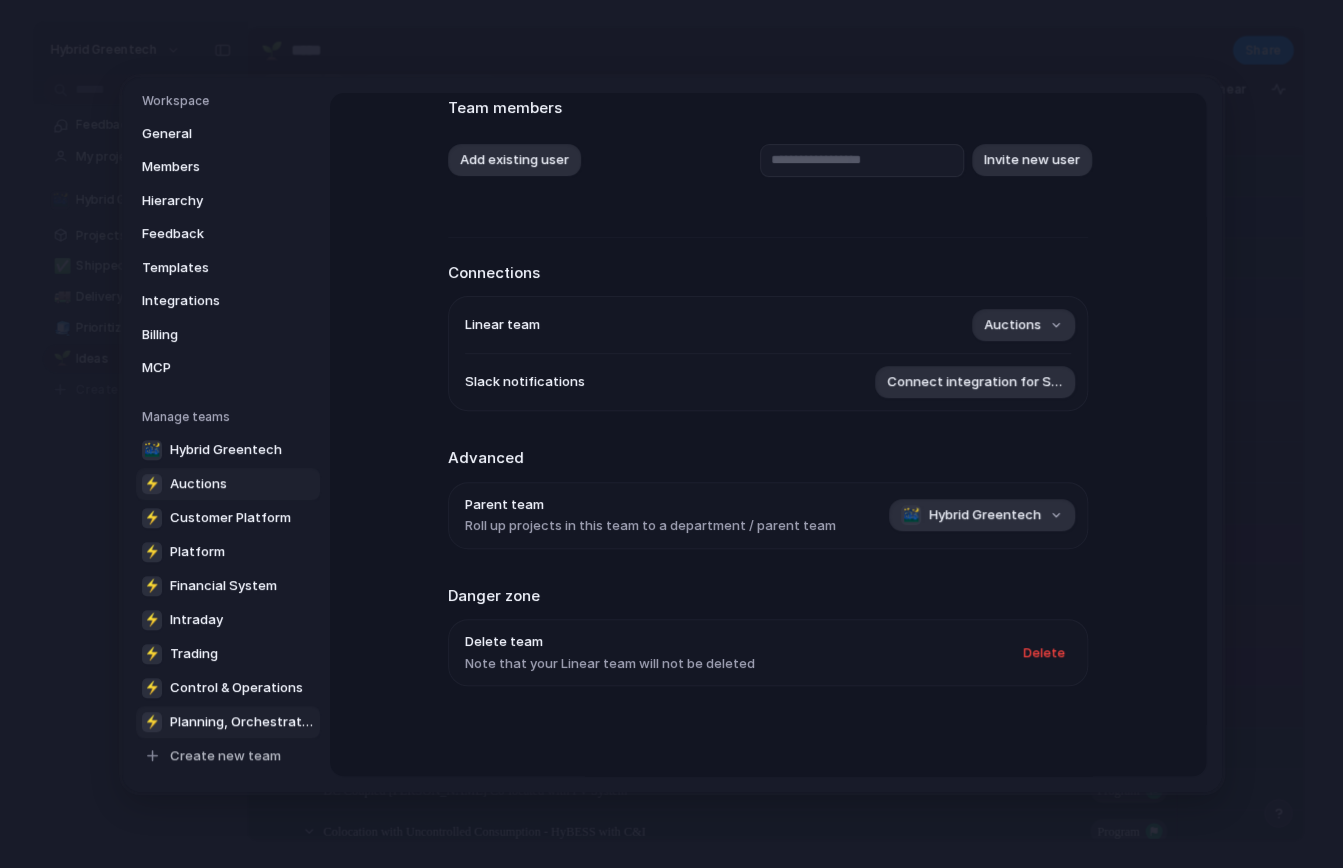 click on "Planning, Orchestration, Internal Platform" at bounding box center (242, 721) 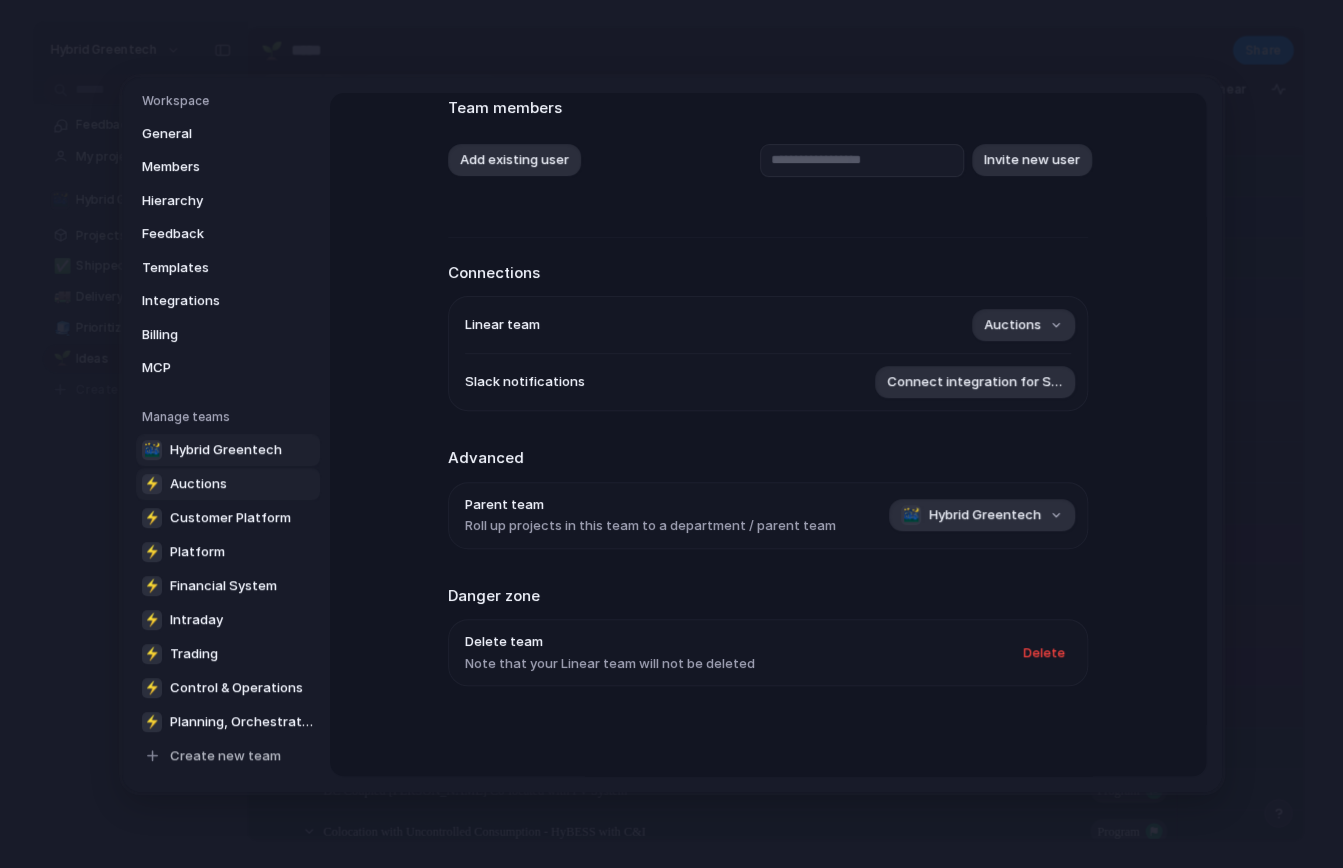 click on "Hybrid Greentech" at bounding box center [226, 449] 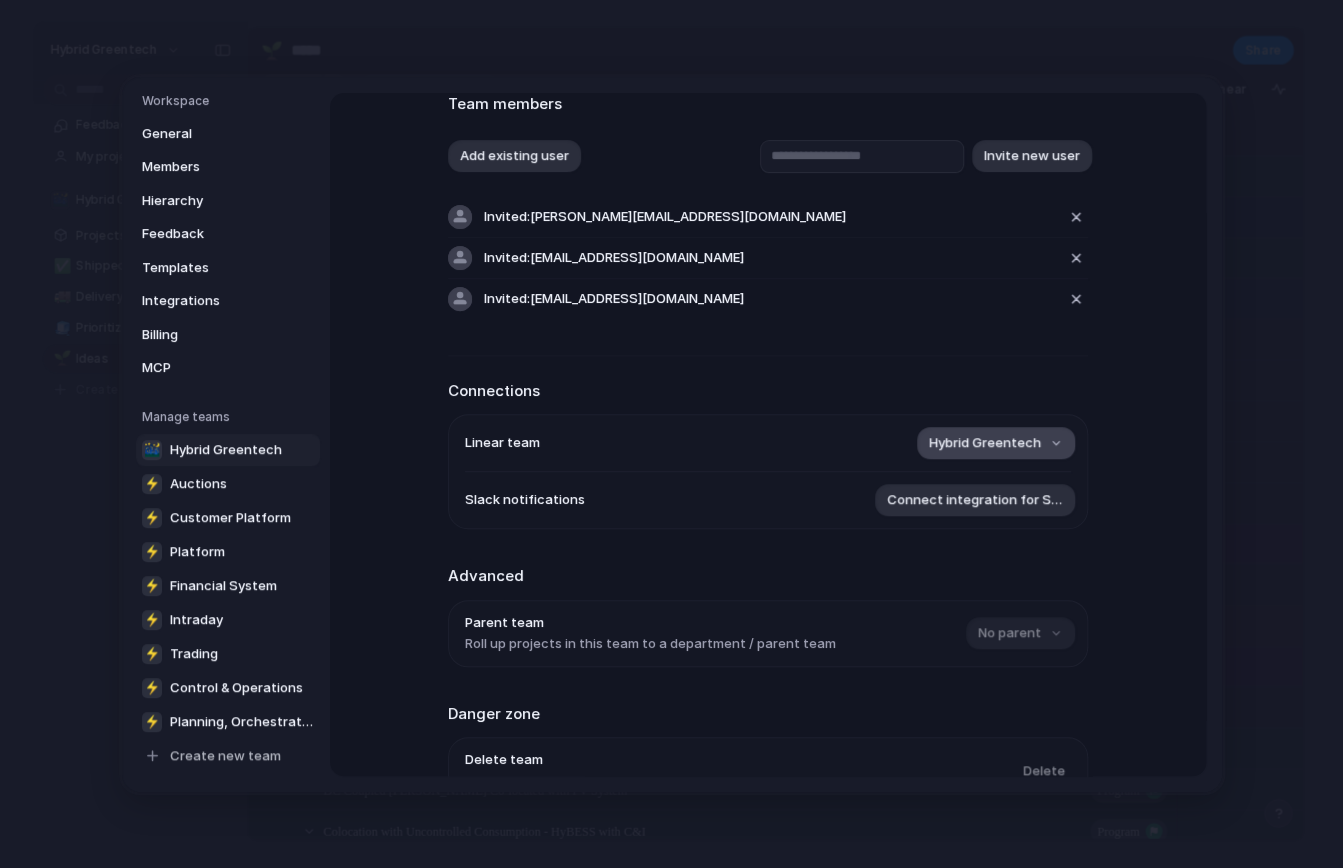 click on "Hybrid Greentech" at bounding box center (996, 443) 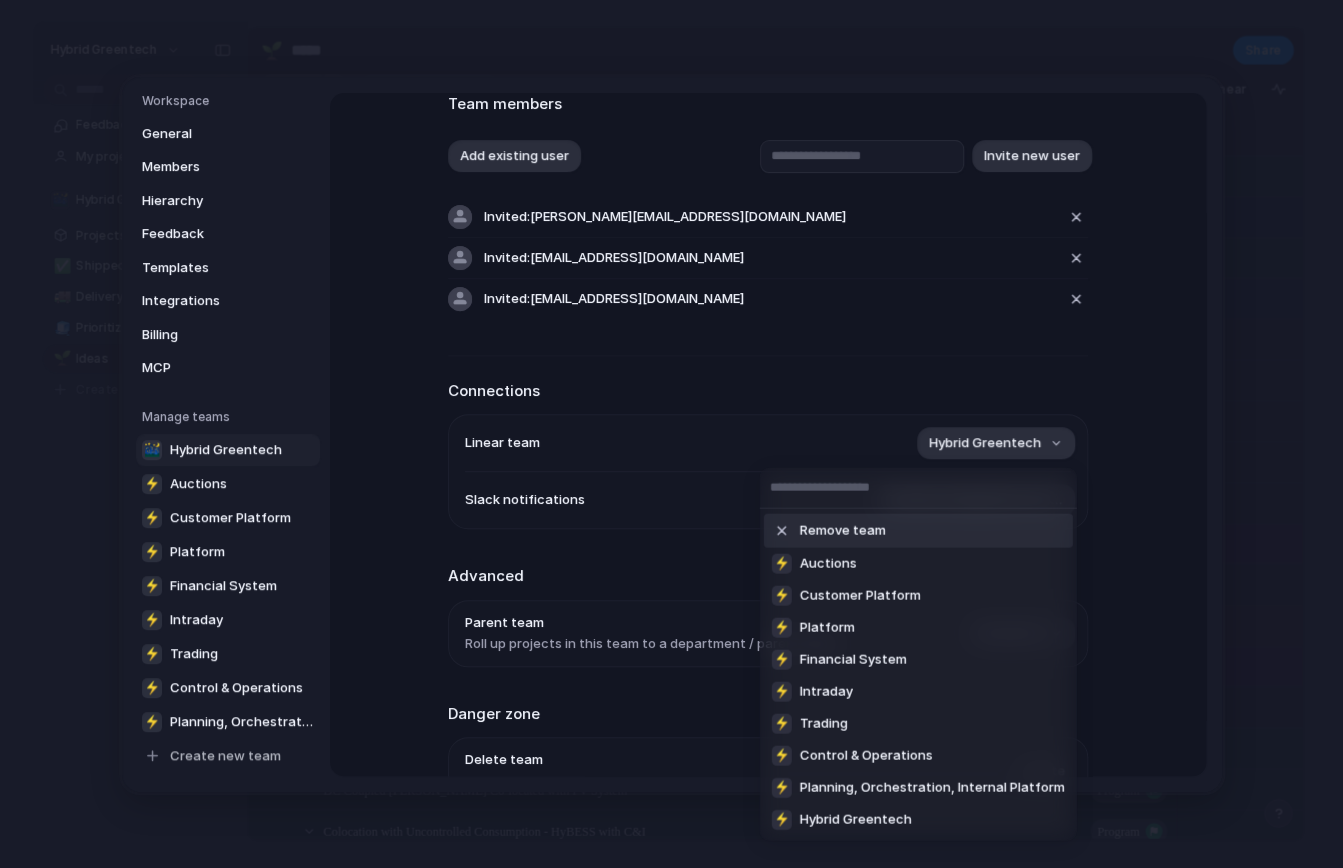 click at bounding box center [782, 531] 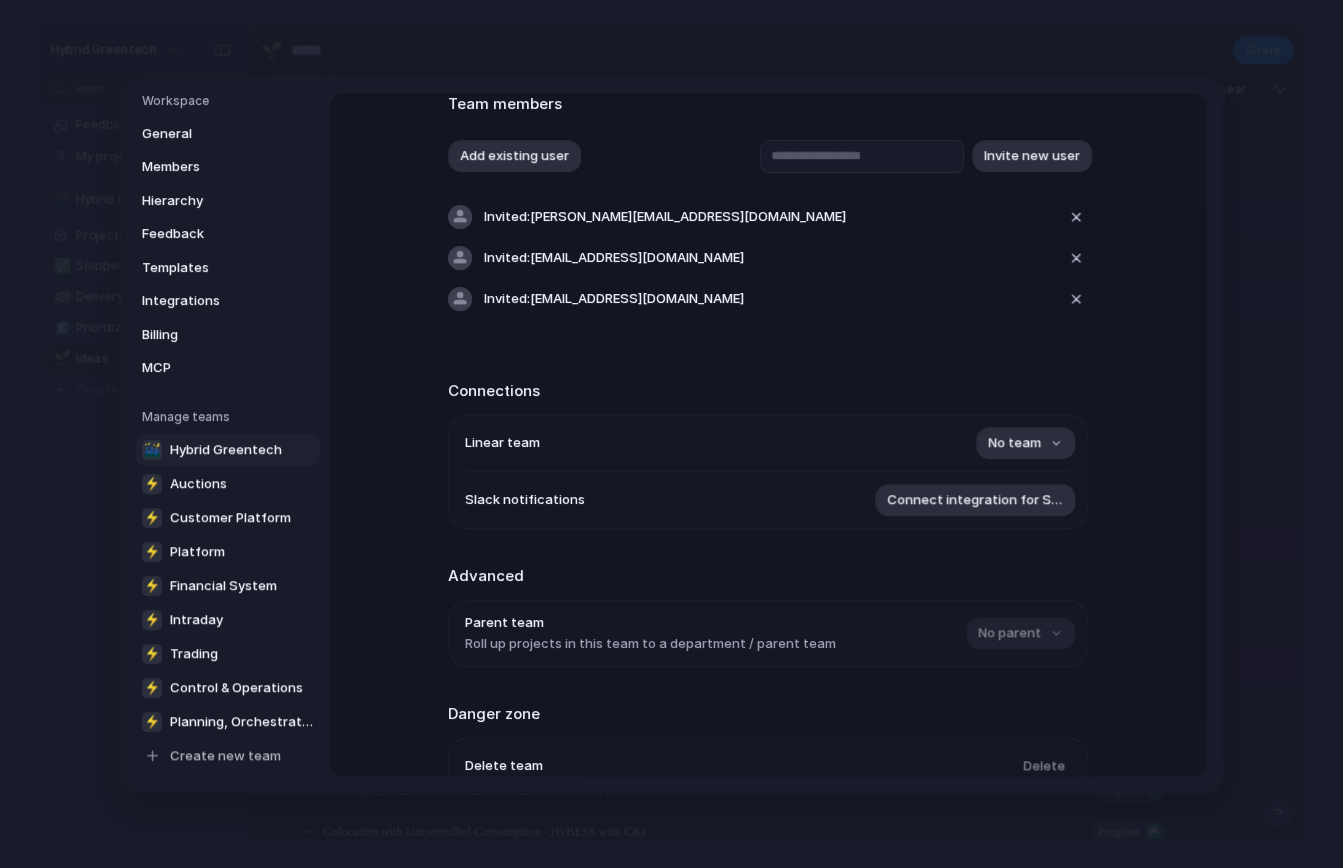 click on "Linear team No team" at bounding box center (768, 443) 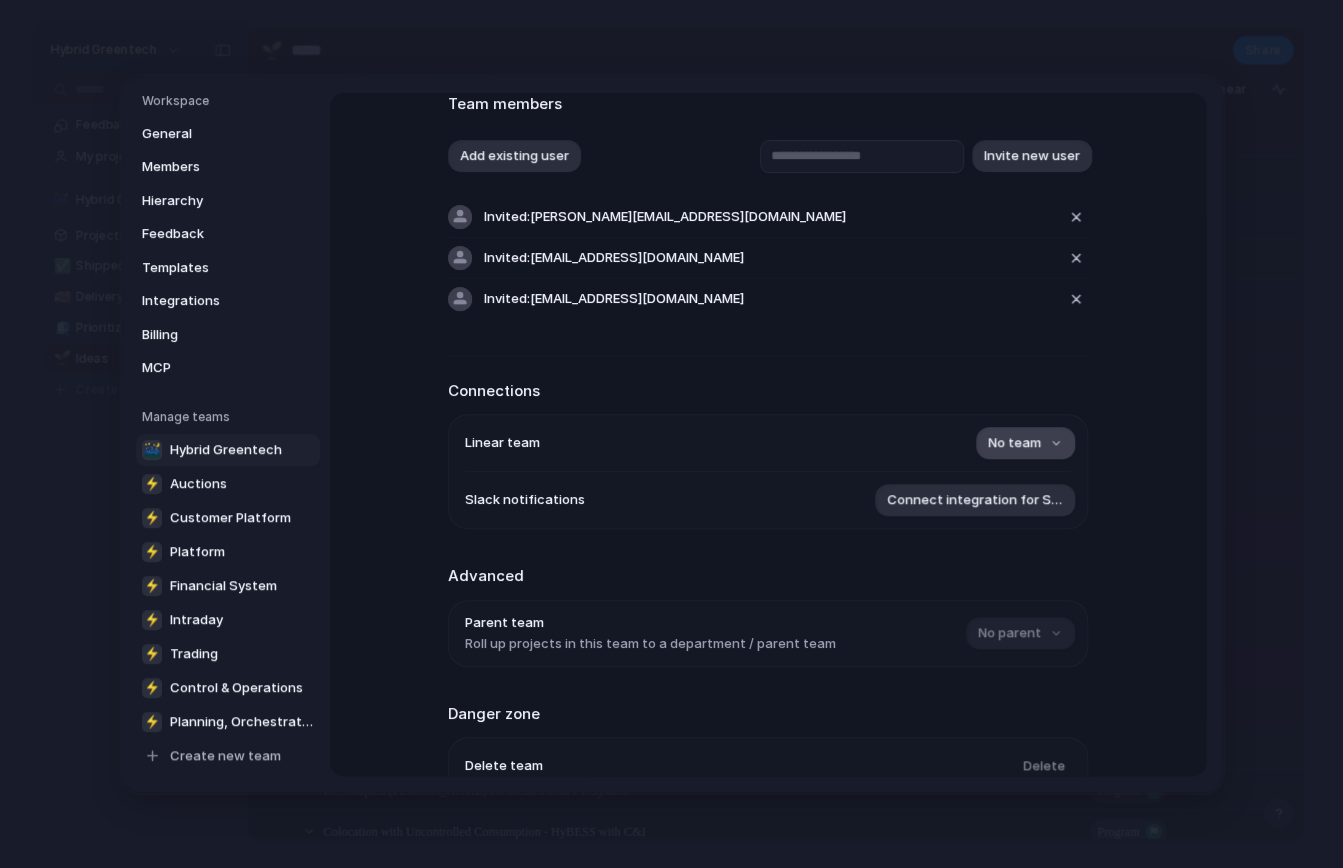 click on "No team" at bounding box center (1025, 443) 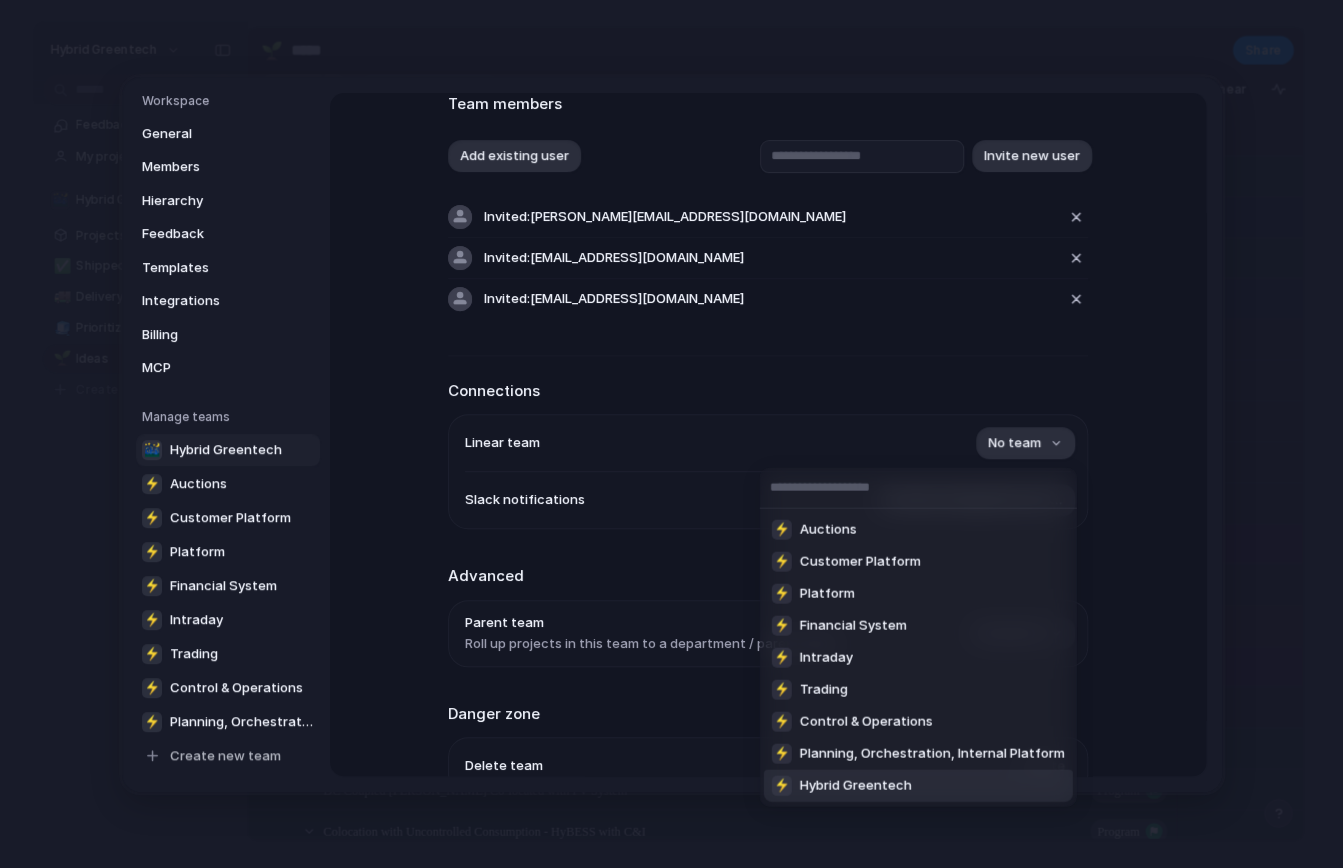 click on "⚡ Hybrid Greentech" at bounding box center [918, 786] 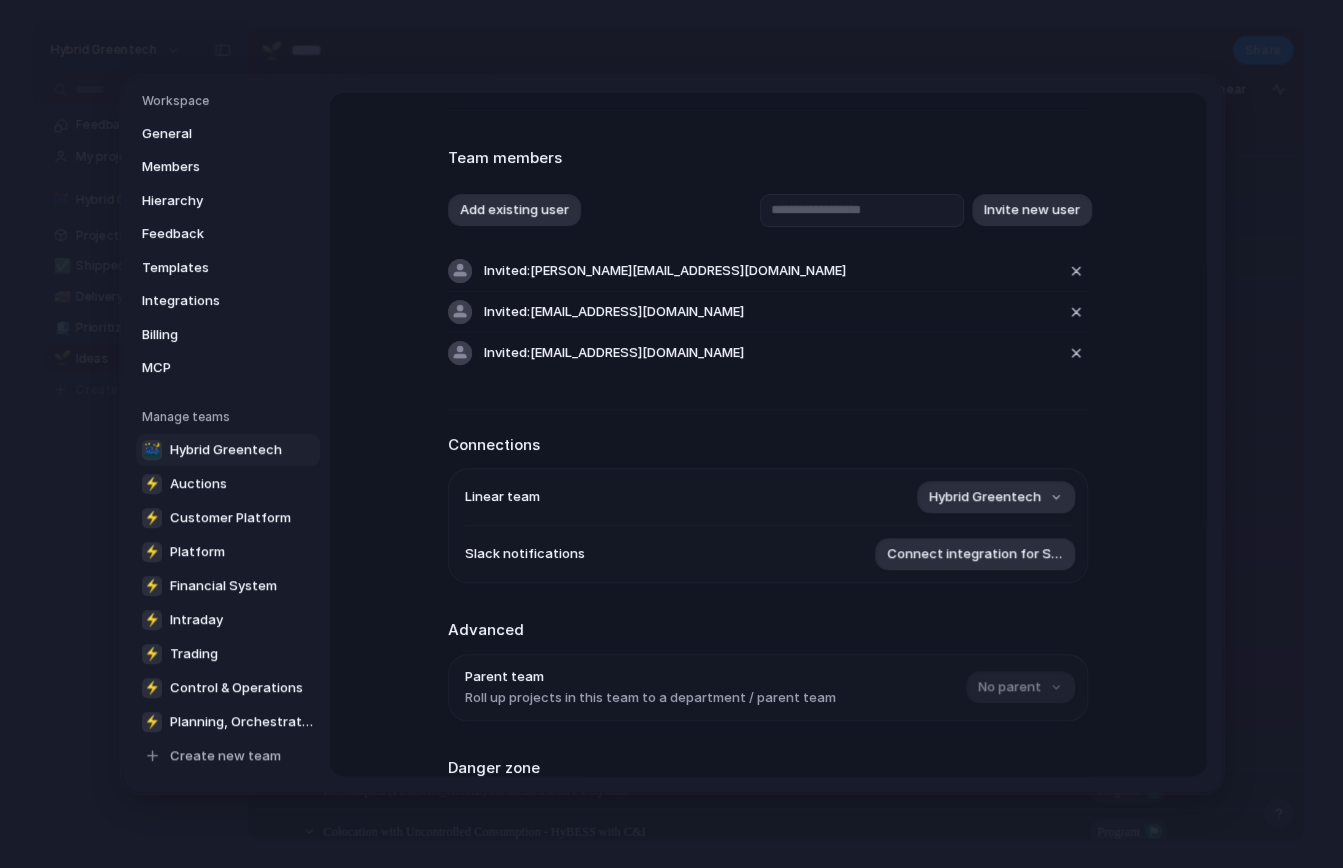 scroll, scrollTop: 0, scrollLeft: 0, axis: both 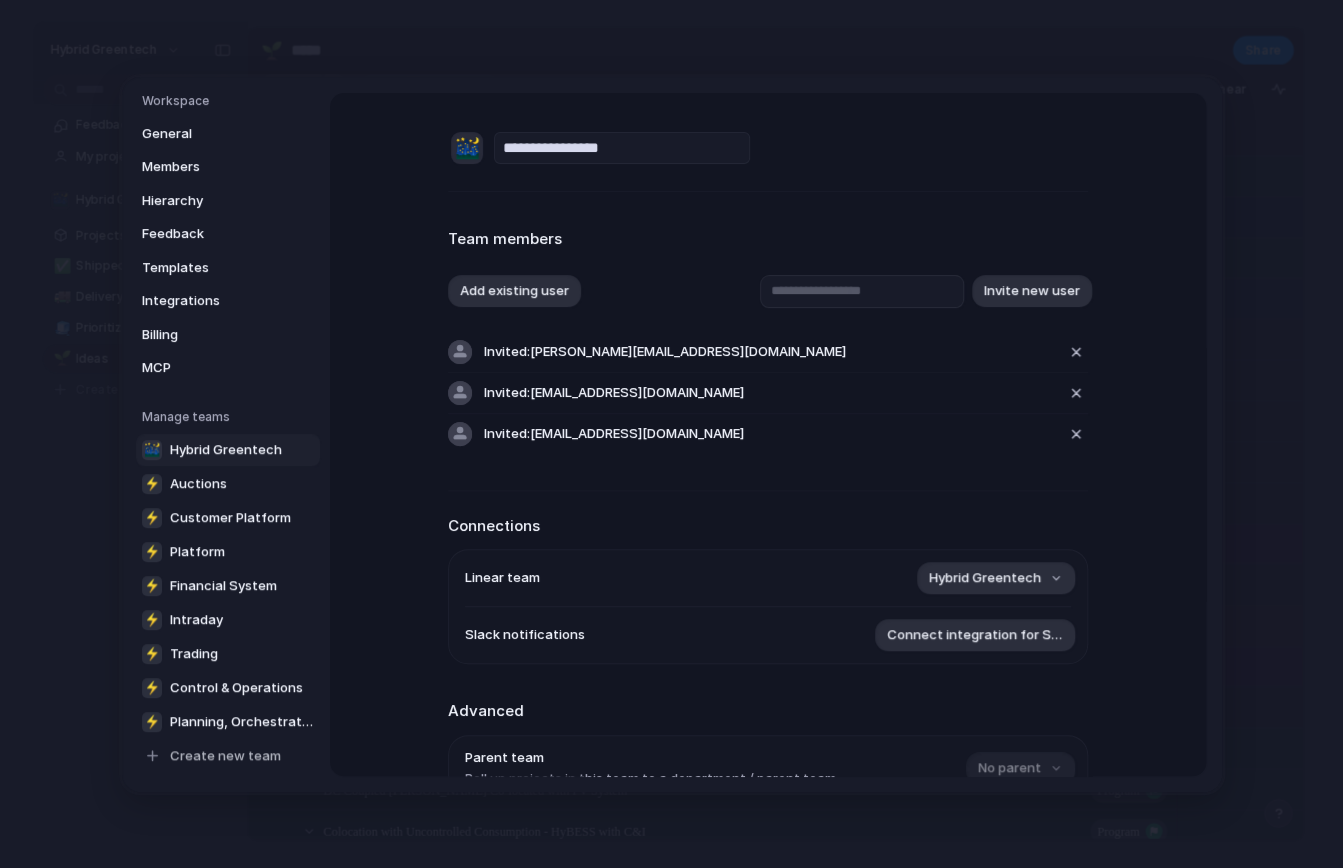 click on "**********" at bounding box center [768, 561] 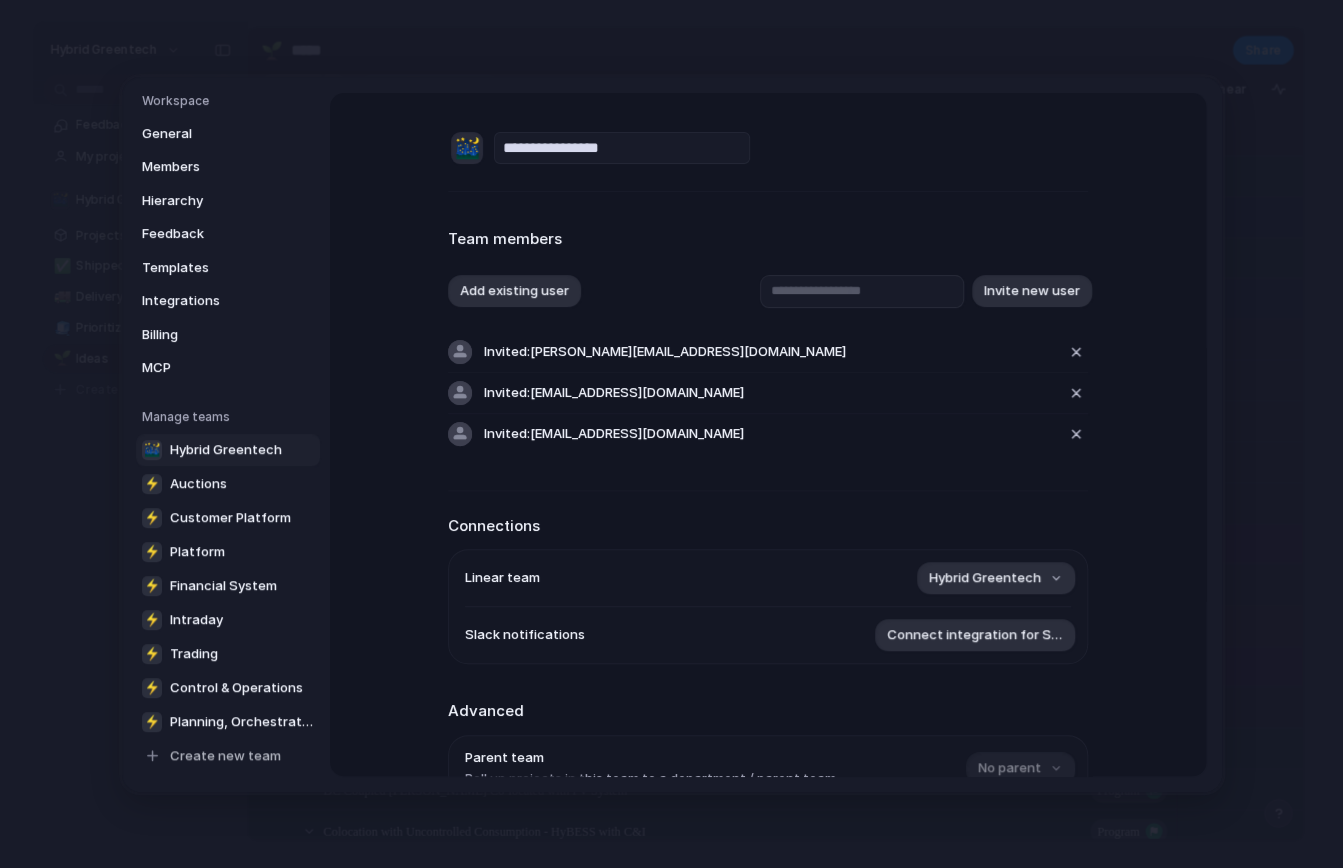 click on "Team members" at bounding box center (768, 239) 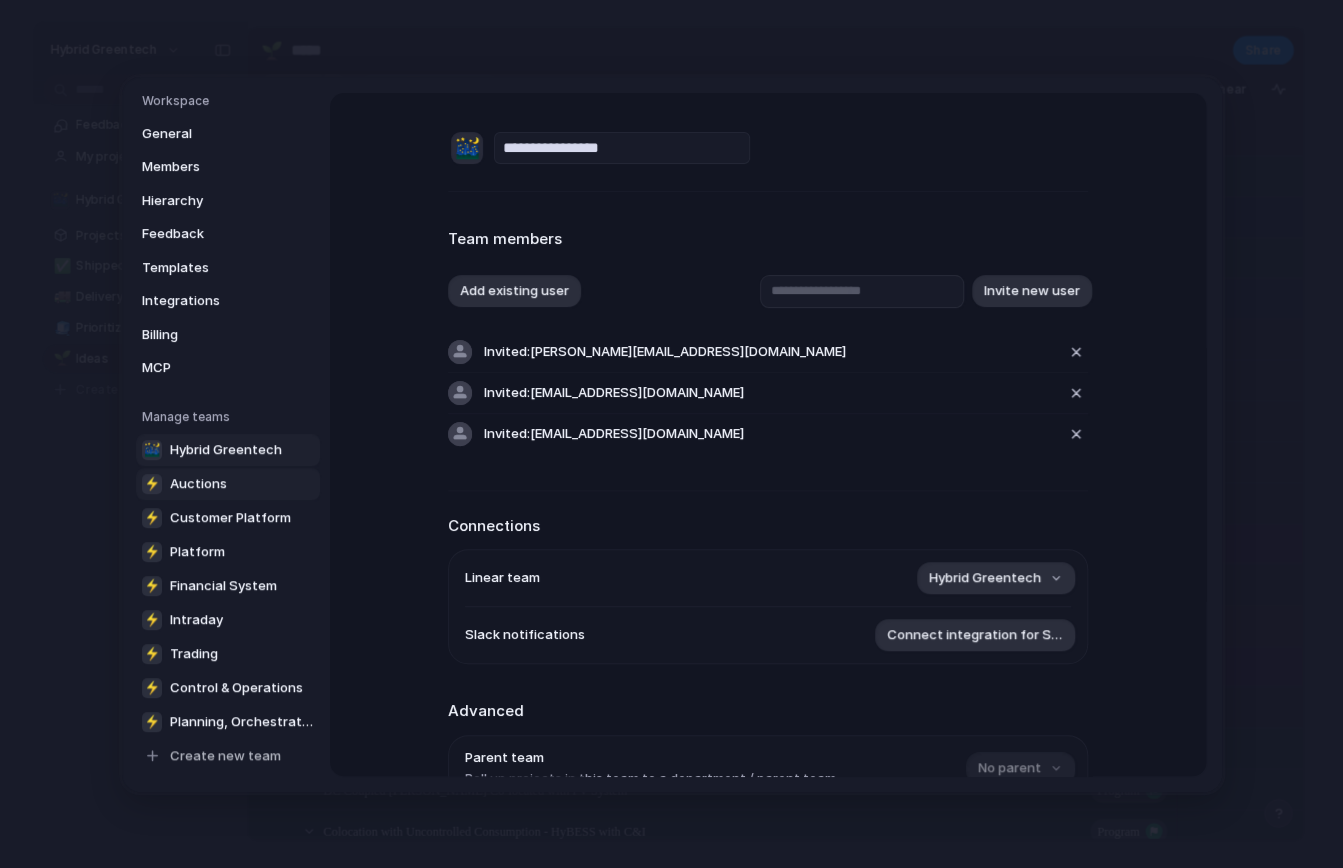 click on "Auctions" at bounding box center [198, 483] 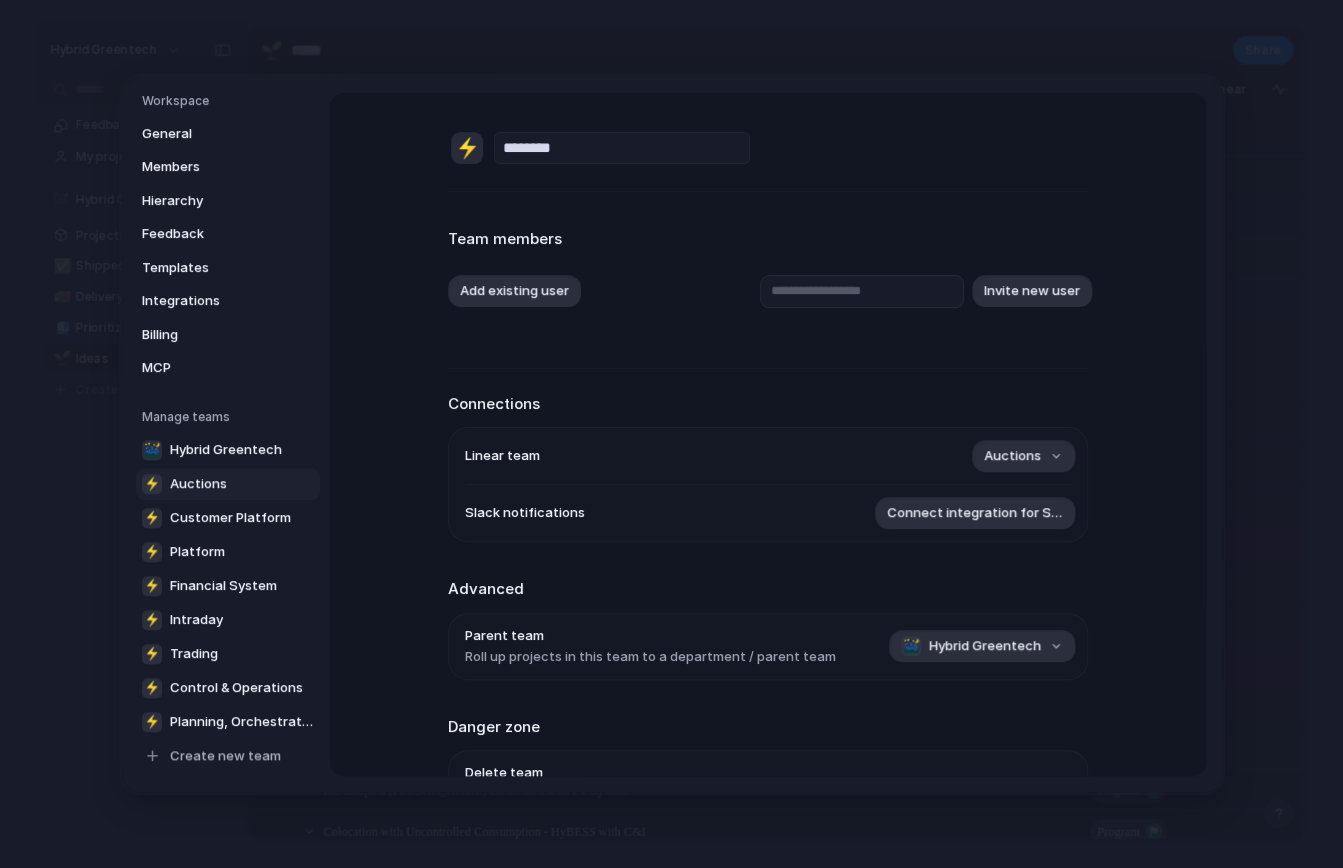 scroll, scrollTop: 135, scrollLeft: 0, axis: vertical 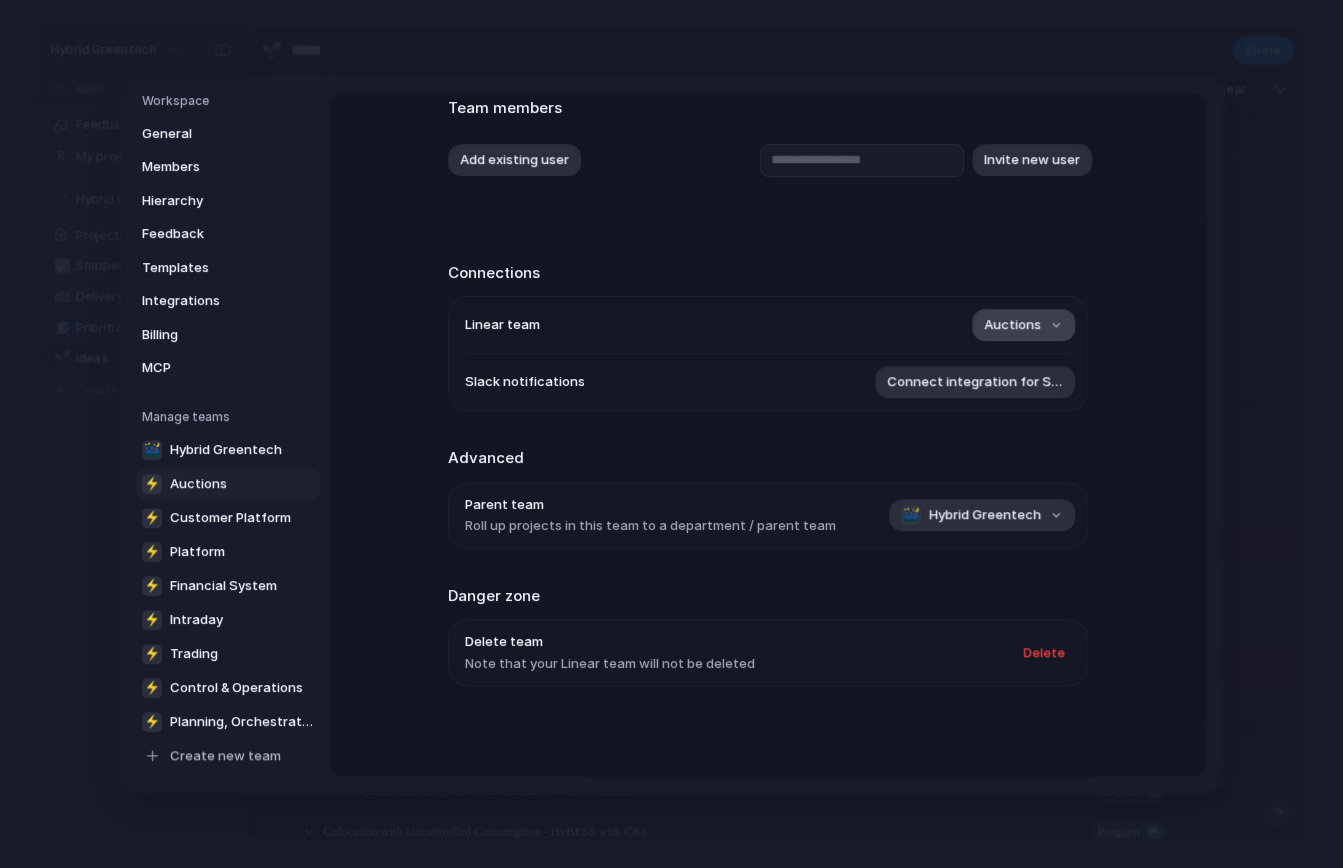 click on "Auctions" at bounding box center (1023, 325) 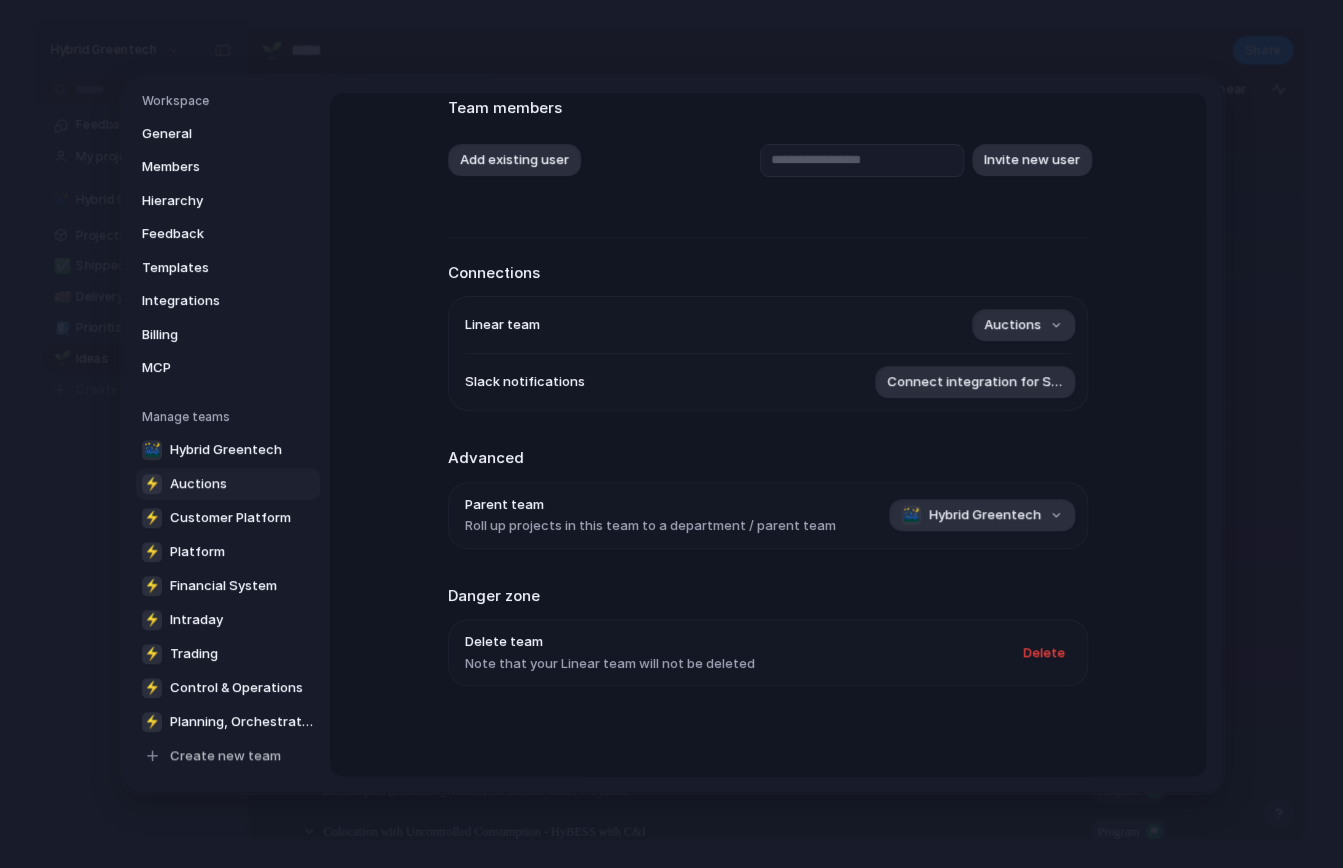 click on "Remove team   ⚡ Auctions   ⚡ Customer Platform   ⚡ Platform   ⚡ Financial System   ⚡ Intraday   ⚡ Trading   ⚡ Control & Operations   ⚡ Planning, Orchestration, Internal Platform   ⚡ Hybrid Greentech" at bounding box center (671, 434) 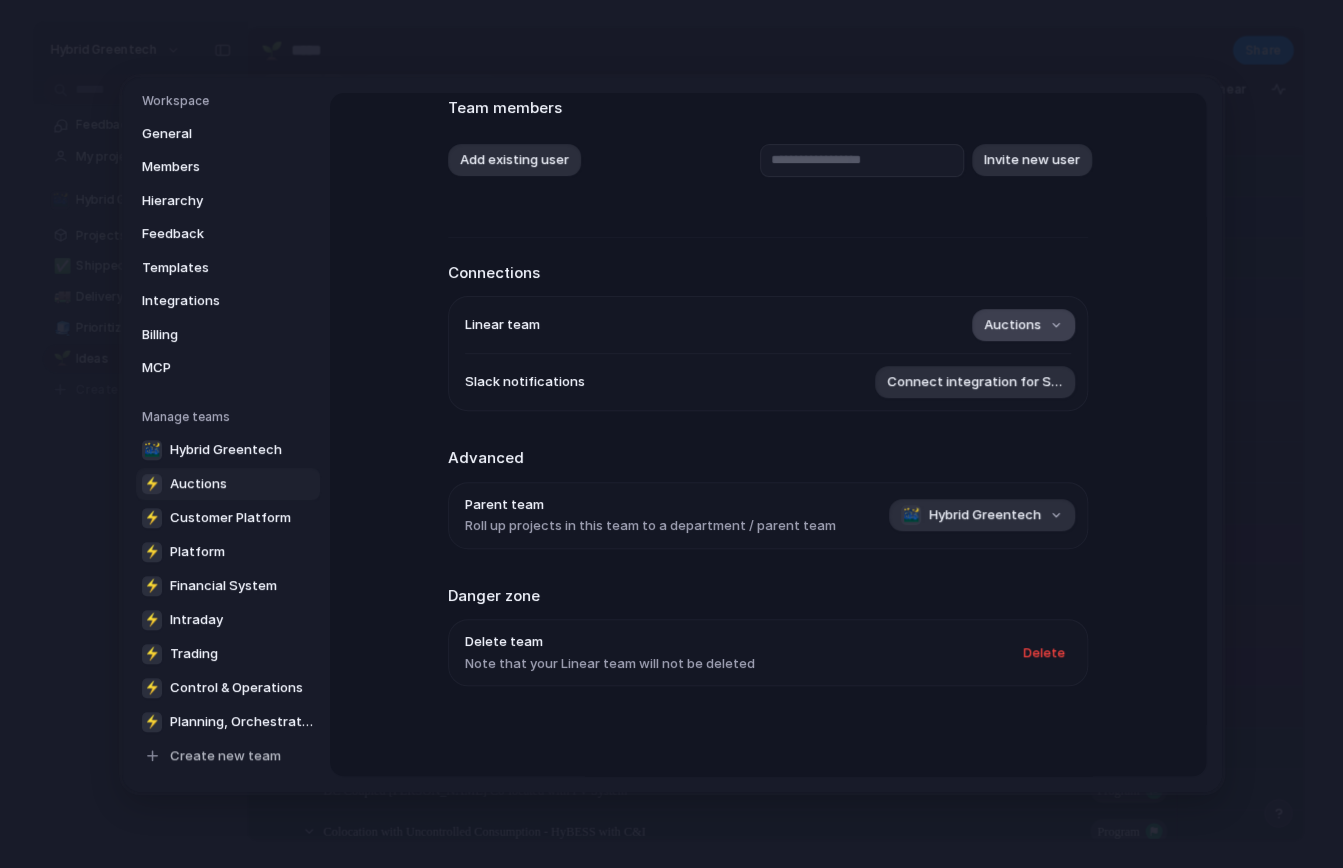 click on "Auctions" at bounding box center (1023, 325) 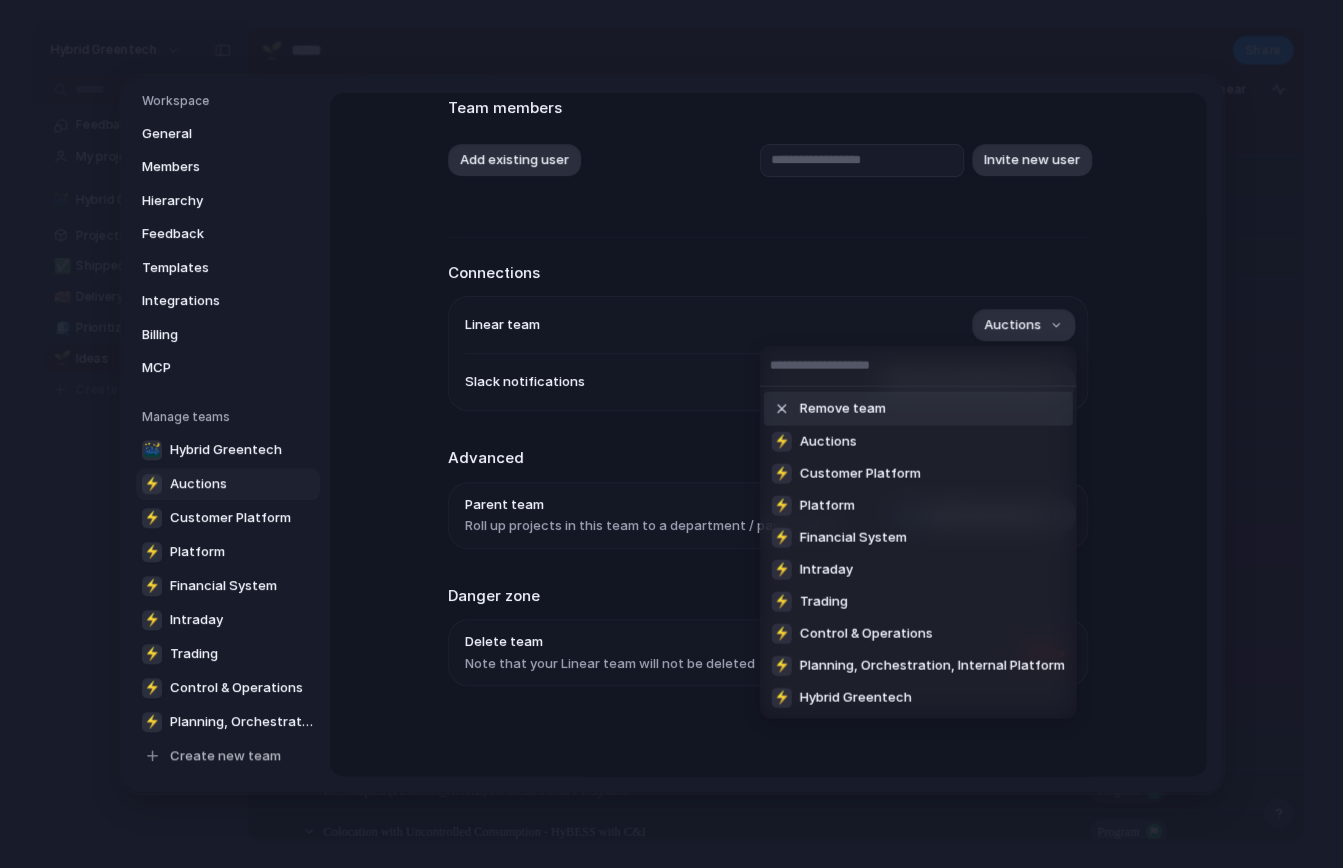 click on "Remove team   ⚡ Auctions   ⚡ Customer Platform   ⚡ Platform   ⚡ Financial System   ⚡ Intraday   ⚡ Trading   ⚡ Control & Operations   ⚡ Planning, Orchestration, Internal Platform   ⚡ Hybrid Greentech" at bounding box center (671, 434) 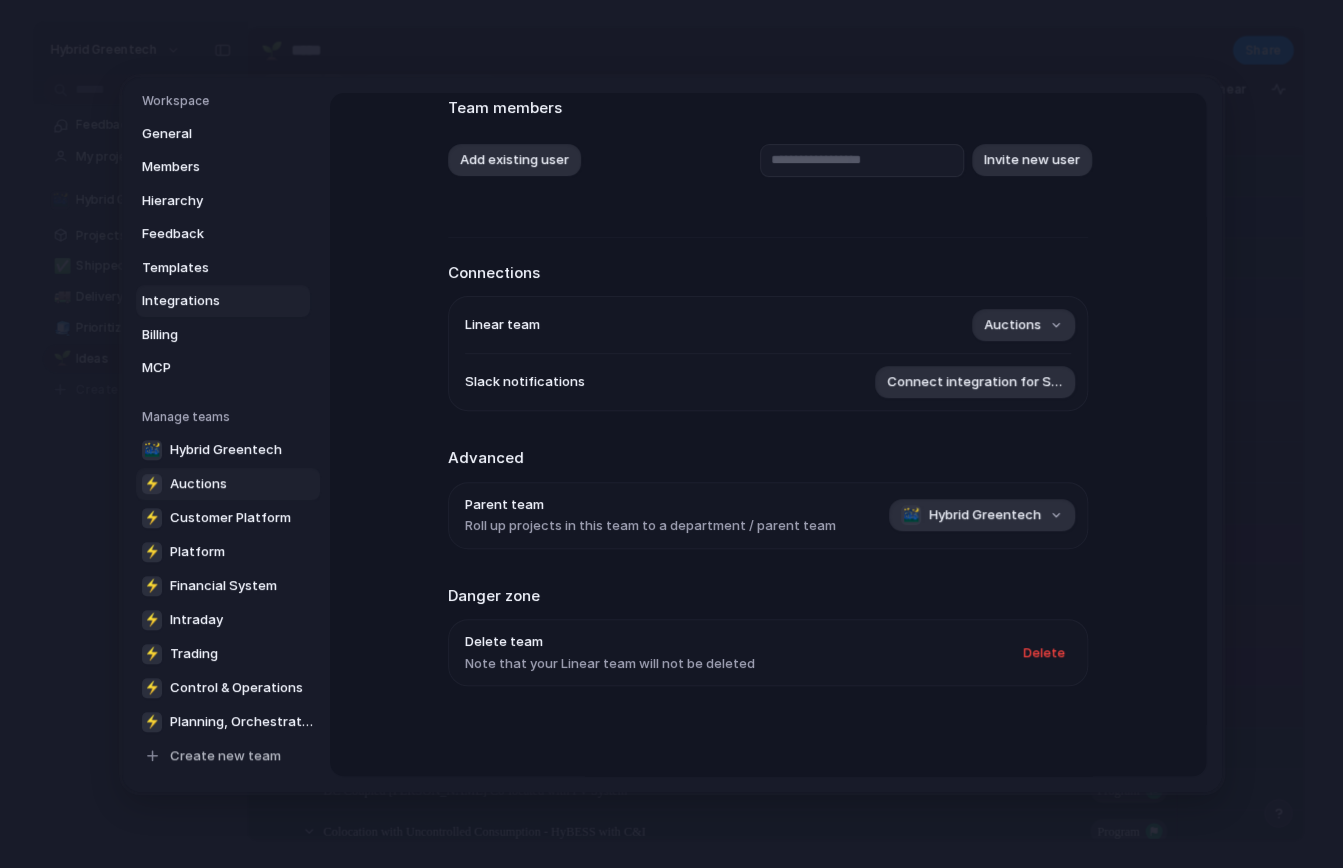 click on "Integrations" at bounding box center [206, 301] 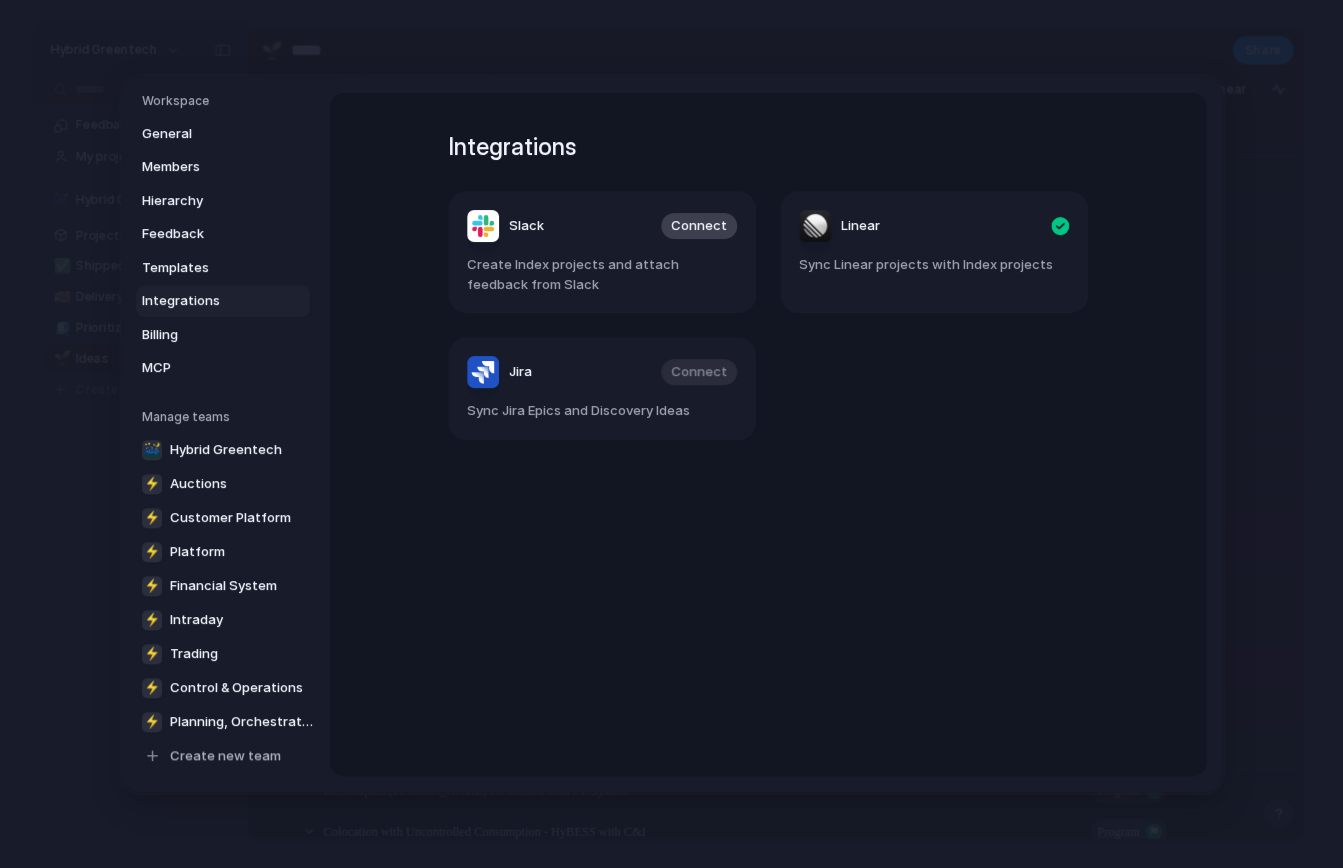 scroll, scrollTop: 0, scrollLeft: 0, axis: both 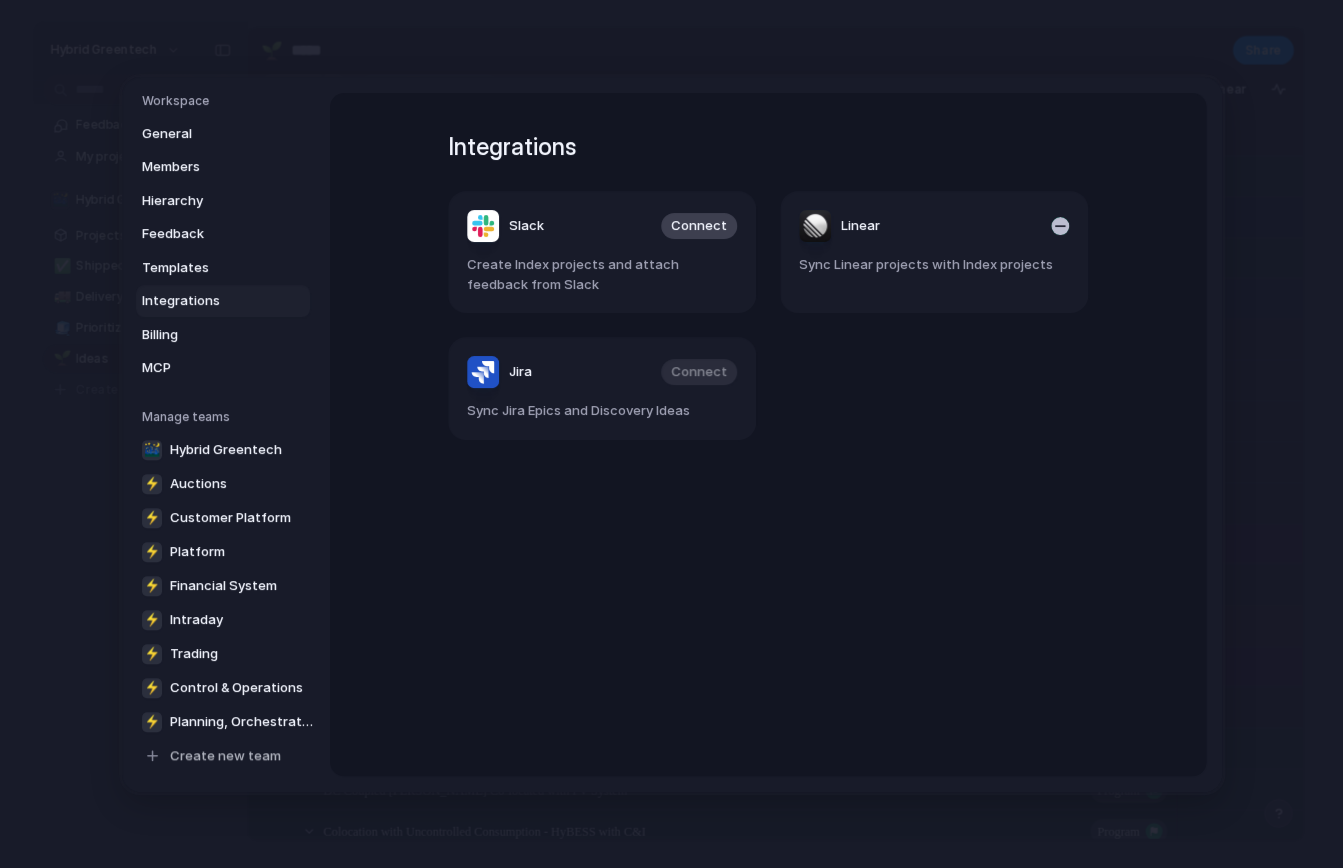 click on "Linear" at bounding box center [934, 226] 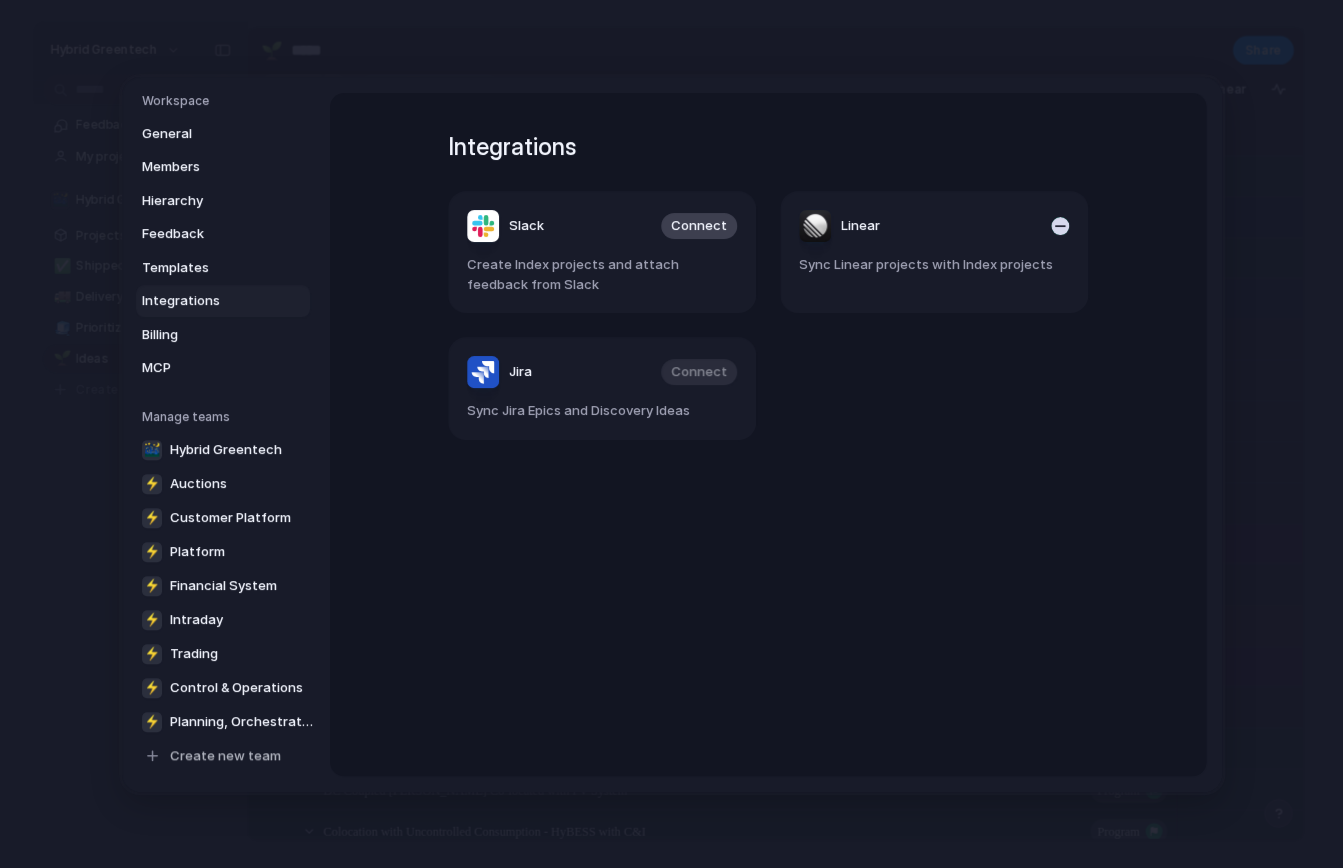 click at bounding box center (1060, 226) 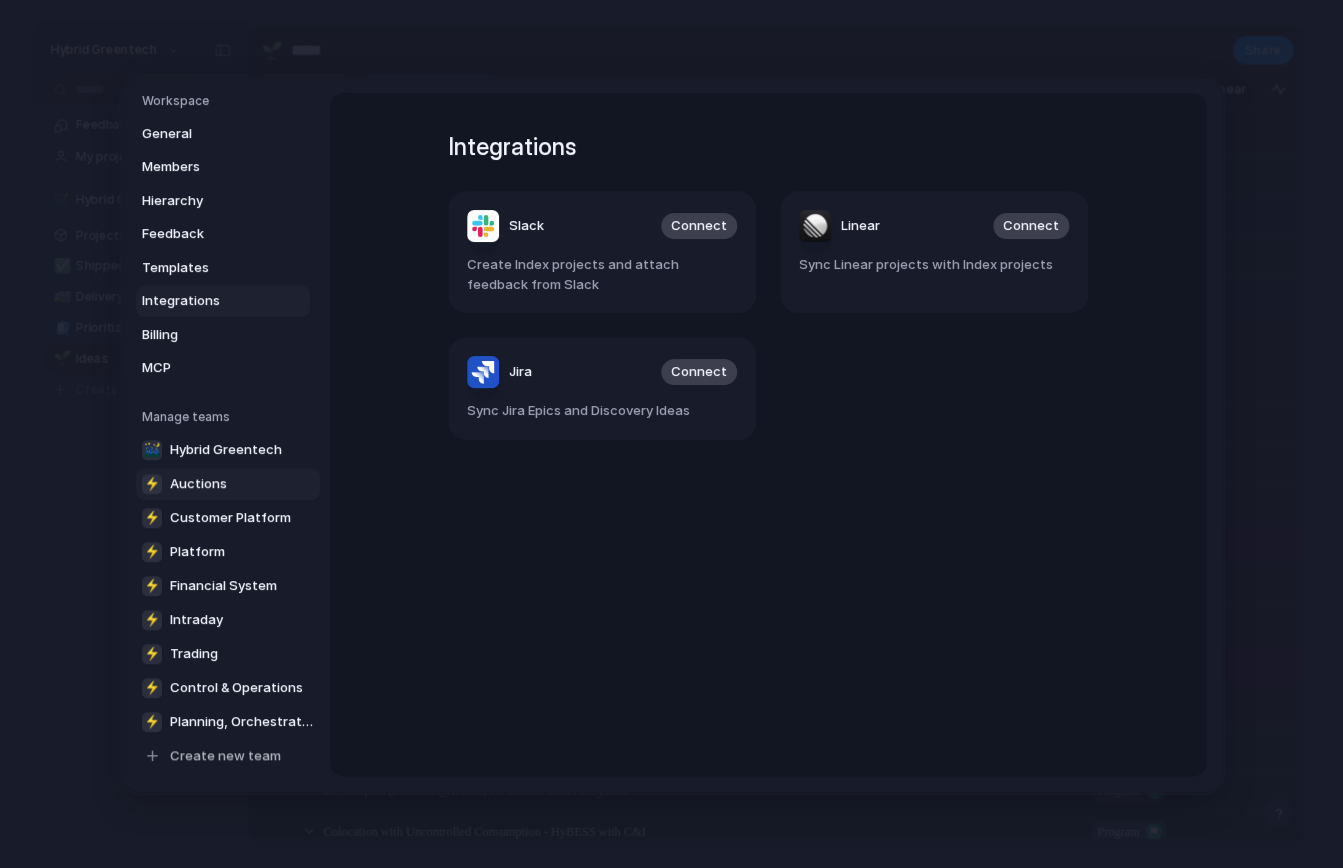 click on "Auctions" at bounding box center [198, 483] 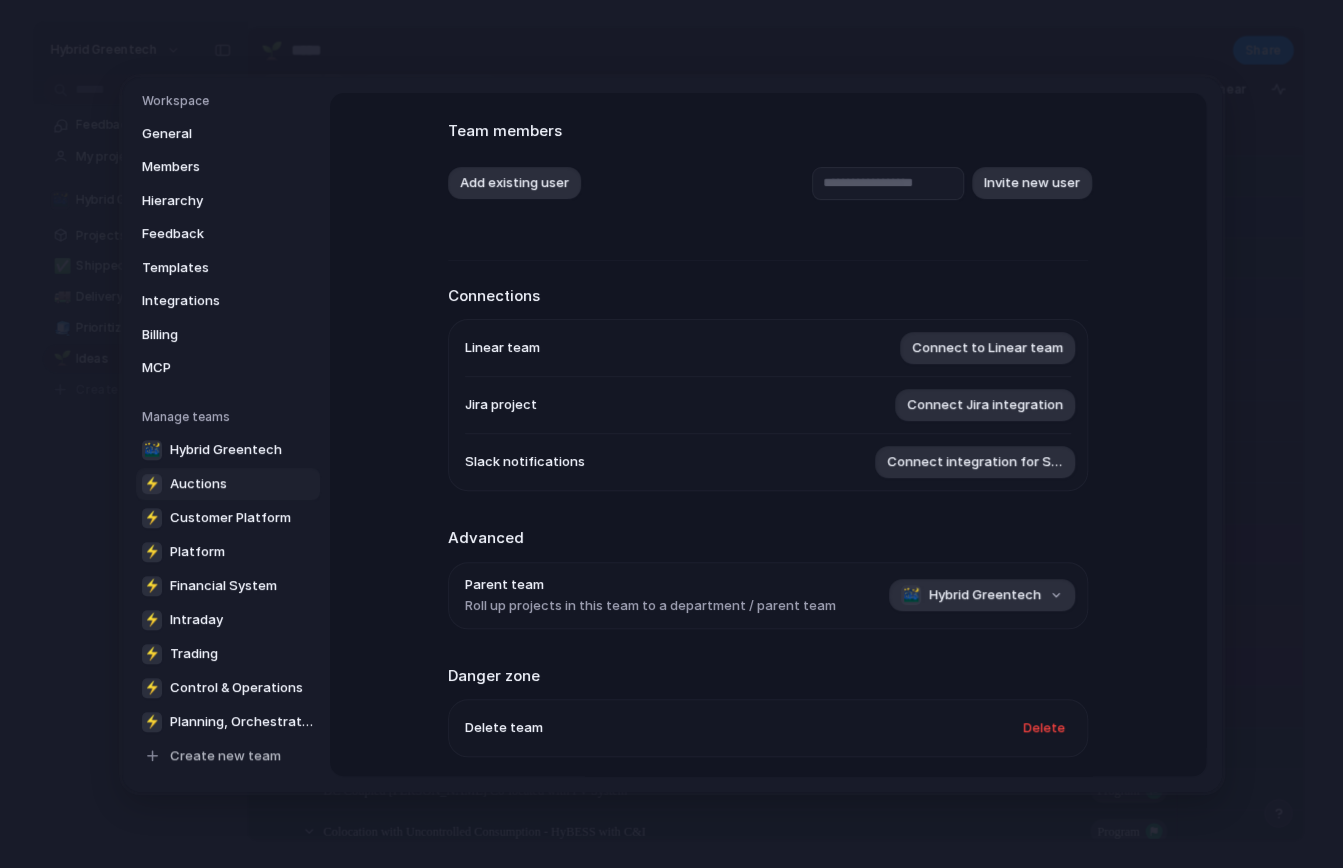 scroll, scrollTop: 183, scrollLeft: 0, axis: vertical 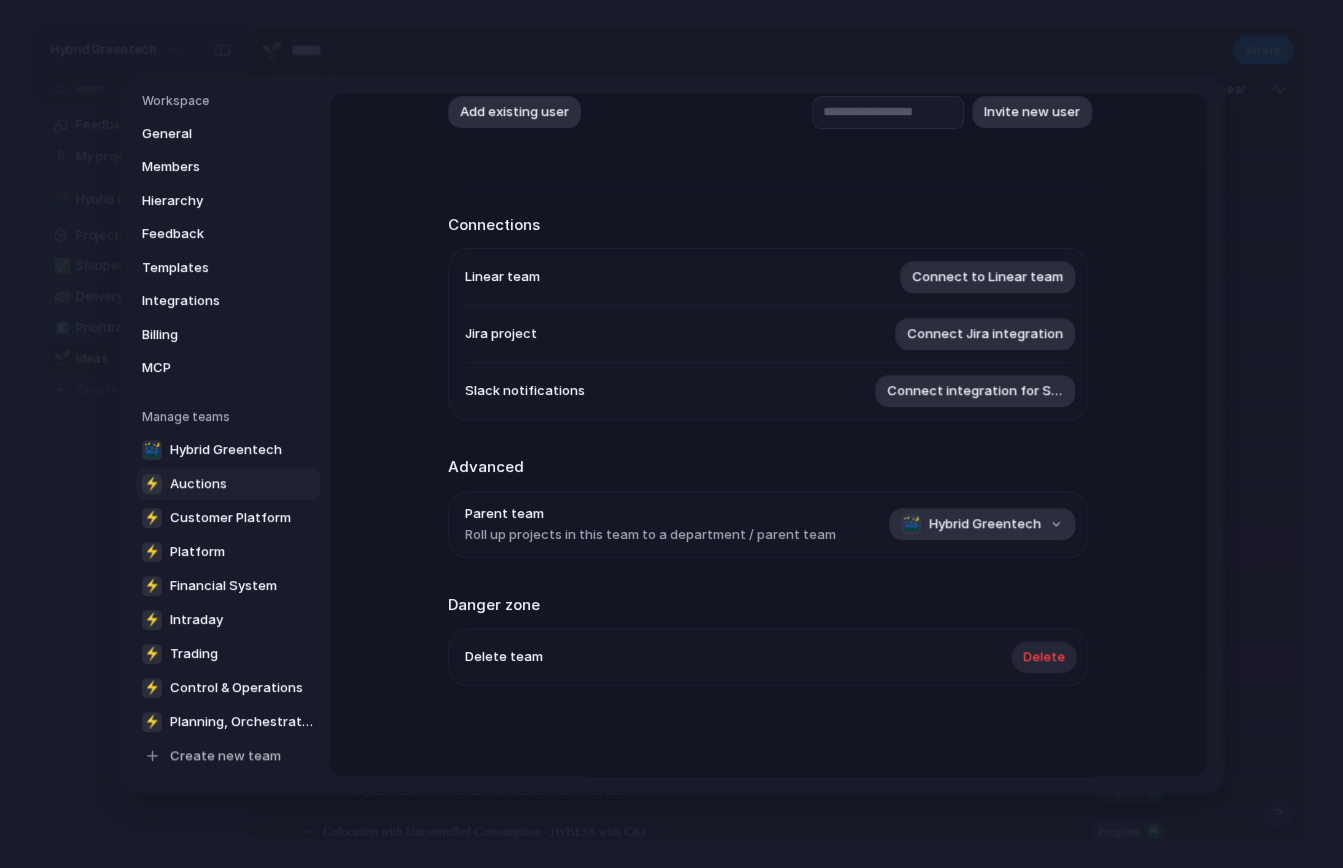click on "Delete" at bounding box center (1044, 657) 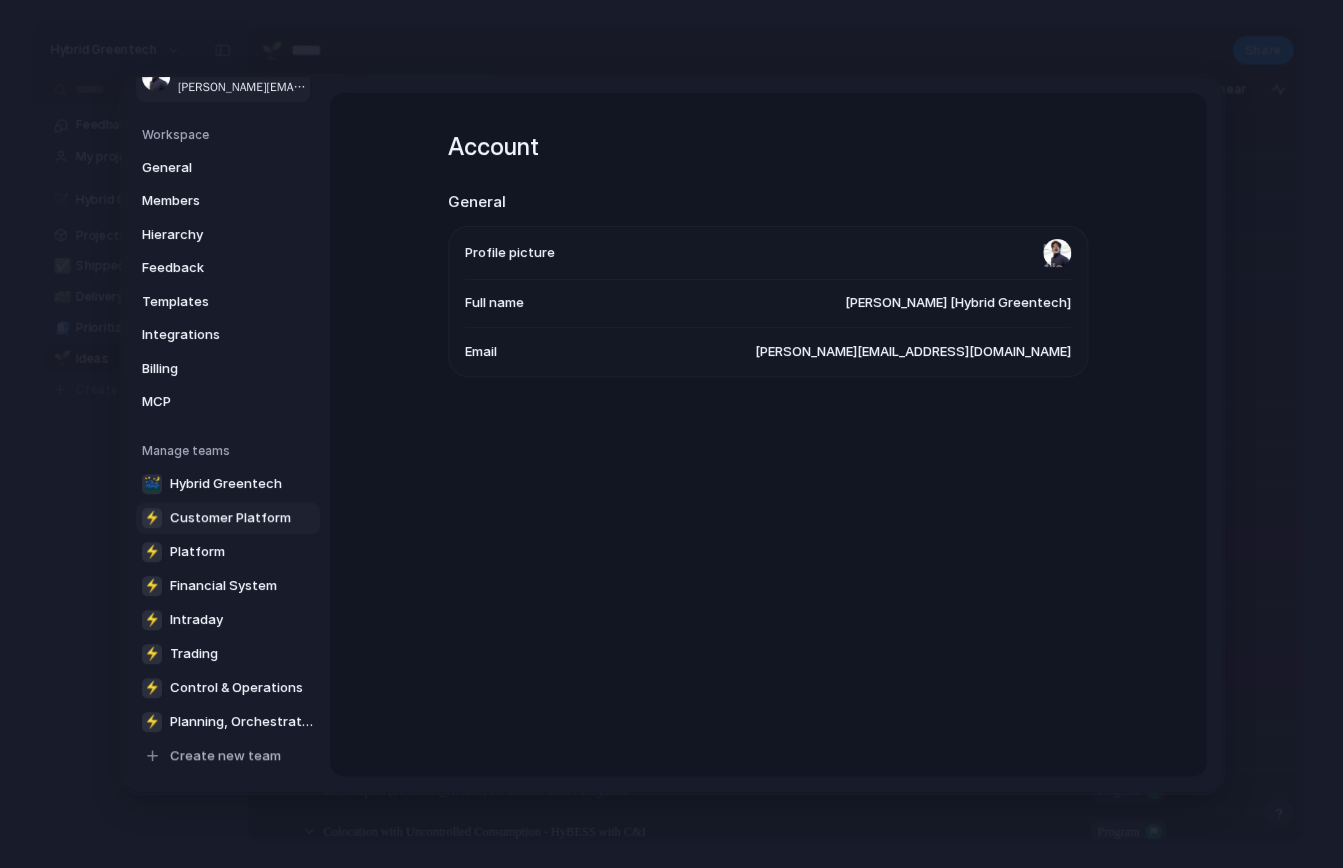scroll, scrollTop: 83, scrollLeft: 0, axis: vertical 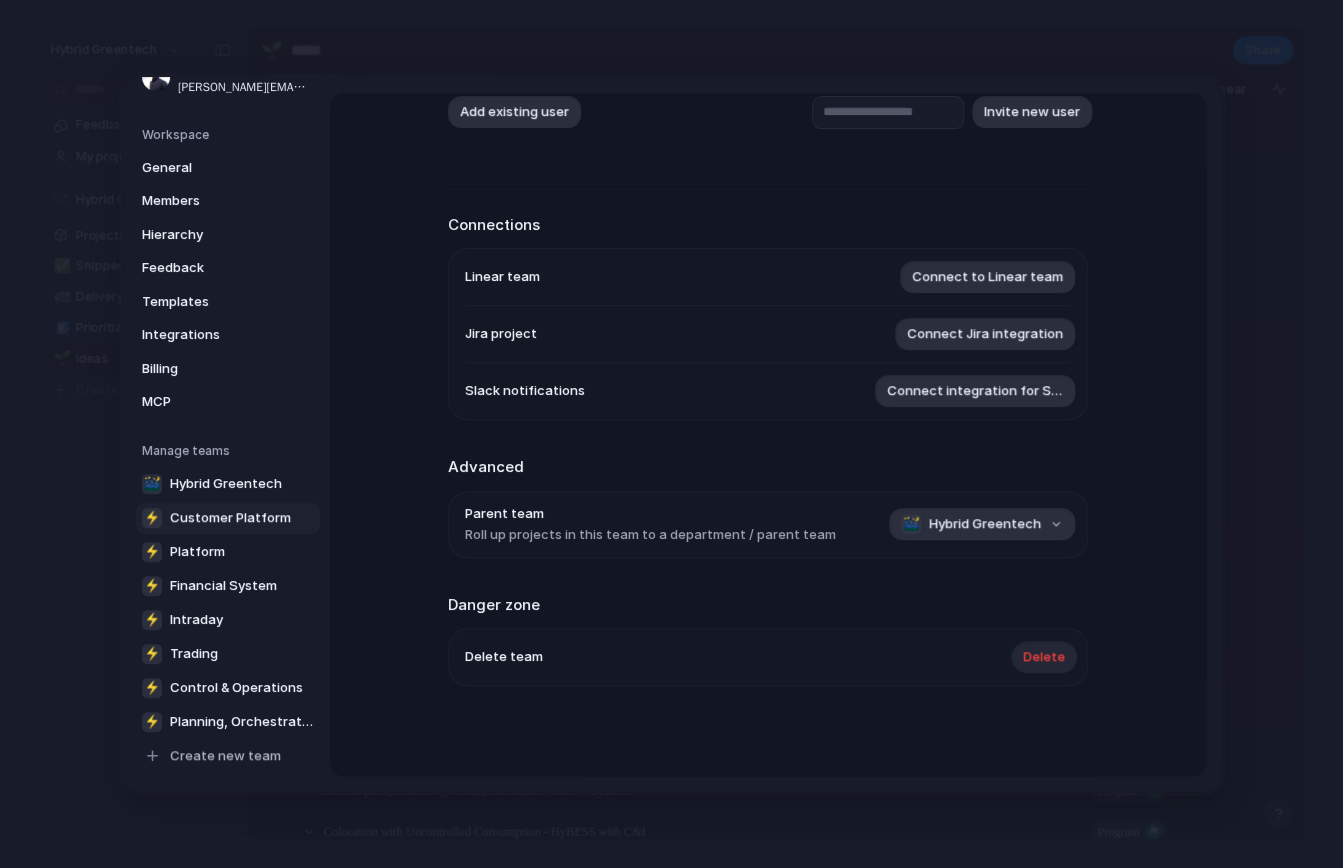 click on "Delete" at bounding box center [1044, 657] 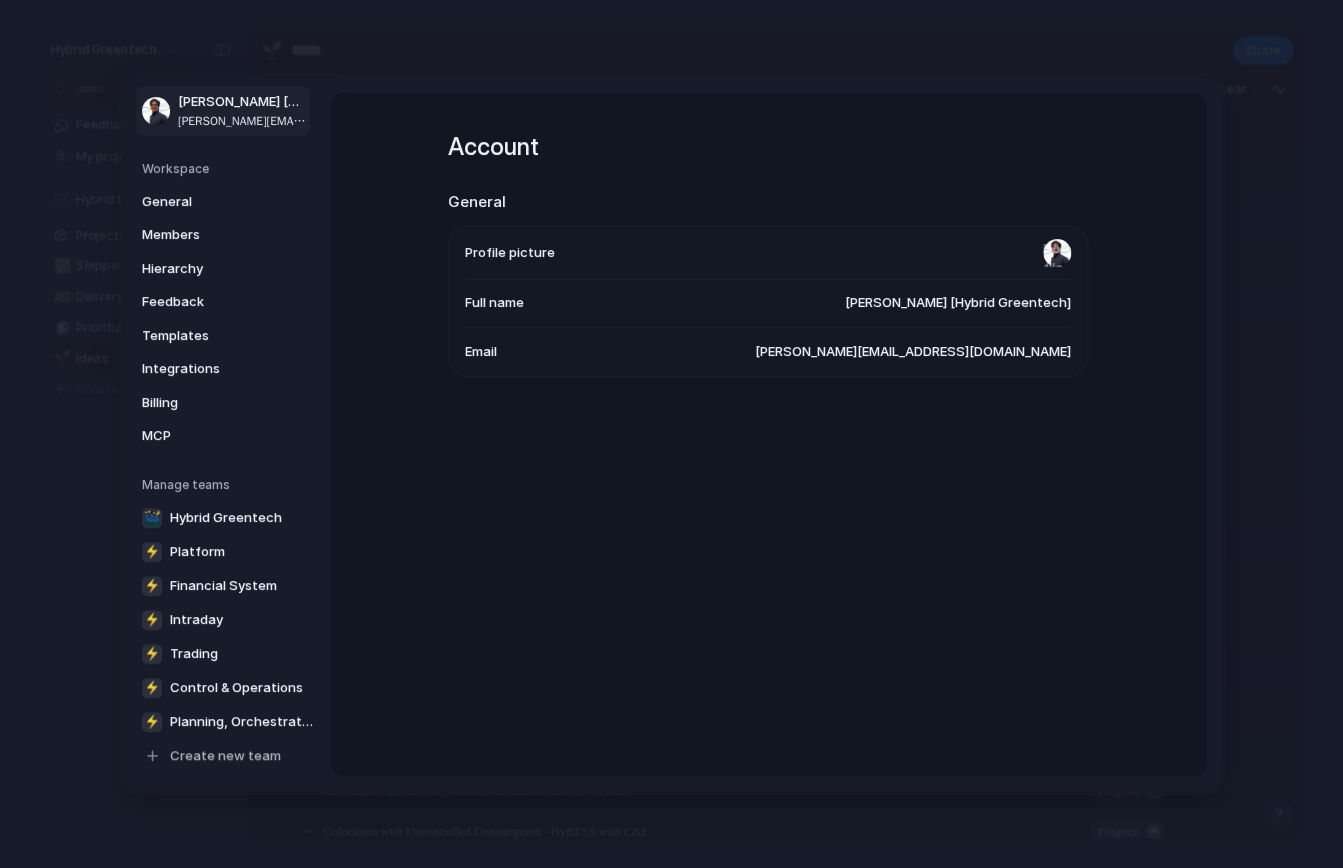 scroll, scrollTop: 49, scrollLeft: 0, axis: vertical 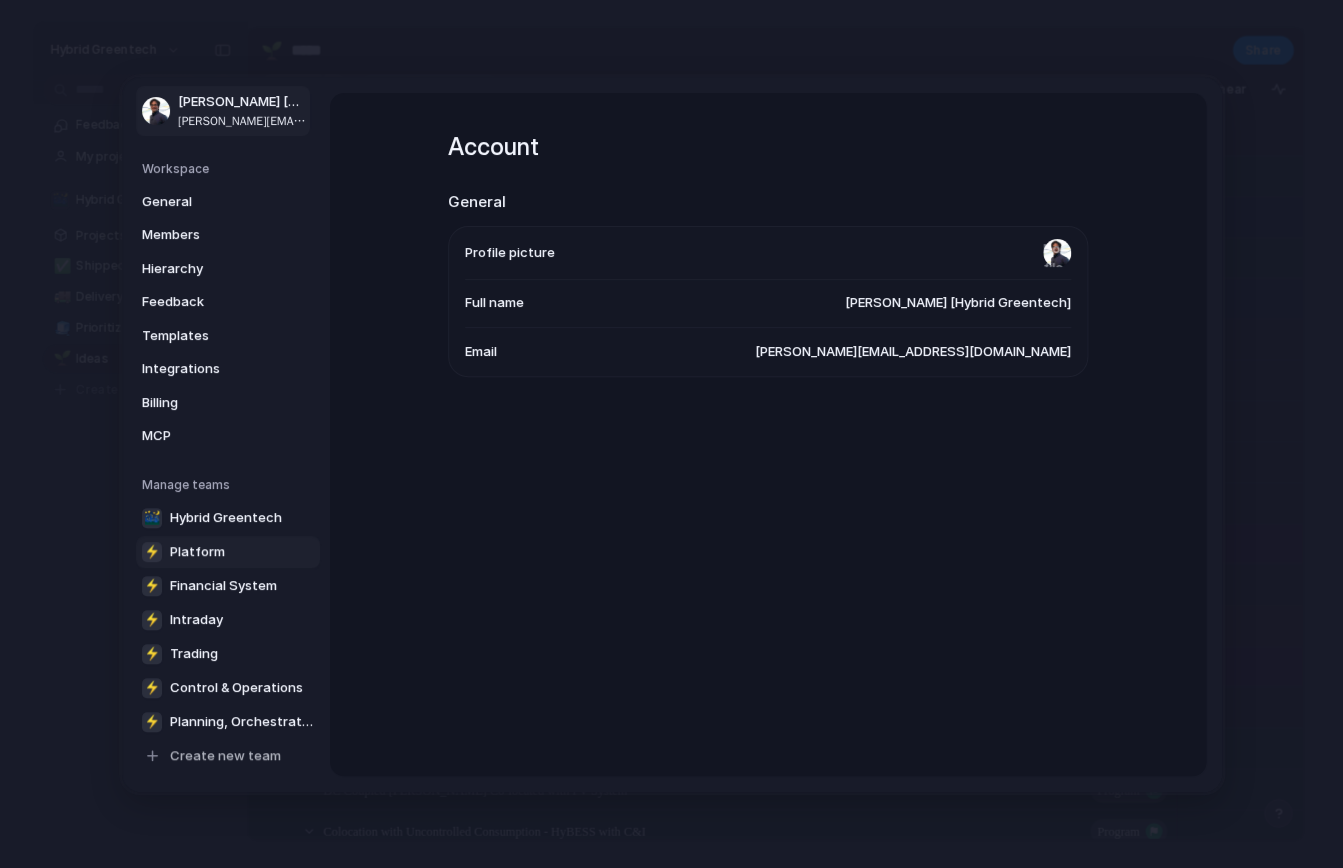 click on "Platform" at bounding box center [197, 551] 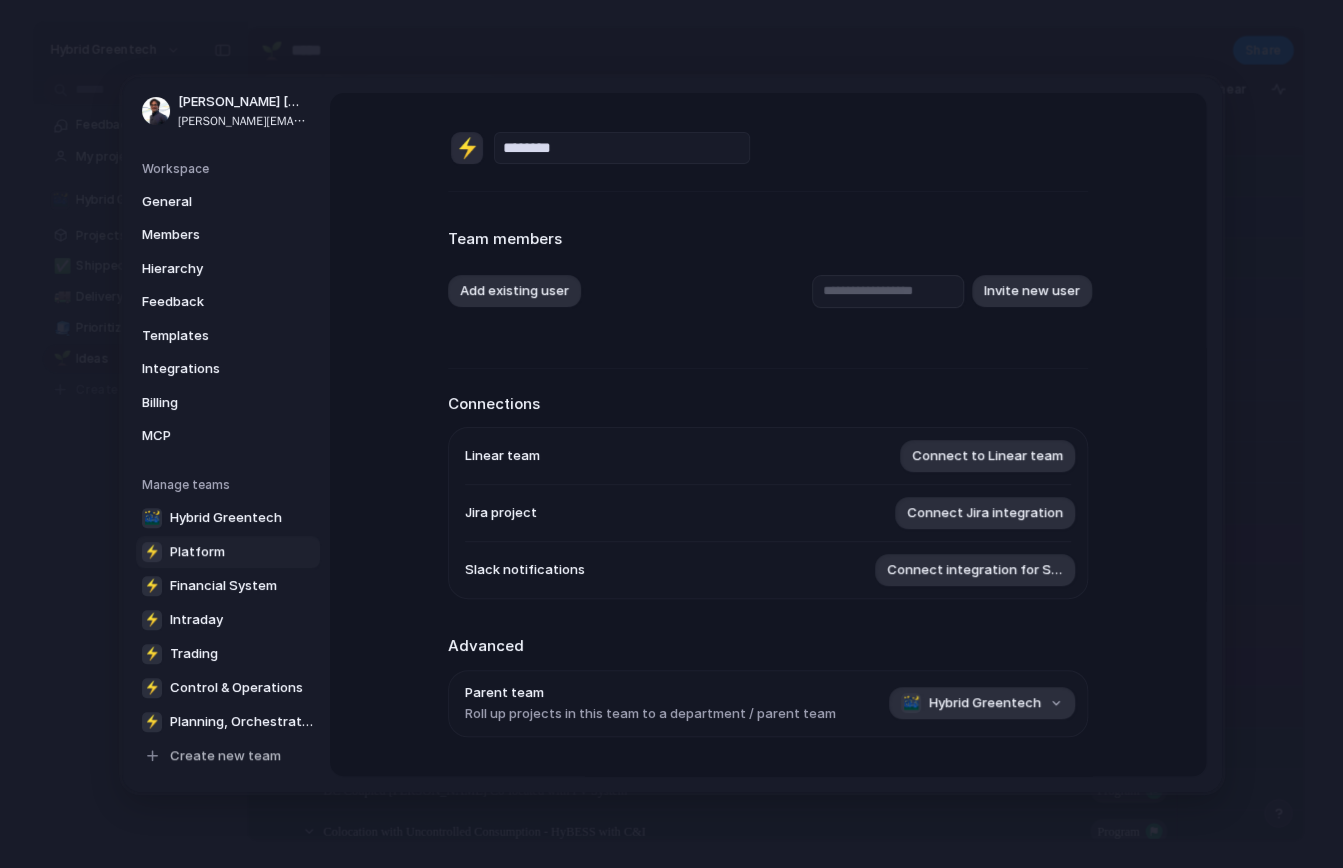 scroll, scrollTop: 183, scrollLeft: 0, axis: vertical 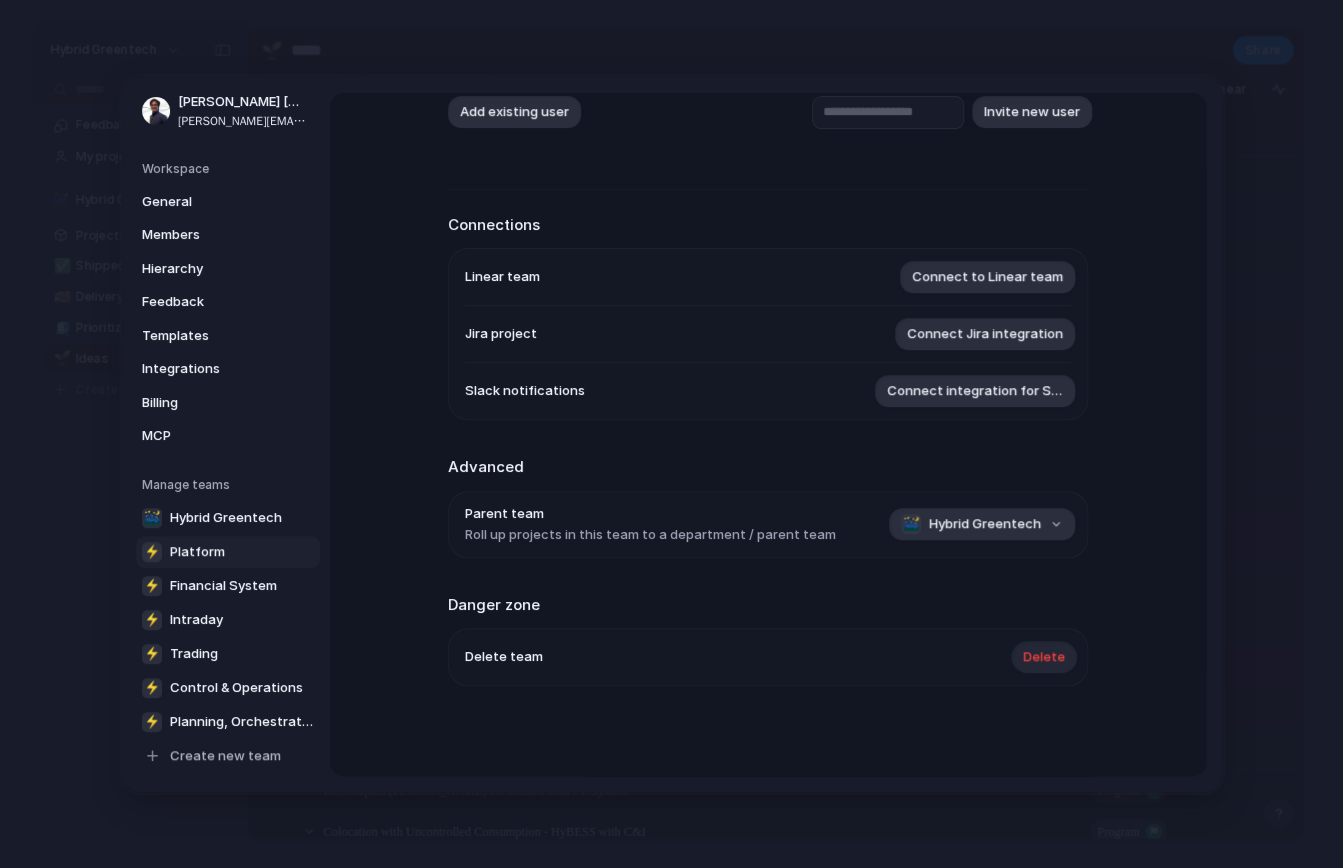 click on "Delete" at bounding box center [1044, 657] 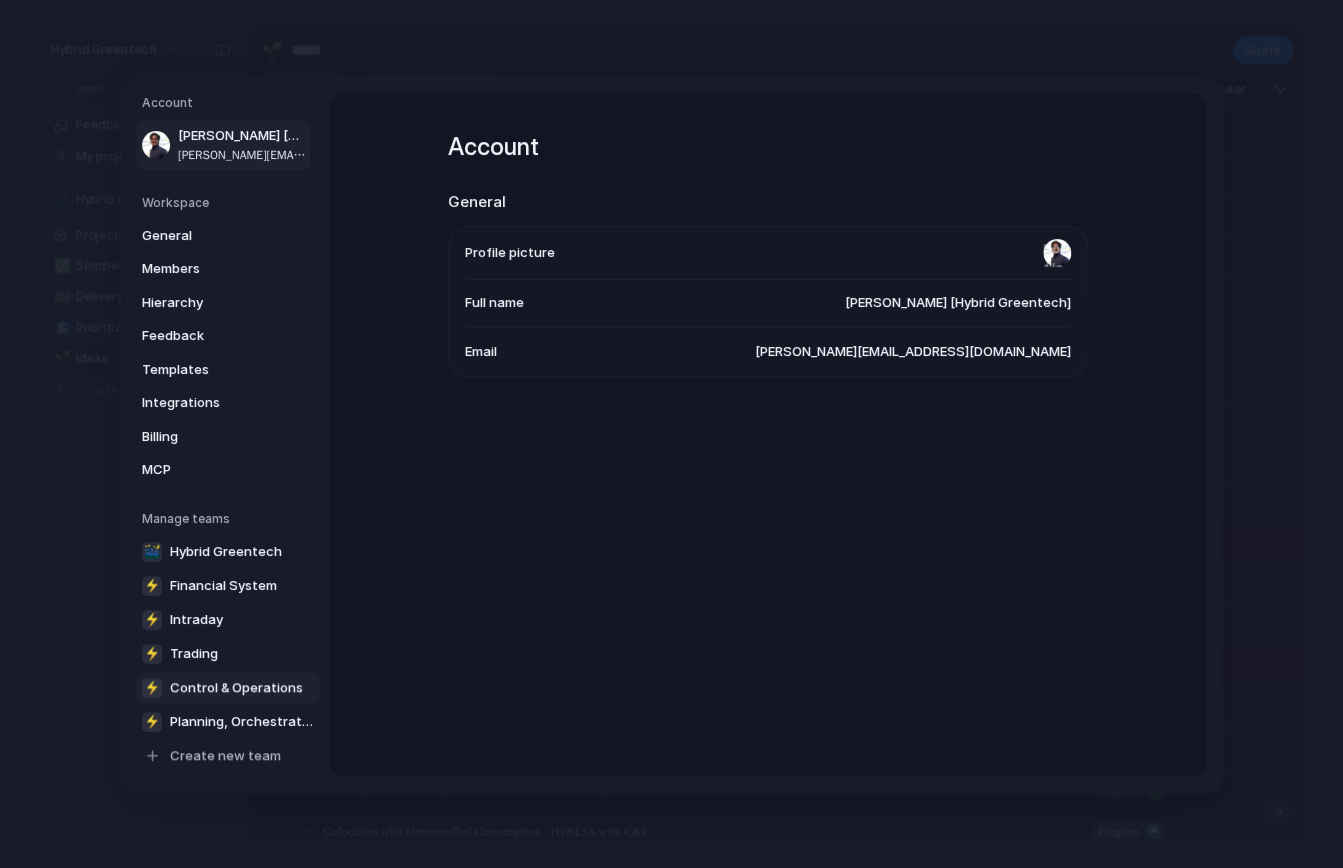 scroll, scrollTop: 15, scrollLeft: 0, axis: vertical 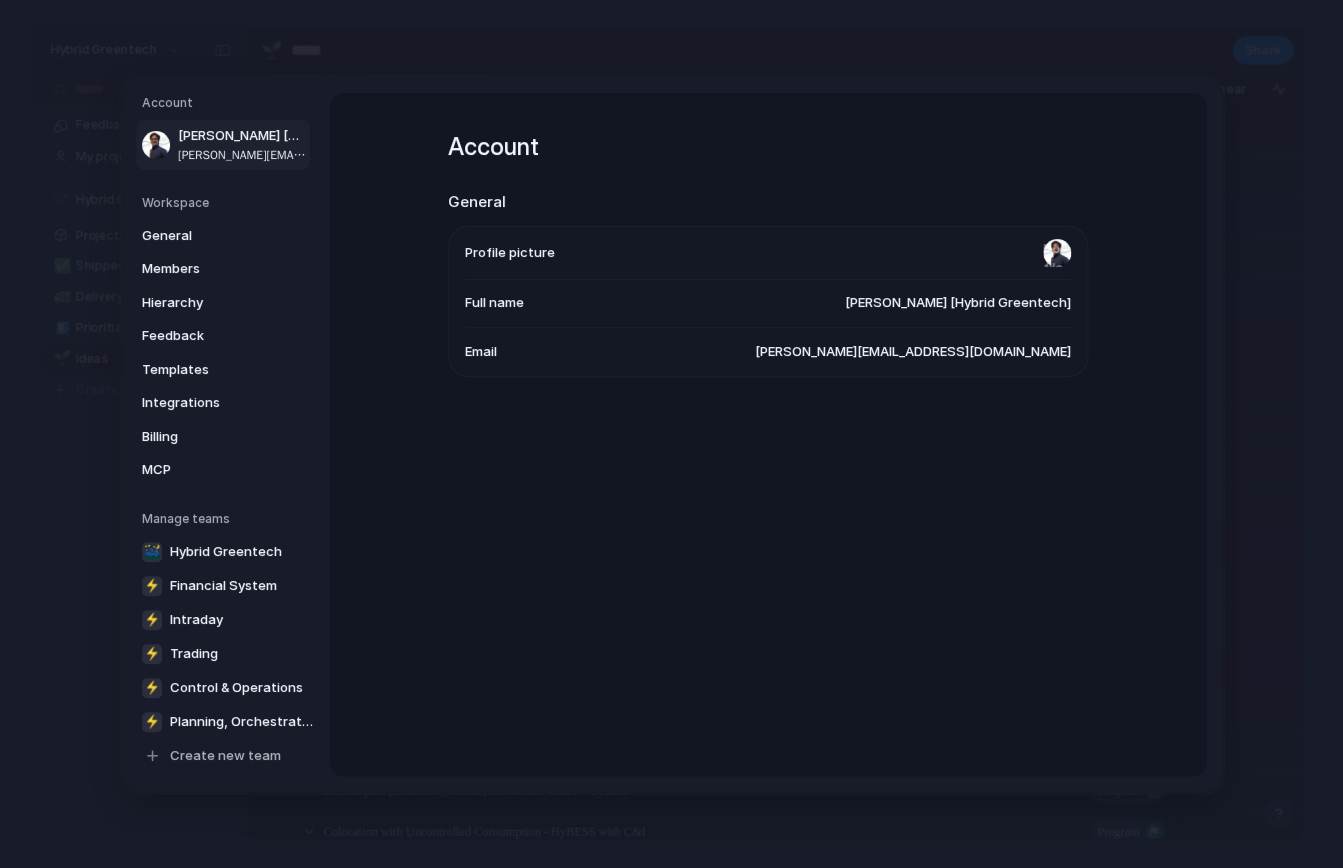 click on "🌃 Hybrid Greentech ⚡ Financial System ⚡ Intraday ⚡ Trading ⚡ Control & Operations ⚡ Planning, Orchestration, Internal Platform Create new team" at bounding box center [226, 653] 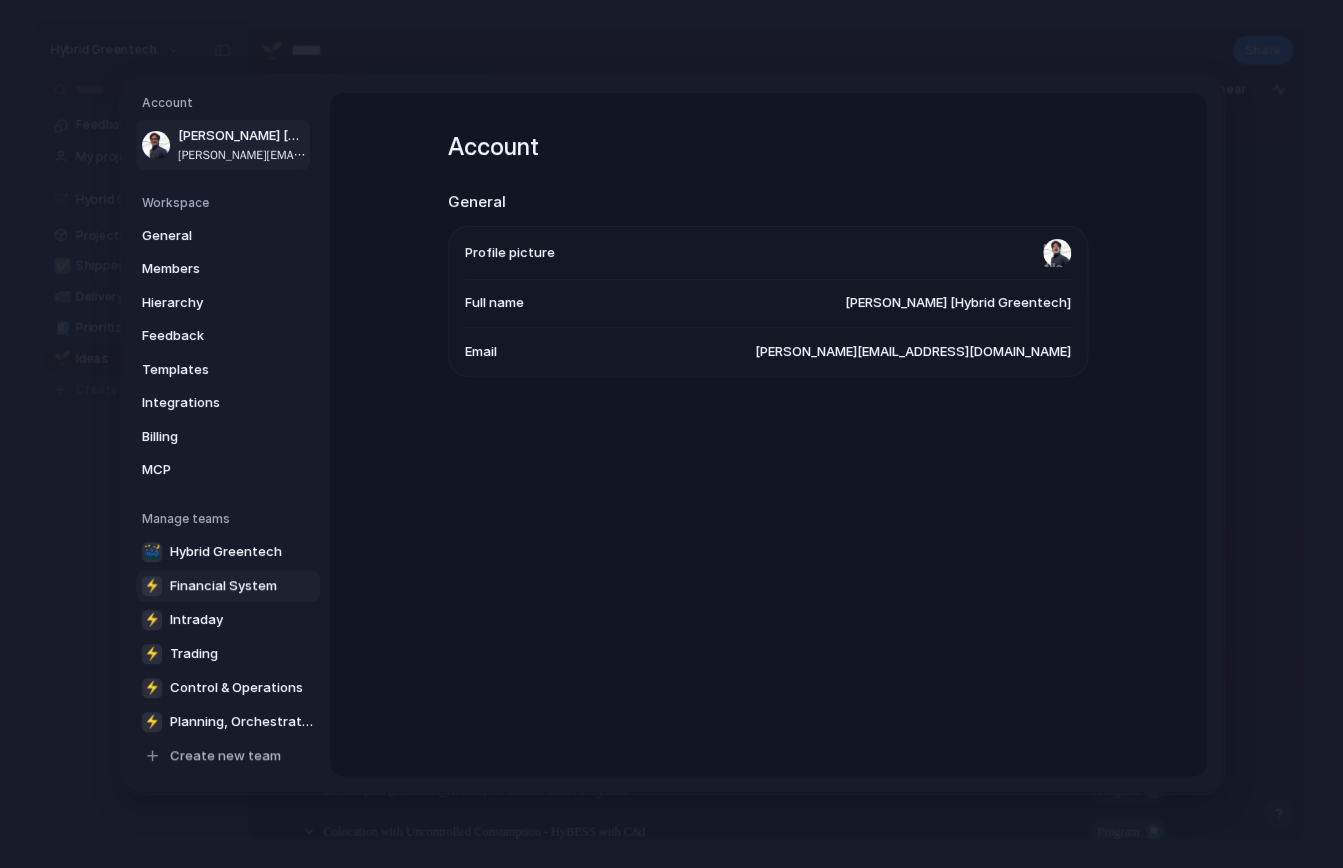 click on "Financial System" at bounding box center (223, 585) 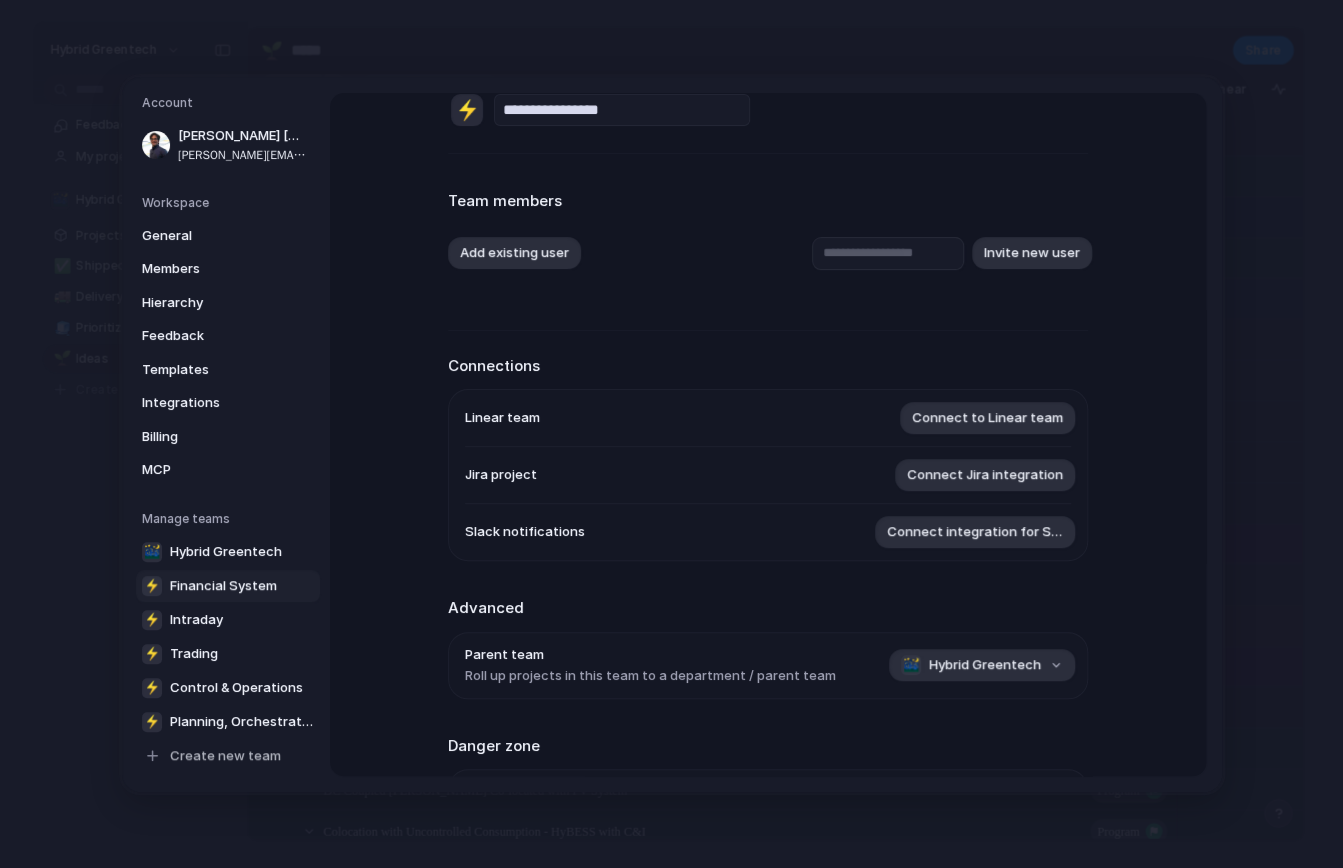 scroll, scrollTop: 183, scrollLeft: 0, axis: vertical 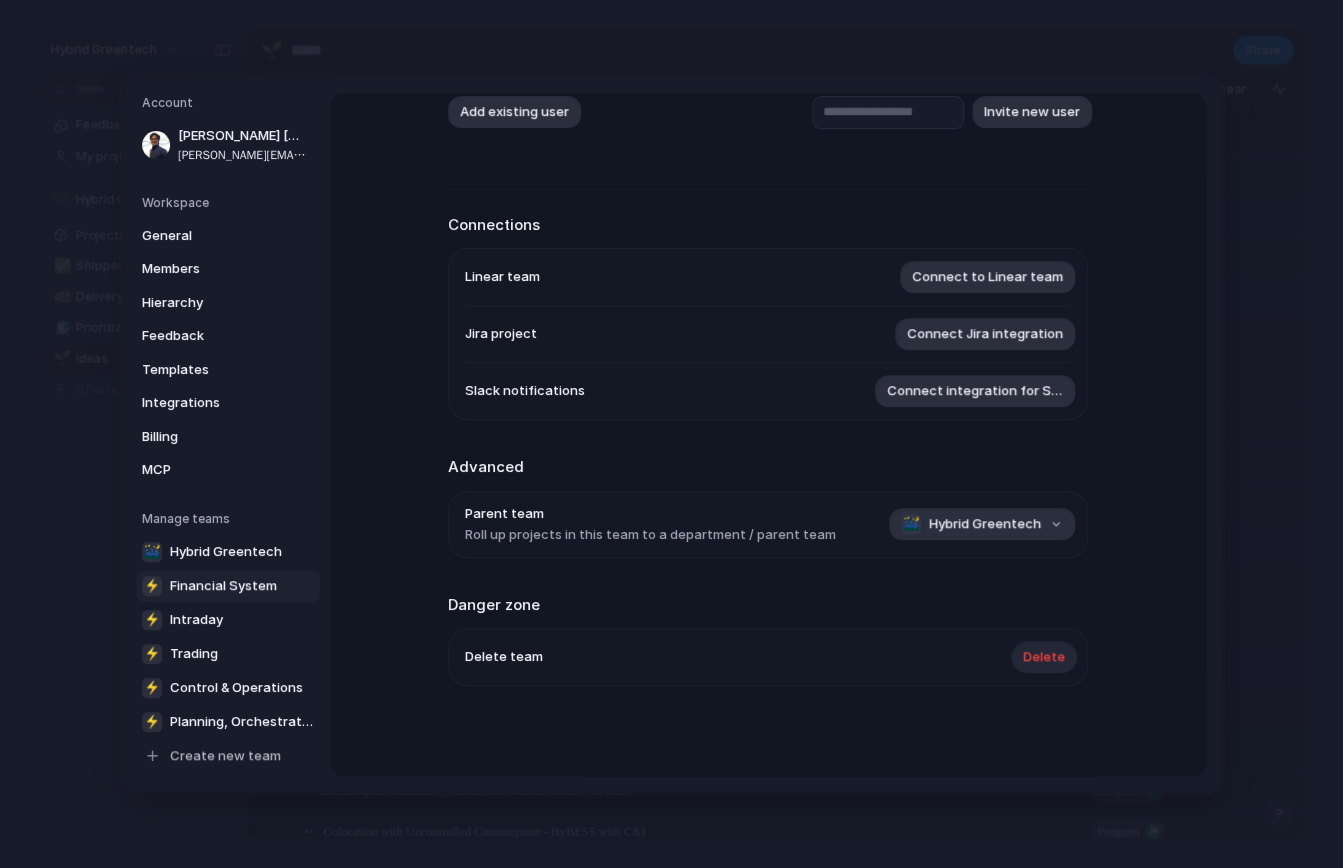 click on "Delete" at bounding box center [1044, 657] 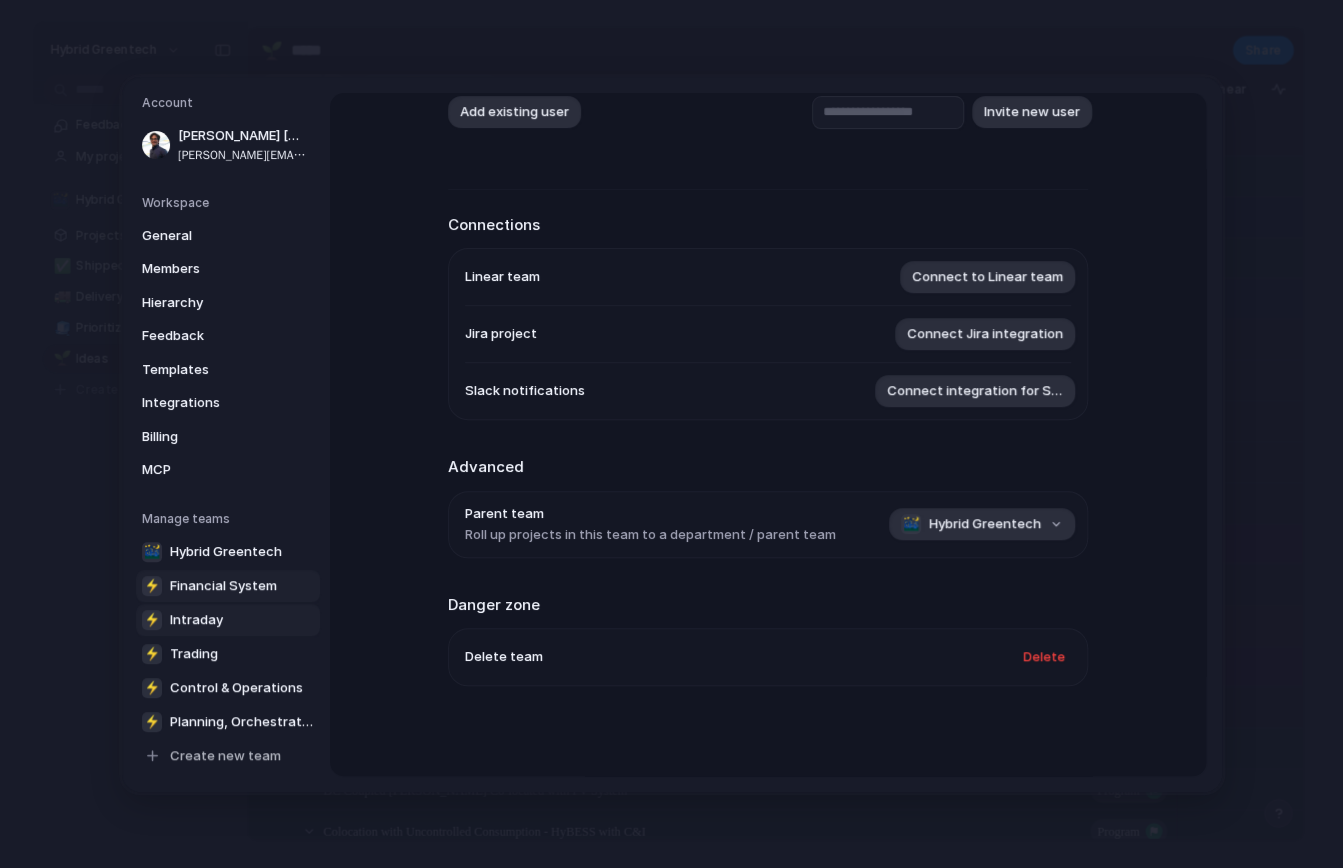 scroll, scrollTop: 0, scrollLeft: 0, axis: both 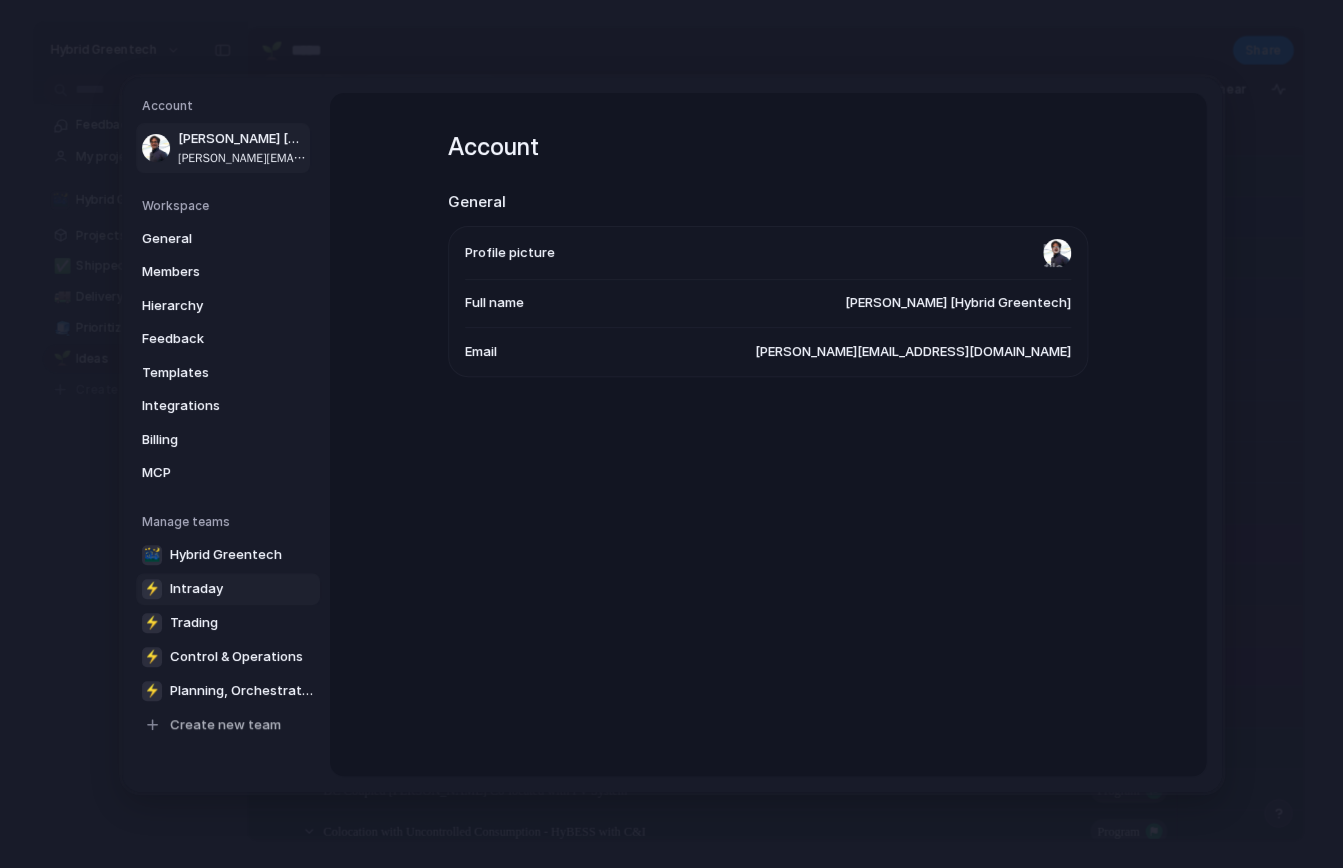 click on "Intraday" at bounding box center [196, 588] 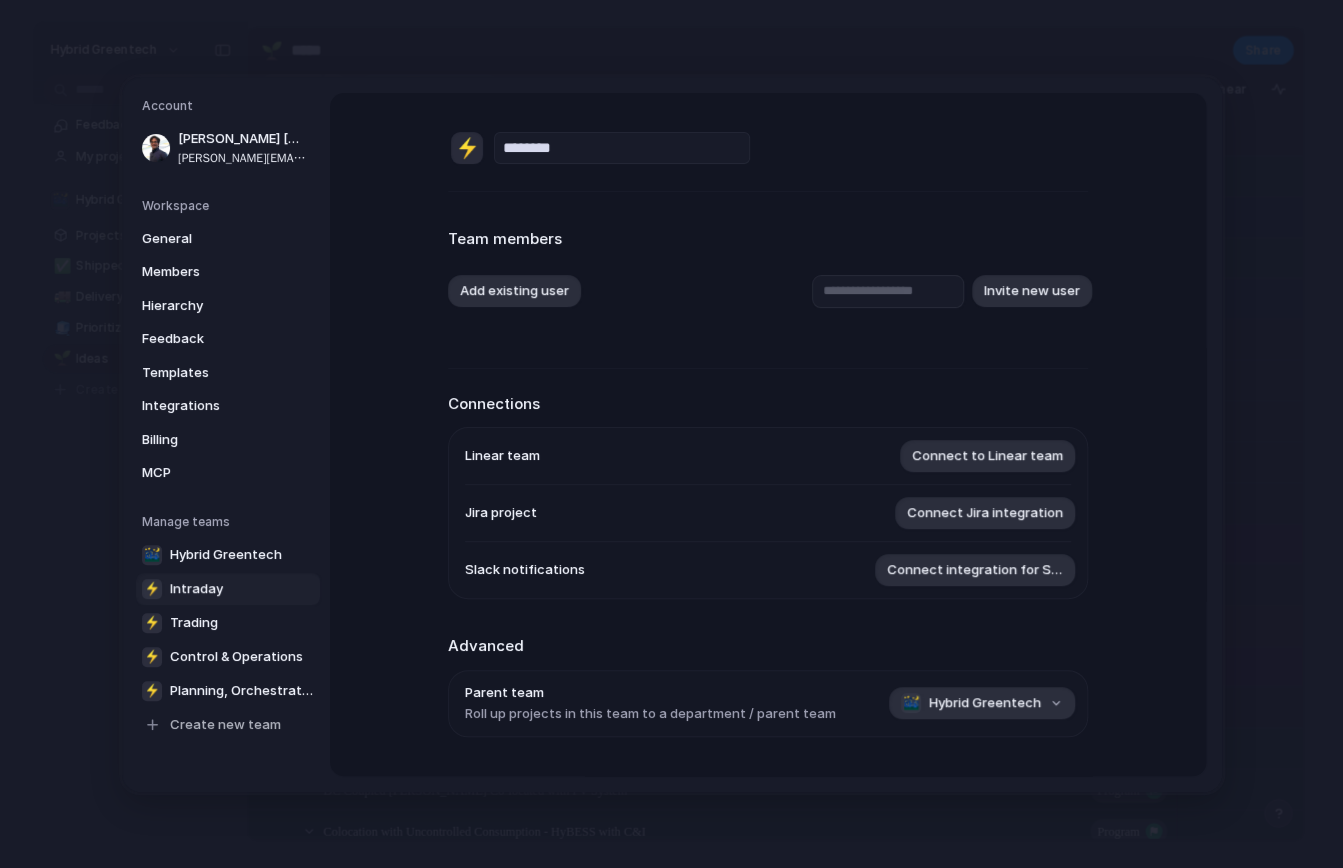 scroll, scrollTop: 147, scrollLeft: 0, axis: vertical 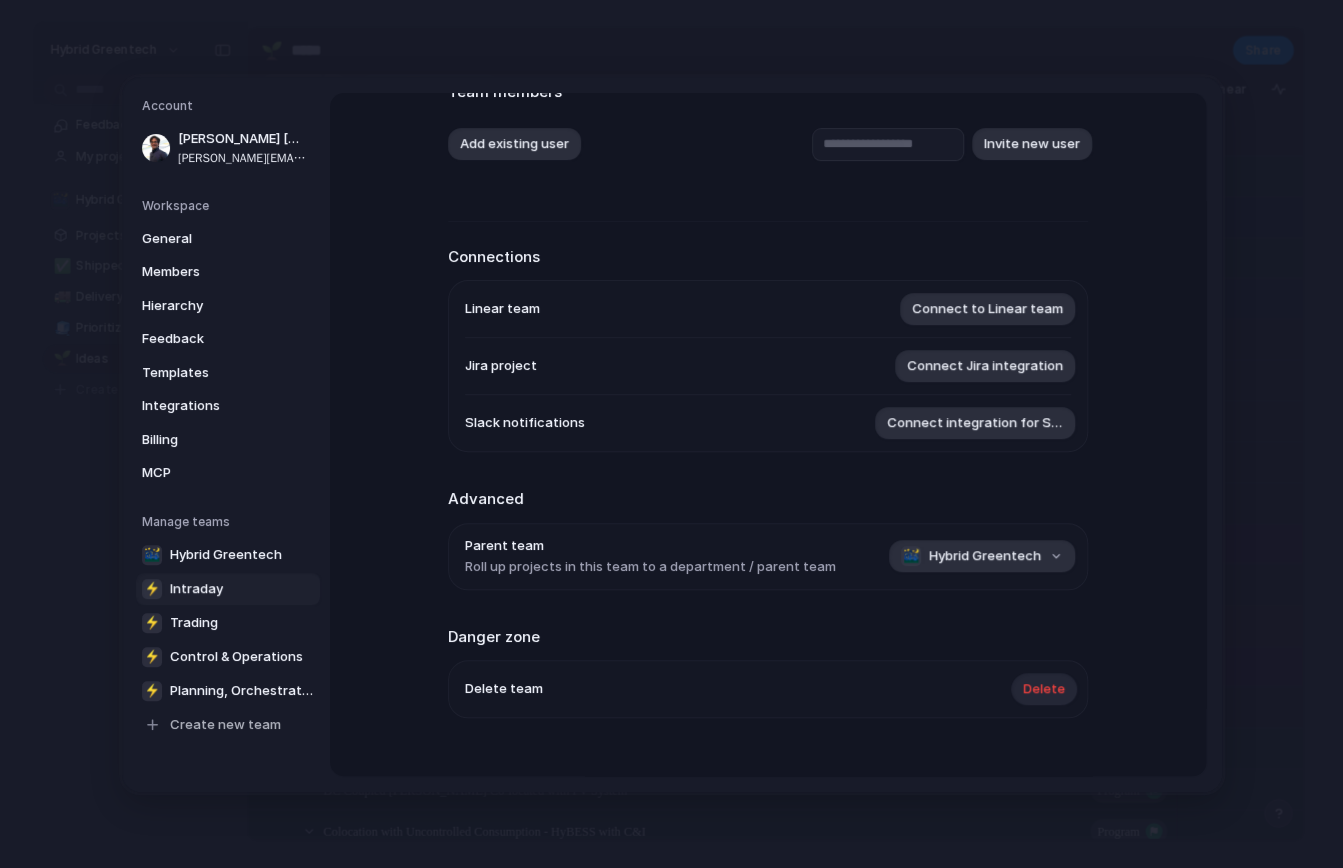 click on "Delete" at bounding box center (1044, 689) 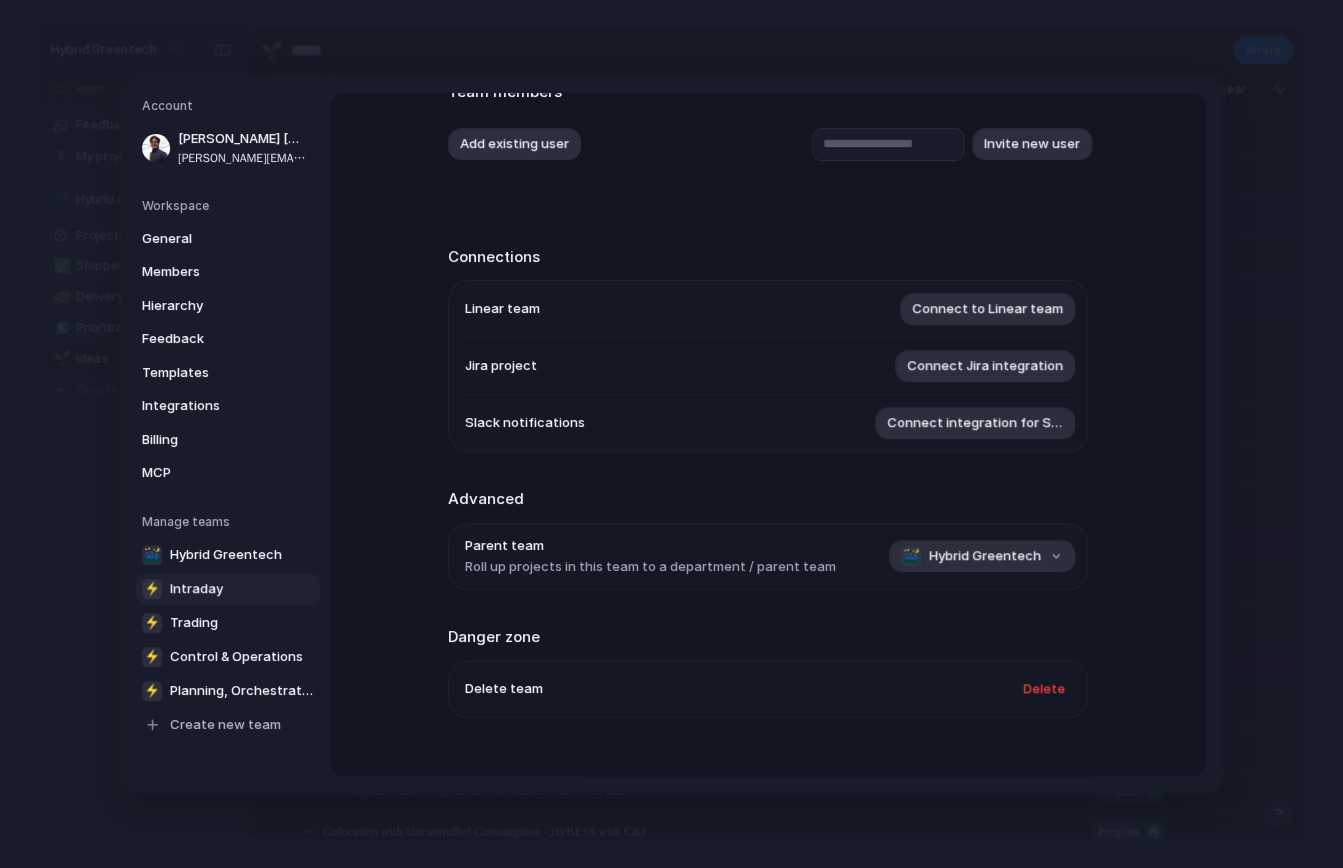 scroll, scrollTop: 0, scrollLeft: 0, axis: both 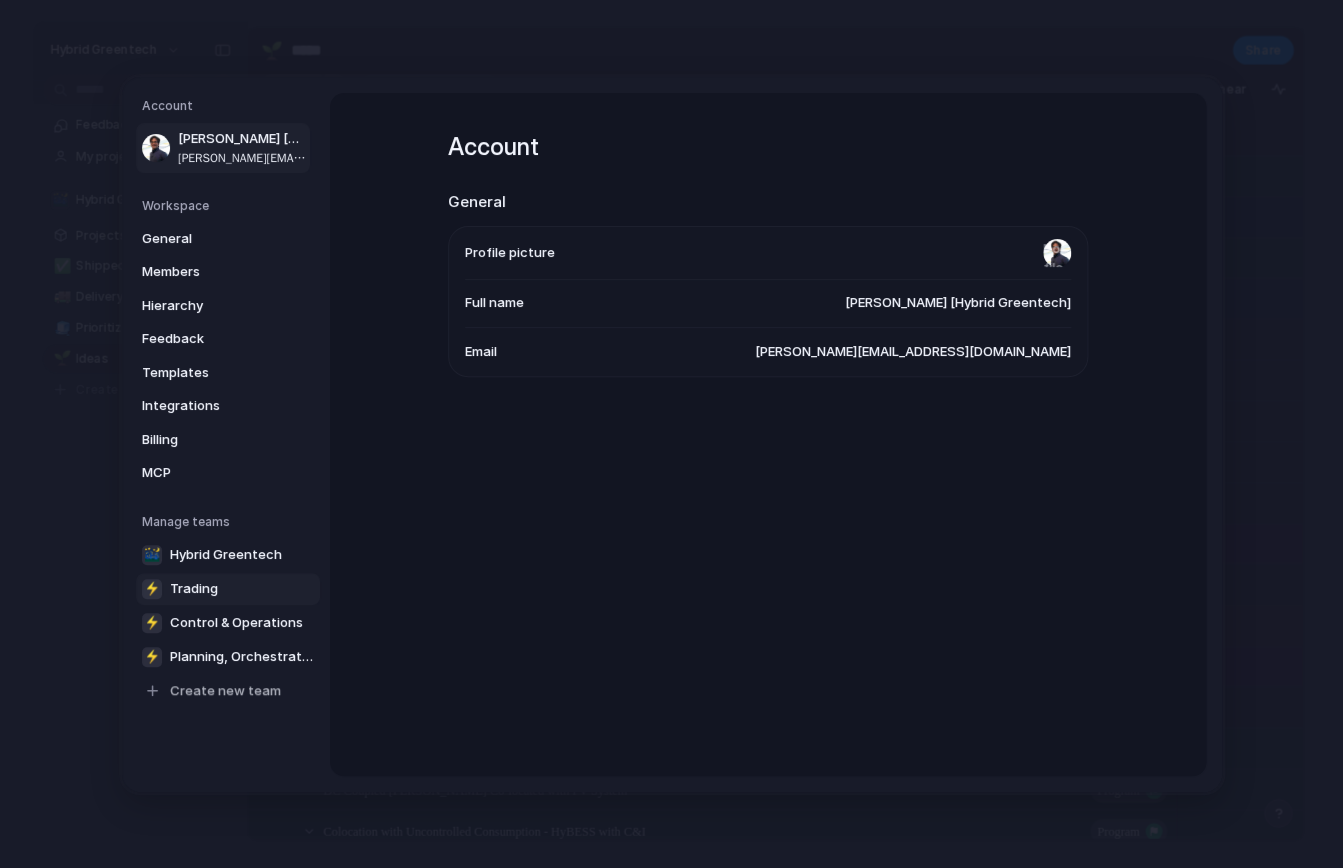 click on "⚡ Trading" at bounding box center (228, 588) 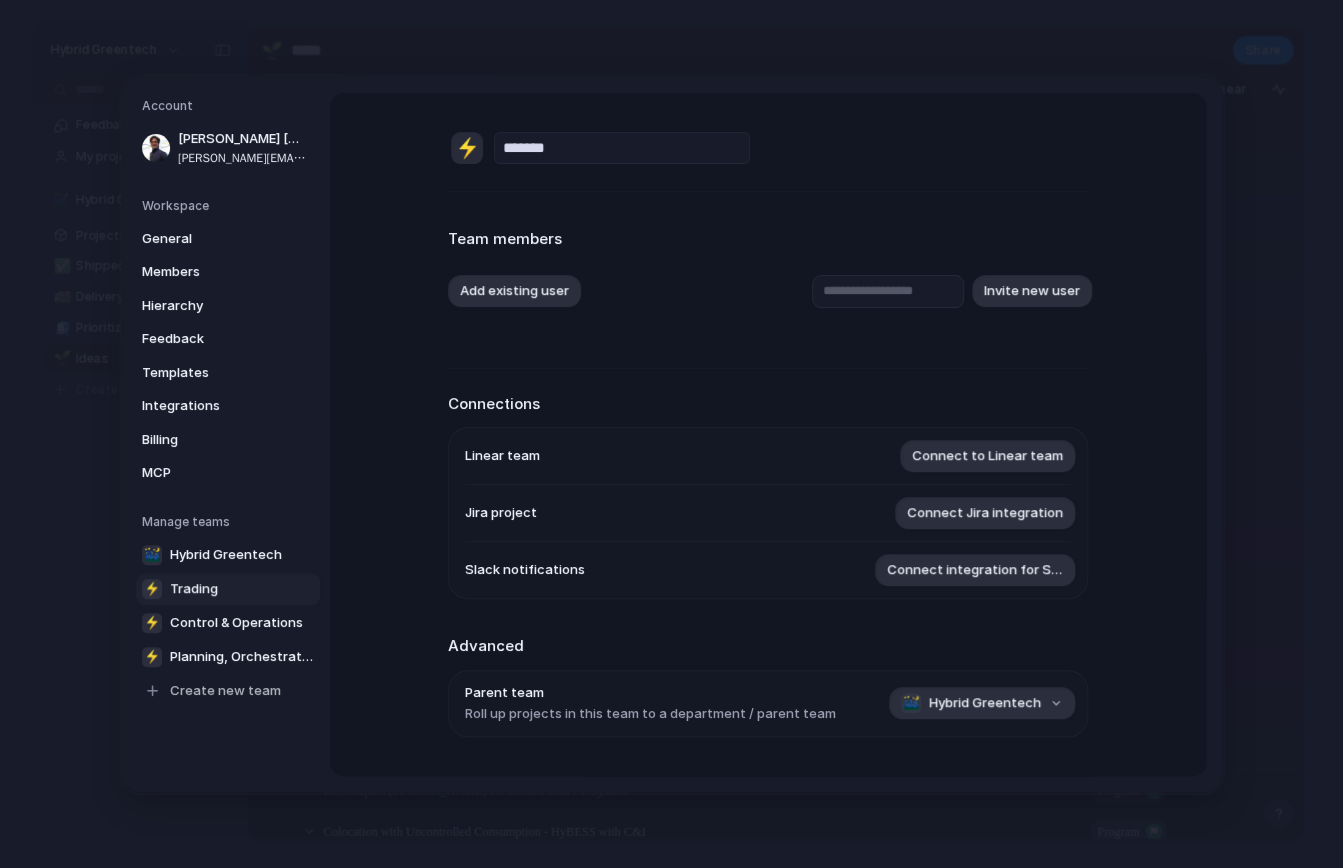 scroll, scrollTop: 183, scrollLeft: 0, axis: vertical 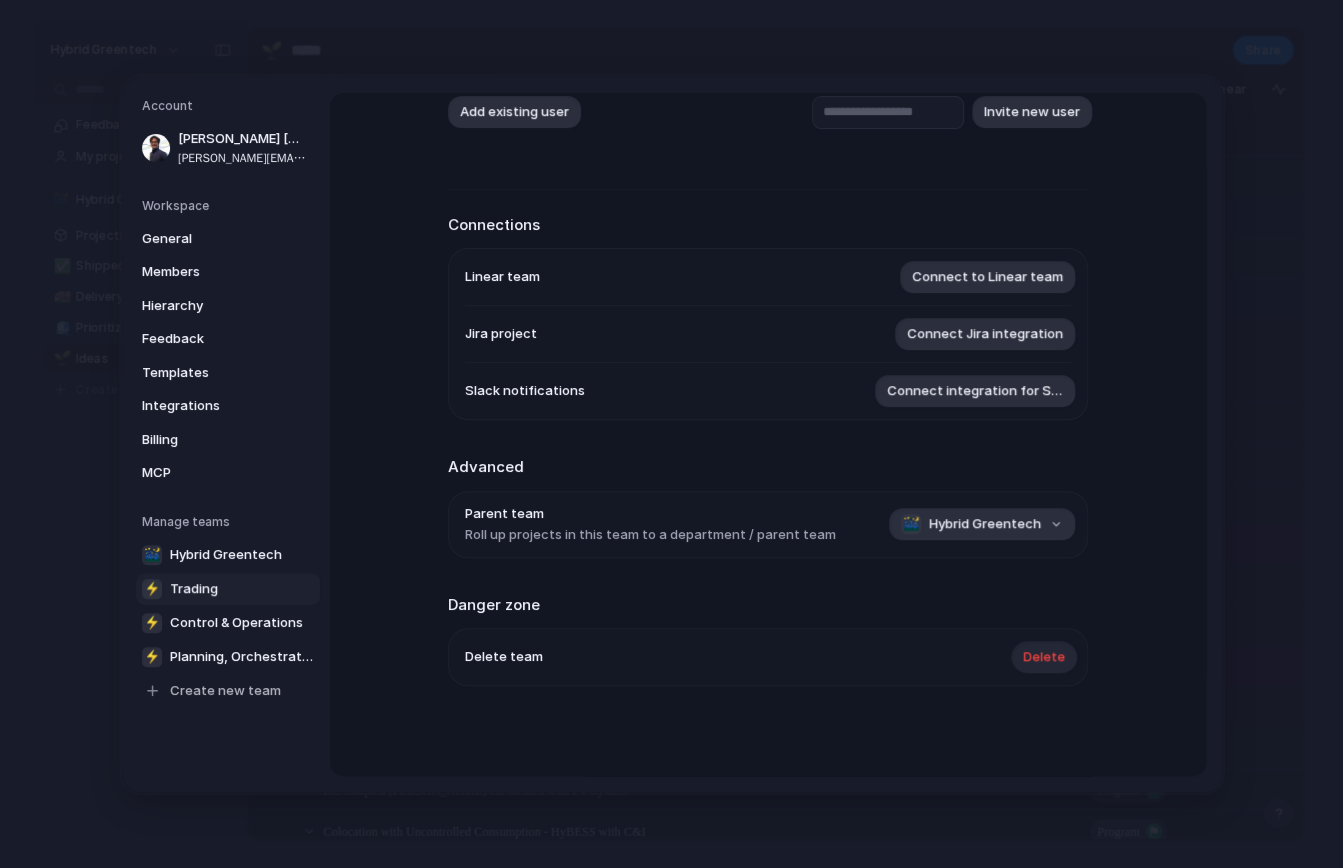 click on "Delete" at bounding box center (1044, 657) 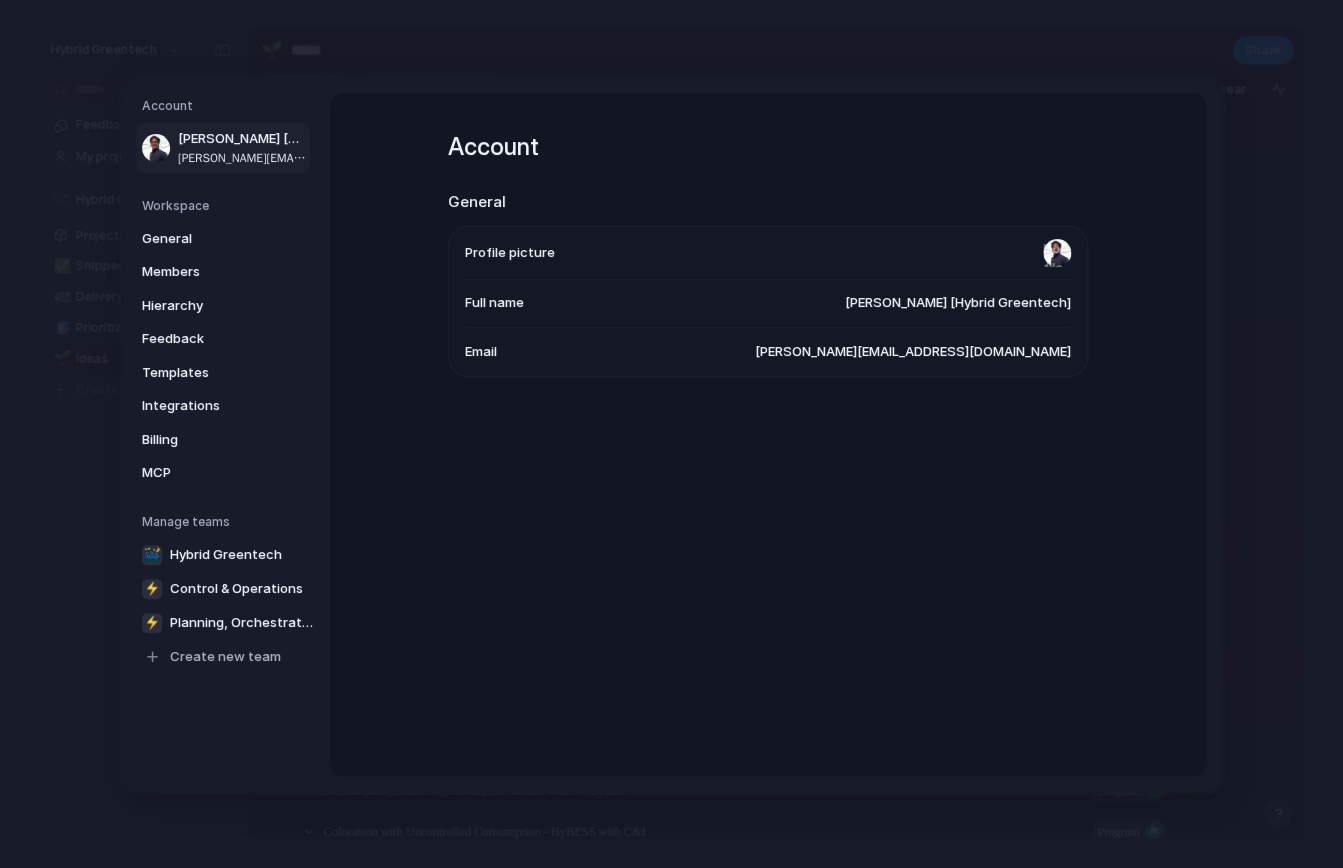 scroll, scrollTop: 0, scrollLeft: 0, axis: both 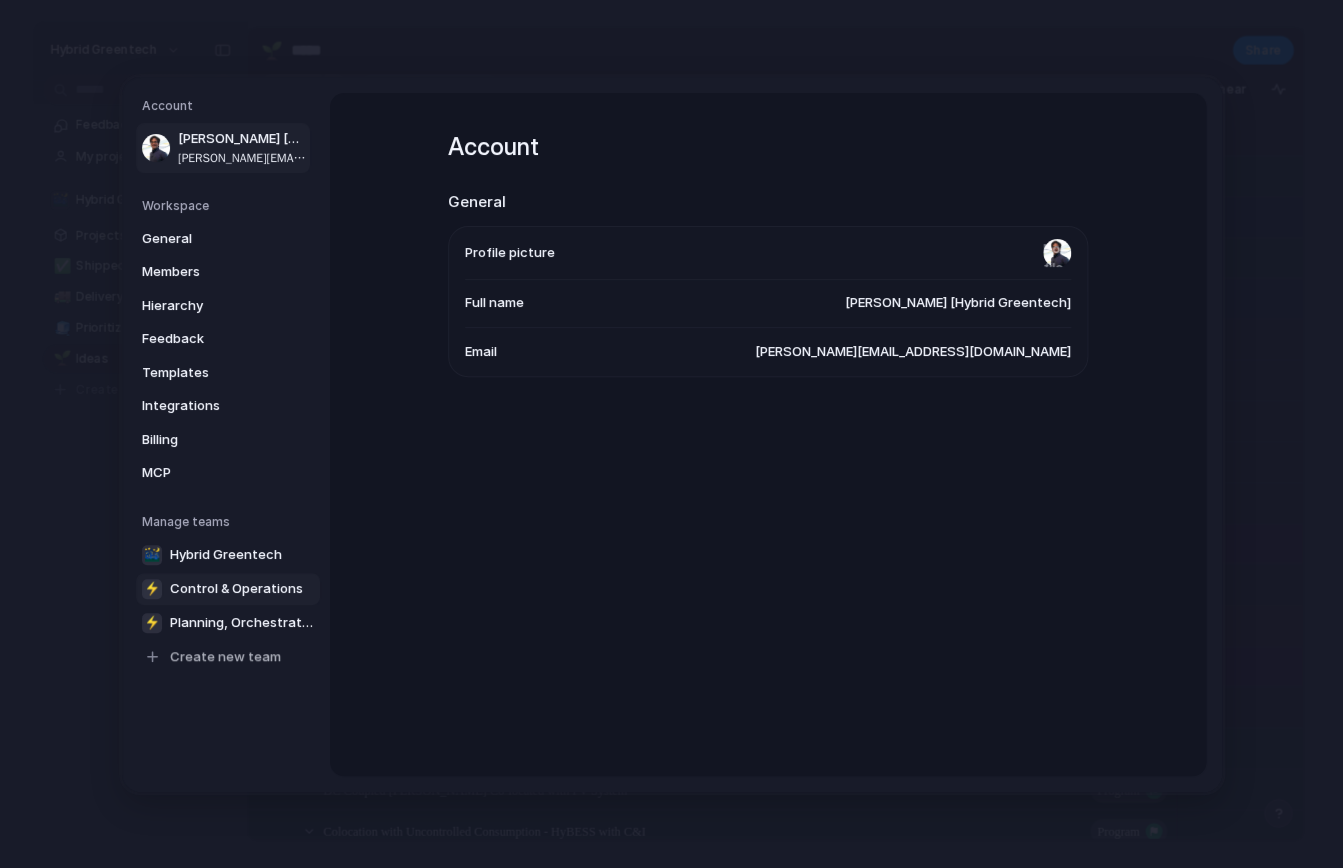 click on "Control & Operations" at bounding box center [236, 588] 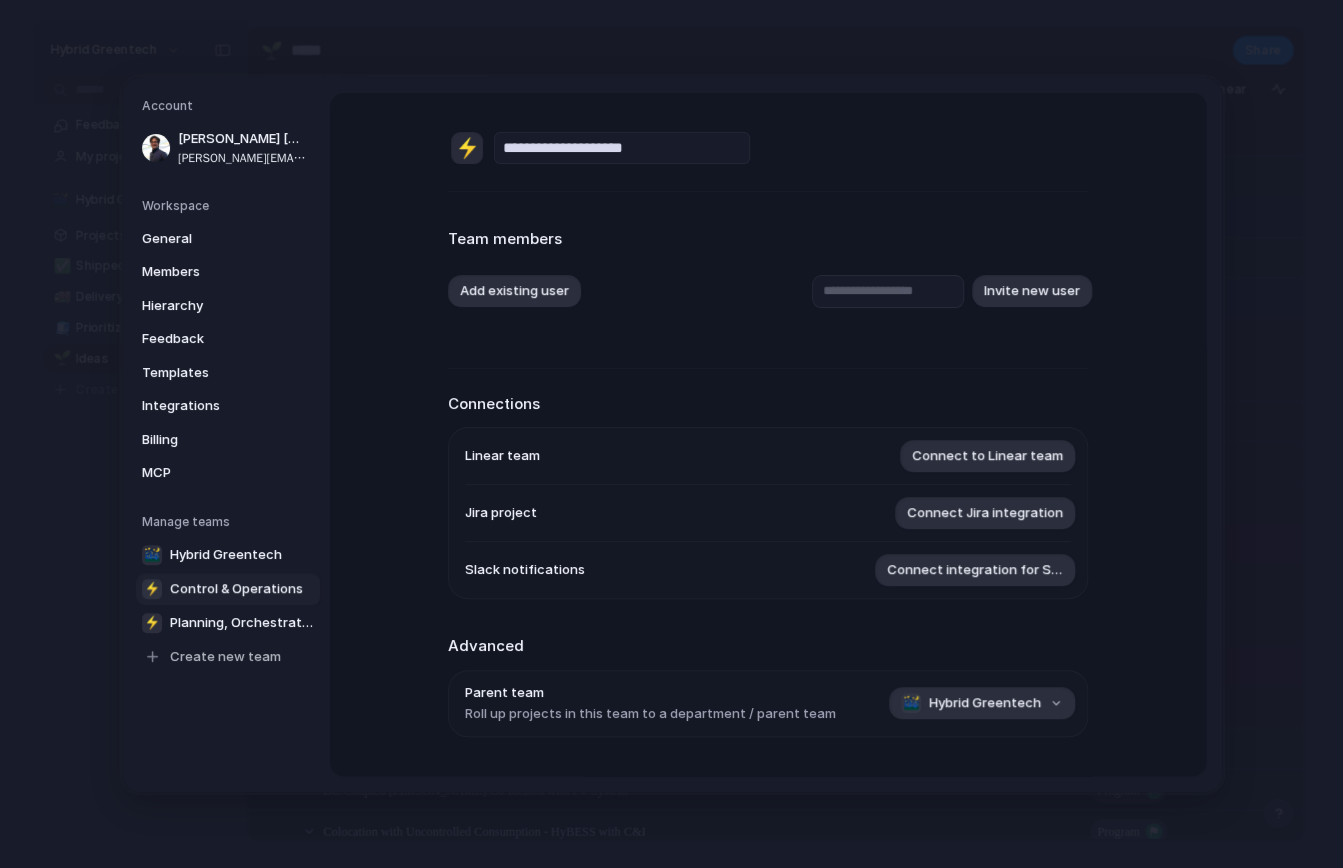 scroll, scrollTop: 183, scrollLeft: 0, axis: vertical 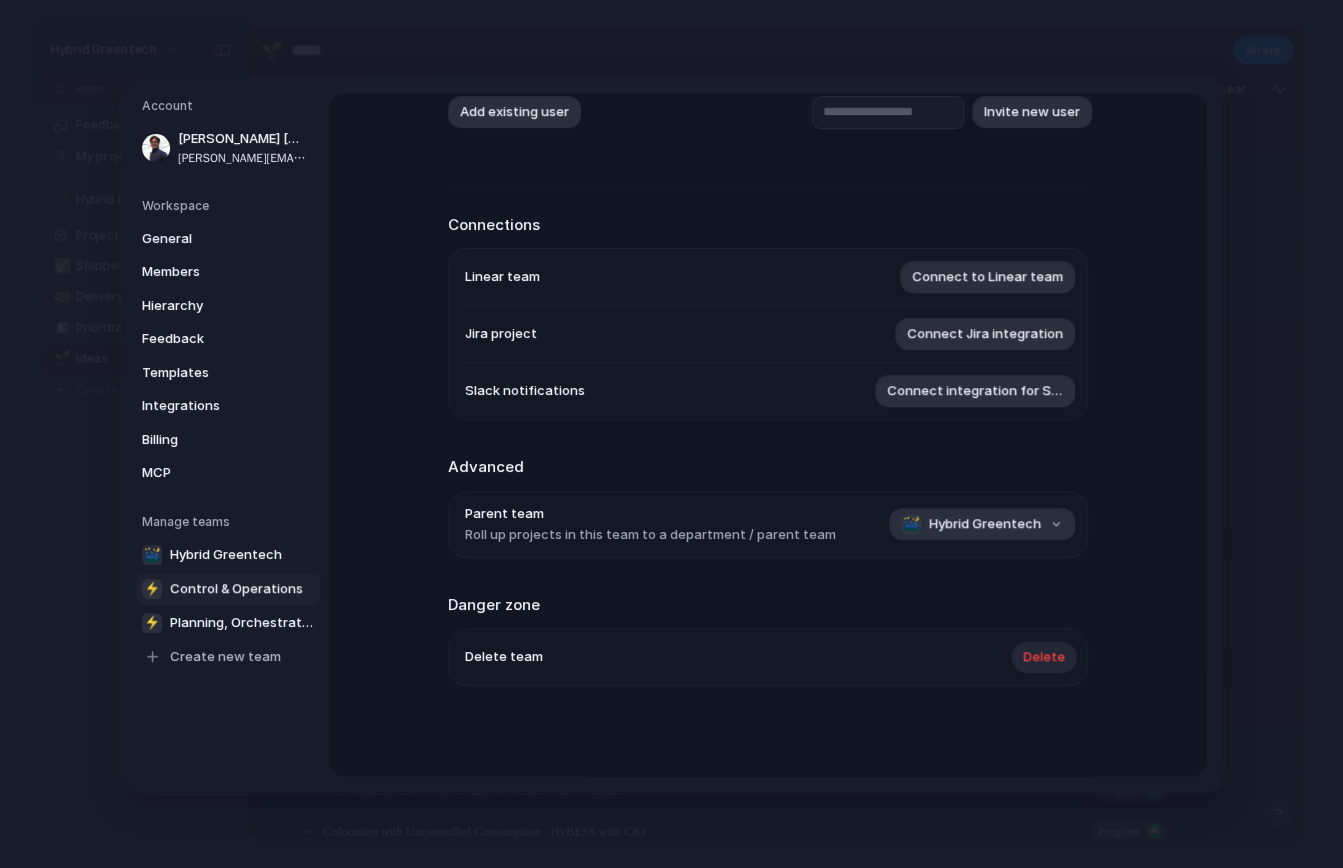 click on "Delete" at bounding box center (1044, 657) 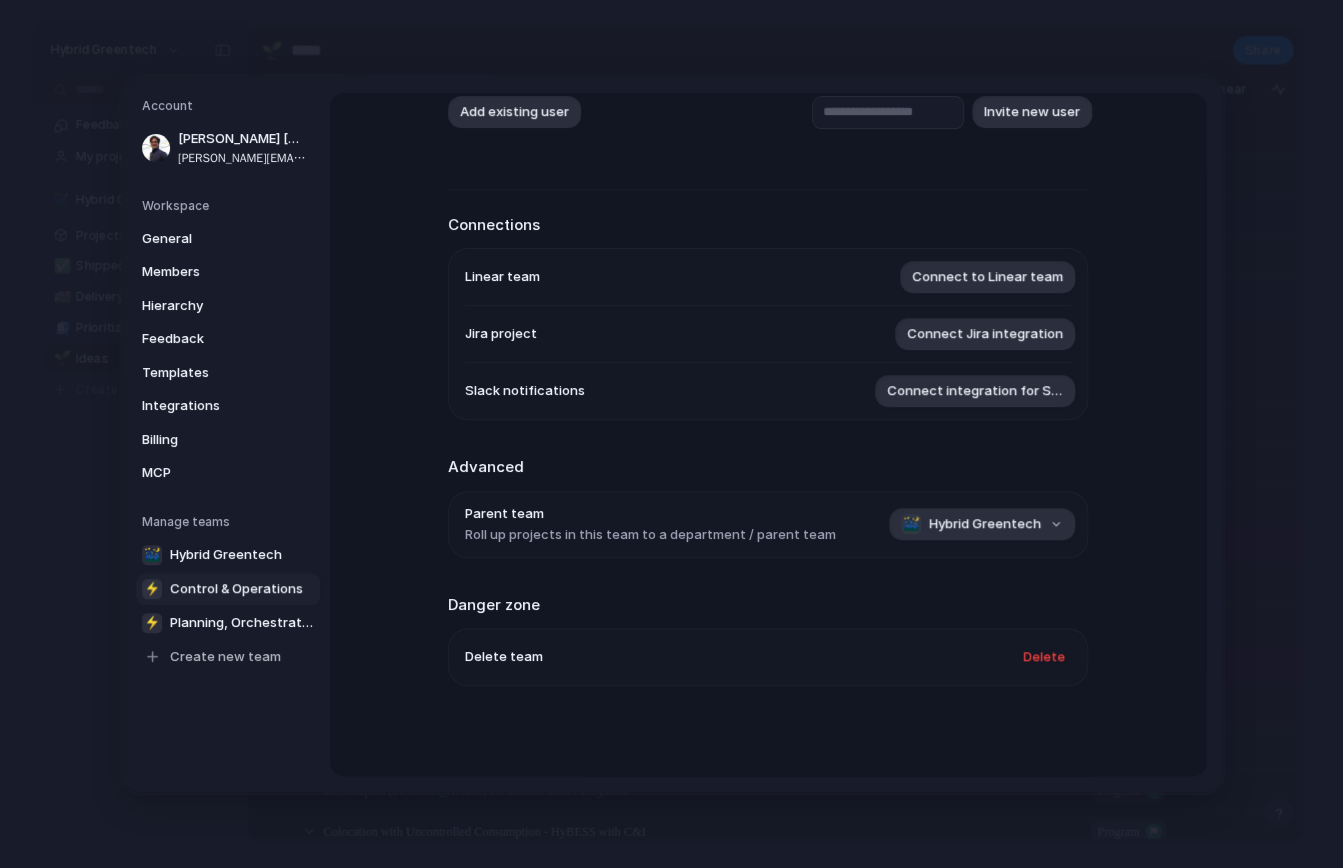 scroll, scrollTop: 0, scrollLeft: 0, axis: both 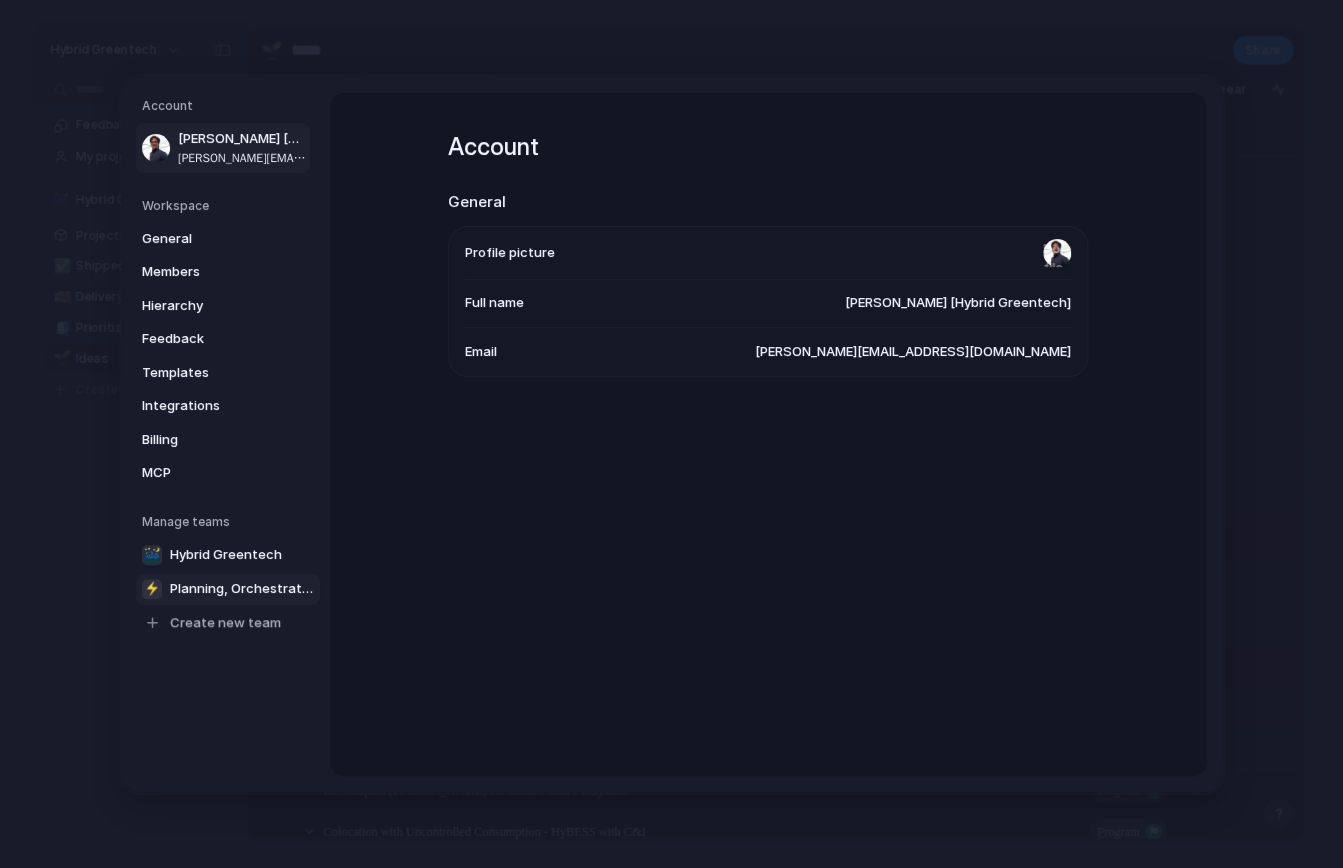 click on "Planning, Orchestration, Internal Platform" at bounding box center (242, 588) 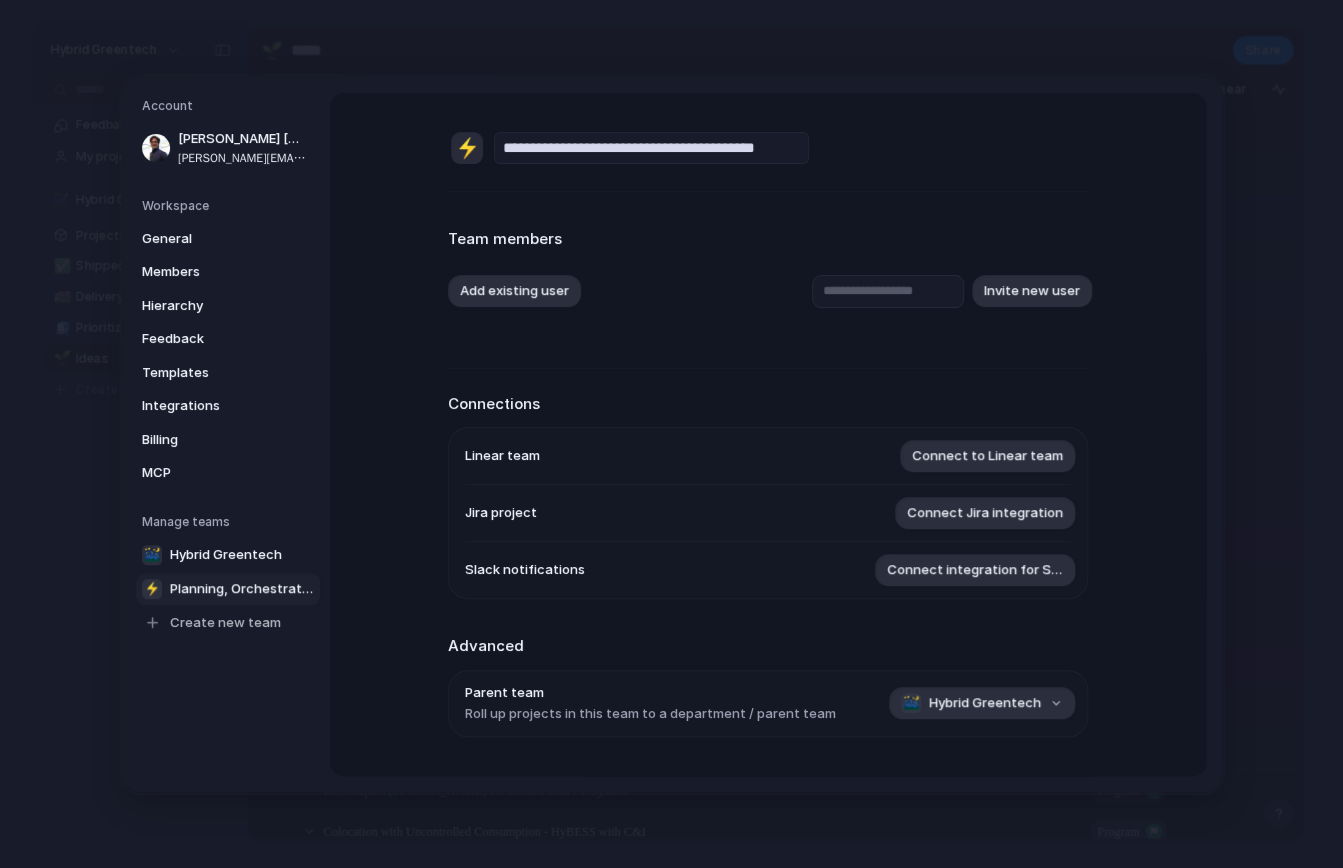 scroll, scrollTop: 183, scrollLeft: 0, axis: vertical 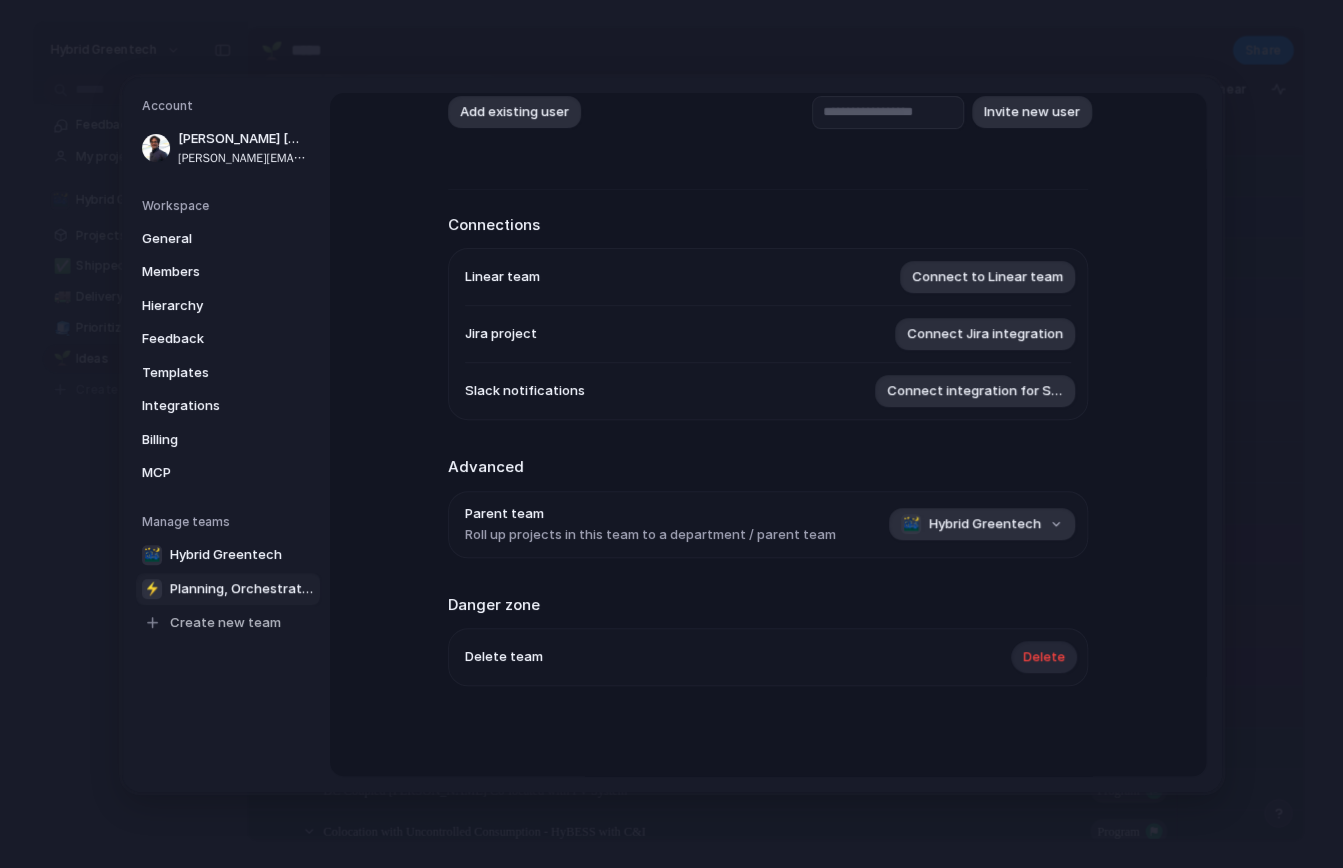 click on "Delete" at bounding box center (1044, 657) 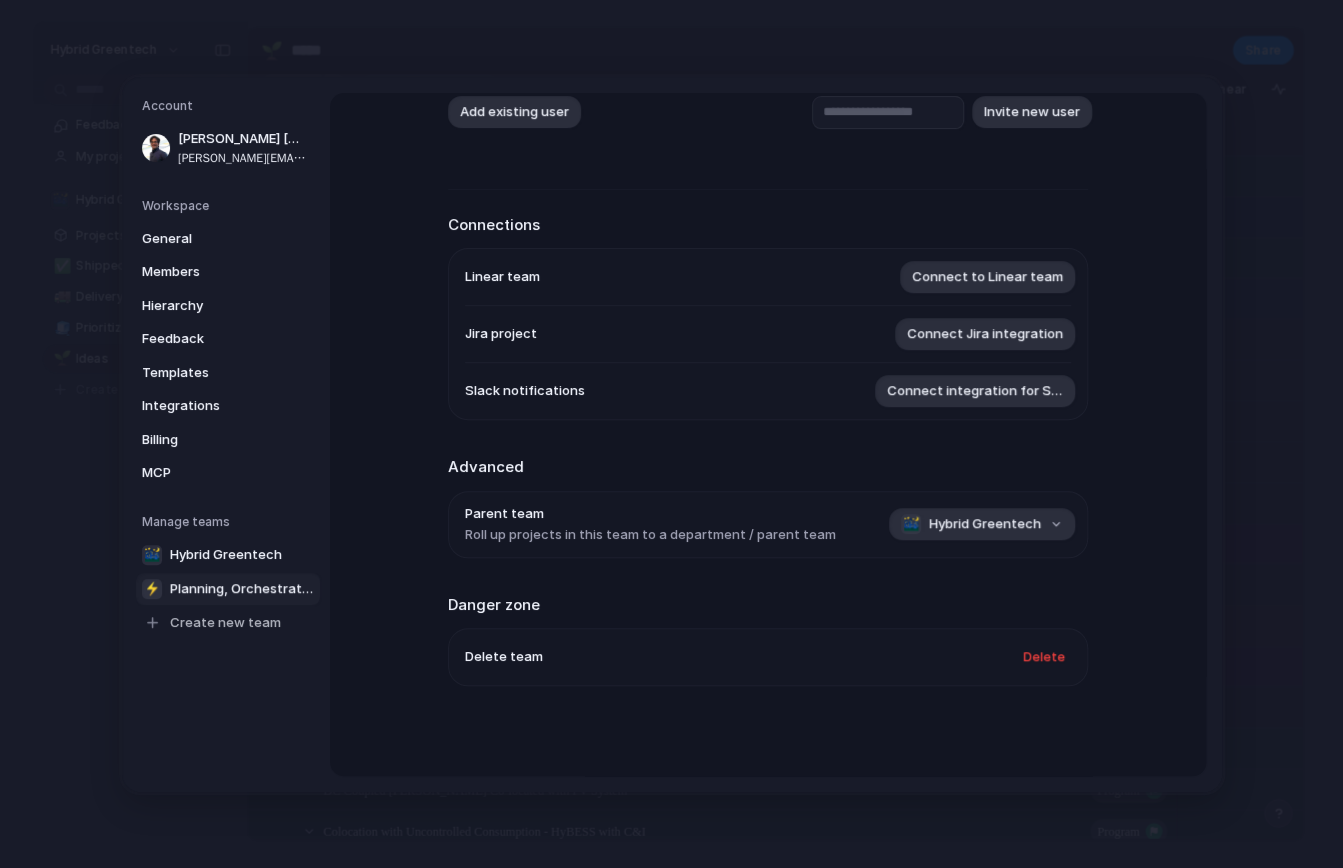 scroll, scrollTop: 0, scrollLeft: 0, axis: both 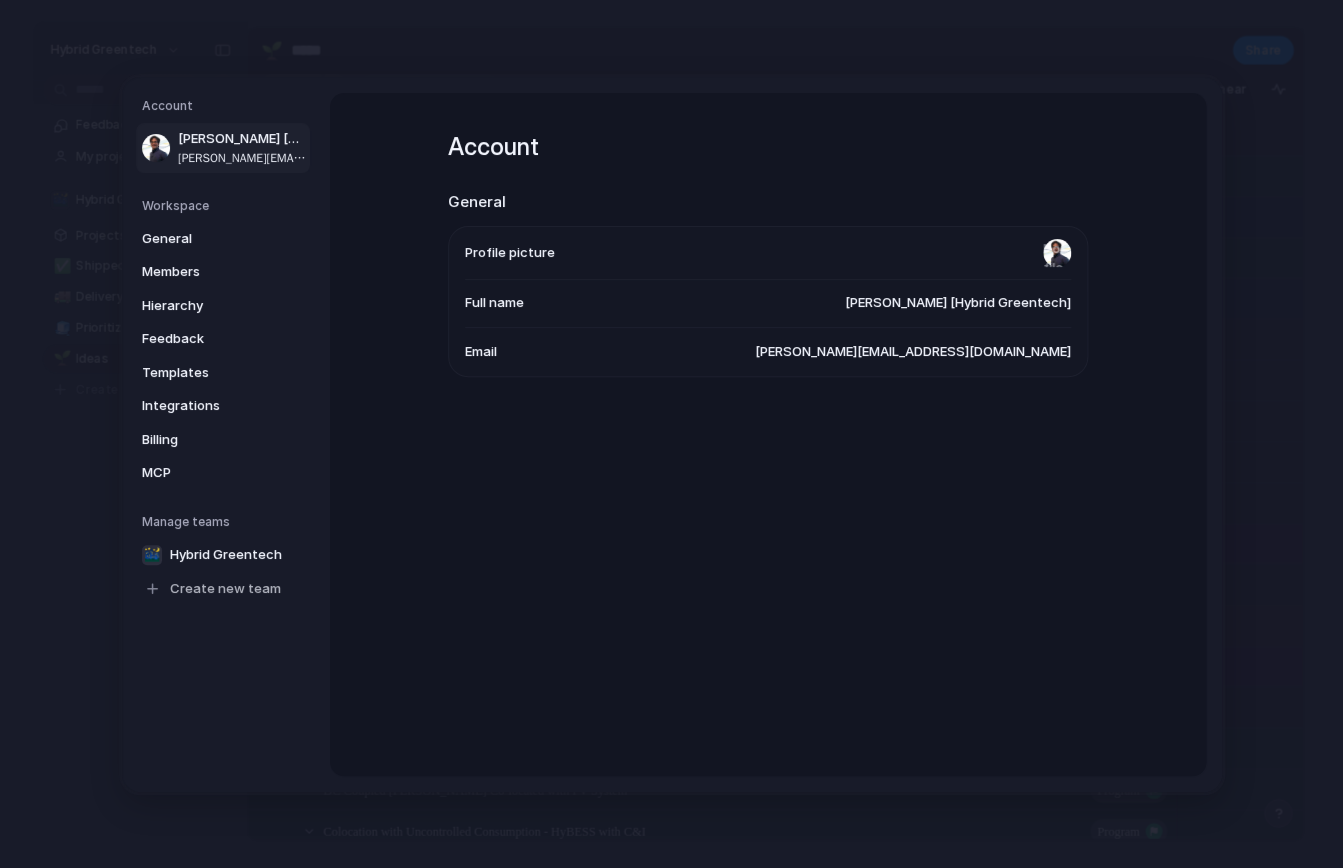 click on "Account General Profile picture Full name   [PERSON_NAME] [Hybrid Greentech] Email   [PERSON_NAME][EMAIL_ADDRESS][DOMAIN_NAME]" at bounding box center (768, 280) 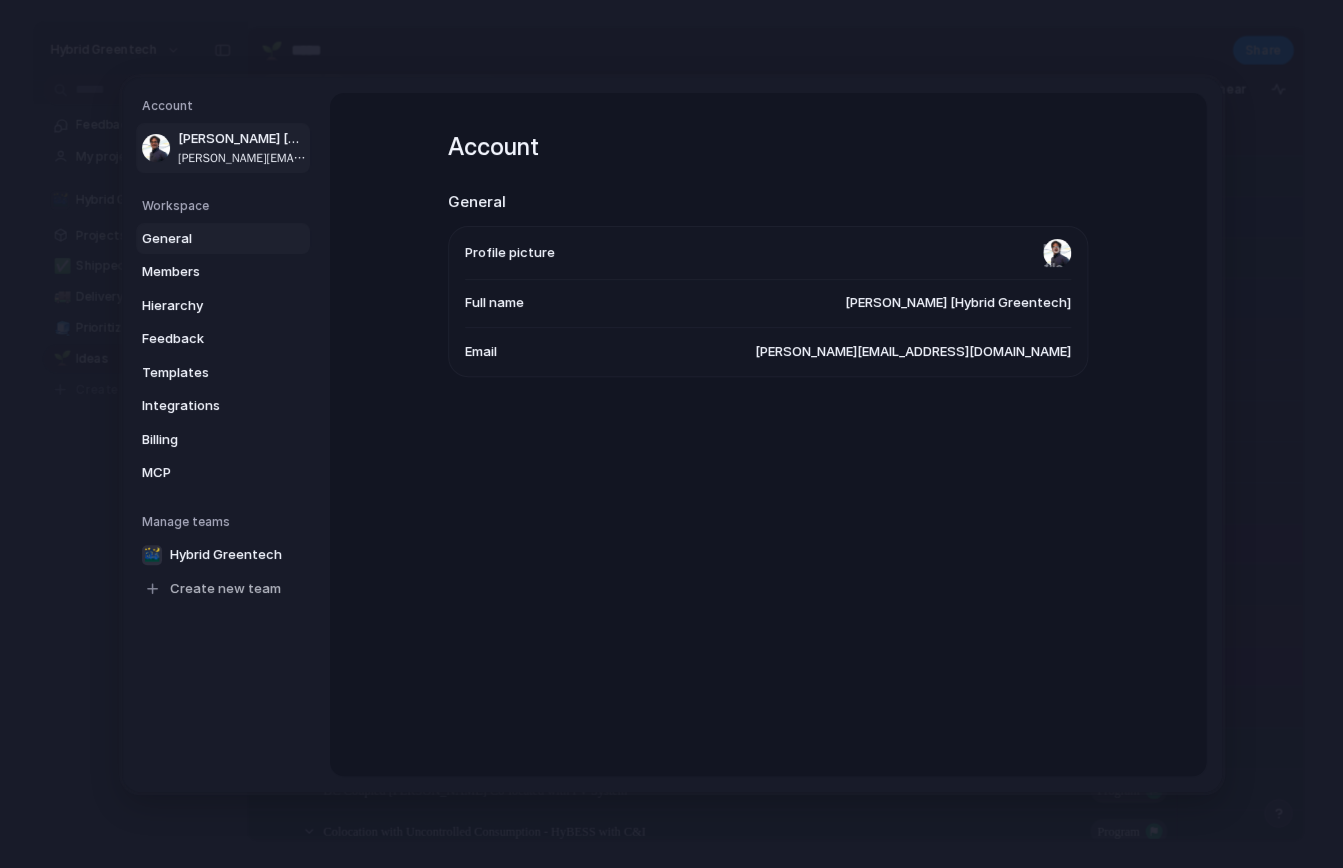 click on "General" at bounding box center (206, 238) 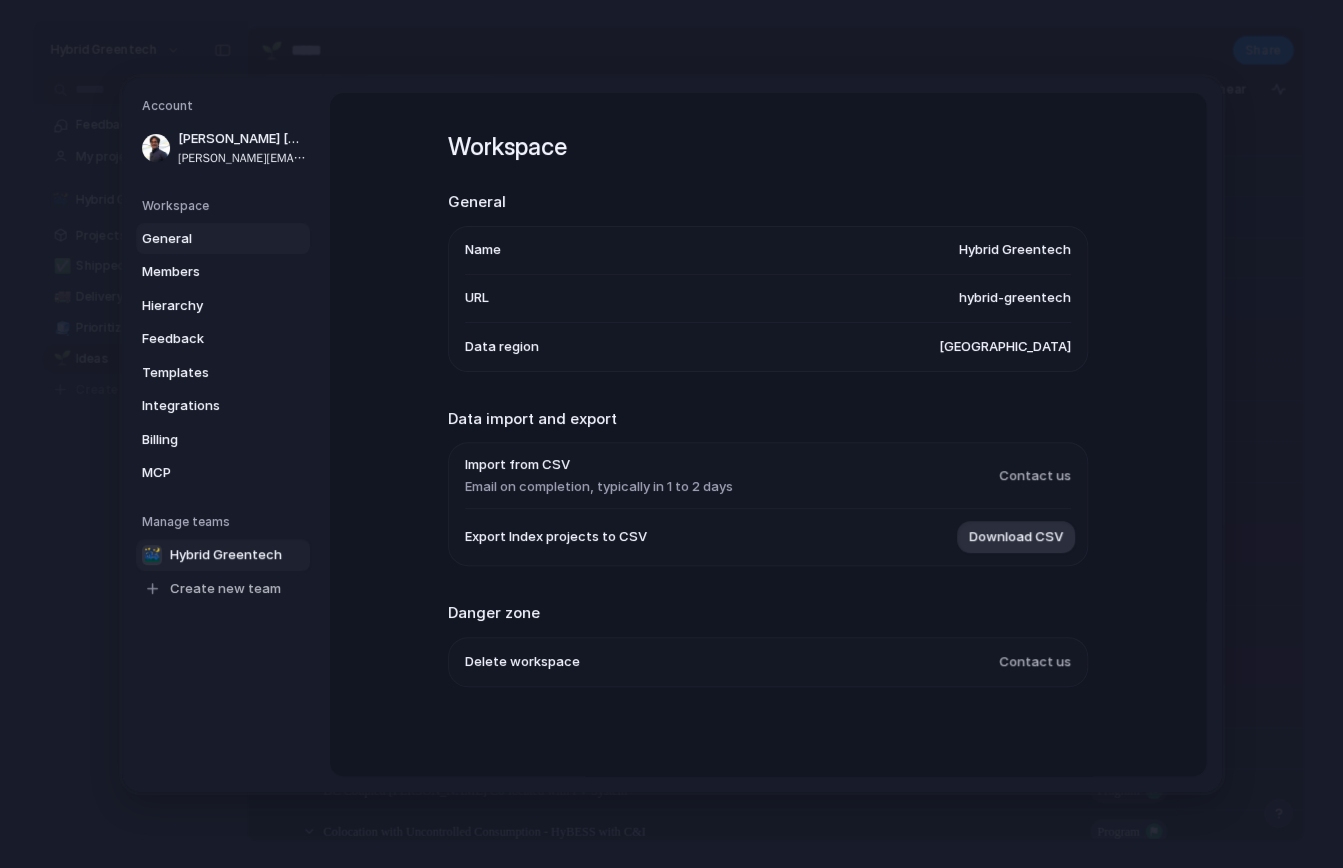 click on "Hybrid Greentech" at bounding box center [226, 554] 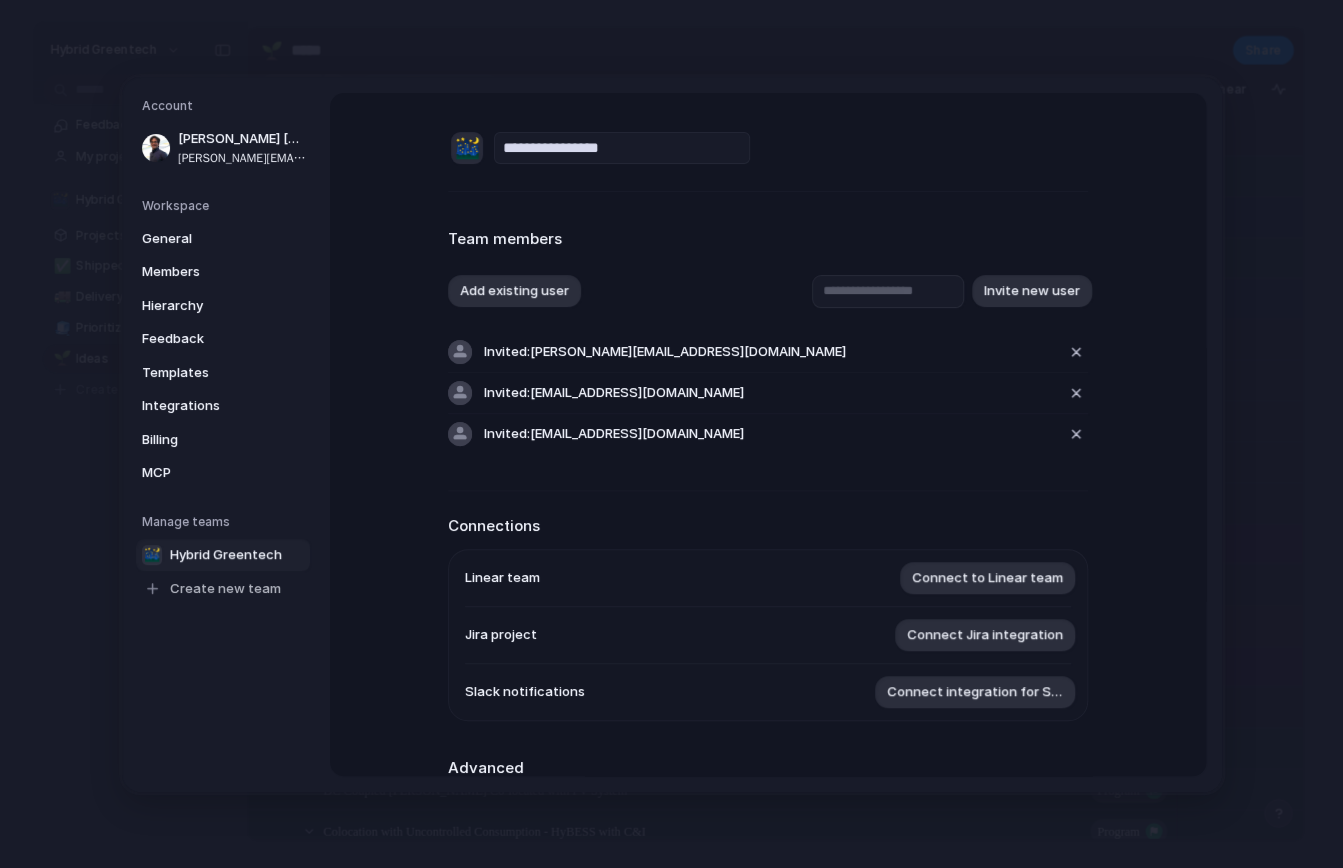 click on "**********" at bounding box center [768, 585] 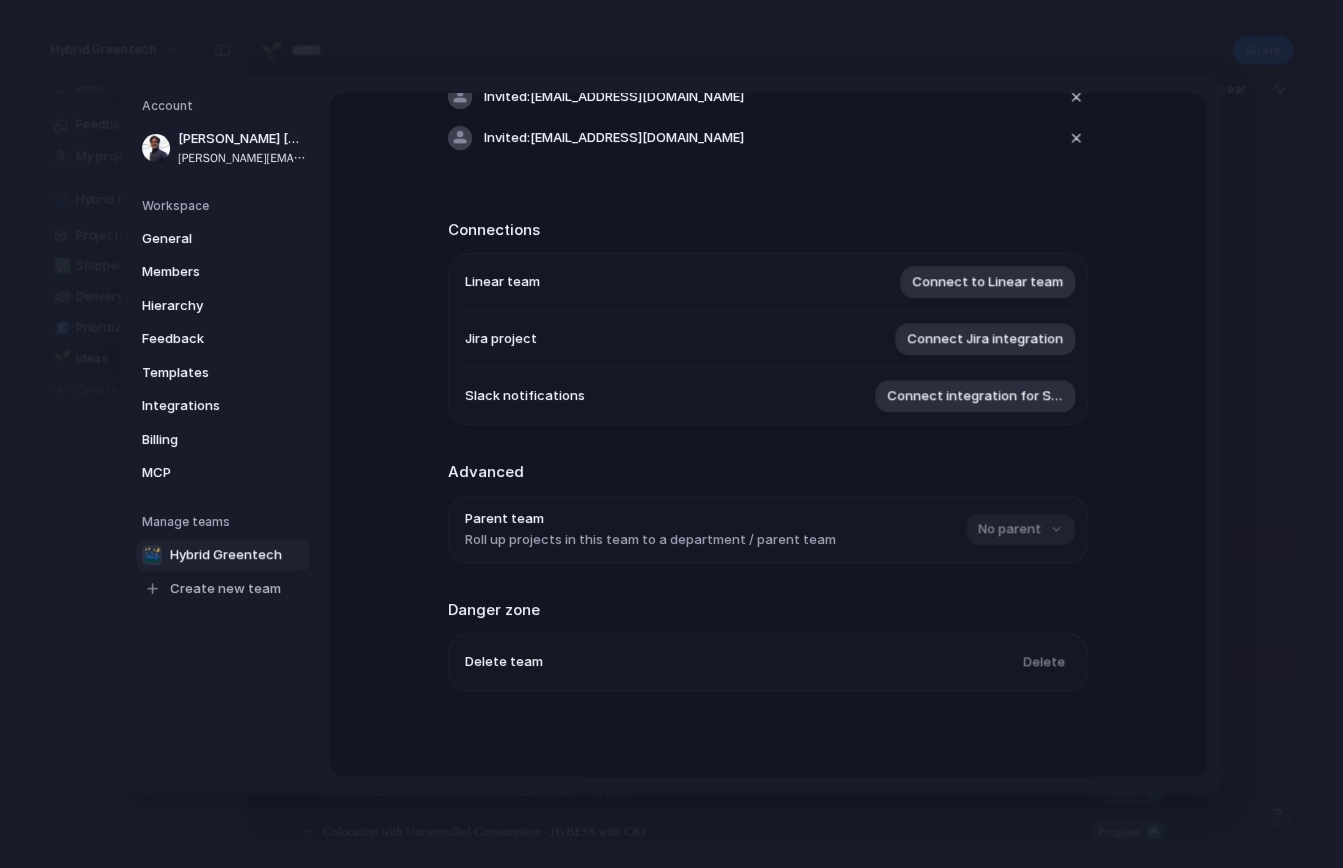 scroll, scrollTop: 305, scrollLeft: 0, axis: vertical 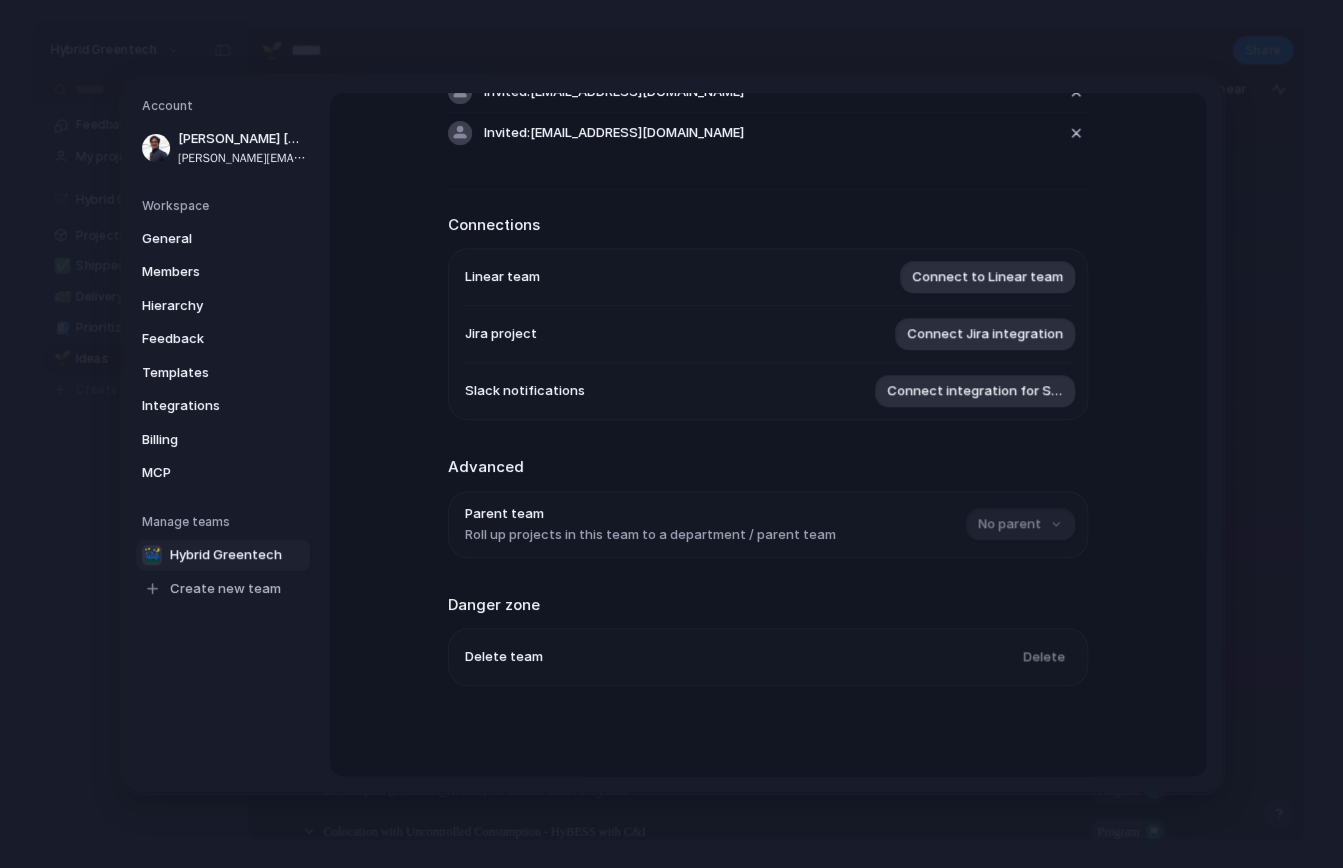 click on "**********" at bounding box center [768, 434] 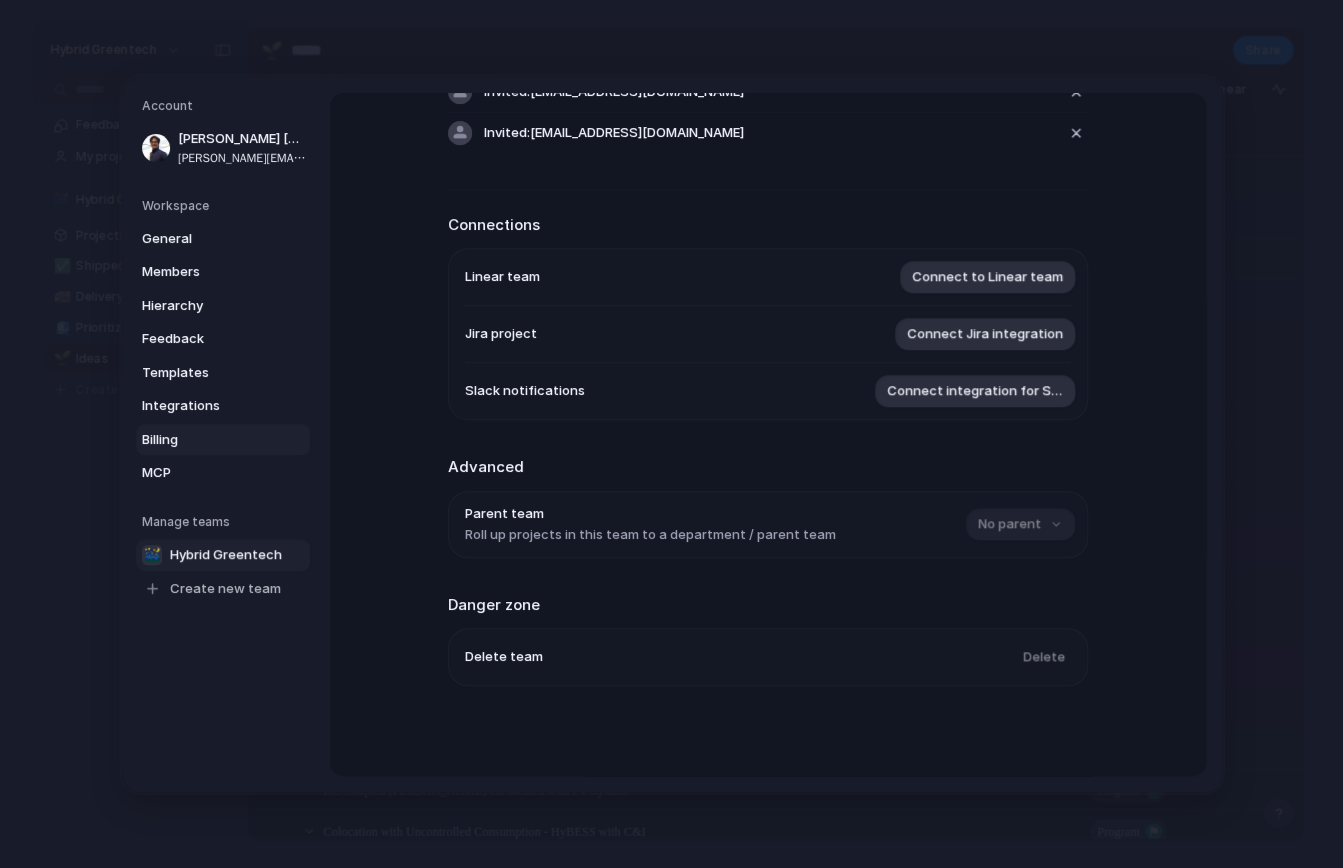 click on "Billing" at bounding box center [223, 439] 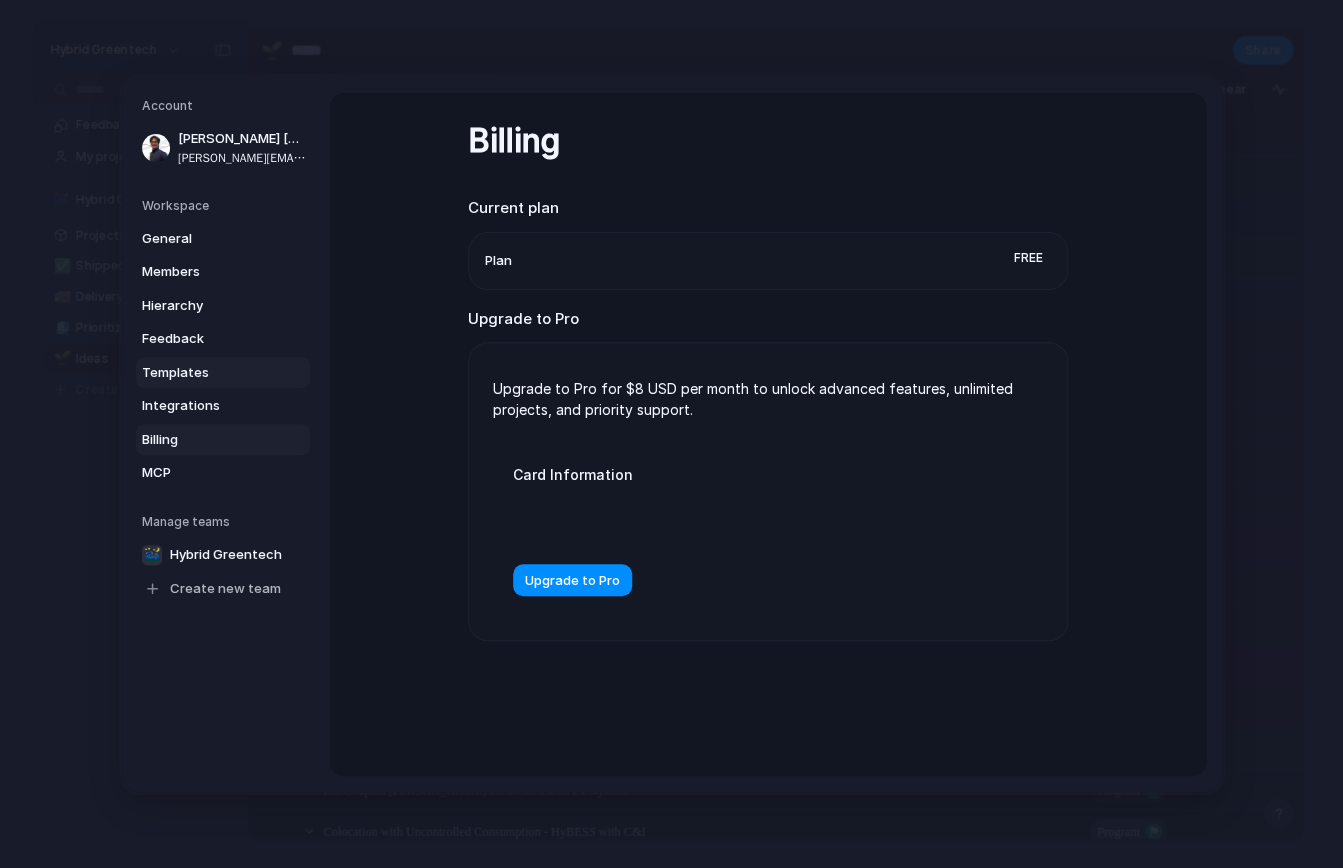 scroll, scrollTop: 0, scrollLeft: 0, axis: both 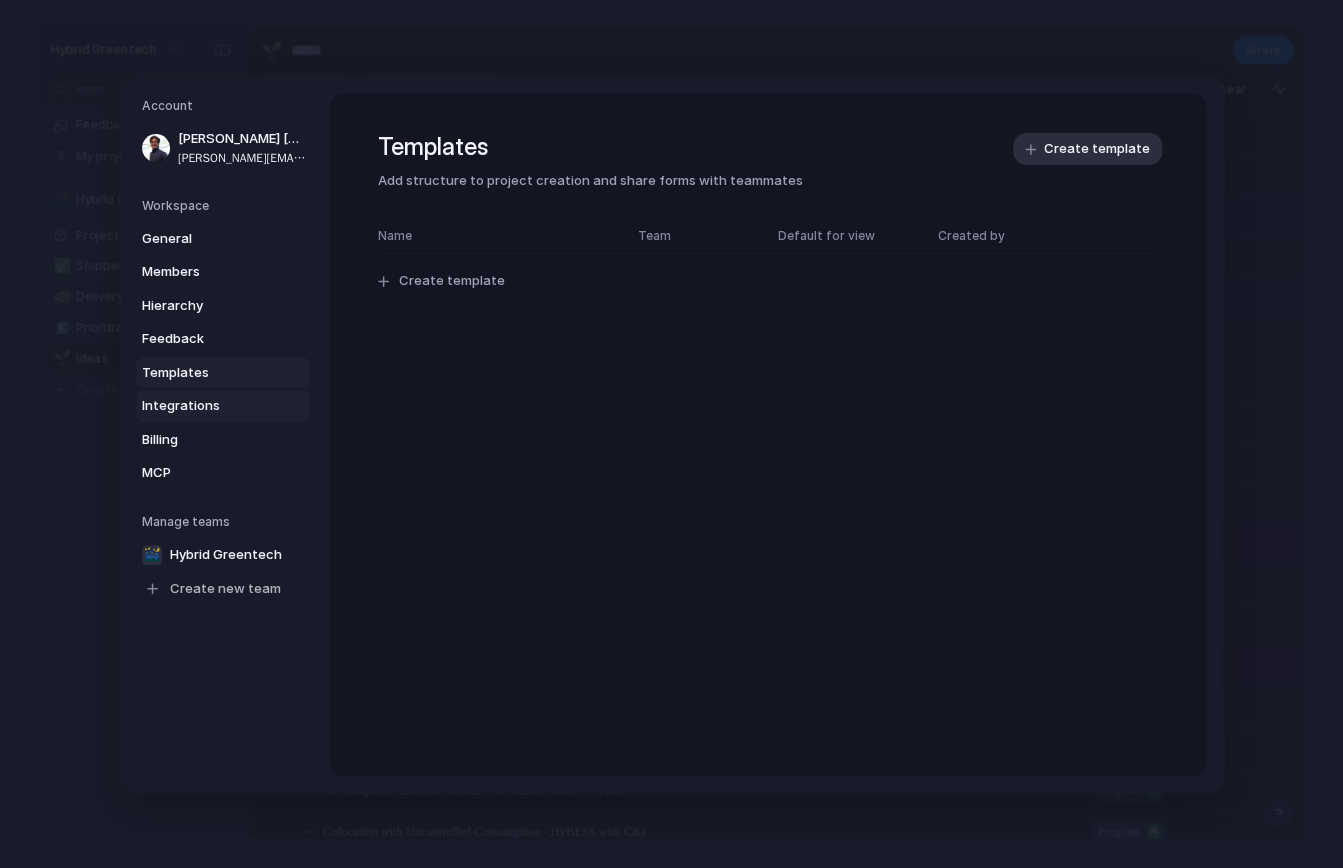 click on "Integrations" at bounding box center (206, 406) 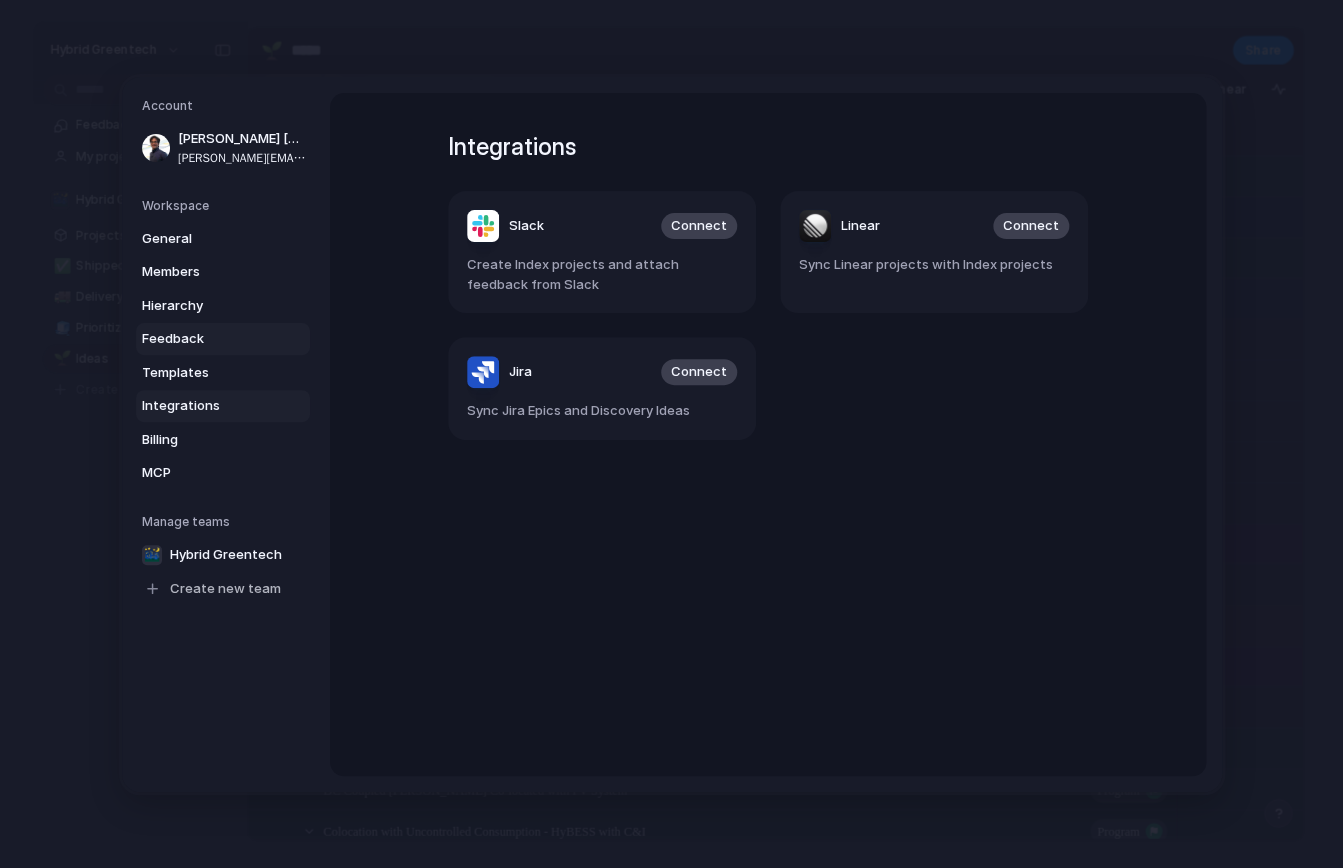 click on "Feedback" at bounding box center (206, 339) 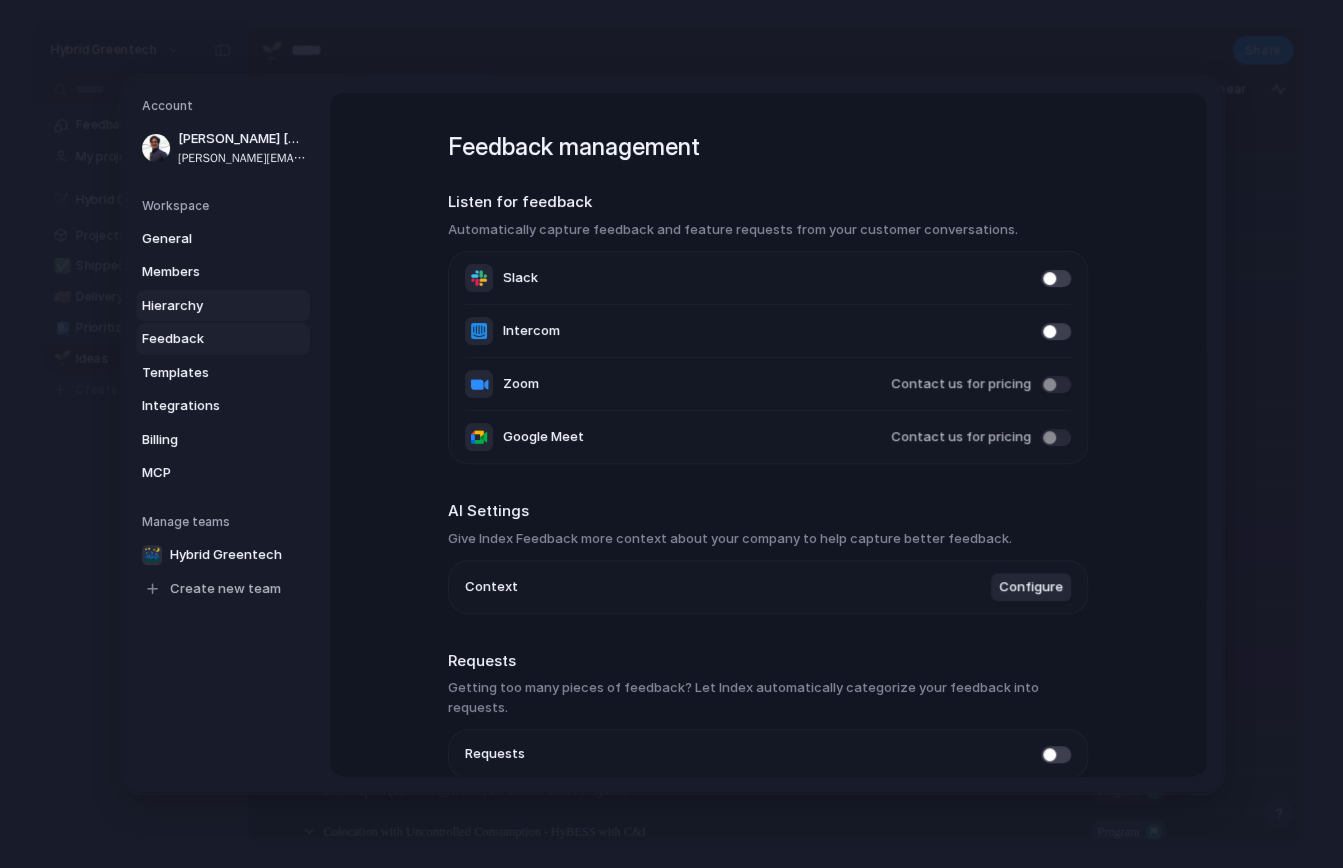 click on "Hierarchy" at bounding box center [206, 305] 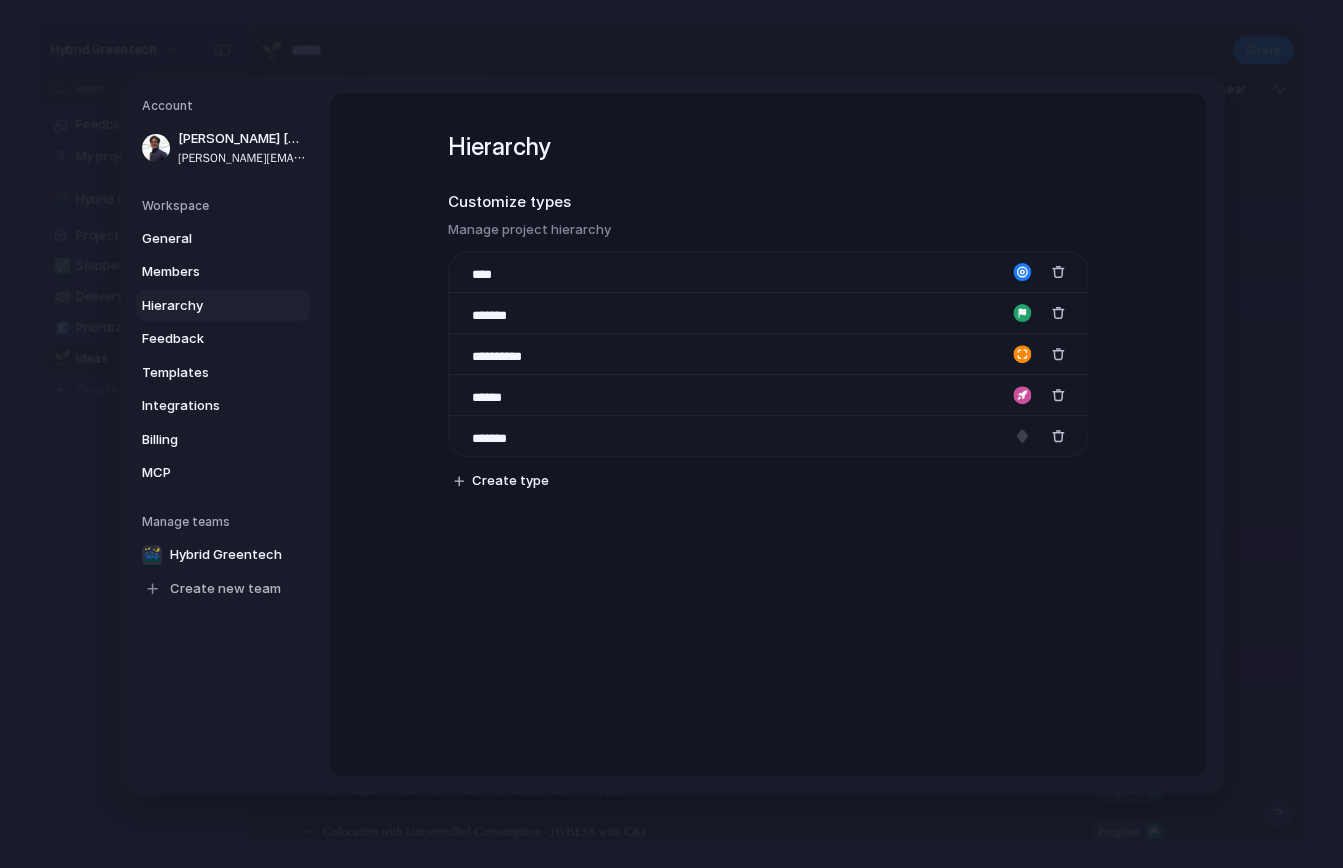 click on "Hierarchy" at bounding box center (206, 305) 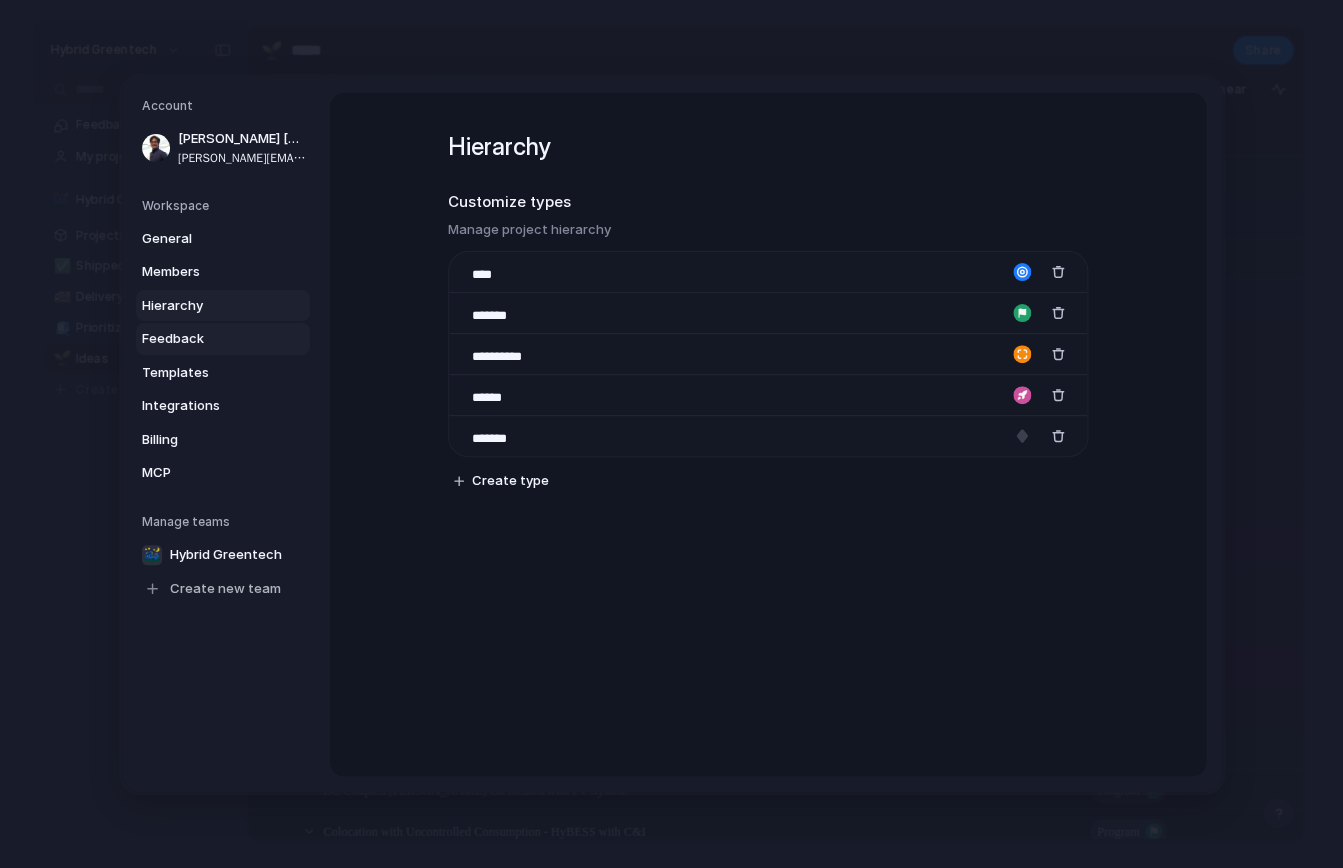 click on "Feedback" at bounding box center (206, 339) 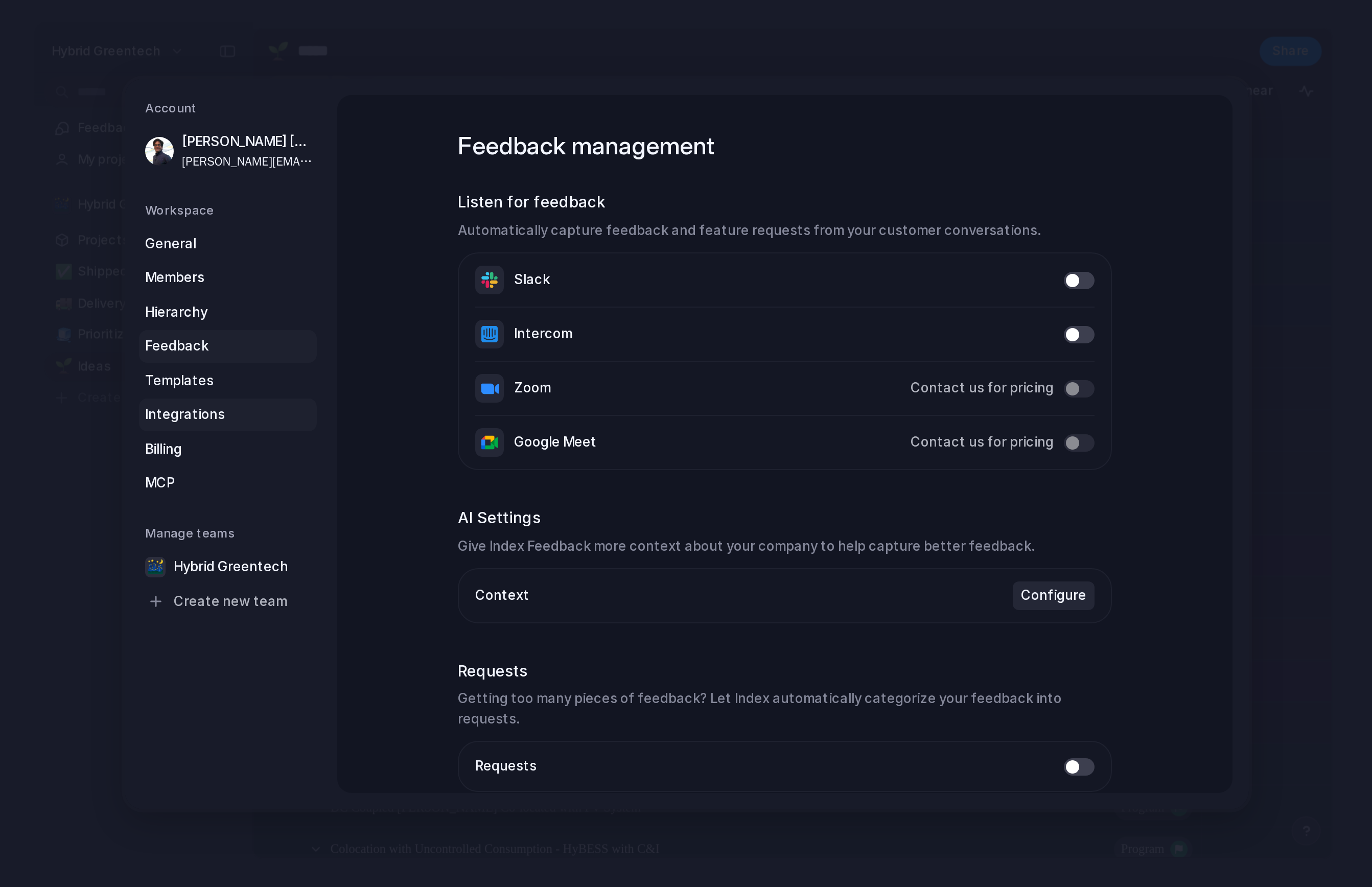 scroll, scrollTop: 0, scrollLeft: 0, axis: both 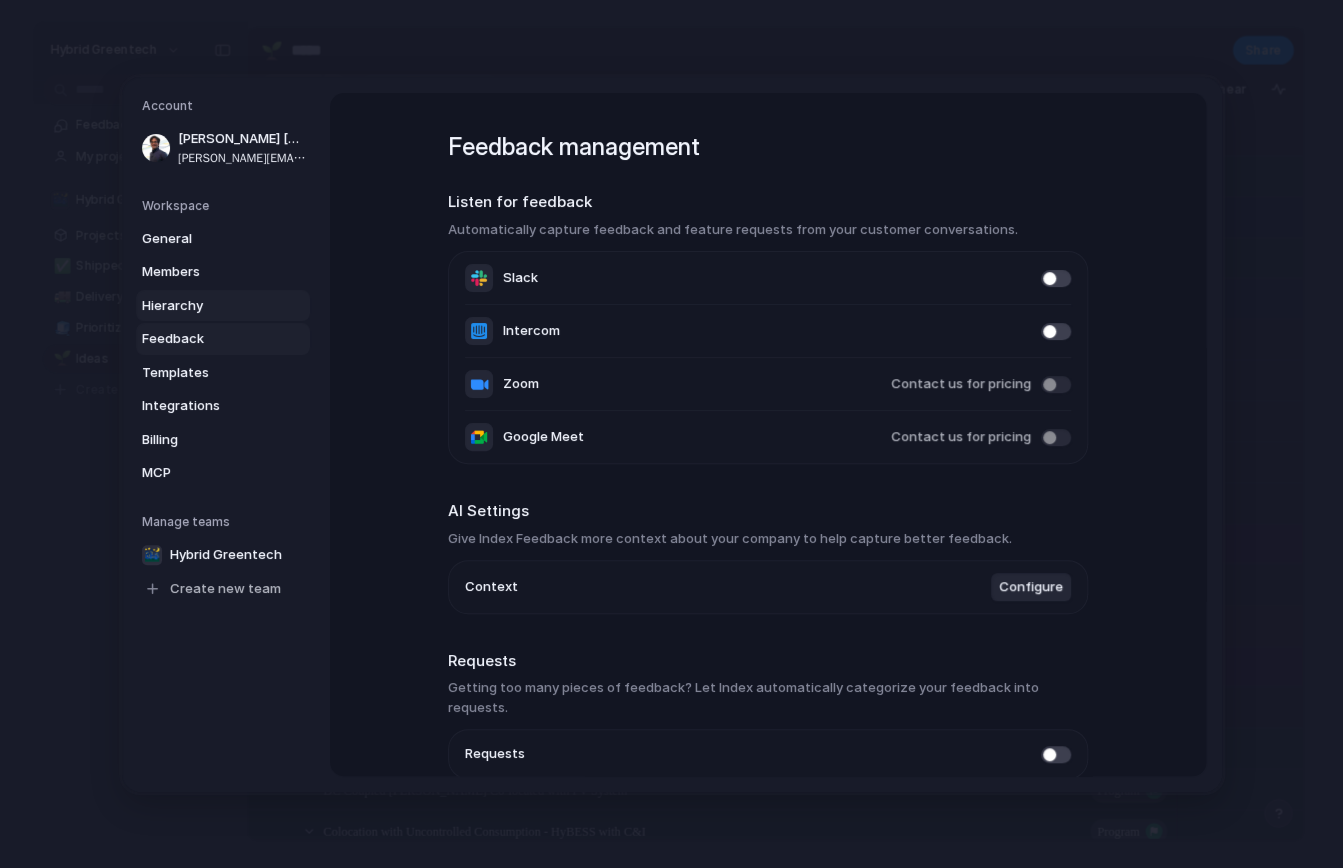 click on "Hierarchy" at bounding box center (206, 305) 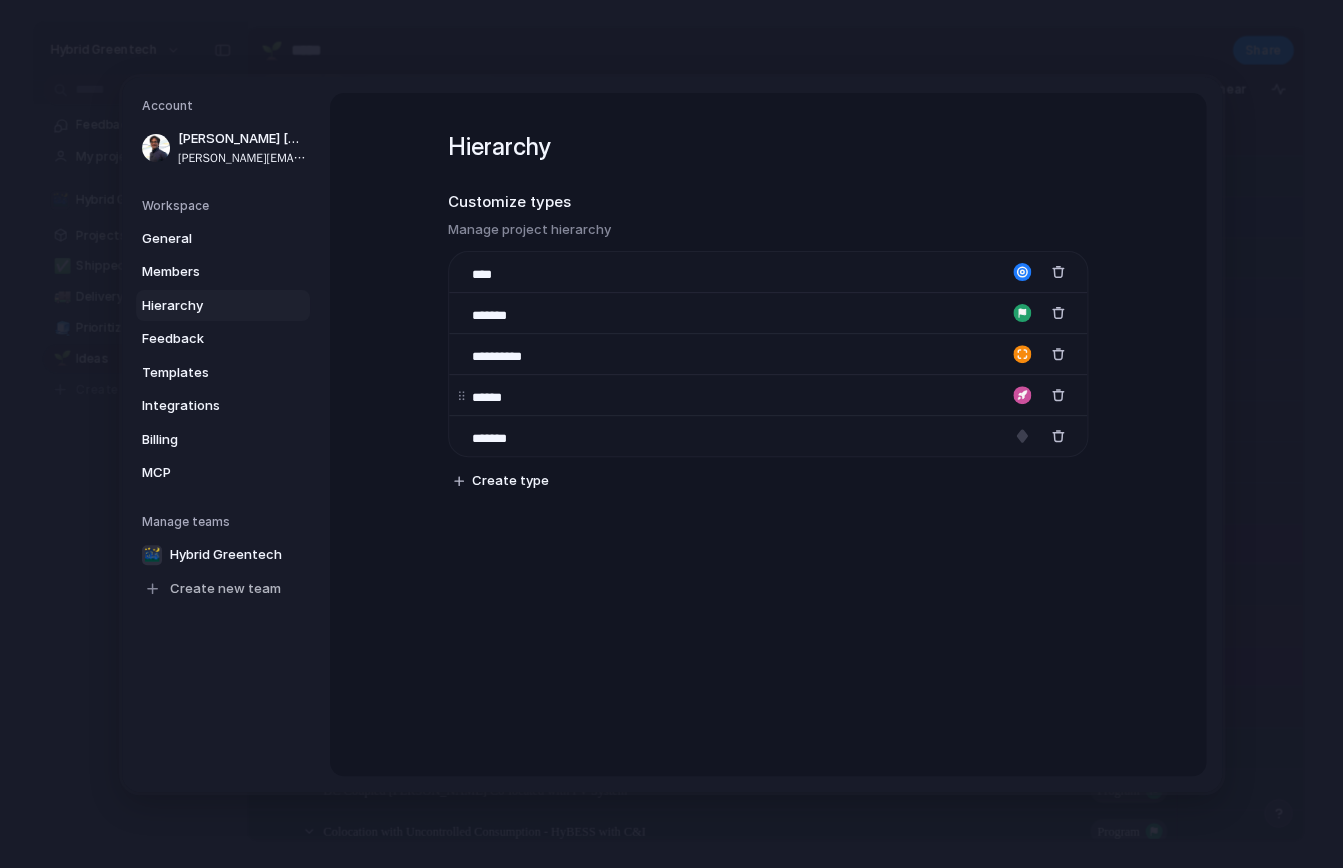 click on "******" at bounding box center [507, 397] 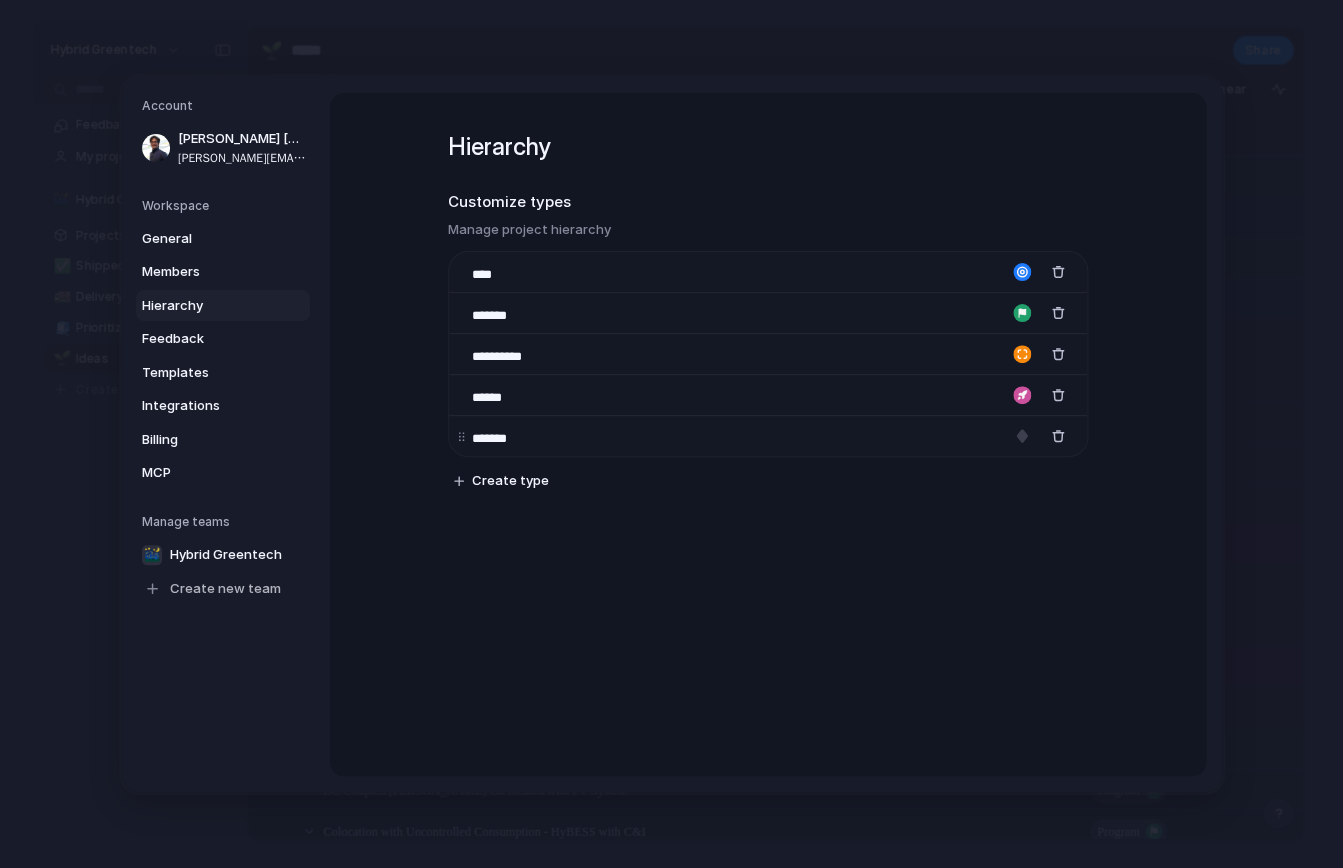 click on "*******" at bounding box center [768, 435] 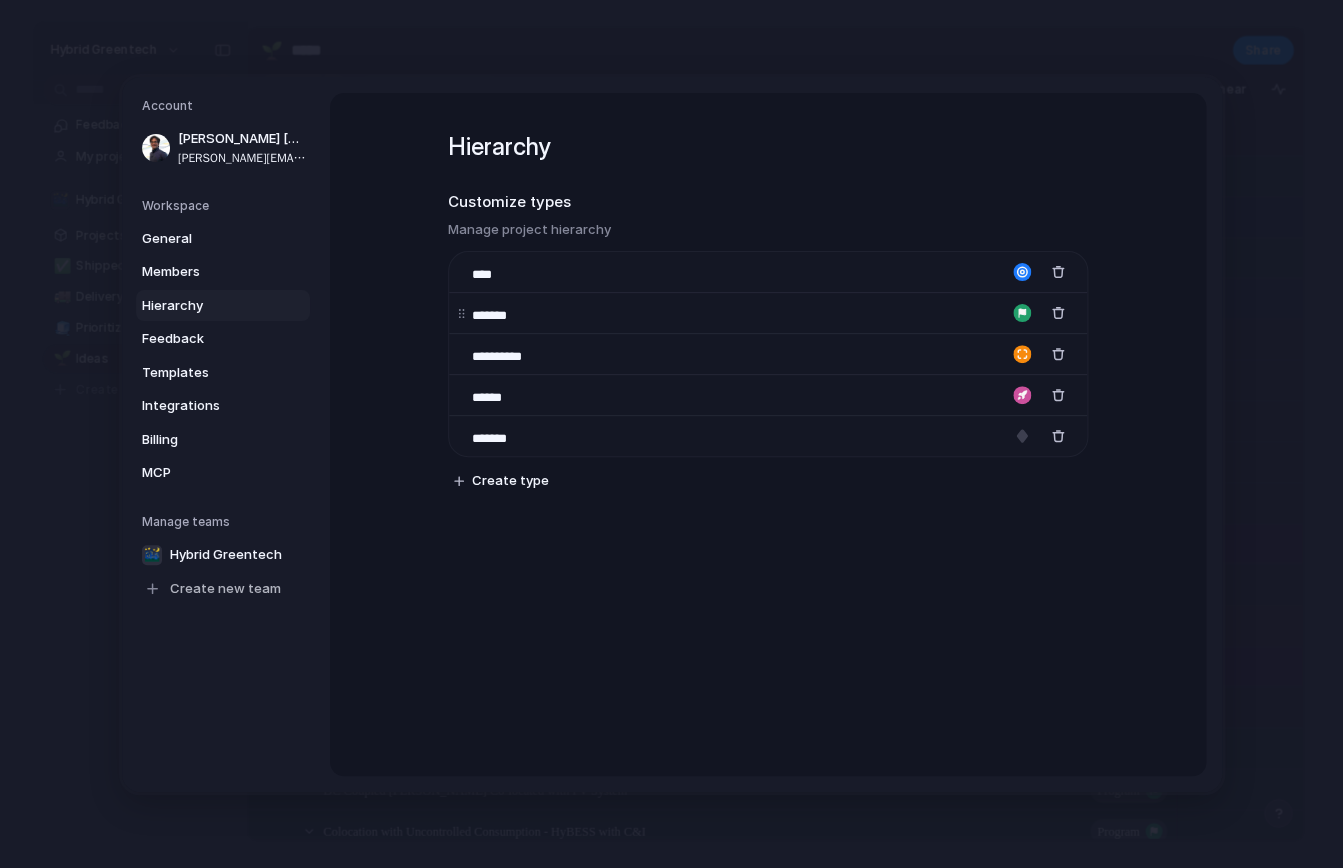 click on "*******" at bounding box center (508, 315) 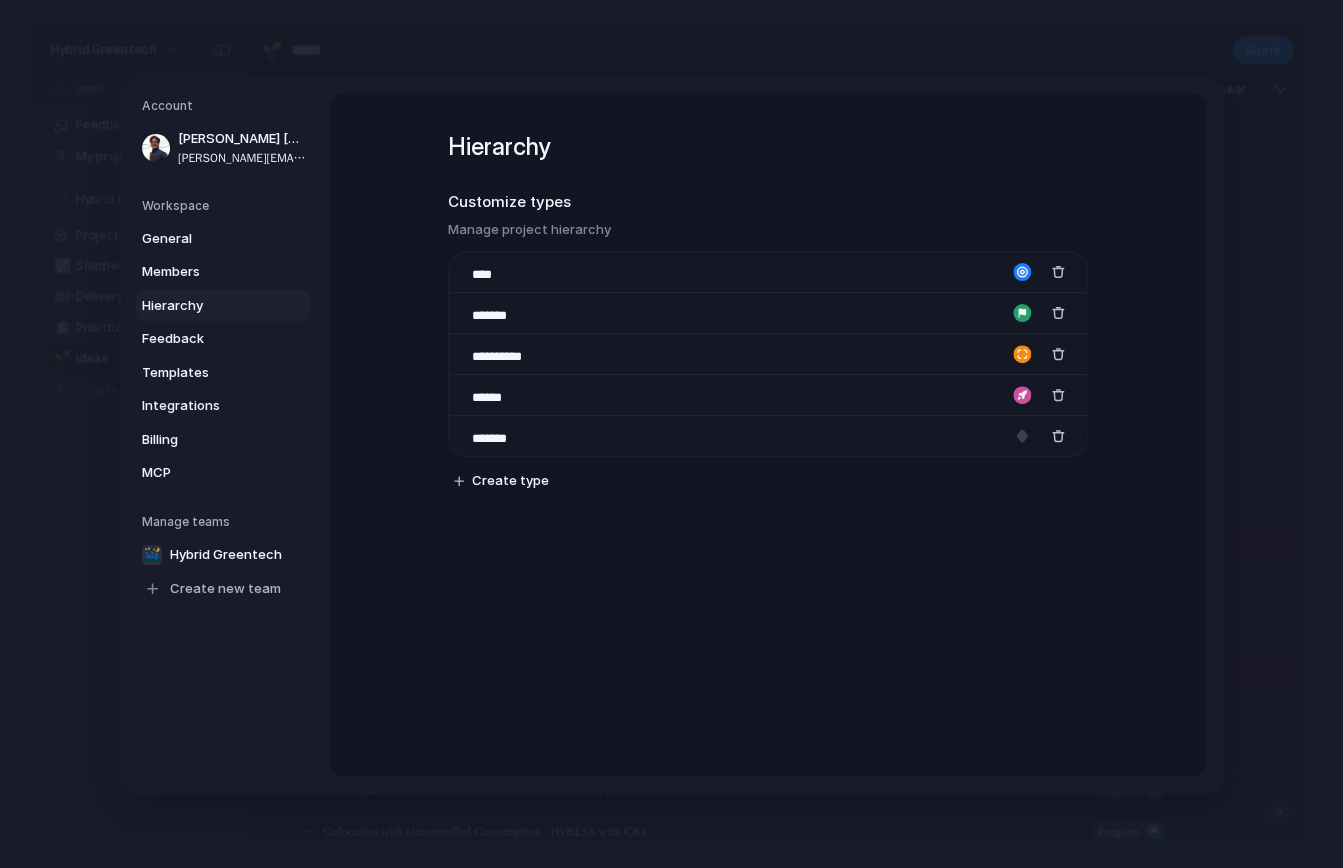 drag, startPoint x: 596, startPoint y: 322, endPoint x: 425, endPoint y: 312, distance: 171.29214 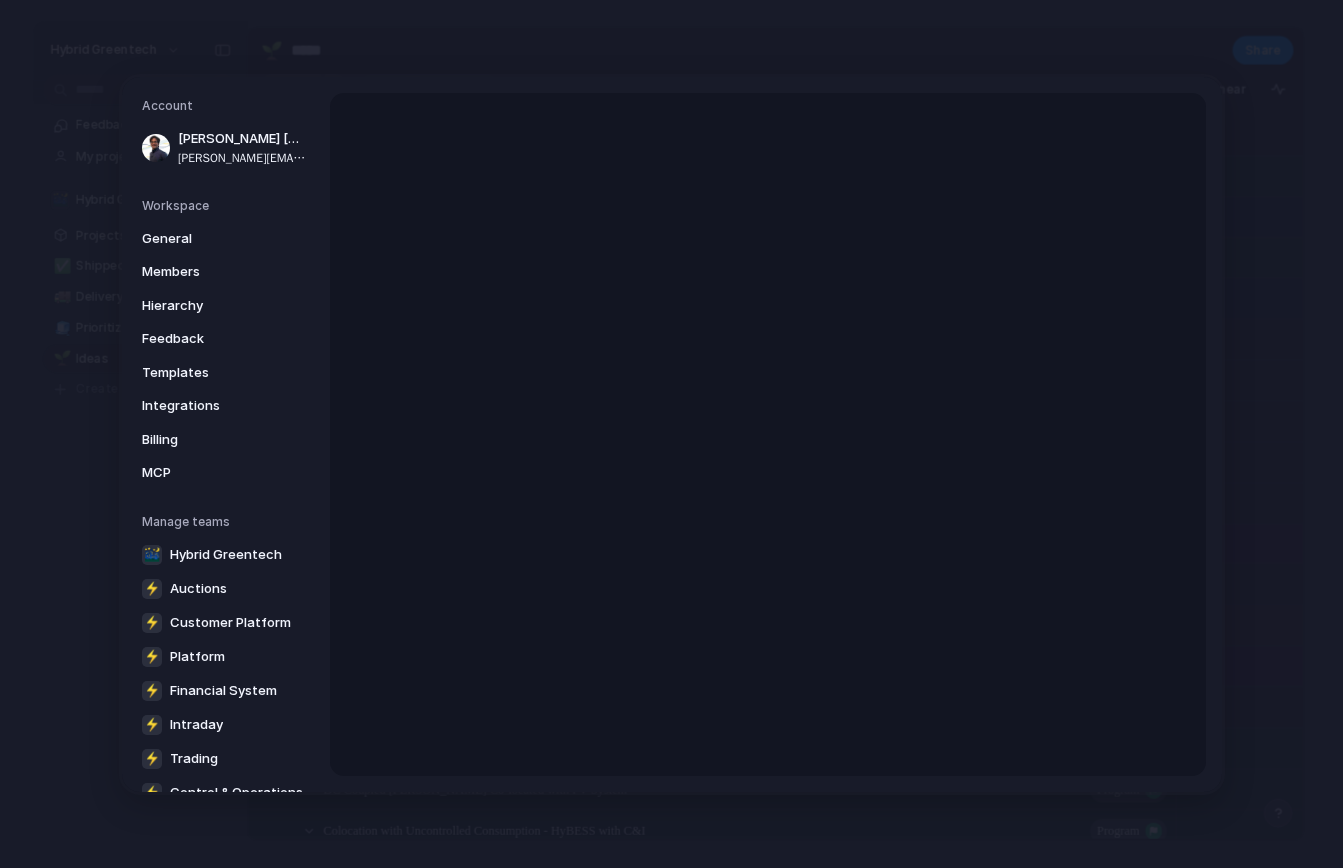 scroll, scrollTop: 0, scrollLeft: 0, axis: both 